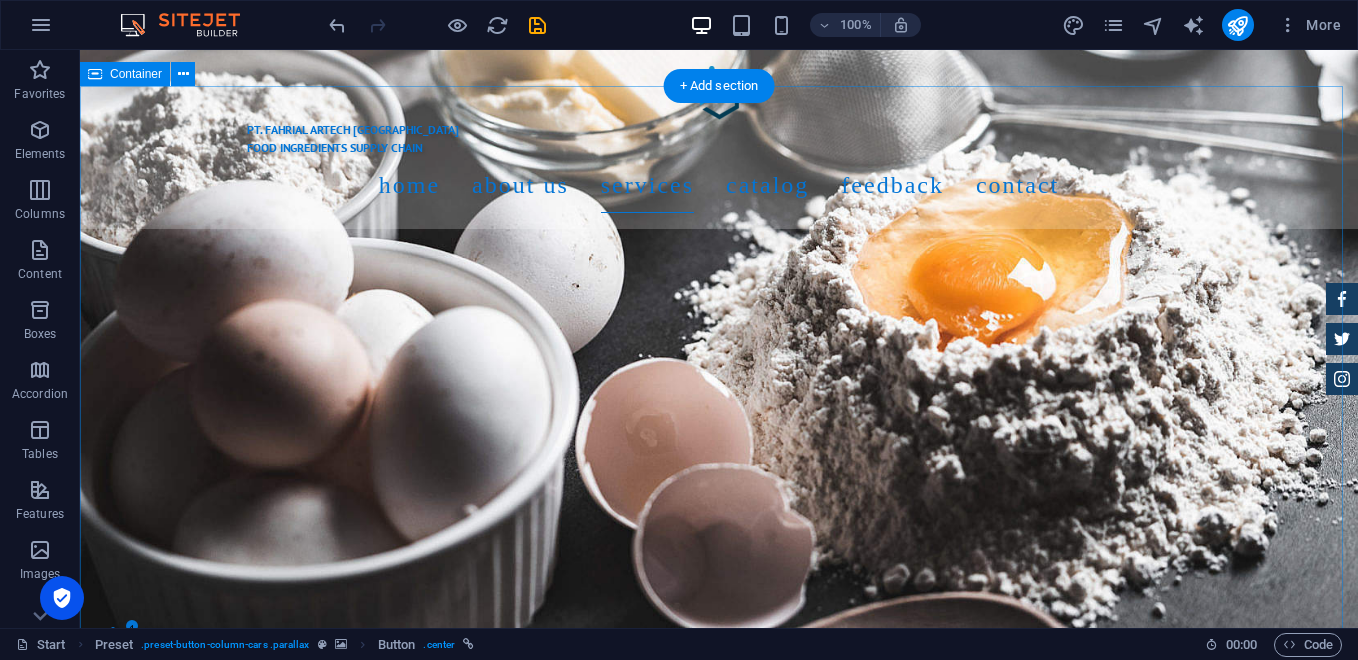 scroll, scrollTop: 3033, scrollLeft: 0, axis: vertical 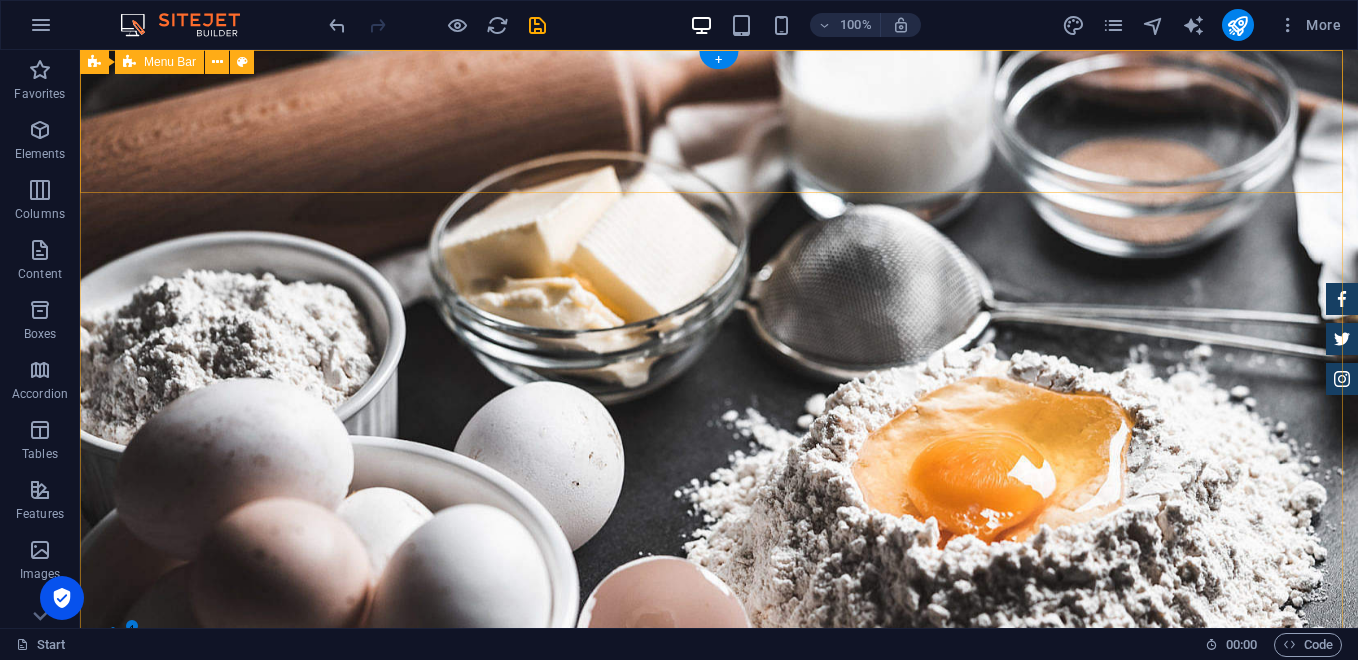 click on "PT. FAHRIAL ARTECH INDONESIA FOOD INGREDIENTS SUPPLY CHAIN Home About us Services Catalog Feedback Contact" at bounding box center (719, 915) 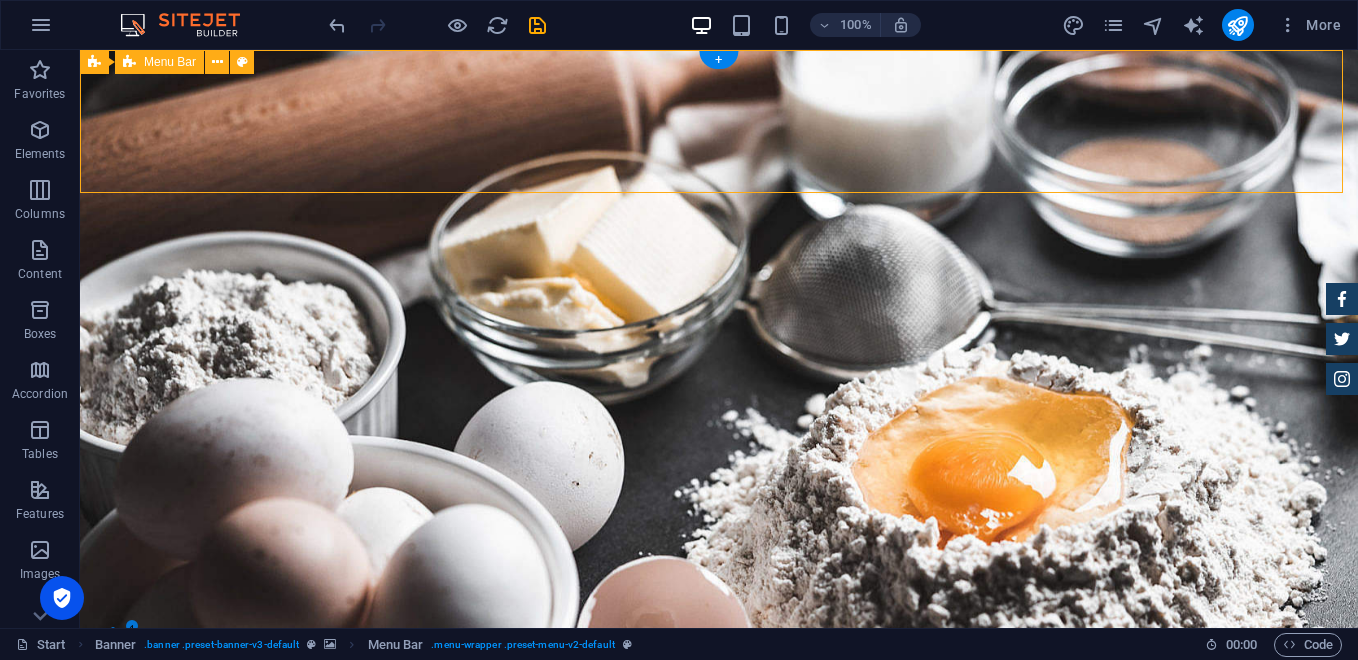 click on "PT. FAHRIAL ARTECH INDONESIA FOOD INGREDIENTS SUPPLY CHAIN Home About us Services Catalog Feedback Contact" at bounding box center [719, 915] 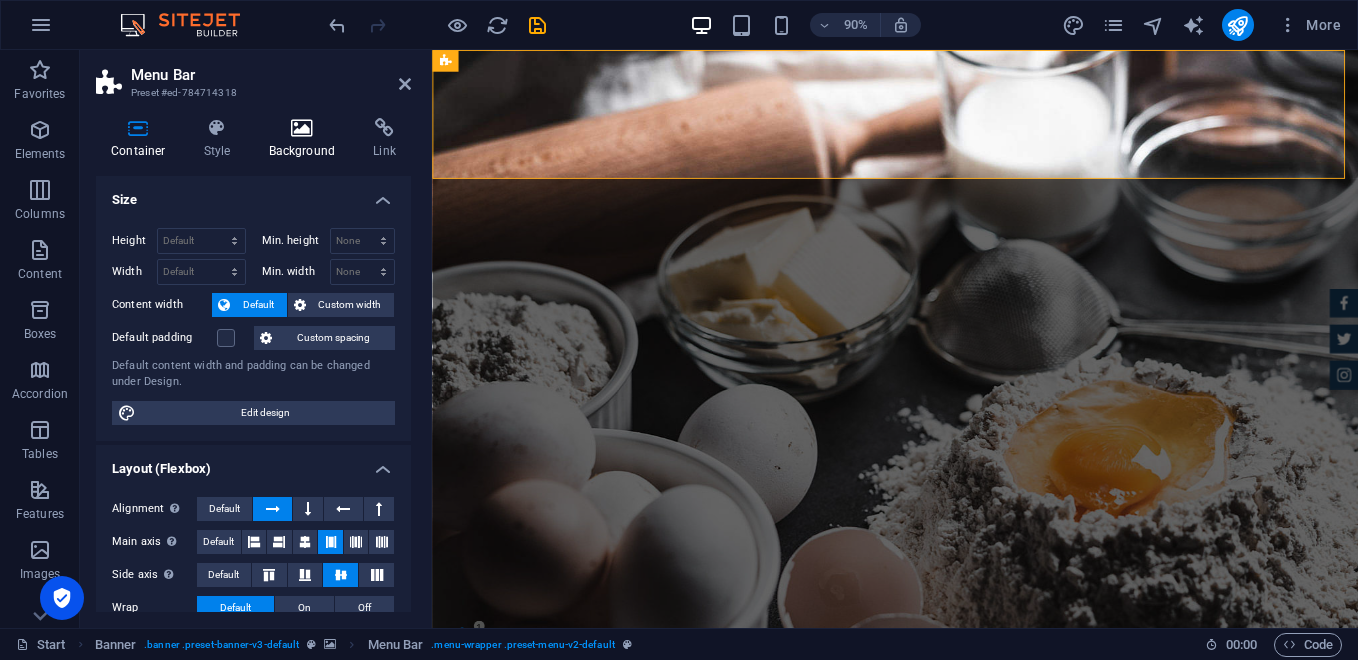 click at bounding box center [302, 128] 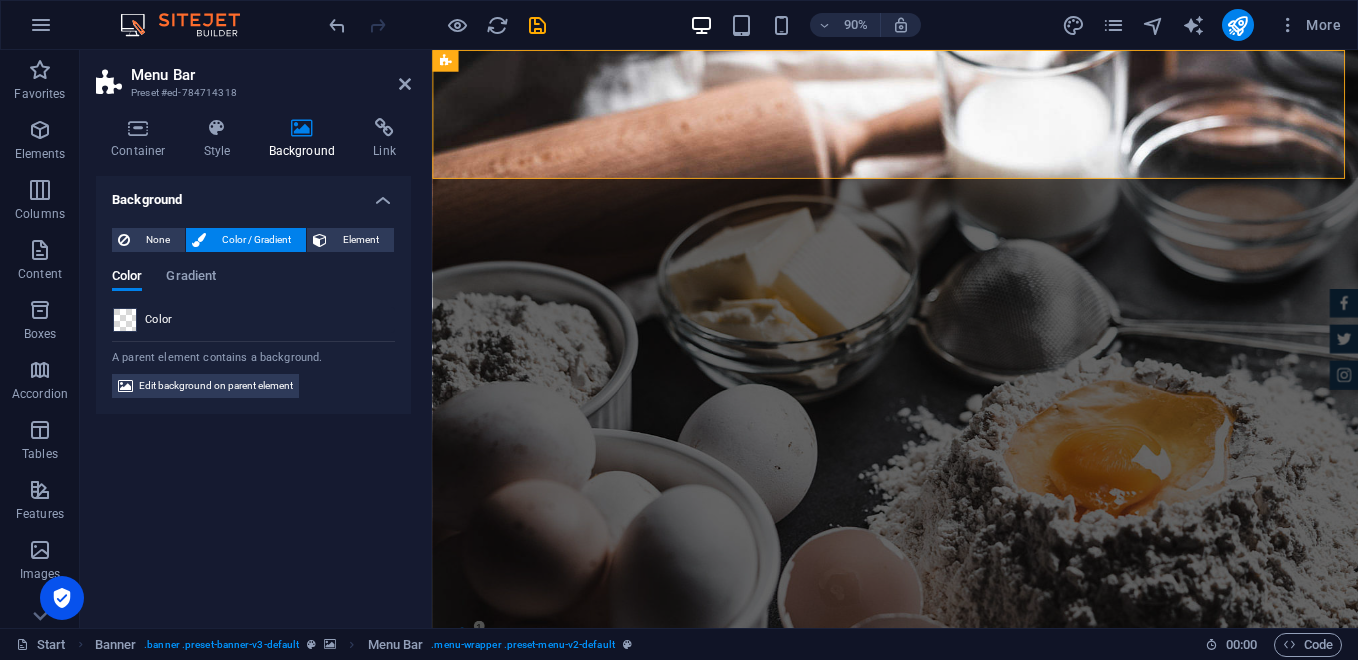 click at bounding box center (125, 320) 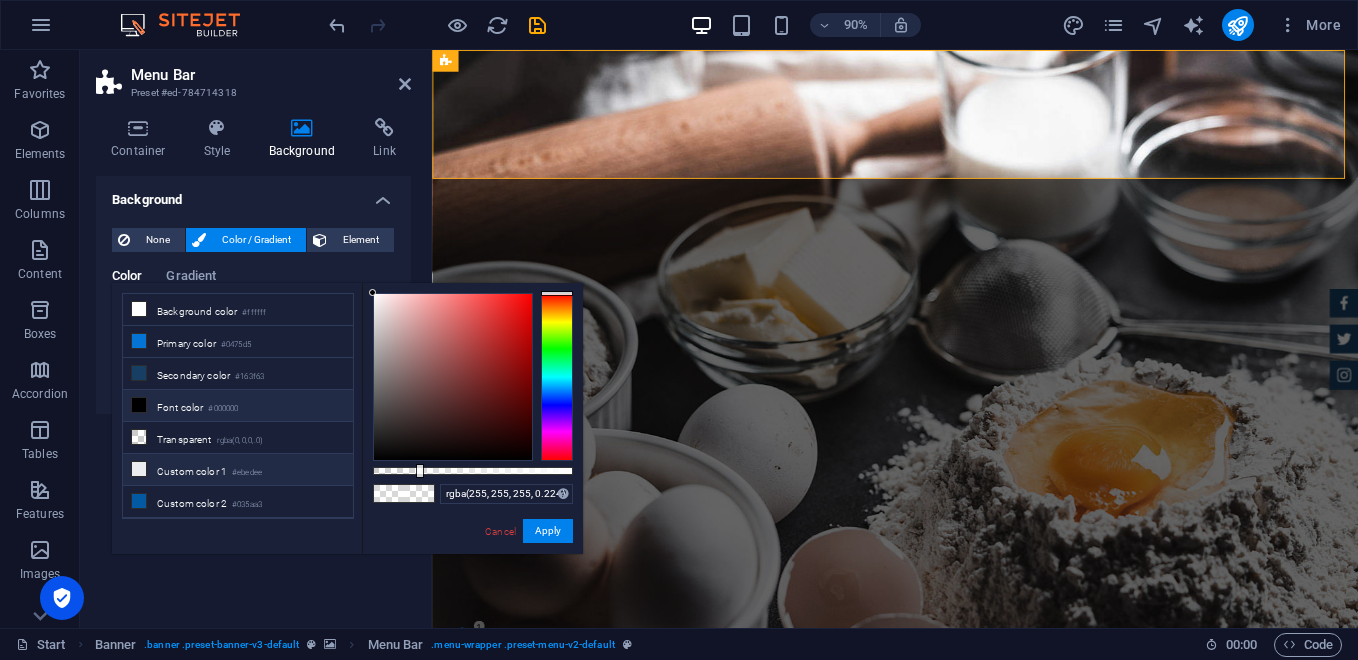 click on "Custom color 1
#ebedee" at bounding box center (238, 470) 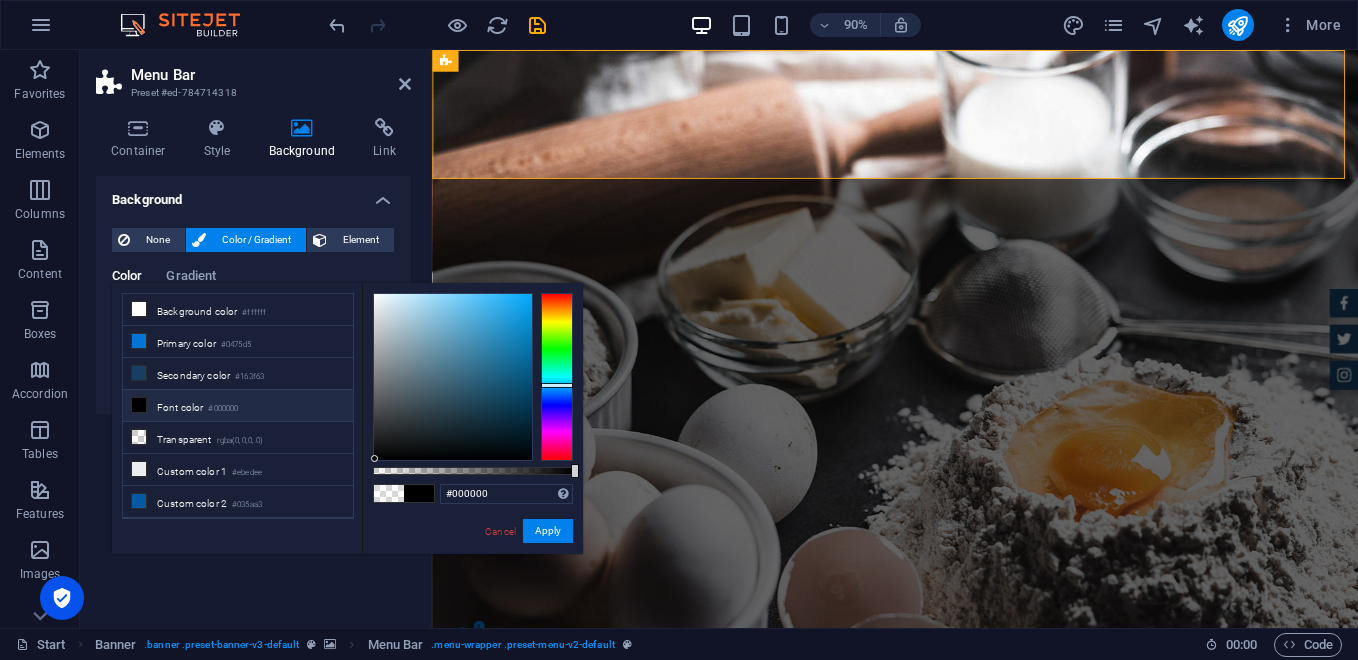drag, startPoint x: 378, startPoint y: 400, endPoint x: 375, endPoint y: 487, distance: 87.05171 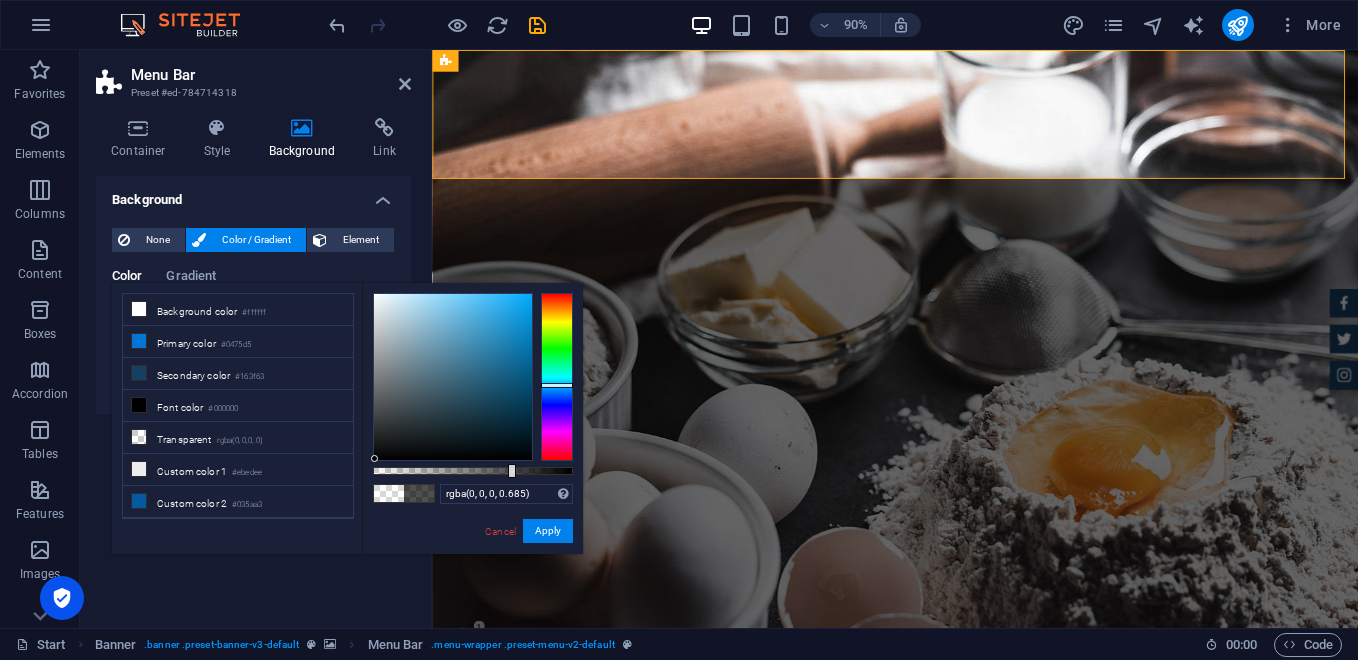 click at bounding box center [473, 471] 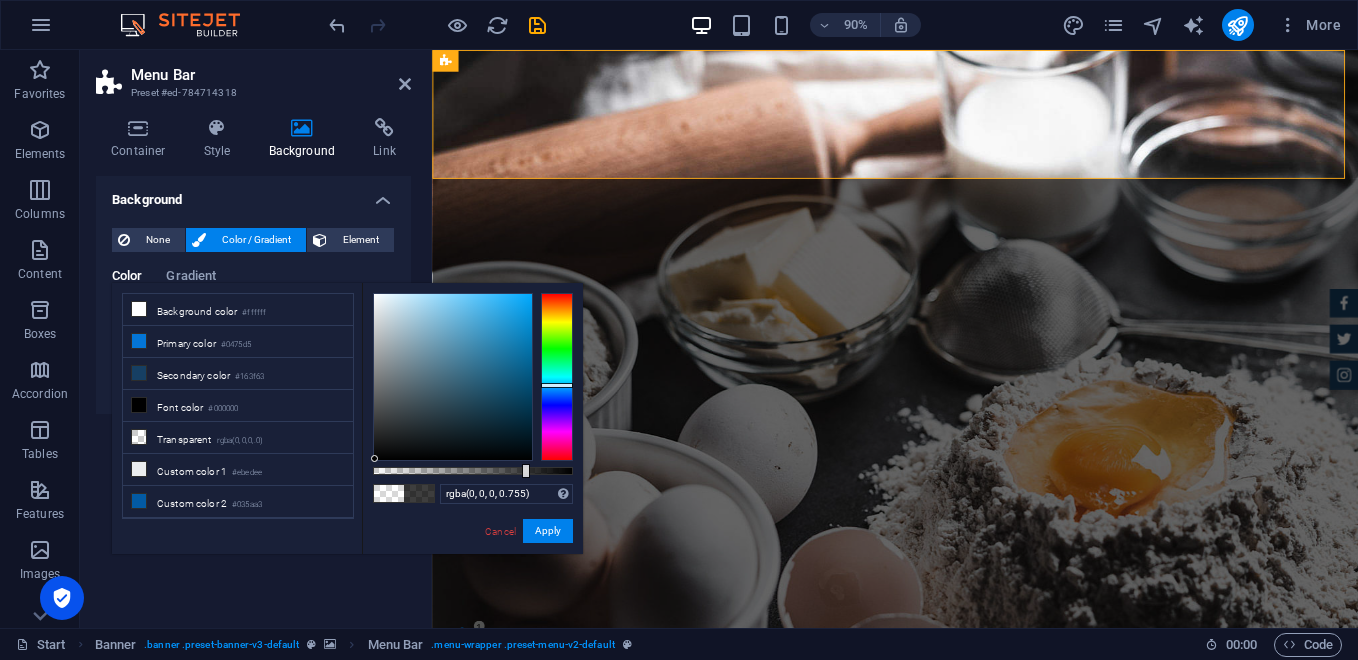 drag, startPoint x: 505, startPoint y: 471, endPoint x: 524, endPoint y: 473, distance: 19.104973 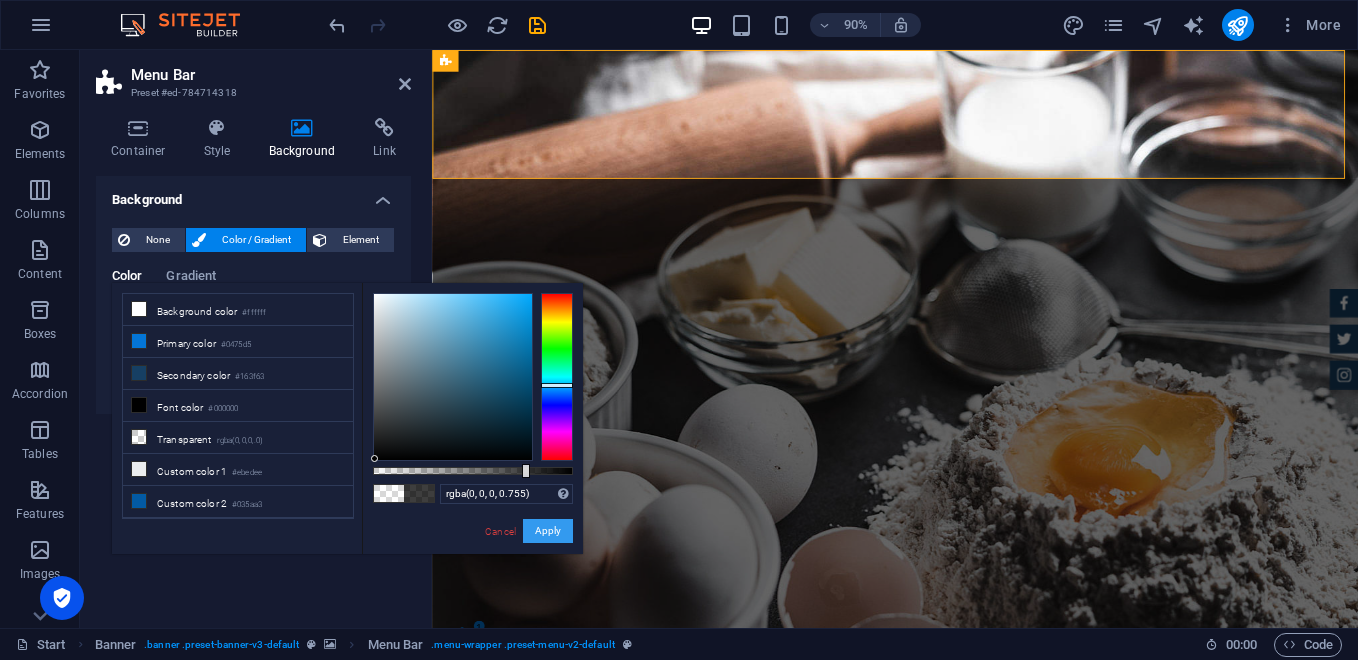 click on "Apply" at bounding box center [548, 531] 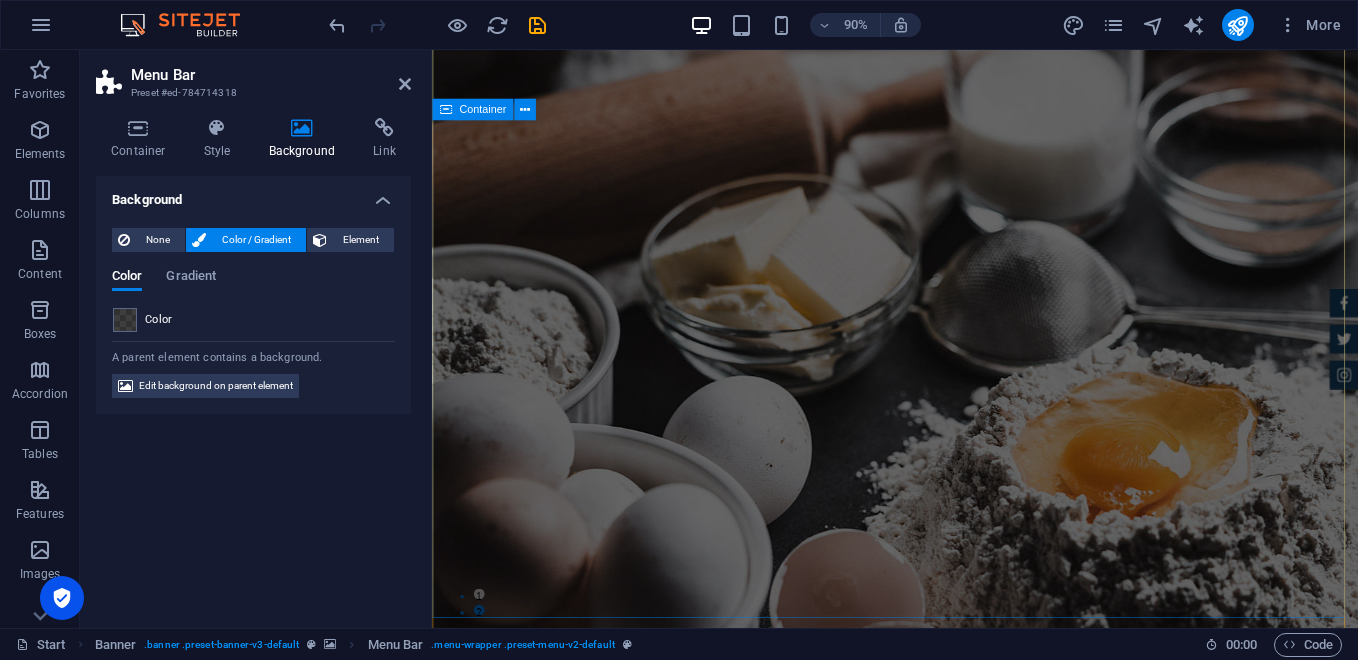 scroll, scrollTop: 0, scrollLeft: 0, axis: both 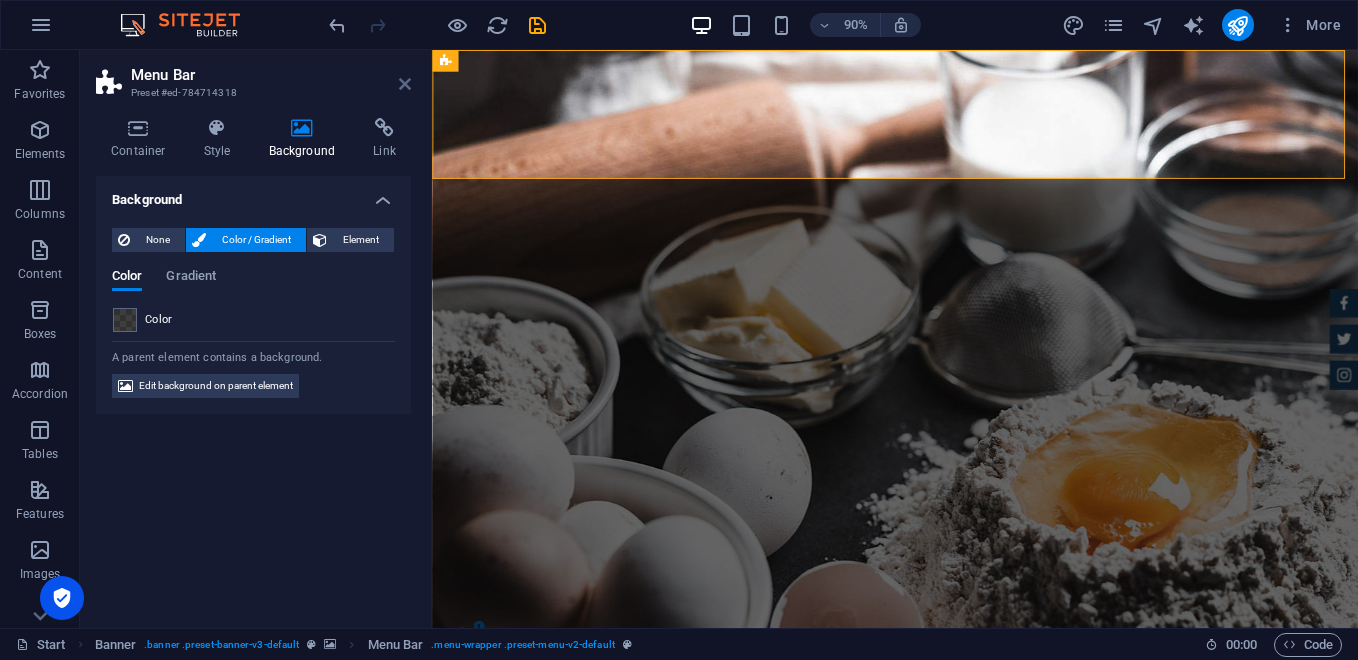 click at bounding box center (405, 84) 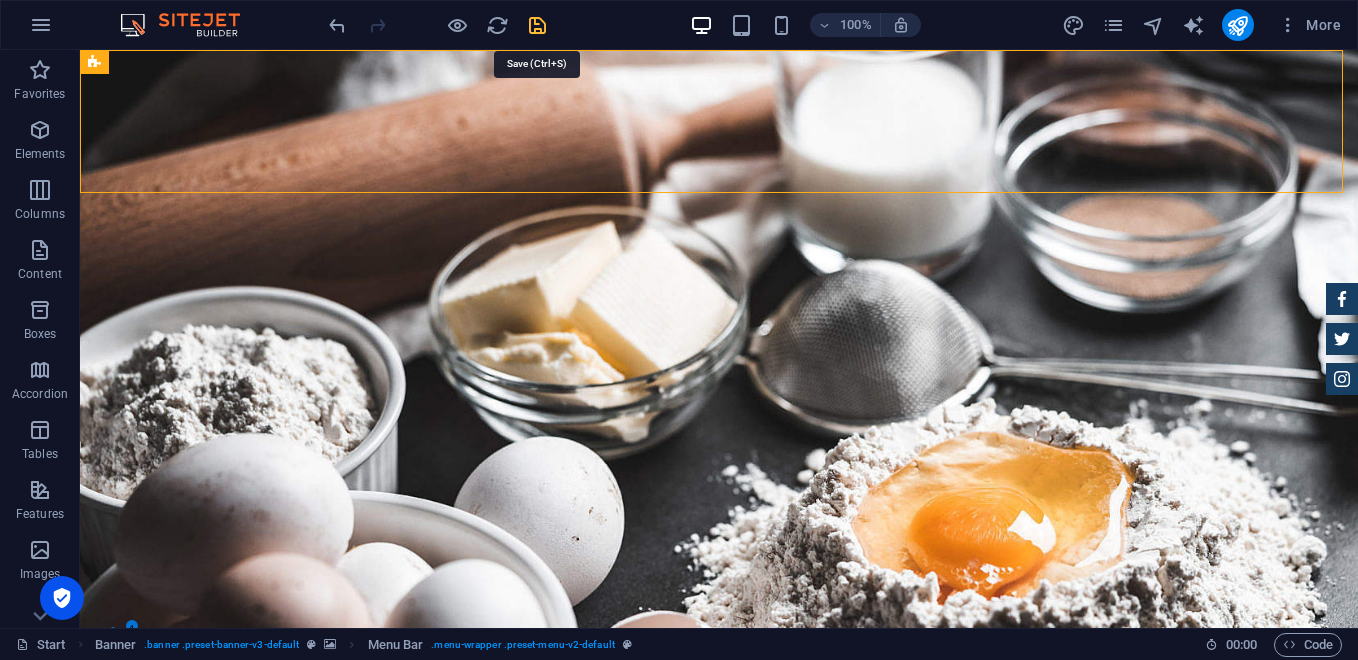 click at bounding box center [537, 25] 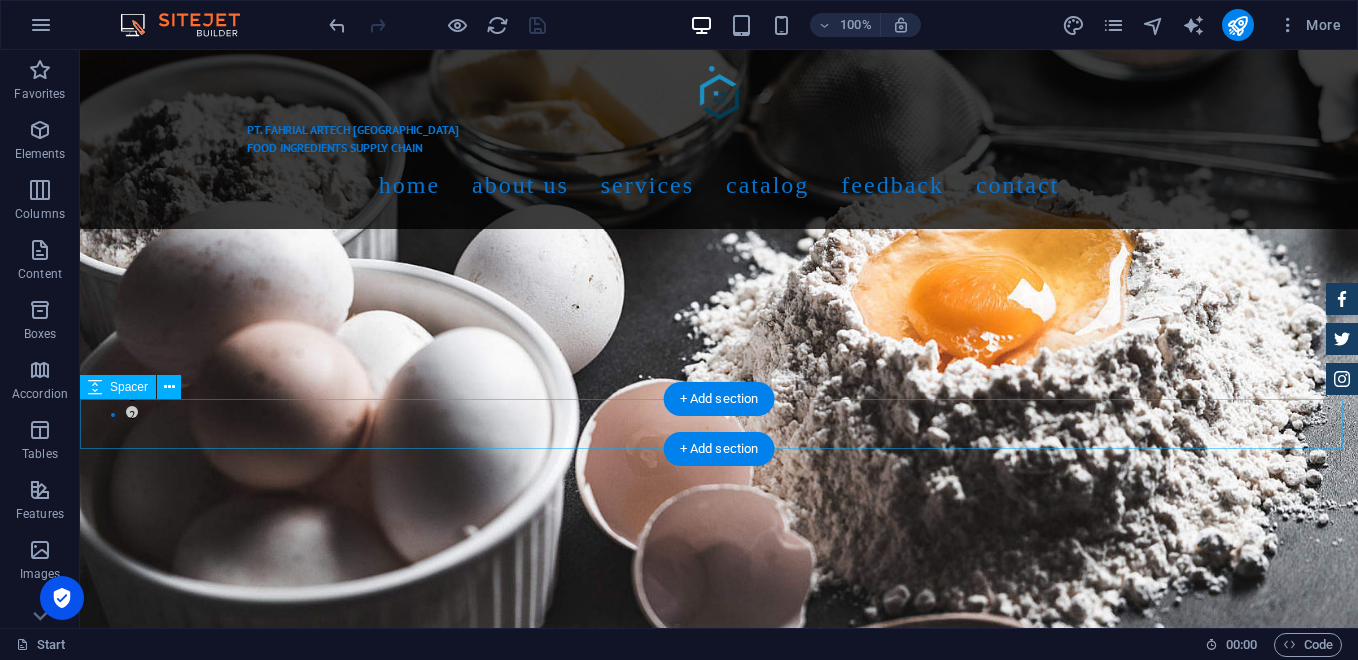 scroll, scrollTop: 0, scrollLeft: 0, axis: both 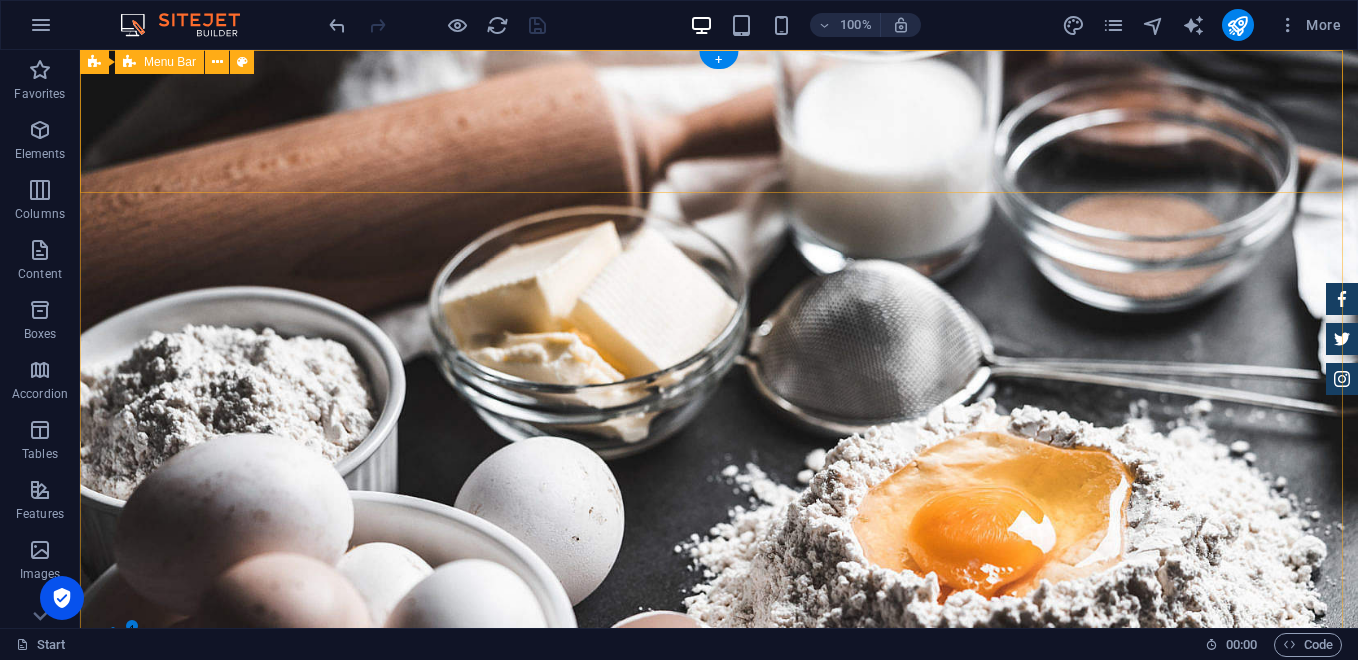 click on "PT. FAHRIAL ARTECH INDONESIA FOOD INGREDIENTS SUPPLY CHAIN Home About us Services Catalog Feedback Contact" at bounding box center (719, 970) 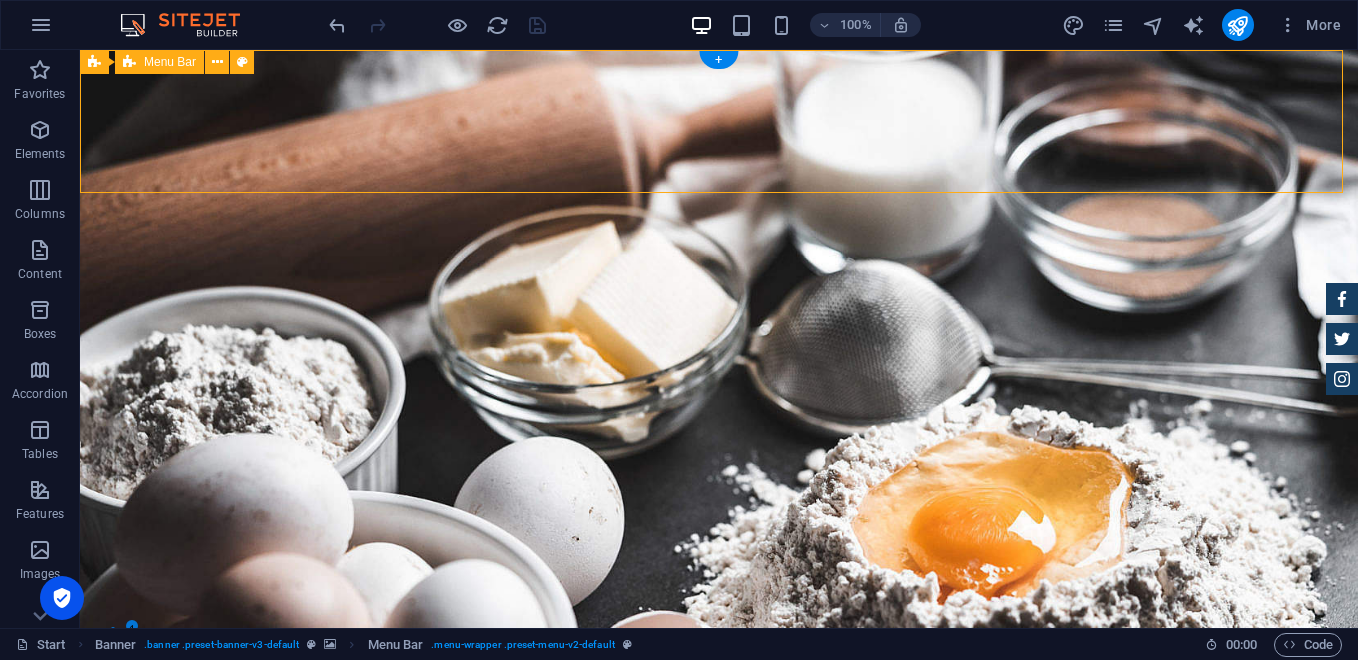 click on "PT. FAHRIAL ARTECH INDONESIA FOOD INGREDIENTS SUPPLY CHAIN Home About us Services Catalog Feedback Contact" at bounding box center [719, 970] 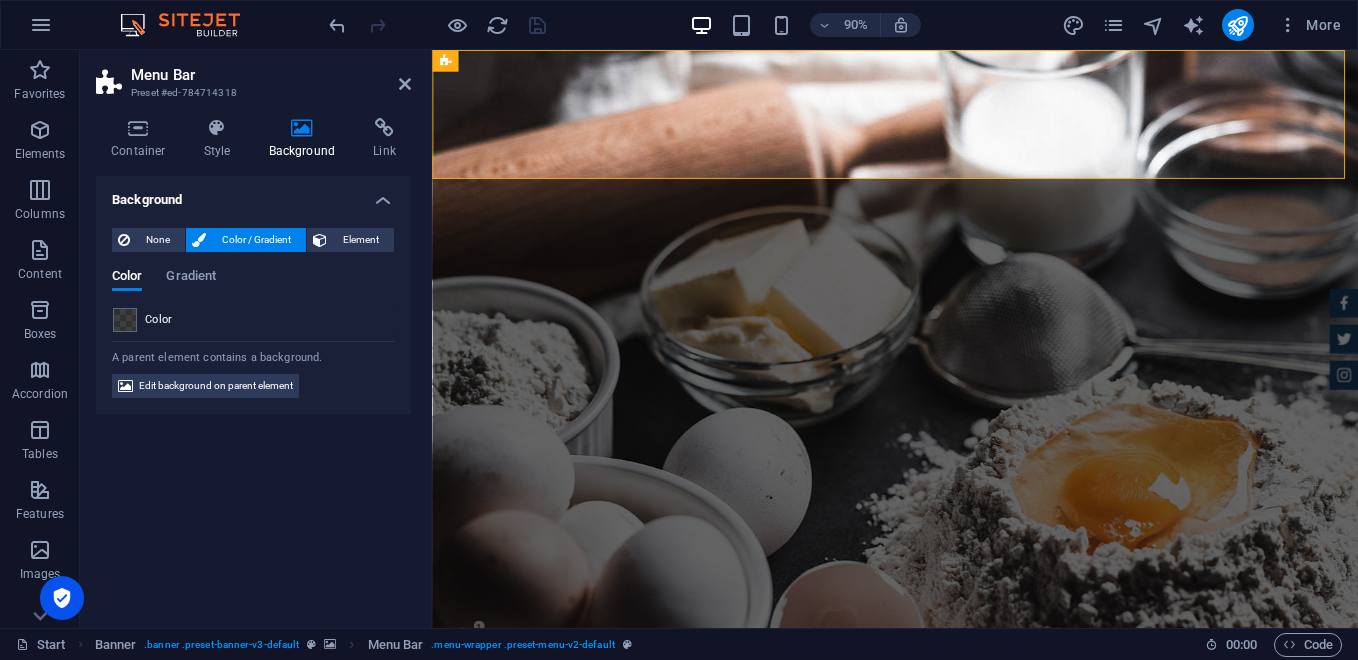 click at bounding box center (125, 320) 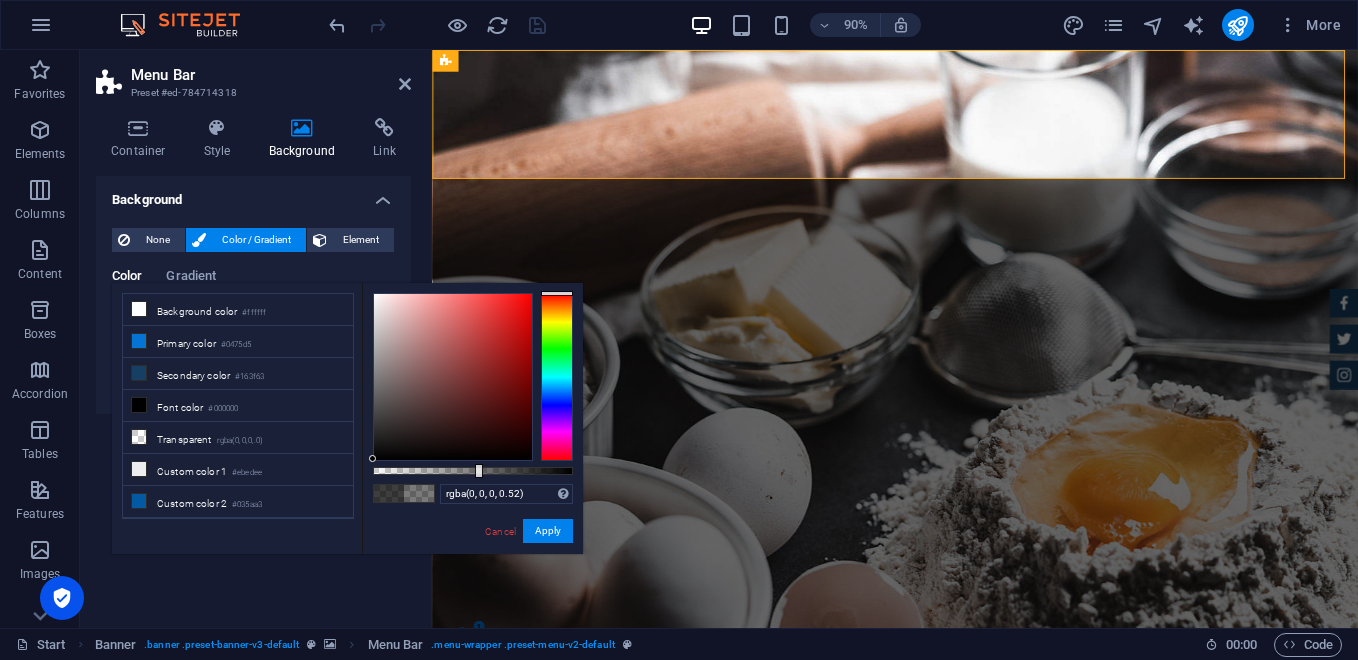 type on "rgba(0, 0, 0, 0.505)" 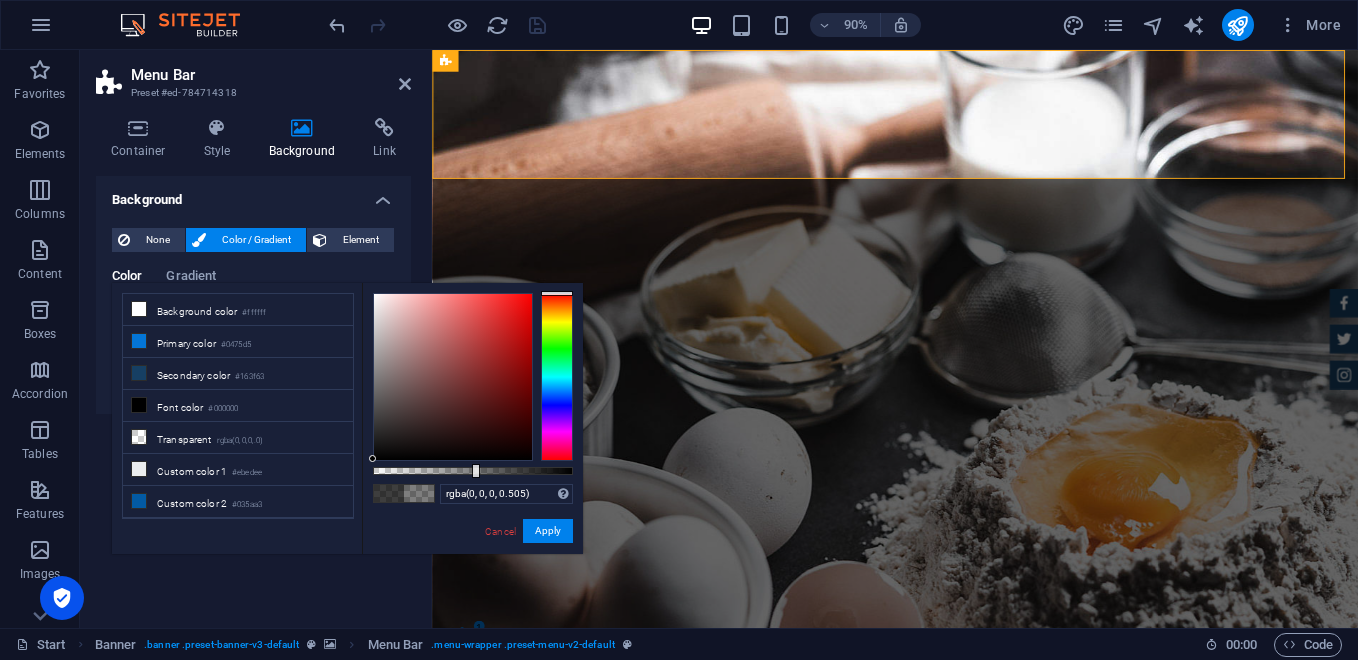 drag, startPoint x: 529, startPoint y: 464, endPoint x: 474, endPoint y: 466, distance: 55.03635 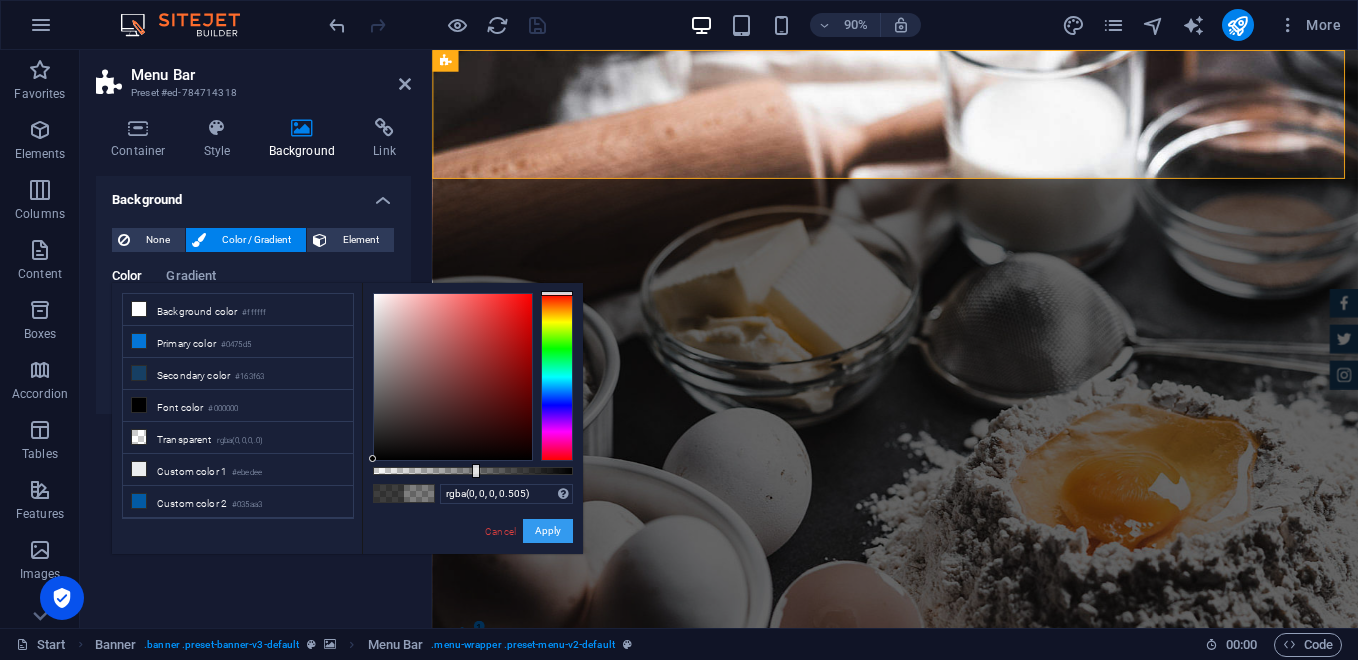 click on "Apply" at bounding box center (548, 531) 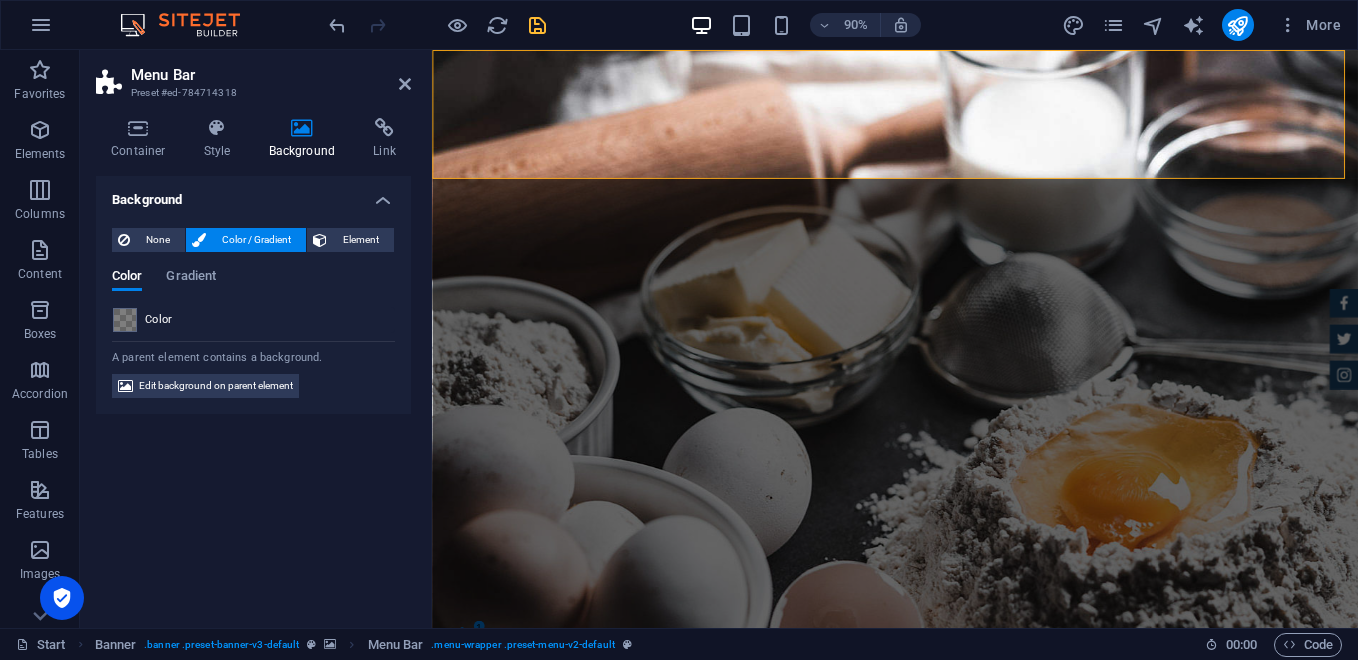 click at bounding box center [437, 25] 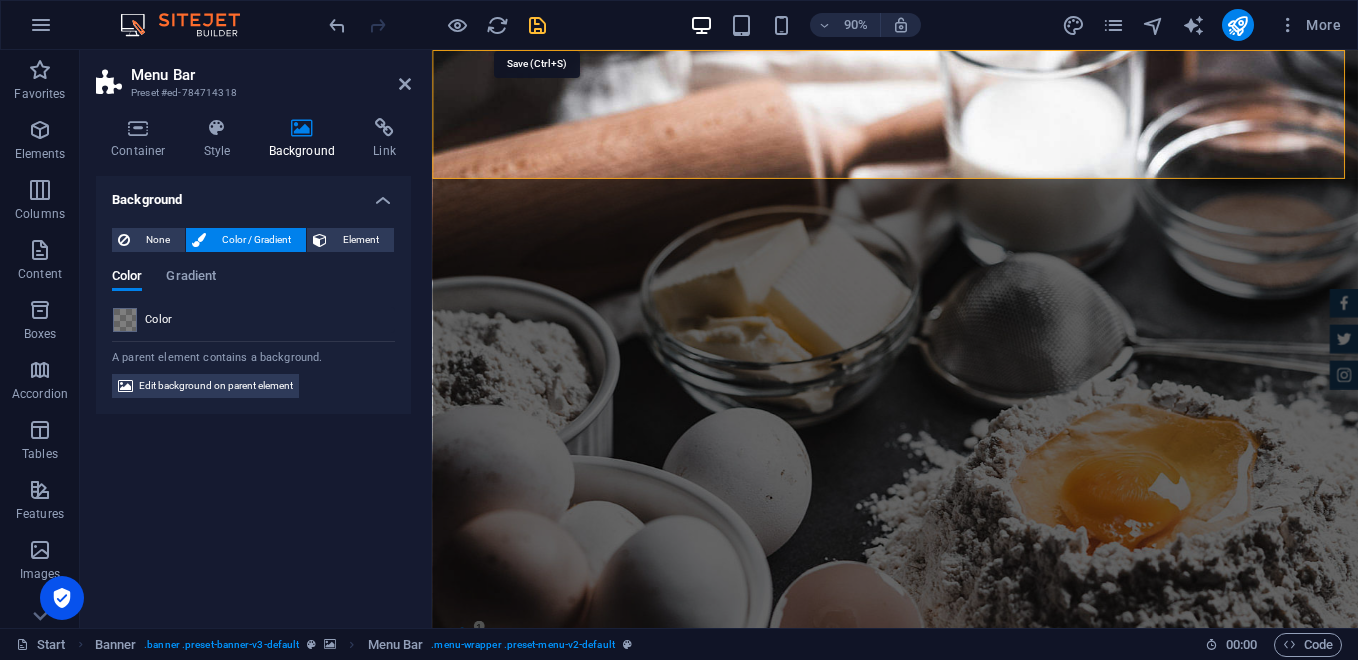 click at bounding box center (537, 25) 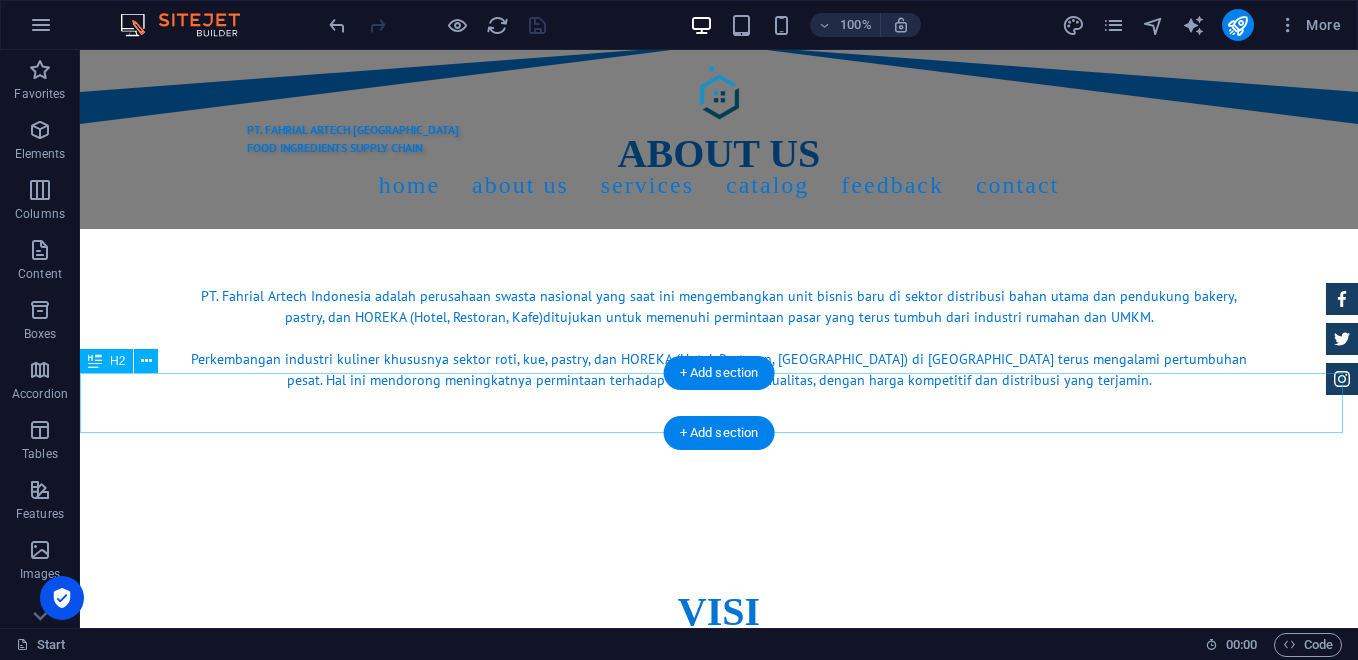 scroll, scrollTop: 1667, scrollLeft: 0, axis: vertical 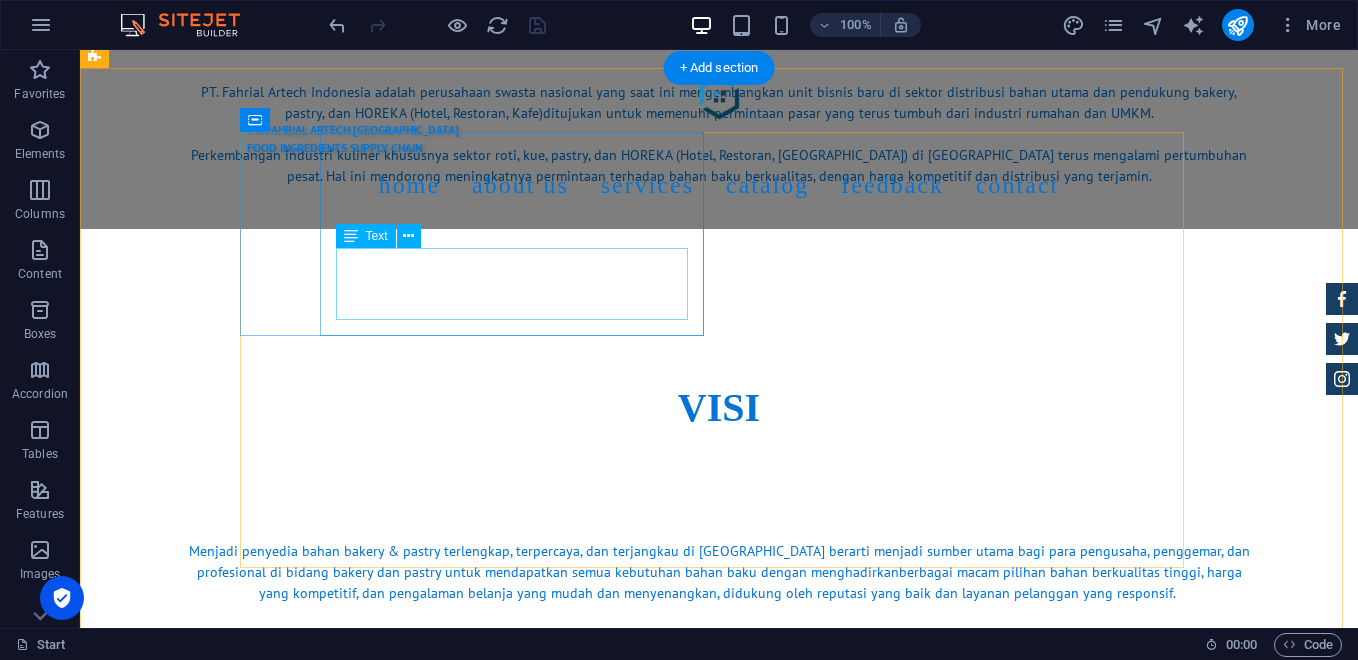 click on "Kualitas produk yang baik tidak hanya menciptakan kepuasan pelanggan, tetapi juga membangun loyalitas dan kepercayaan jangka panjang terhadap merek." at bounding box center [719, 1070] 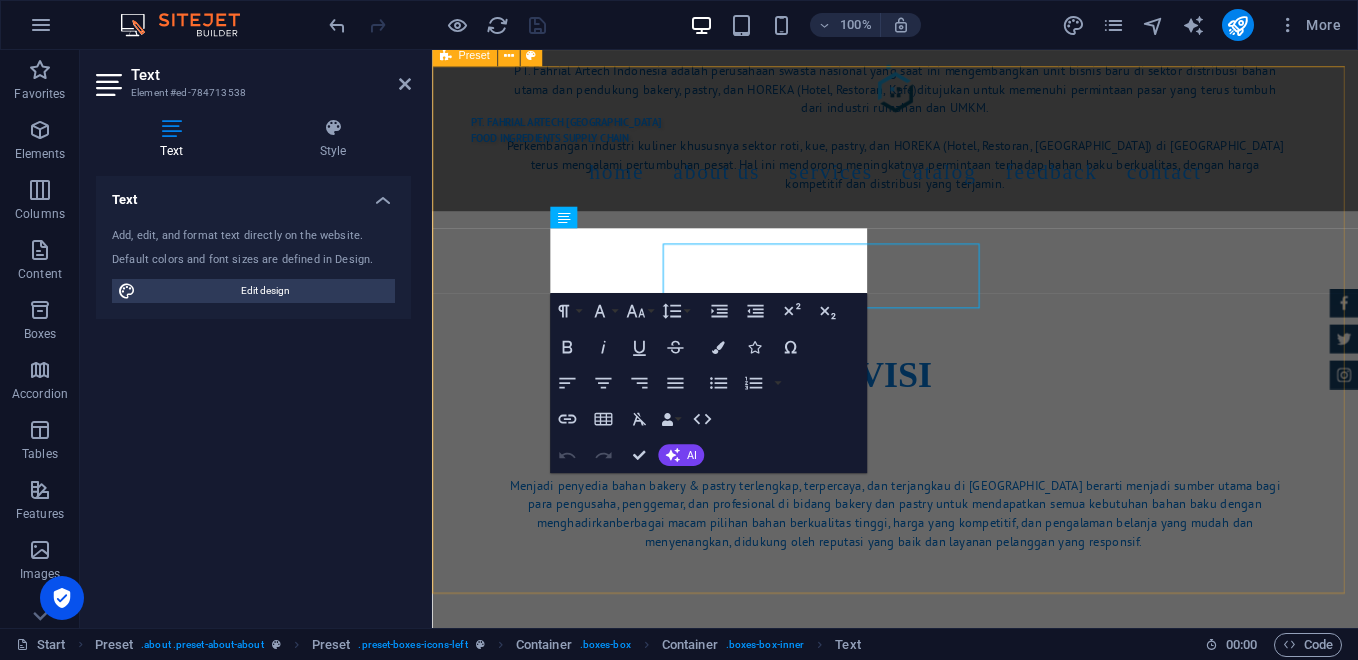 scroll, scrollTop: 1650, scrollLeft: 0, axis: vertical 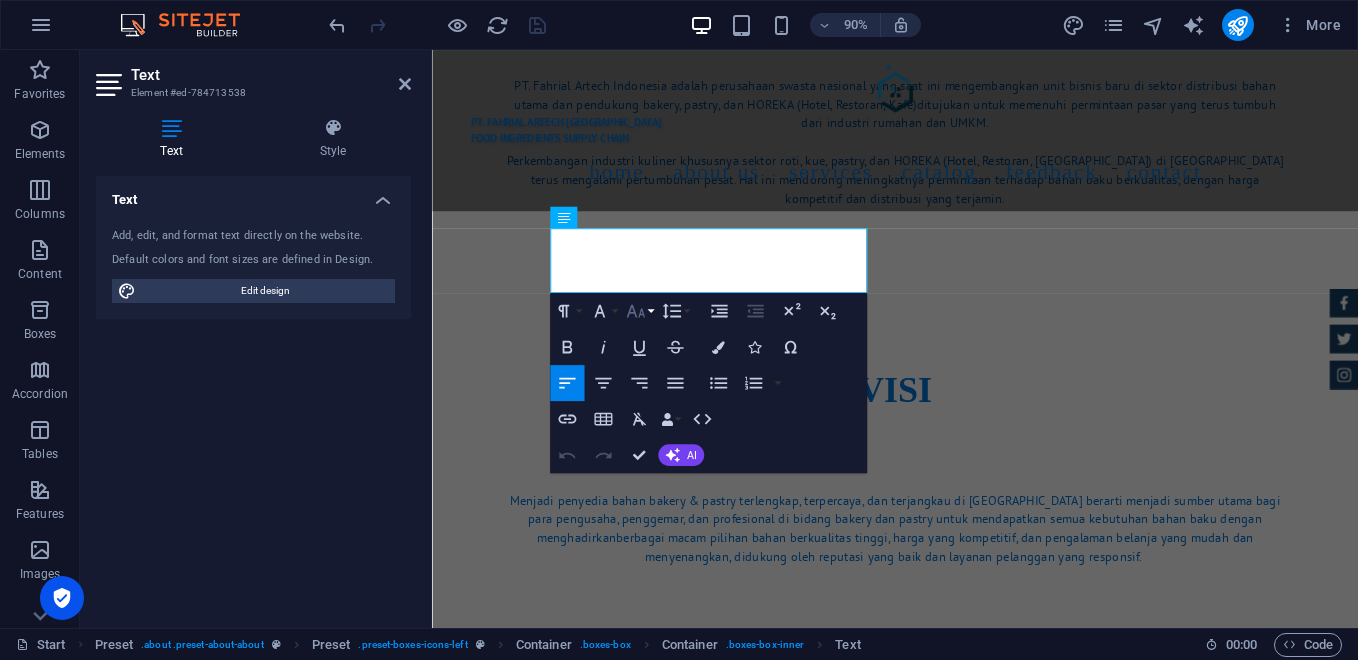 click 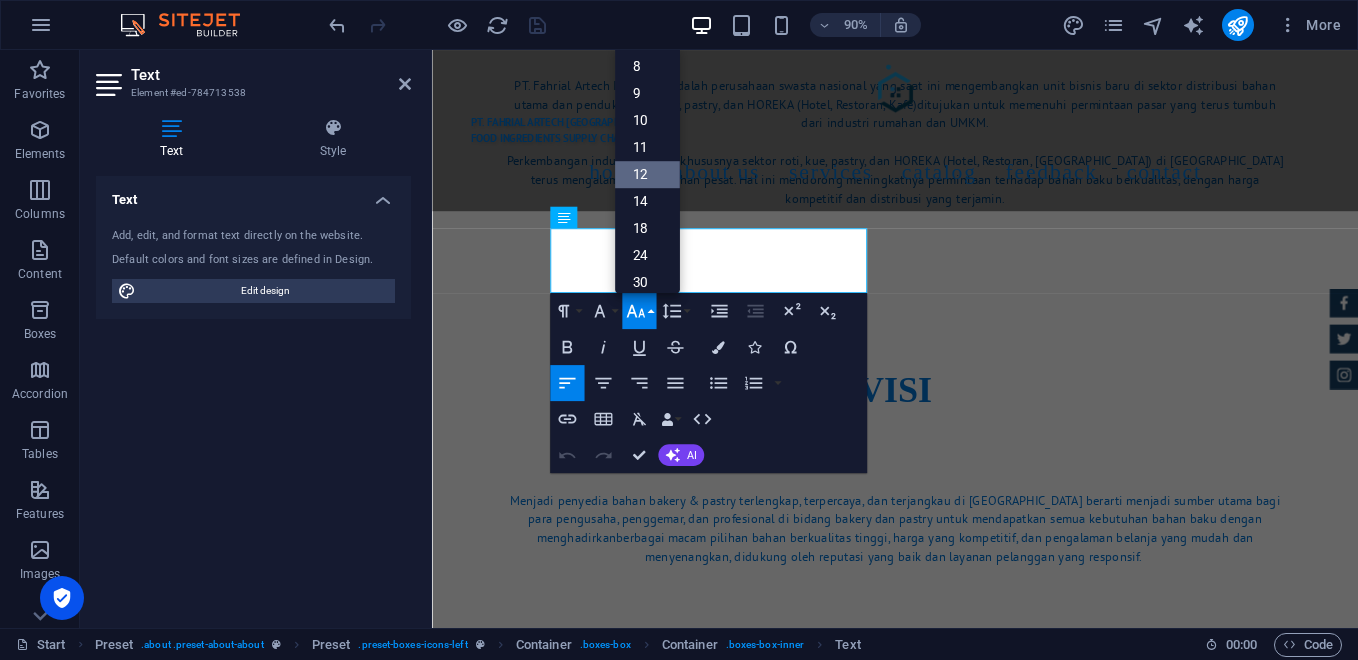 scroll, scrollTop: 143, scrollLeft: 0, axis: vertical 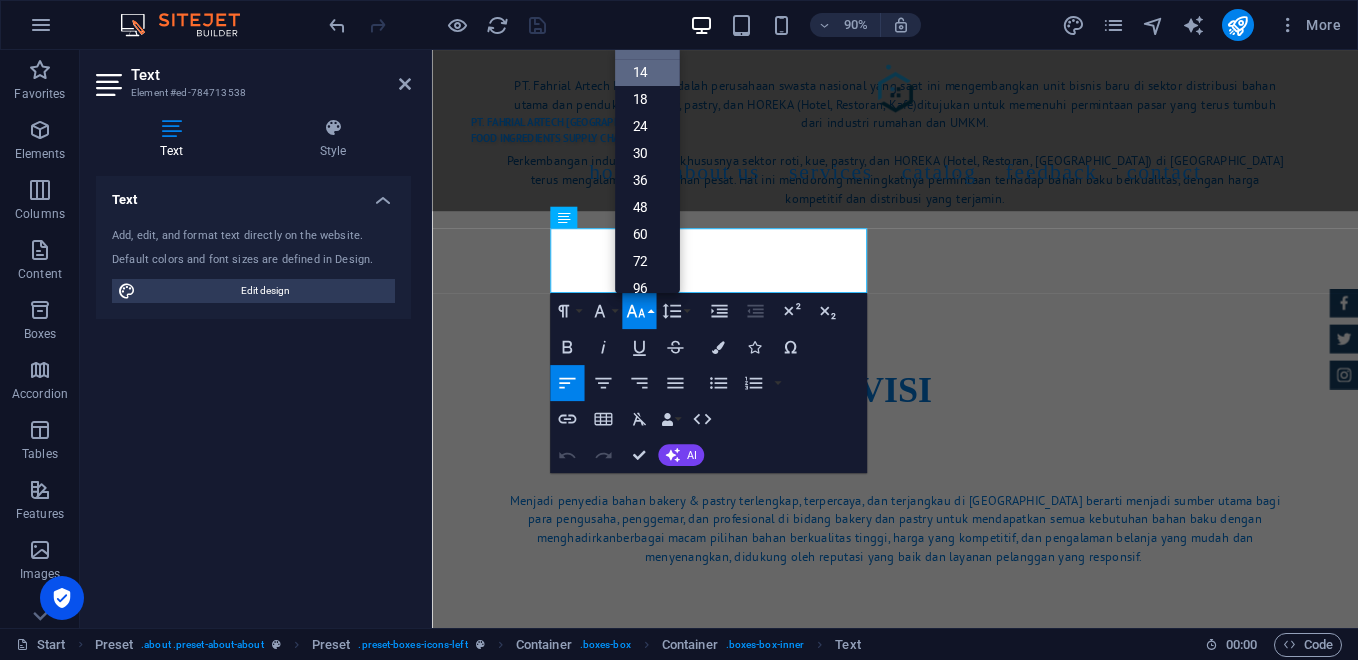 click on "14" at bounding box center [647, 72] 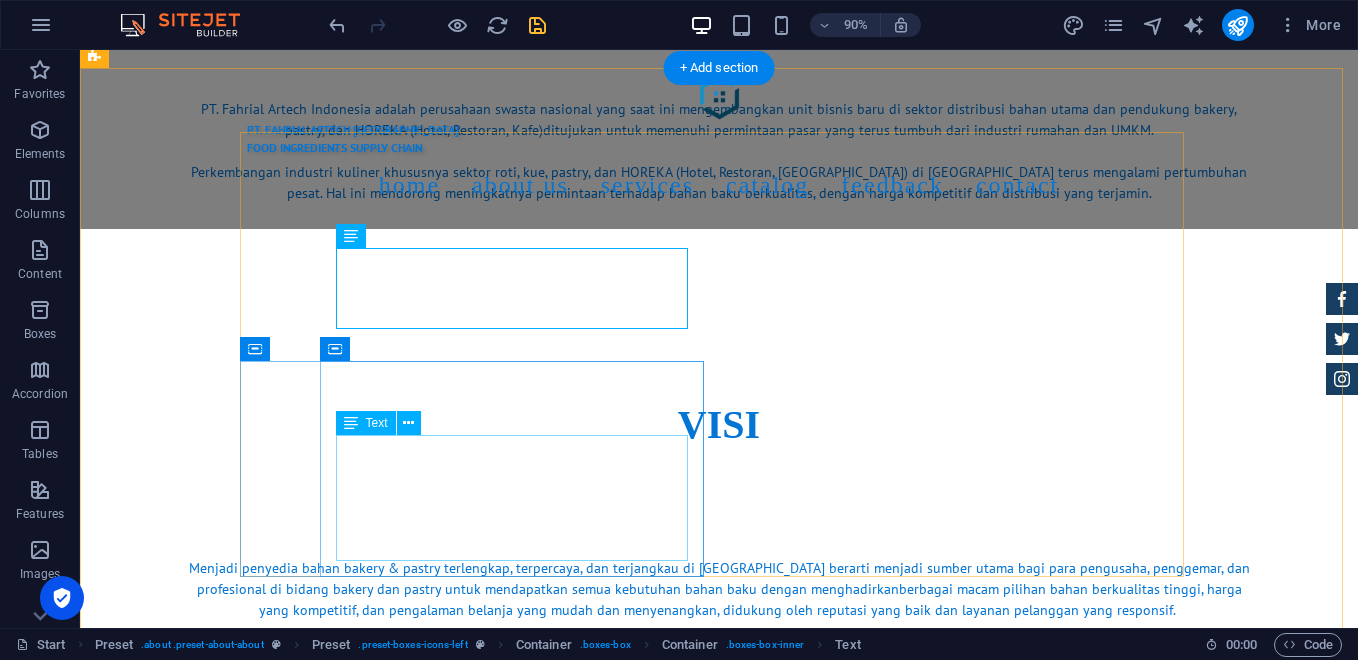 scroll, scrollTop: 1667, scrollLeft: 0, axis: vertical 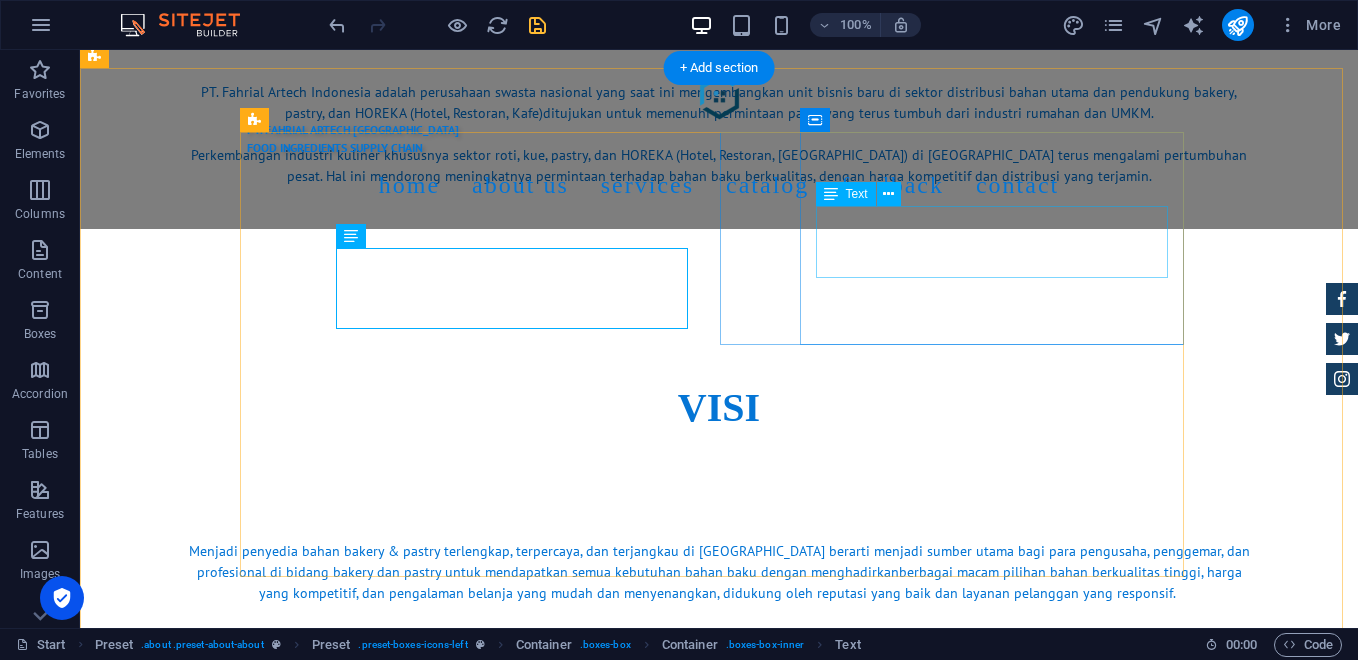 click on "Menjalin kemitraan antara Usaha Mikro, Kecil, dan Menengah (UMKM) dengan industri besar adalah upaya strategis yang saling menguntungkan." at bounding box center [719, 1308] 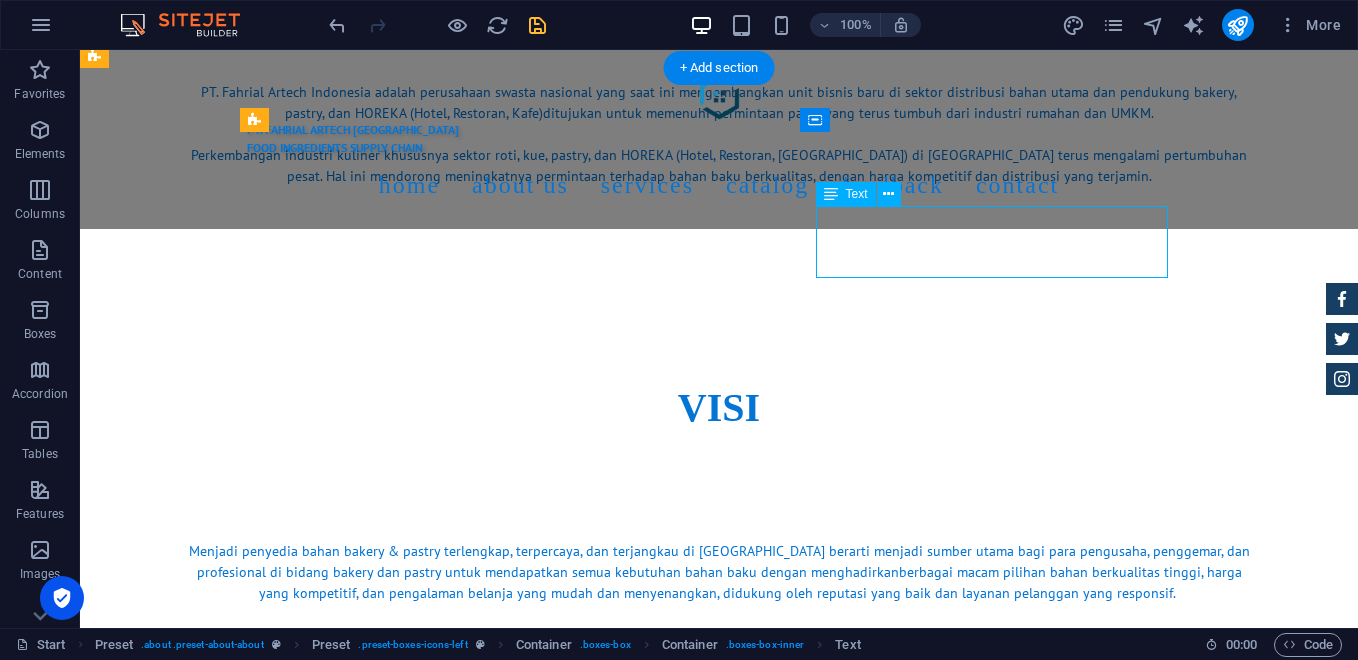 click on "Menjalin kemitraan antara Usaha Mikro, Kecil, dan Menengah (UMKM) dengan industri besar adalah upaya strategis yang saling menguntungkan." at bounding box center (719, 1308) 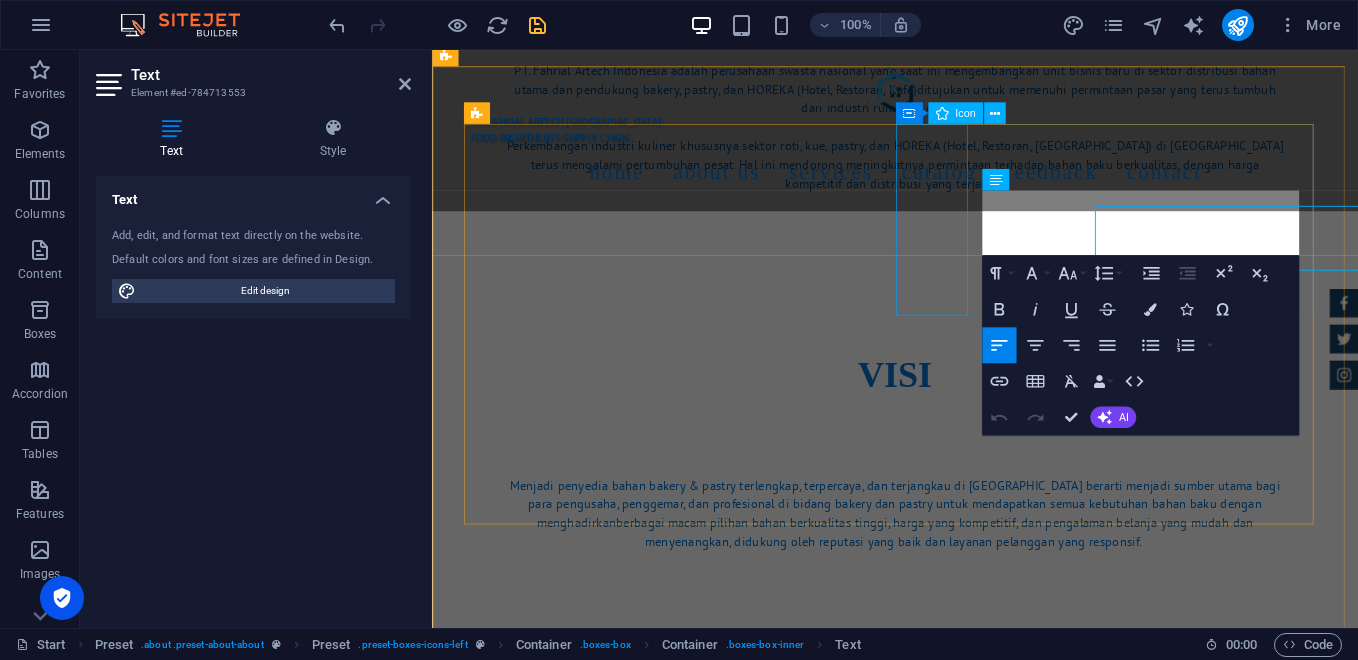 scroll, scrollTop: 1650, scrollLeft: 0, axis: vertical 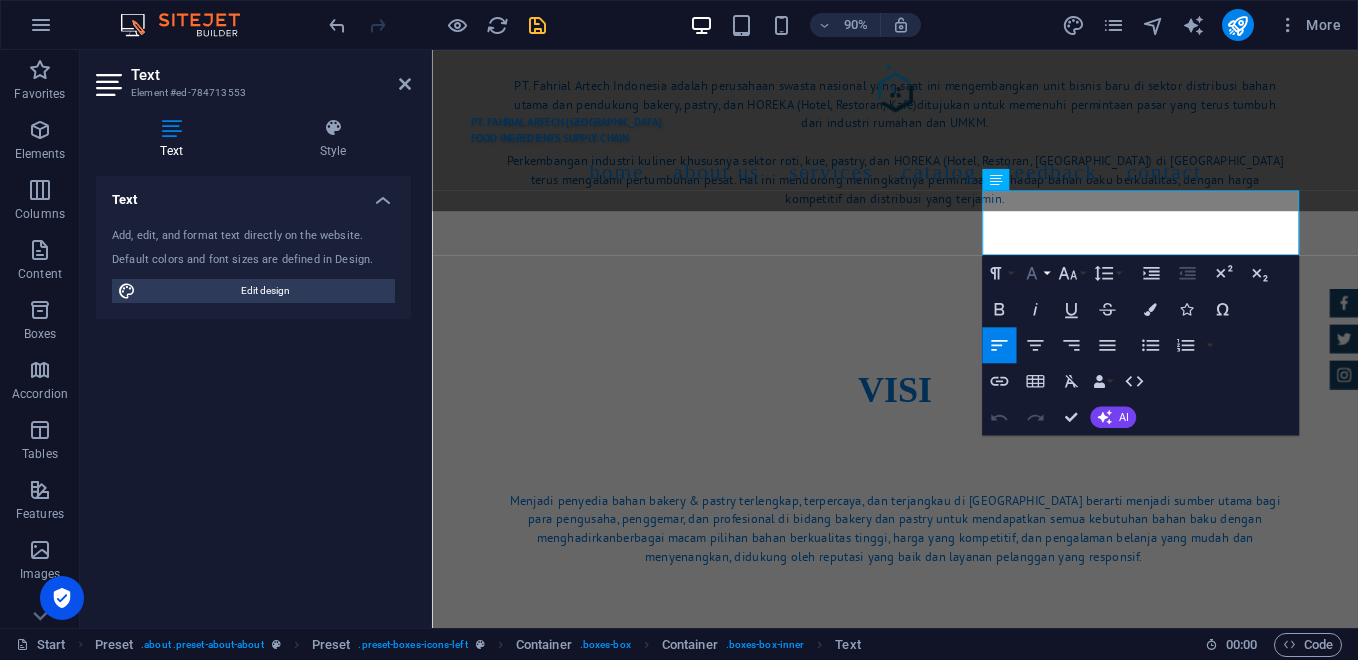 click on "Font Family" at bounding box center (1035, 274) 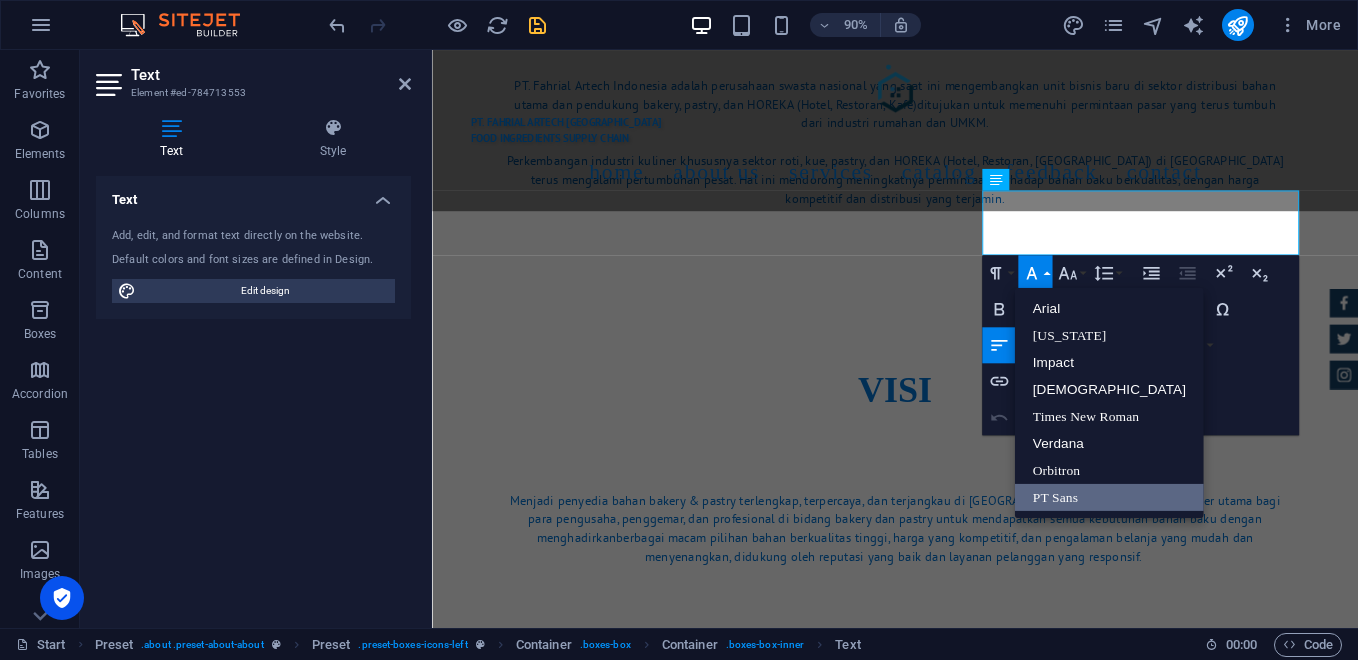 scroll, scrollTop: 0, scrollLeft: 0, axis: both 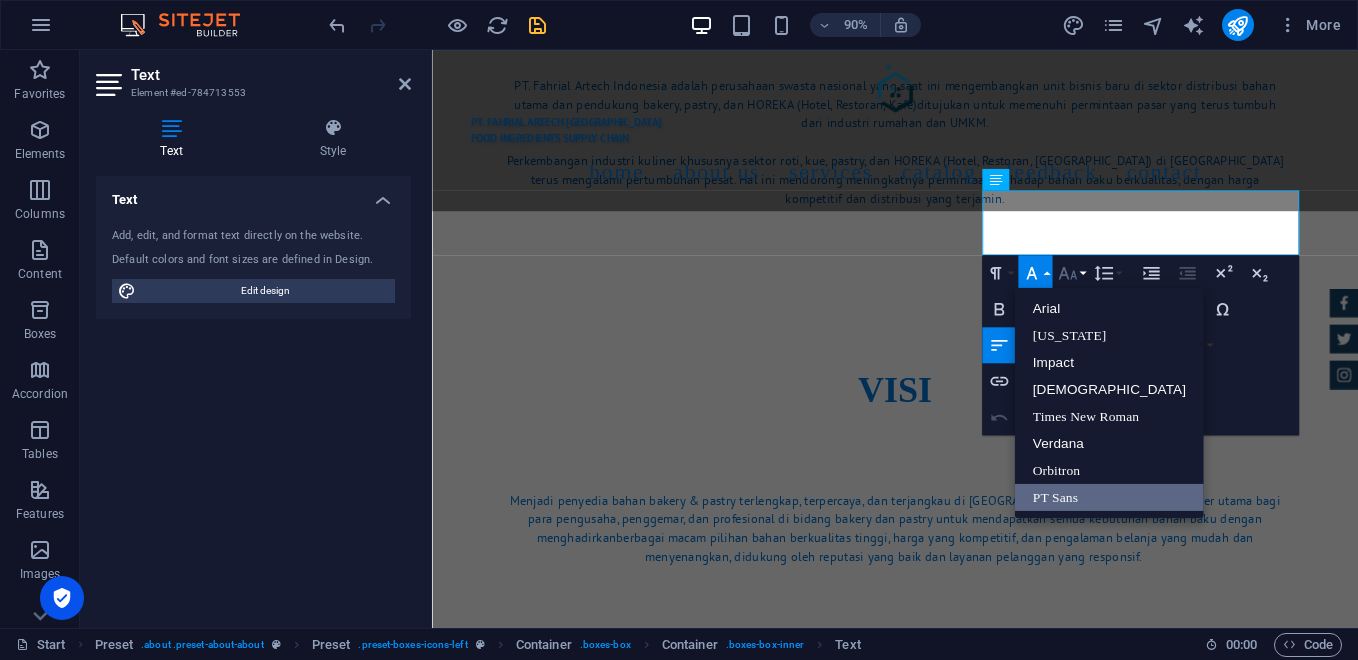 click 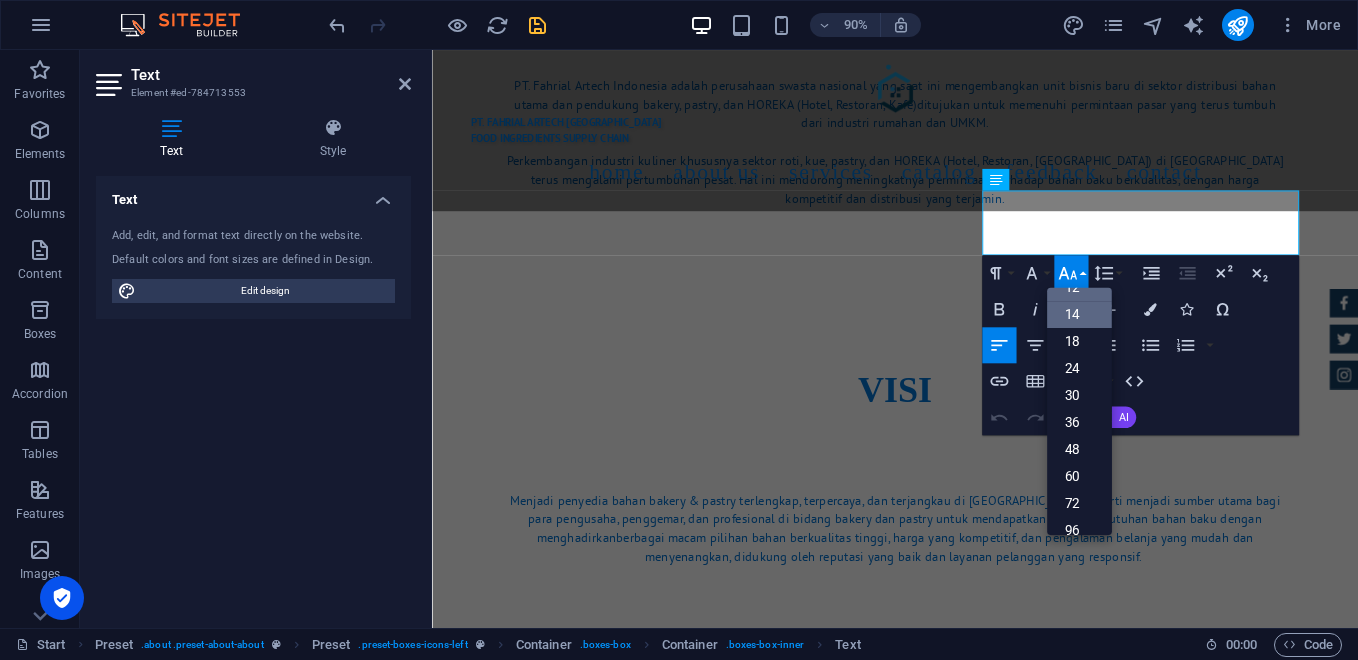click on "14" at bounding box center [1079, 314] 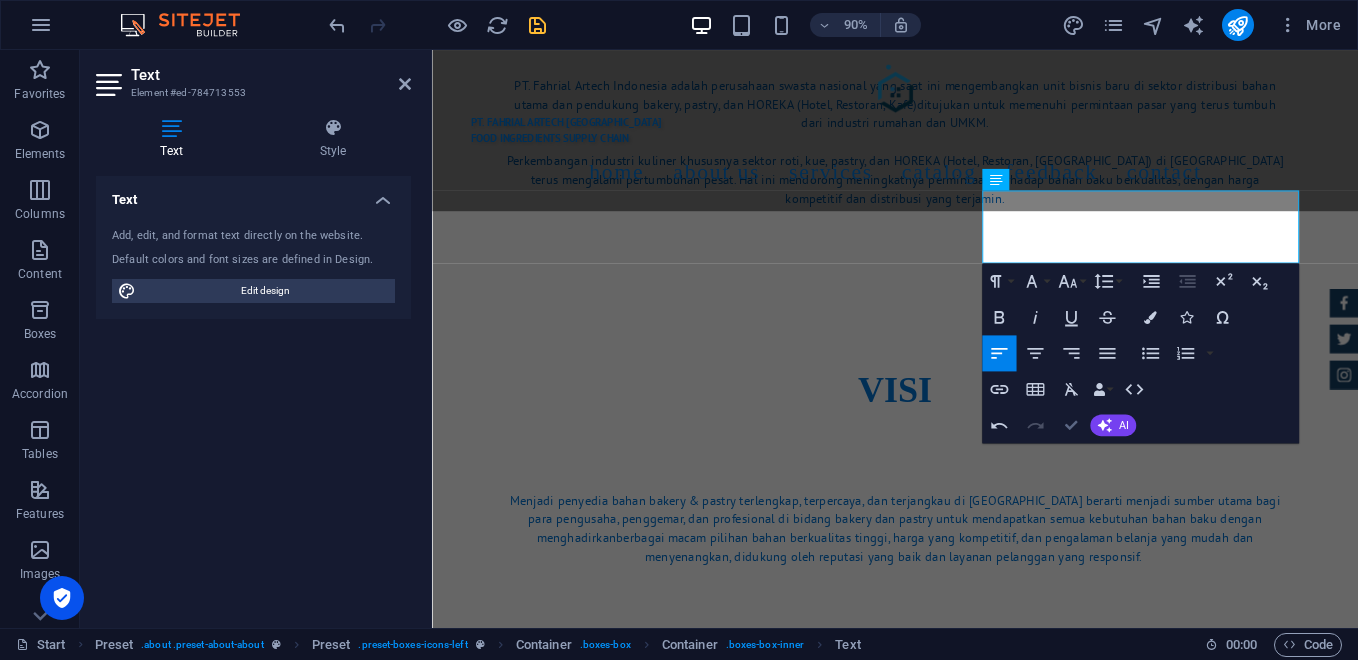 scroll, scrollTop: 1667, scrollLeft: 0, axis: vertical 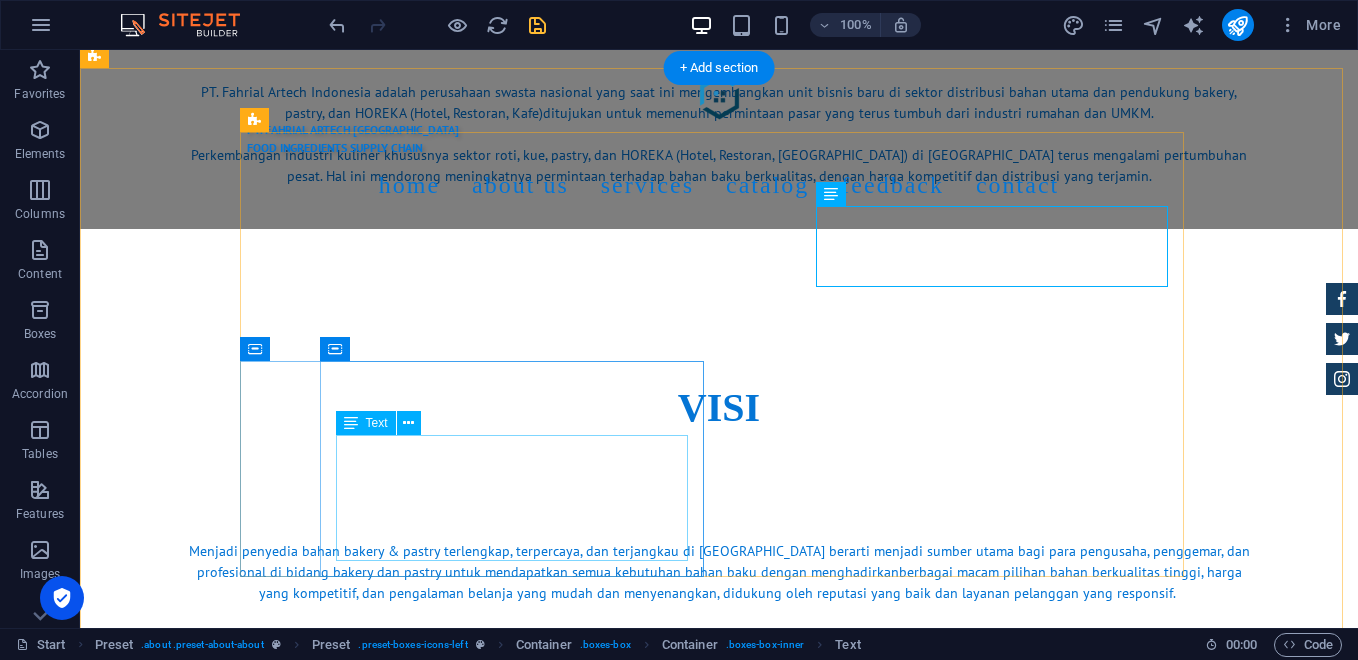 click on "Layanan distribusi yang cepat dan tepat sasaran adalah proses penyaluran barang atau jasa dari produsen ke konsumen dengan efisien dan akurat.  Ini melibatkan perencanaan rute, penggunaan teknologi pelacakan, serta pemilihan mode transportasi yang optimal untuk memastikan produk sampai tepat waktu dan dalam kondisi baik." at bounding box center (719, 1534) 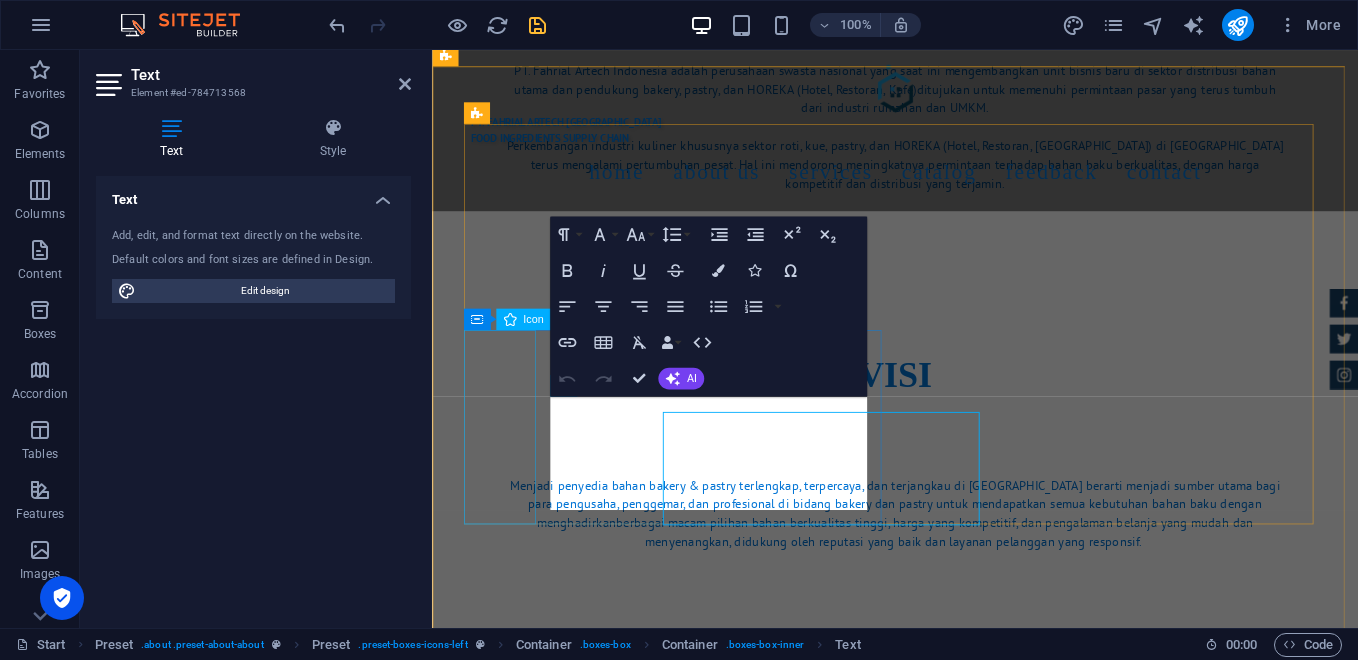 scroll, scrollTop: 1650, scrollLeft: 0, axis: vertical 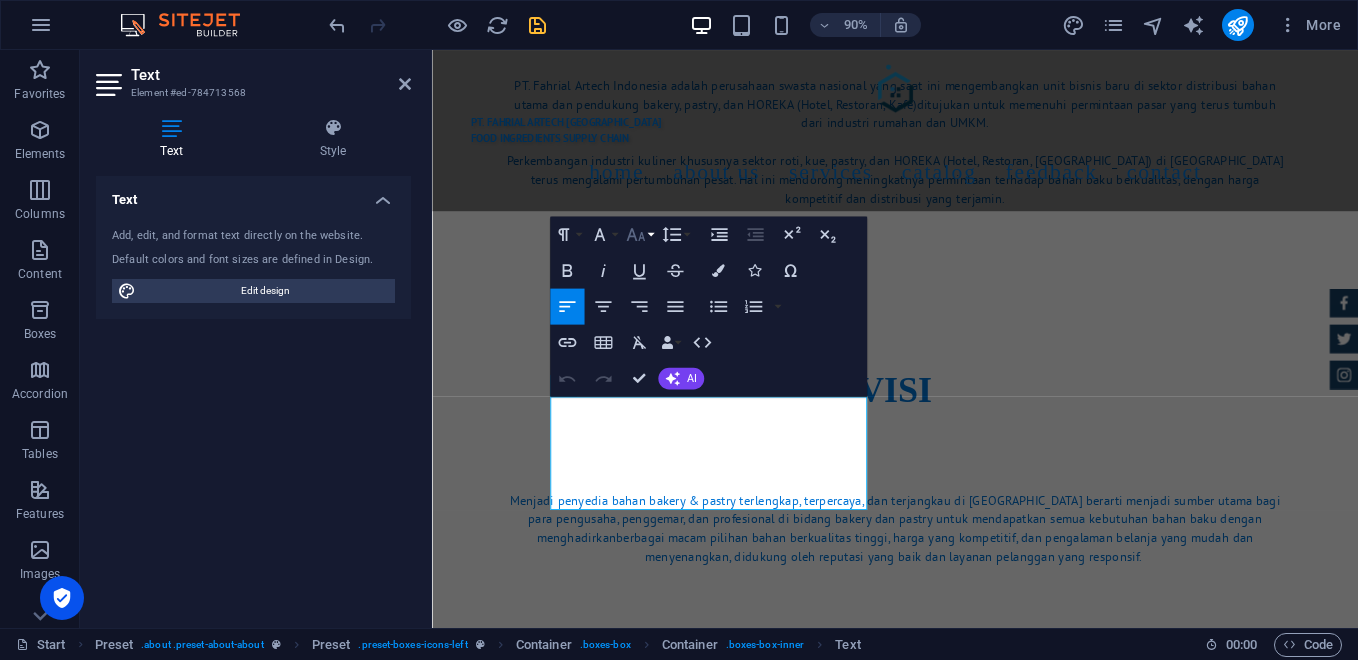 click 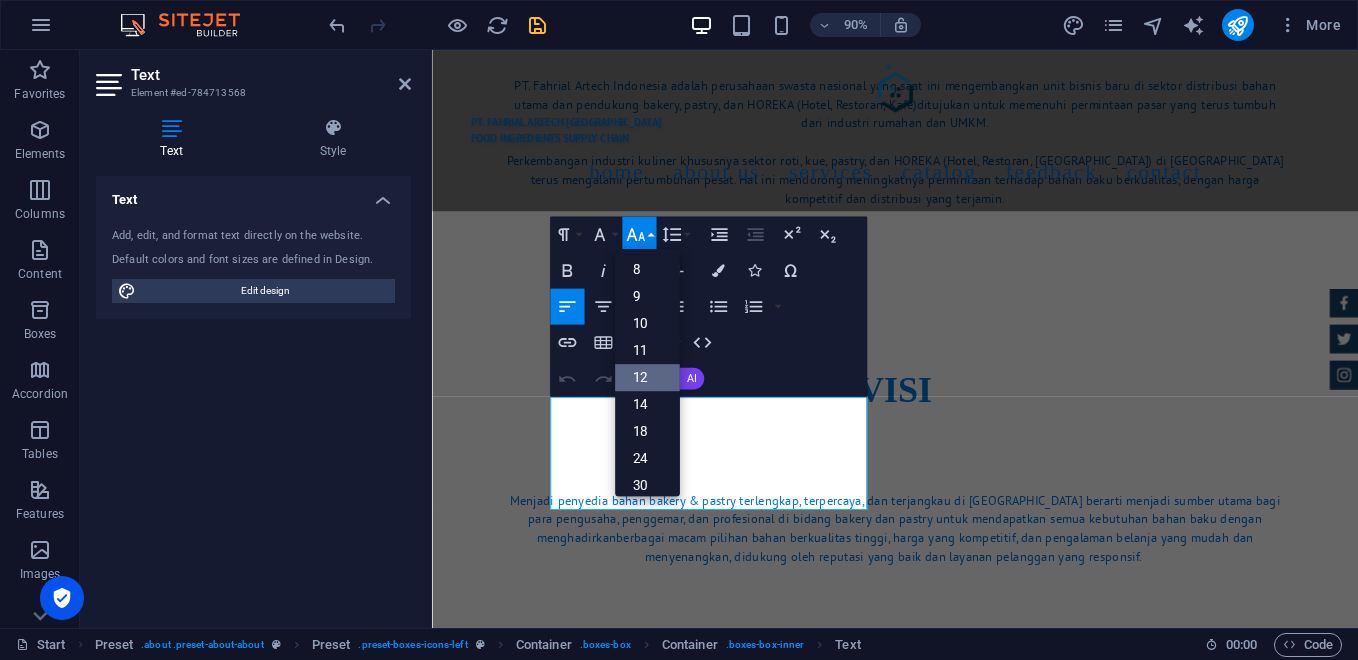 scroll, scrollTop: 143, scrollLeft: 0, axis: vertical 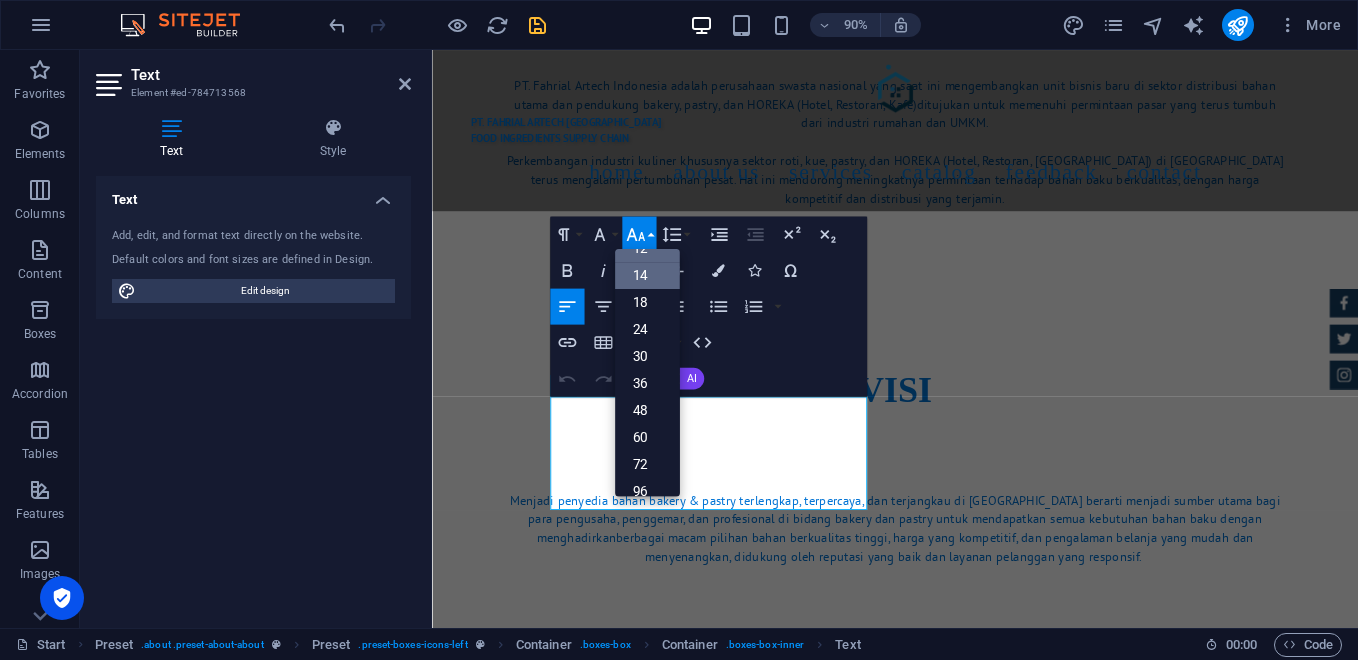 click on "14" at bounding box center (647, 276) 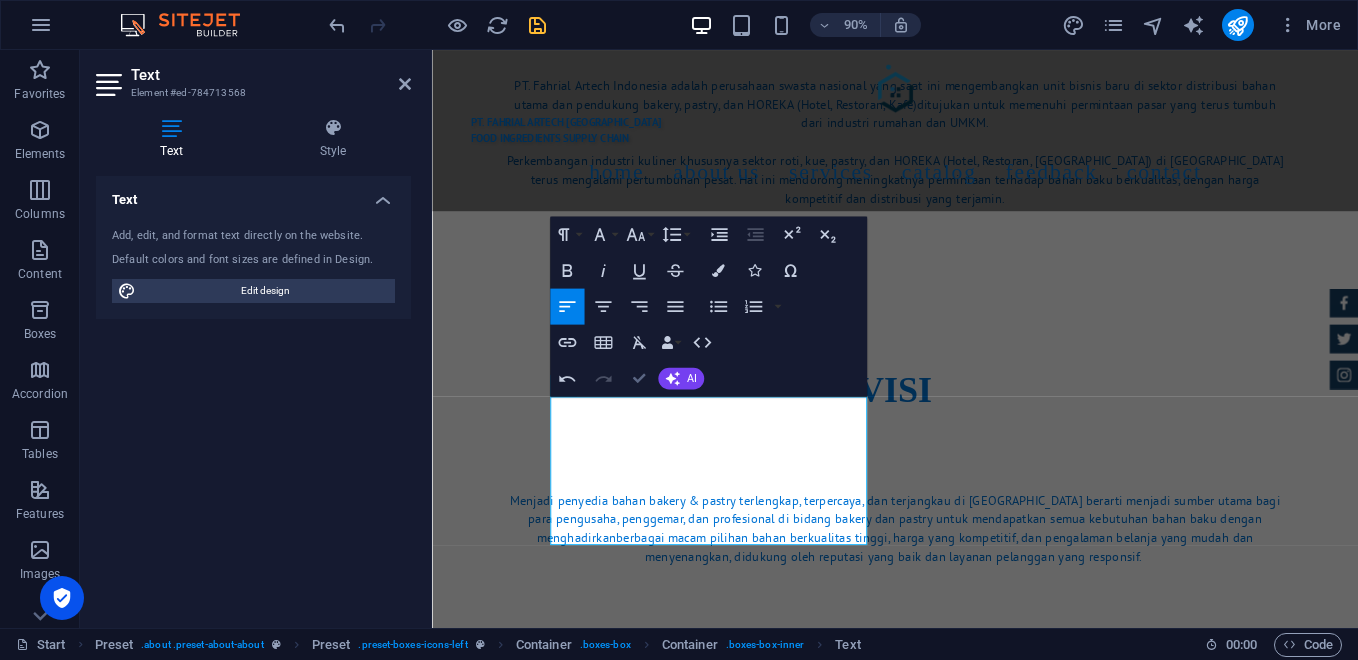 scroll, scrollTop: 1667, scrollLeft: 0, axis: vertical 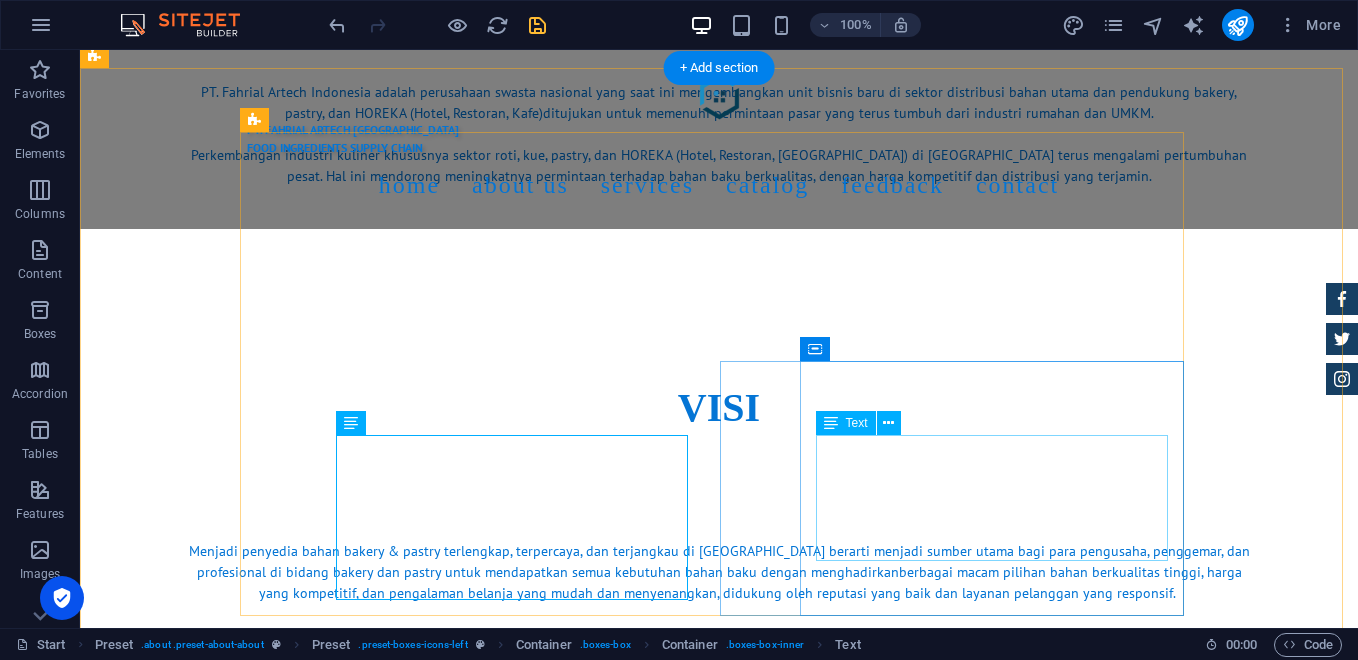 click on "Mengembangkan jaringan ritel dan distribusi digital berarti memperluas jangkauan bisnis Anda melalui platform online dan saluran digital lainnya, serta mengoptimalkan cara produk atau layanan Anda didistribusikan dan diakses oleh pelanggan.  Ini melibatkan integrasi antara toko fisik dan toko online, serta penggunaan berbagai teknologi untuk meningkatkan pengalaman pelanggan dan efisiensi operasional." at bounding box center (719, 1793) 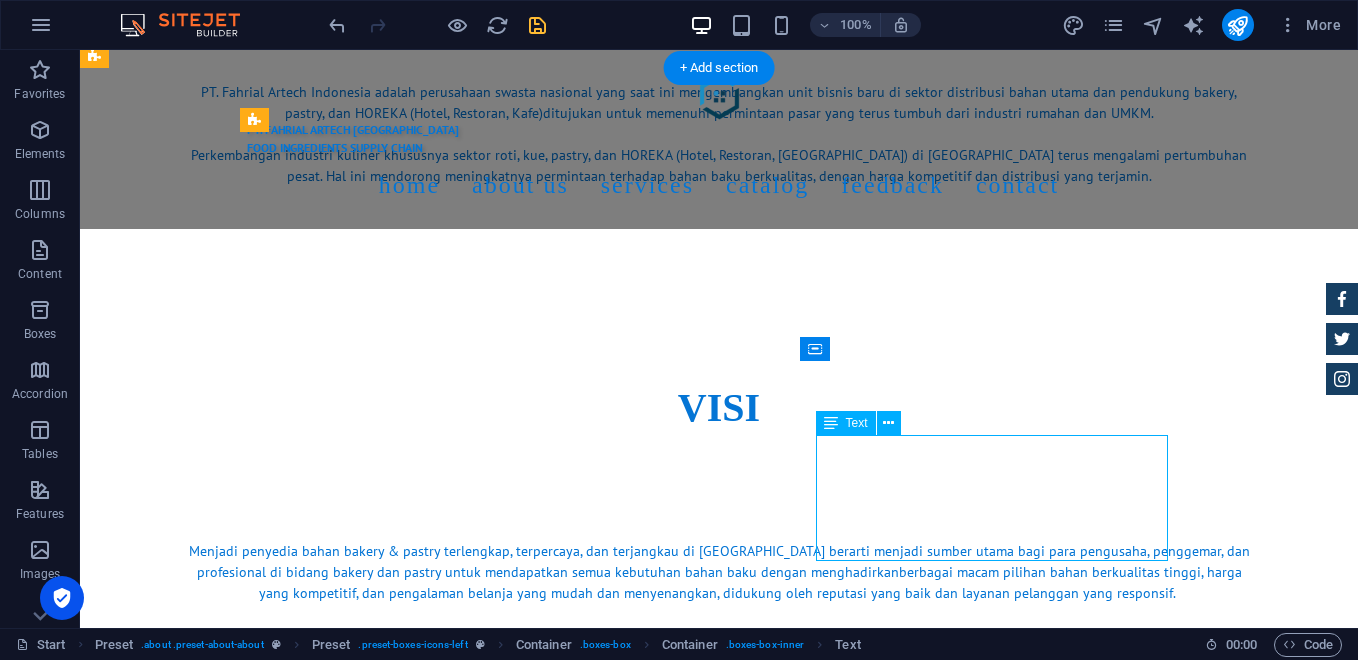 click on "Mengembangkan jaringan ritel dan distribusi digital berarti memperluas jangkauan bisnis Anda melalui platform online dan saluran digital lainnya, serta mengoptimalkan cara produk atau layanan Anda didistribusikan dan diakses oleh pelanggan.  Ini melibatkan integrasi antara toko fisik dan toko online, serta penggunaan berbagai teknologi untuk meningkatkan pengalaman pelanggan dan efisiensi operasional." at bounding box center (719, 1793) 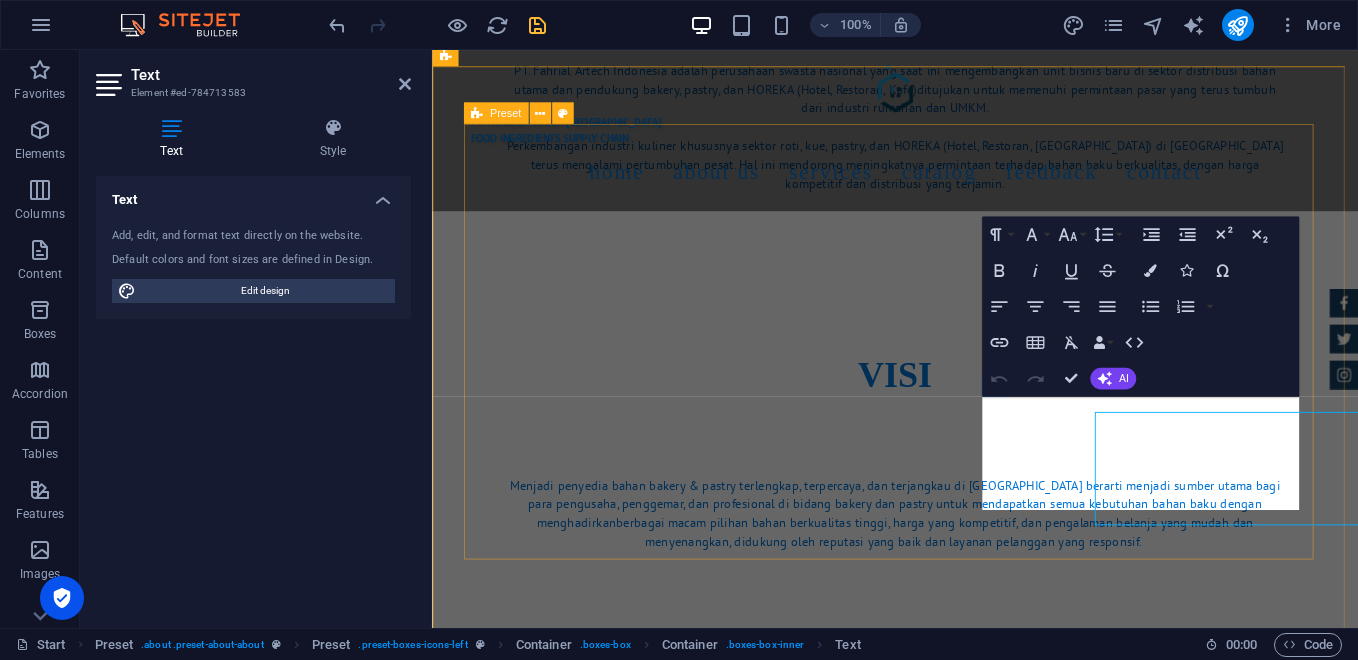 scroll, scrollTop: 1650, scrollLeft: 0, axis: vertical 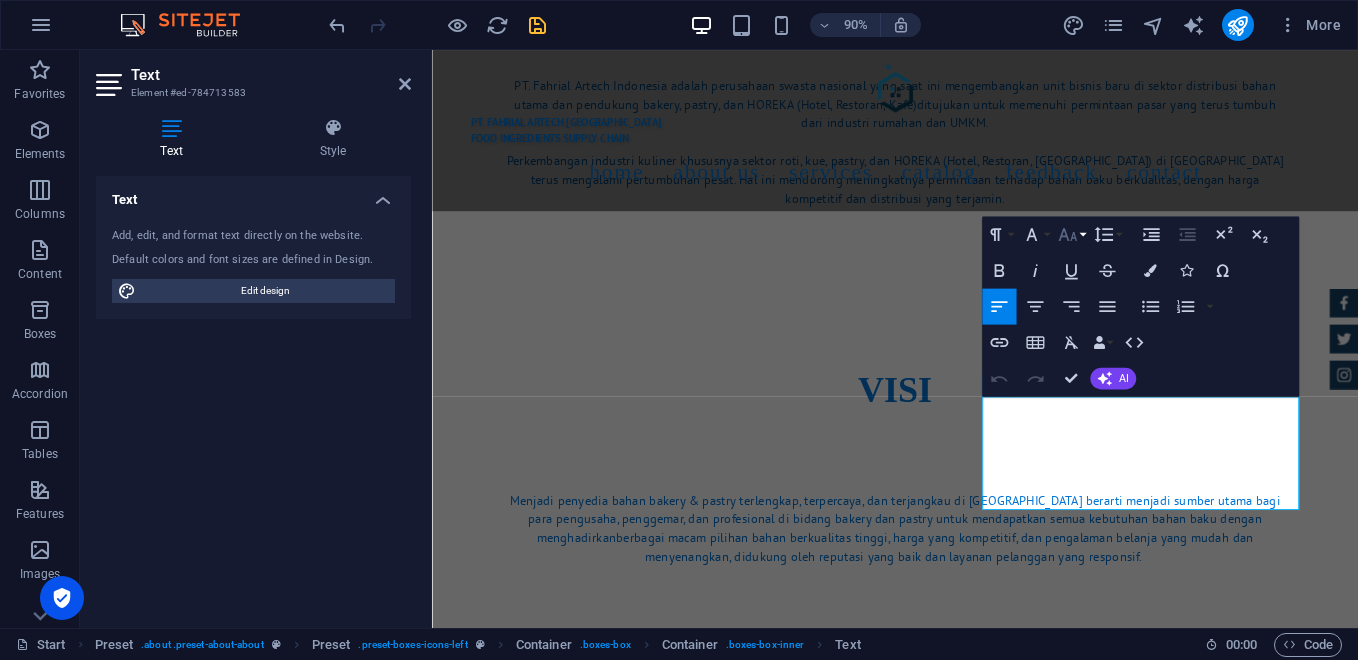 click 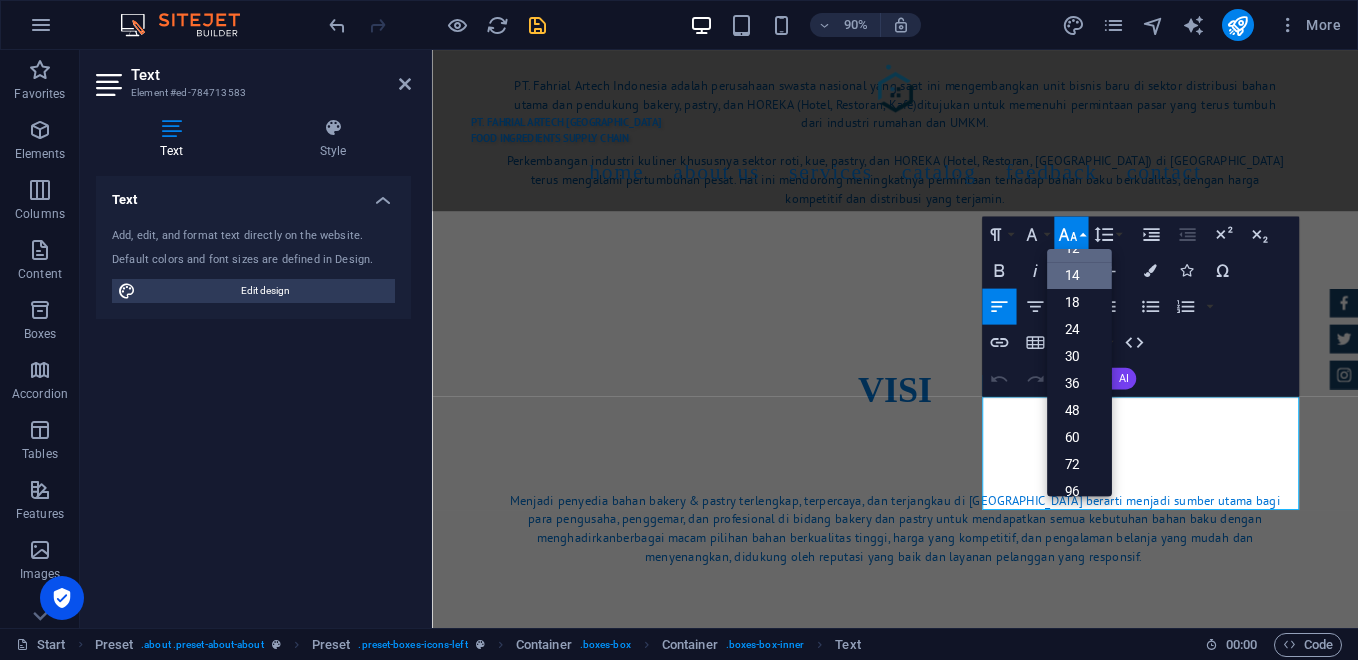 click on "14" at bounding box center [1079, 276] 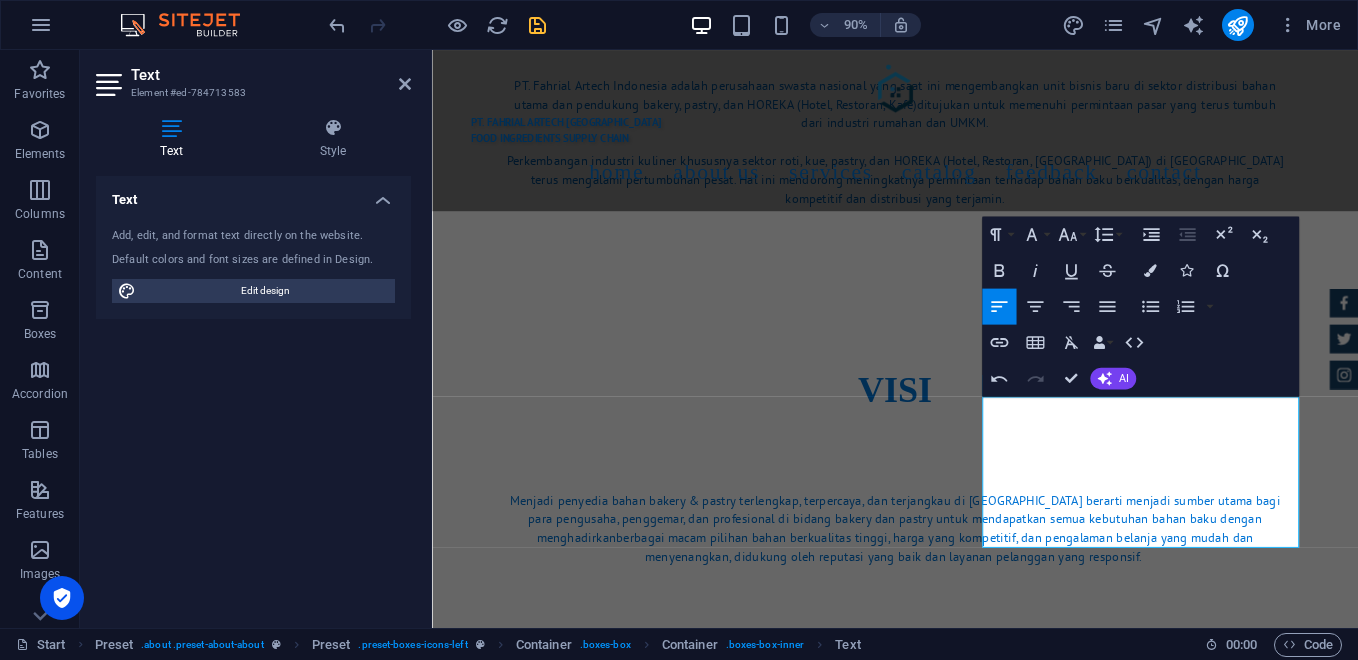 scroll, scrollTop: 1667, scrollLeft: 0, axis: vertical 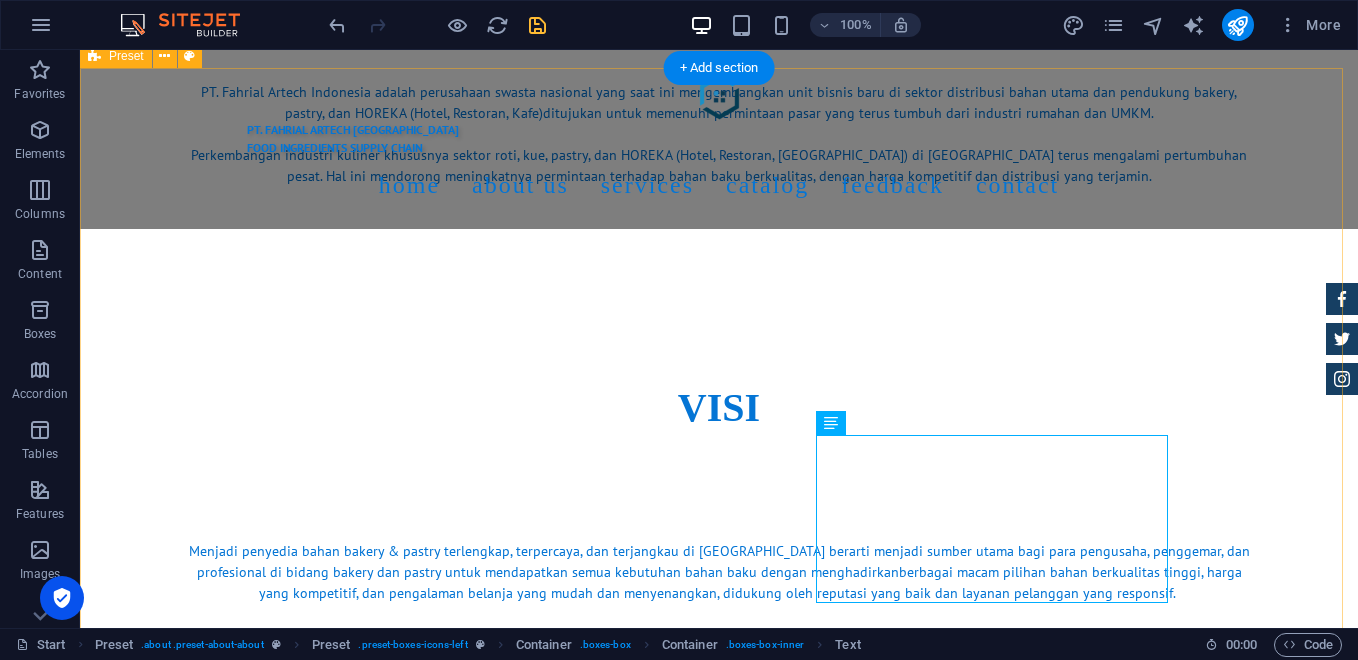 click on "provide quality products Kualitas produk yang baik tidak hanya menciptakan kepuasan pelanggan, tetapi juga membangun loyalitas dan kepercayaan jangka panjang terhadap merek.   partnership Menjalin kemitraan antara Usaha Mikro, Kecil, dan Menengah (UMKM) dengan industri besar adalah upaya strategis yang saling menguntungkan. distribusition Layanan distribusi yang cepat dan tepat sasaran adalah proses penyaluran barang atau jasa dari produsen ke konsumen dengan efisien dan akurat.  Ini melibatkan perencanaan rute, penggunaan teknologi pelacakan, serta pemilihan mode transportasi yang optimal untuk memastikan produk sampai tepat waktu dan dalam kondisi baik.   .fa-secondary{opacity:.4} DEVELOPMENT Mengembangkan jaringan ritel dan distribusi digital berarti memperluas jangkauan bisnis Anda melalui platform online dan saluran digital lainnya, serta mengoptimalkan cara produk atau layanan Anda didistribusikan dan diakses oleh pelanggan." at bounding box center [719, 1403] 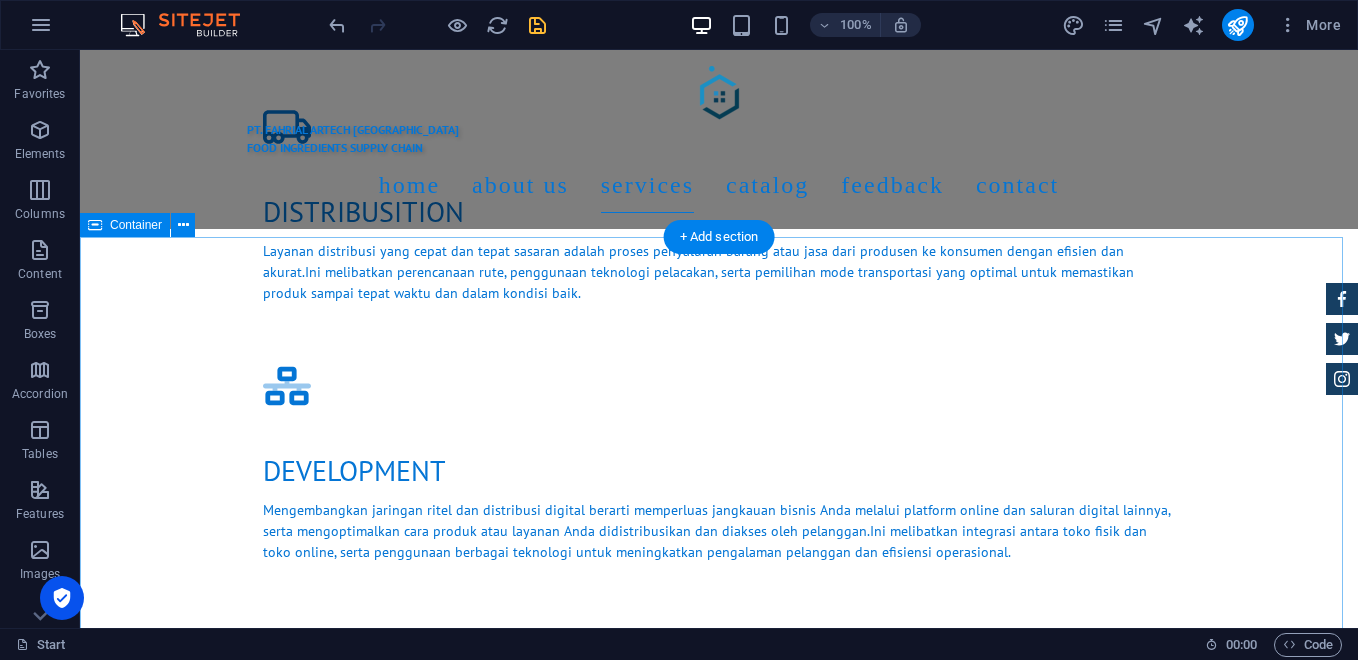 scroll, scrollTop: 3167, scrollLeft: 0, axis: vertical 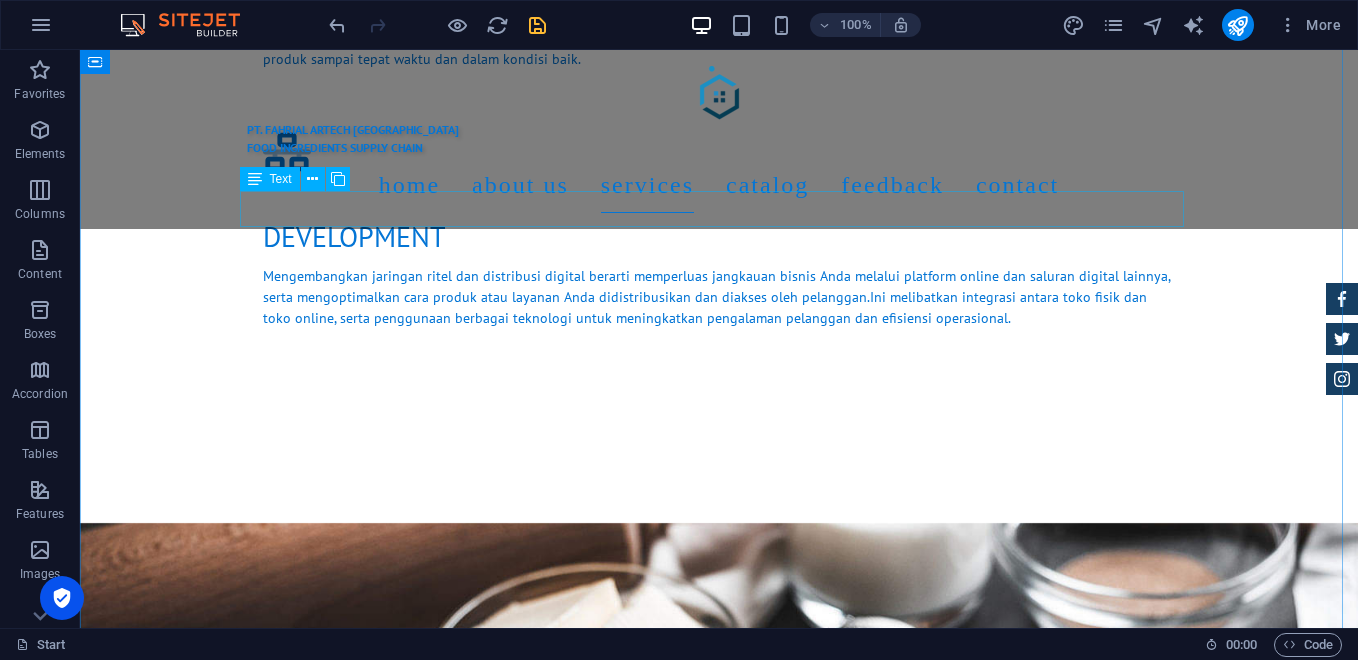 click on "[PERSON_NAME] menghadirkan model bisnis “One Stop Solution” untuk memenuhi kebutuhan bahan baku Bakery, Pastry, dan Horeka, mulai dari bahan utama, bahan tambahan, hingga layanan logistik dan distribusi." at bounding box center [719, 1432] 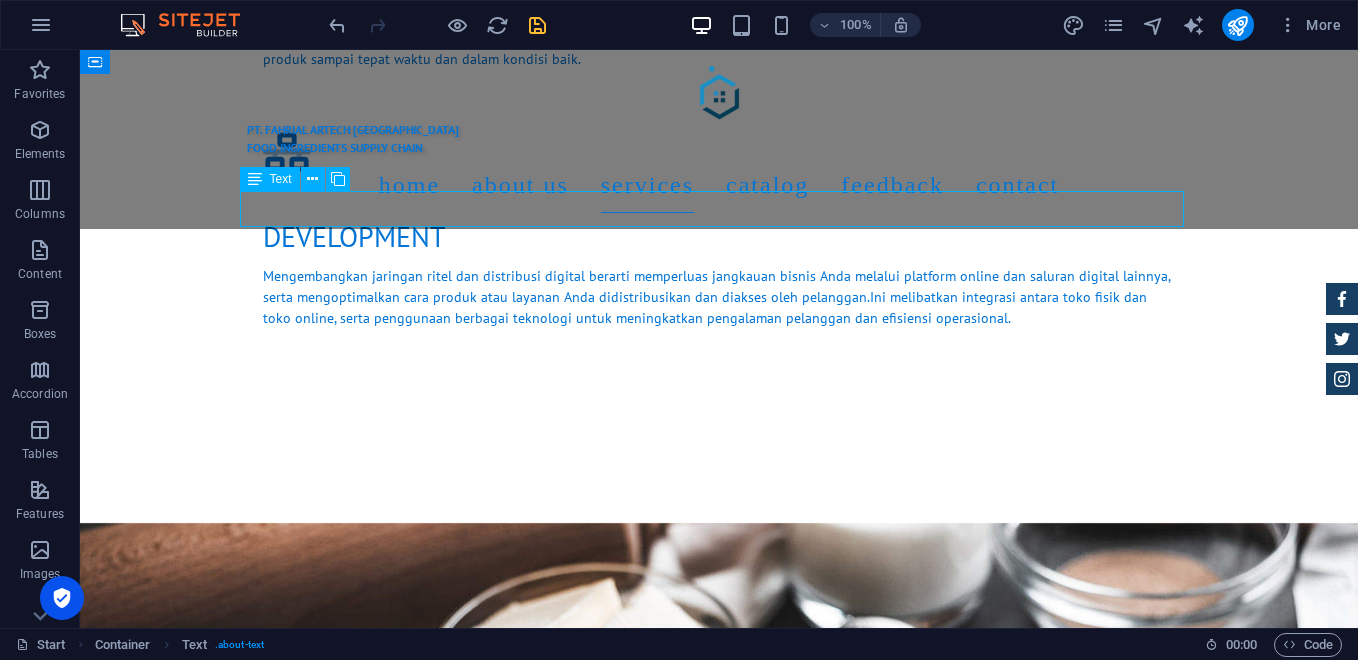 click on "[PERSON_NAME] menghadirkan model bisnis “One Stop Solution” untuk memenuhi kebutuhan bahan baku Bakery, Pastry, dan Horeka, mulai dari bahan utama, bahan tambahan, hingga layanan logistik dan distribusi." at bounding box center [719, 1432] 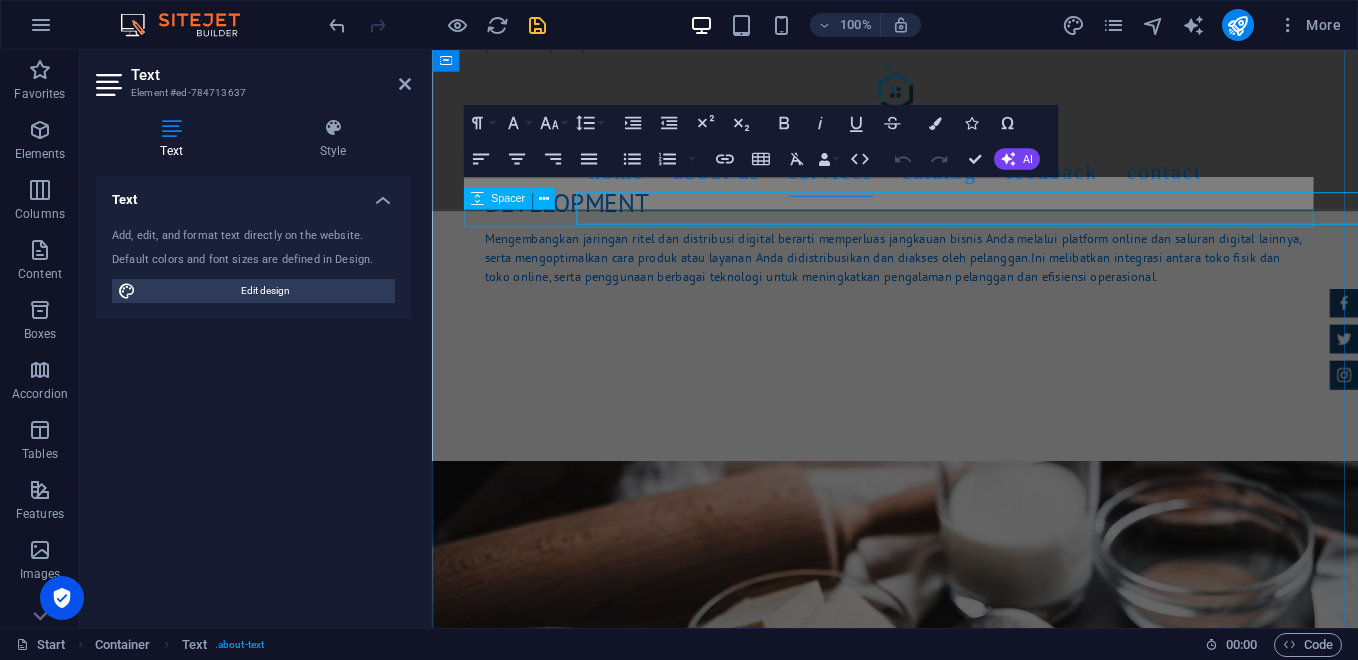 scroll, scrollTop: 3150, scrollLeft: 0, axis: vertical 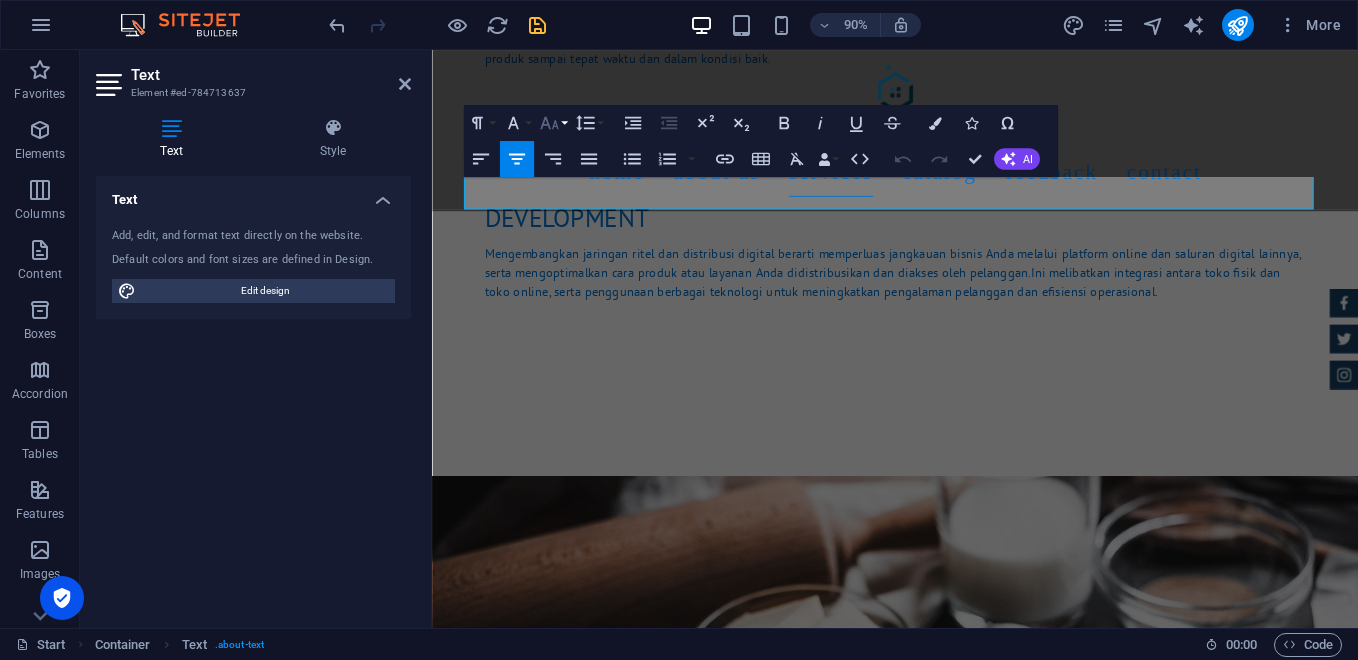 click 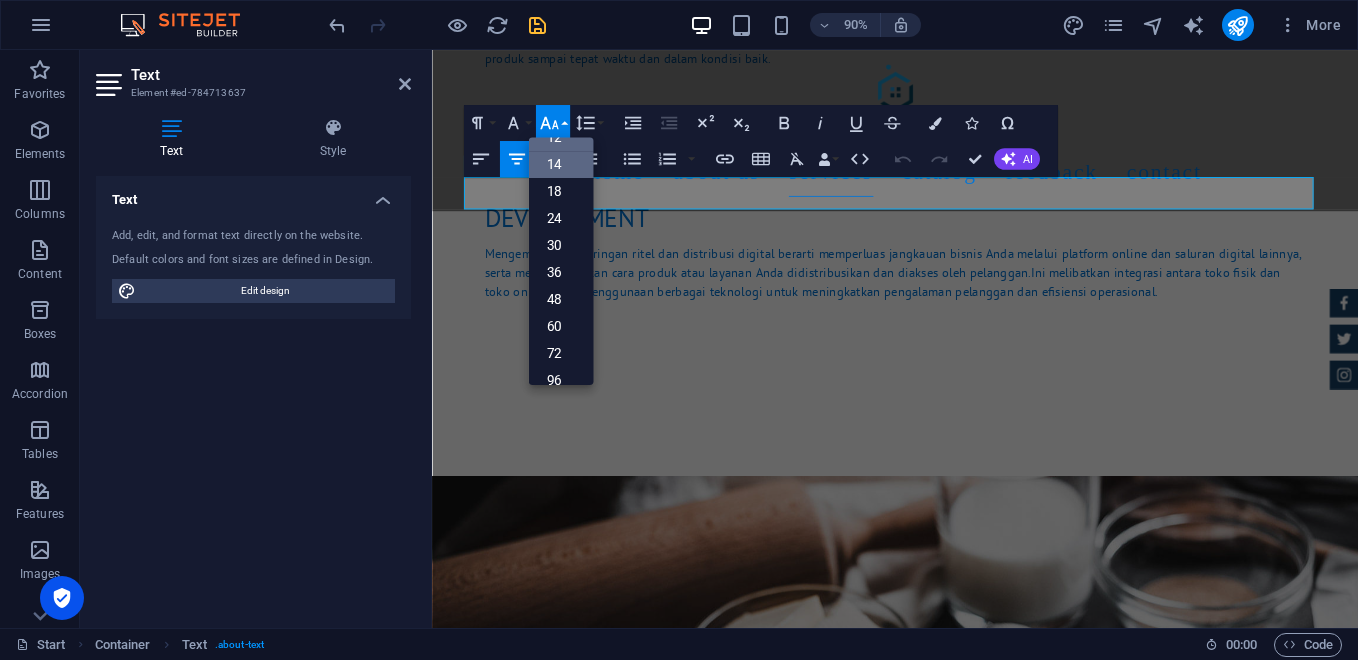 click on "14" at bounding box center (560, 164) 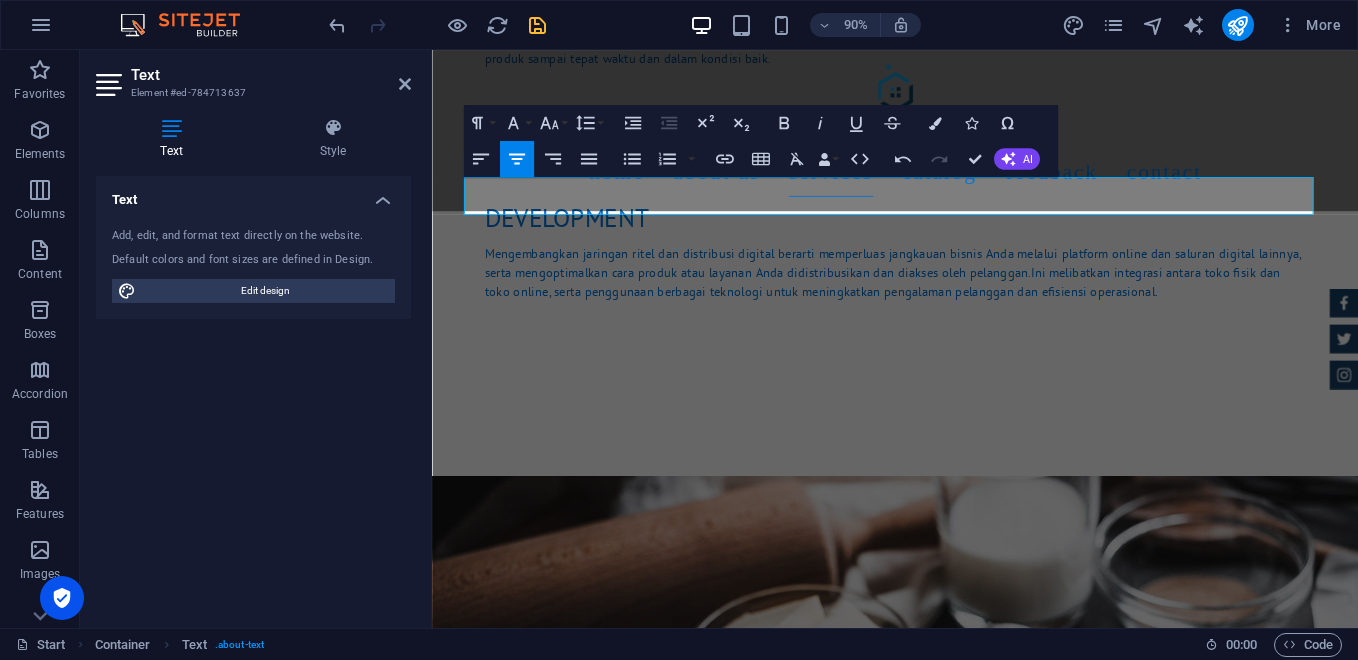 click on "Text Add, edit, and format text directly on the website. Default colors and font sizes are defined in Design. Edit design Alignment Left aligned Centered Right aligned" at bounding box center [253, 394] 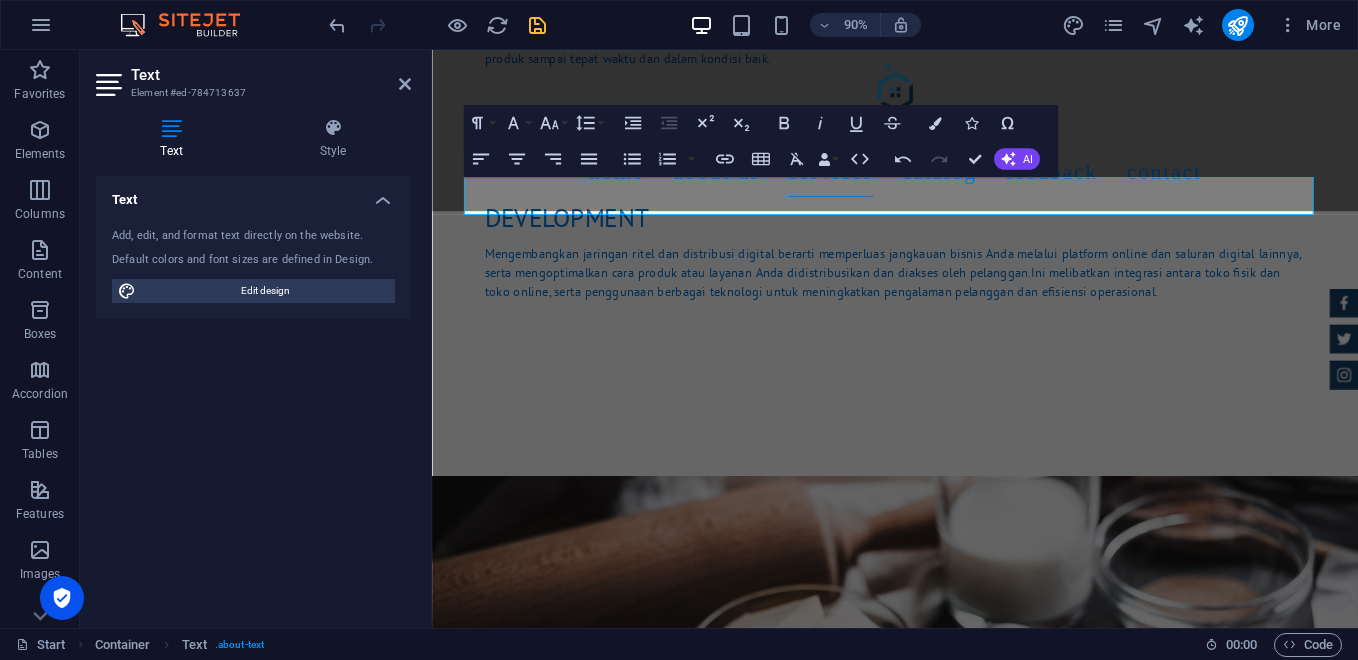 click on "Text Add, edit, and format text directly on the website. Default colors and font sizes are defined in Design. Edit design Alignment Left aligned Centered Right aligned" at bounding box center [253, 394] 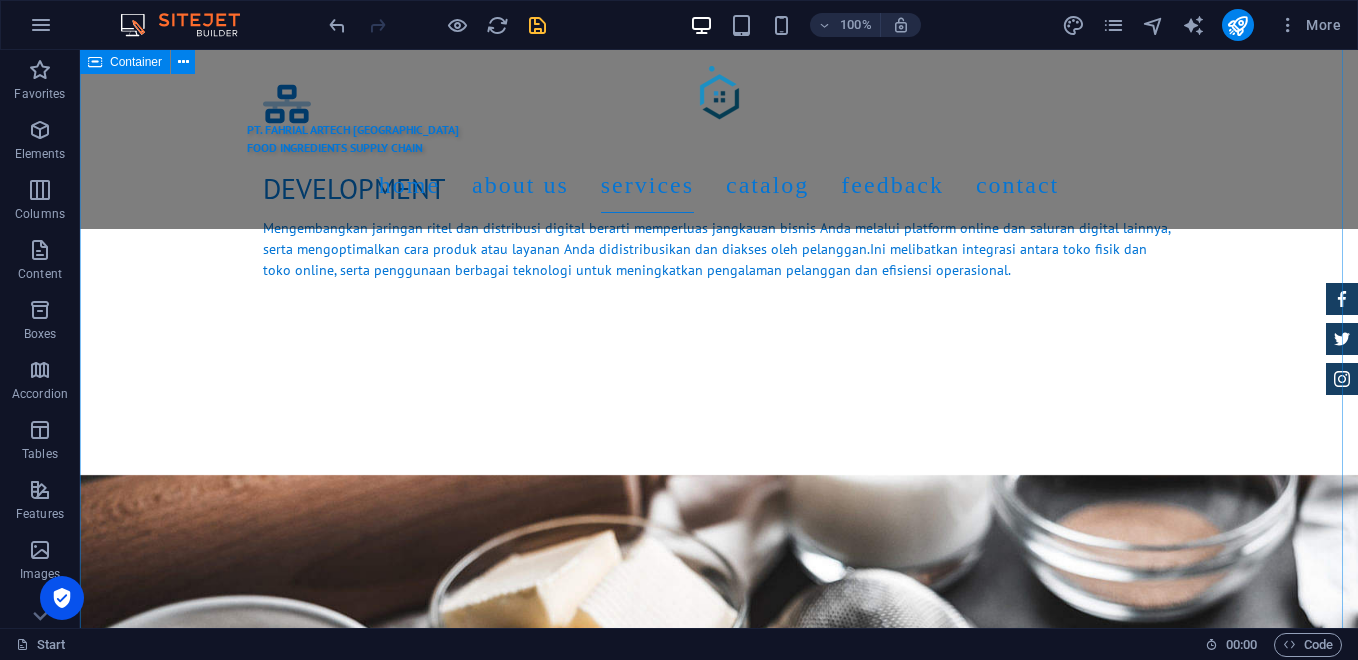 scroll, scrollTop: 3167, scrollLeft: 0, axis: vertical 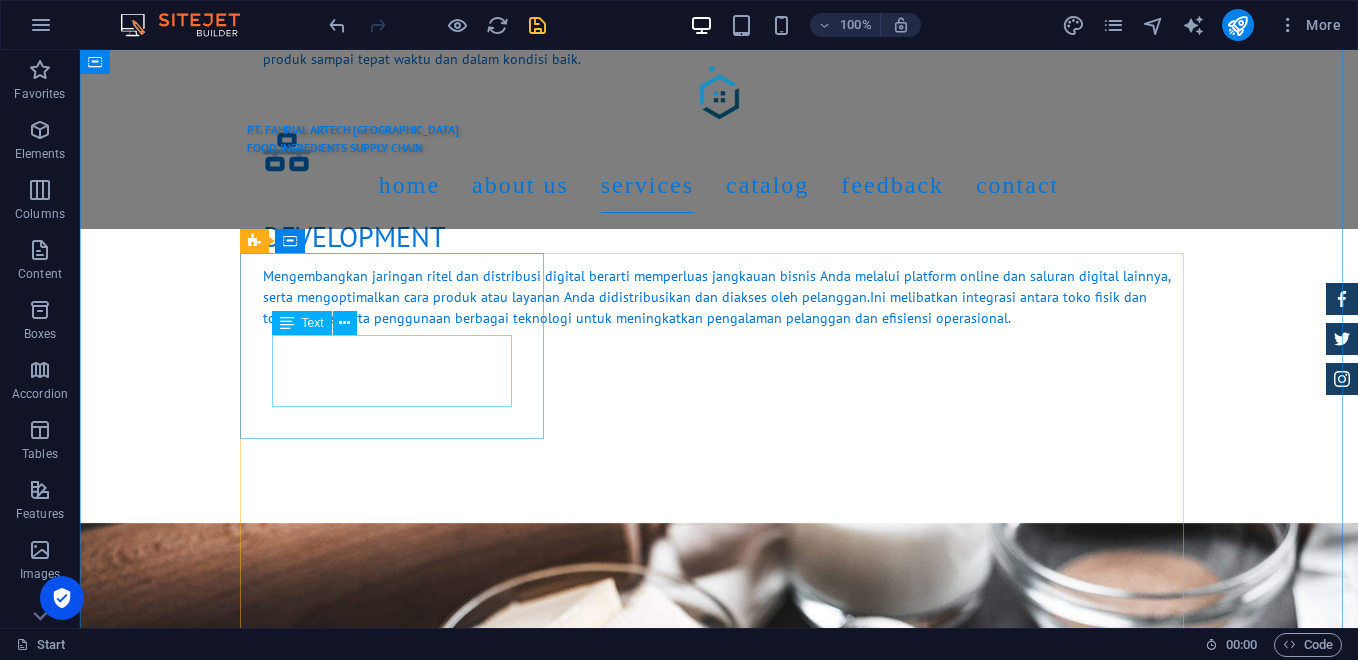 click on "Melayani pengiriman langsung ke toko bahan kue, bakery rumahan, pabrik roti, dan hotel." at bounding box center (719, 1576) 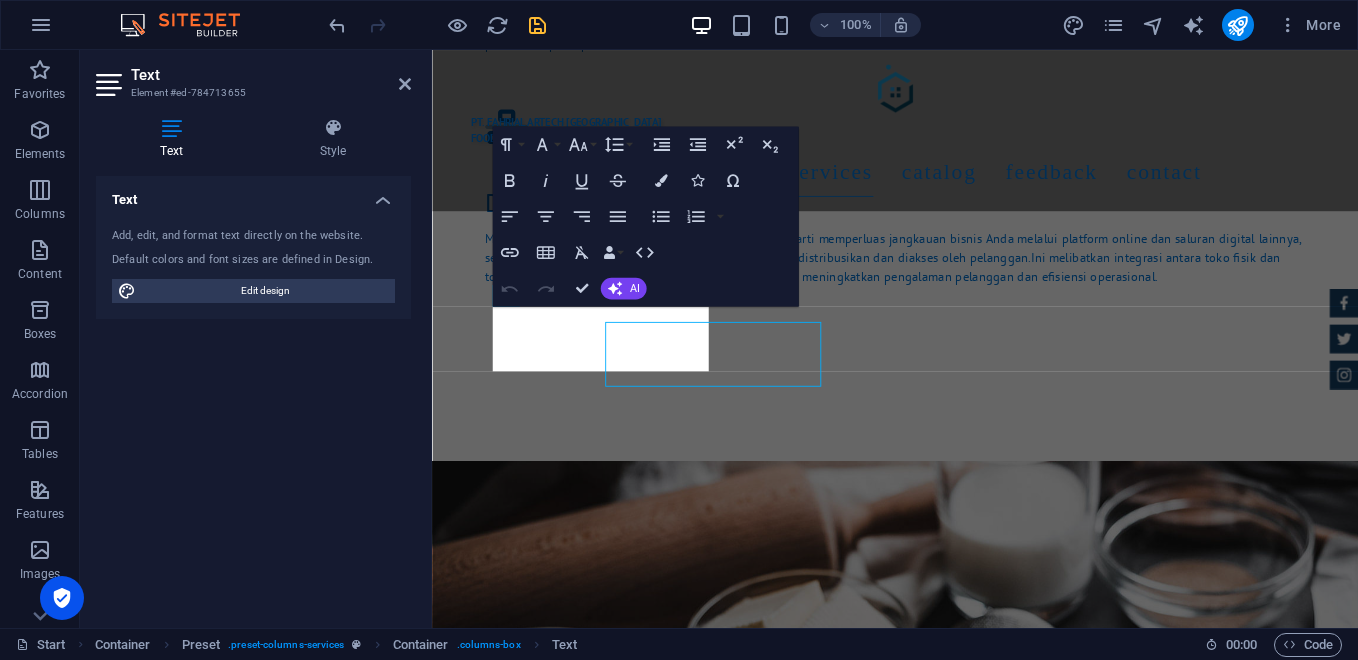 scroll, scrollTop: 3150, scrollLeft: 0, axis: vertical 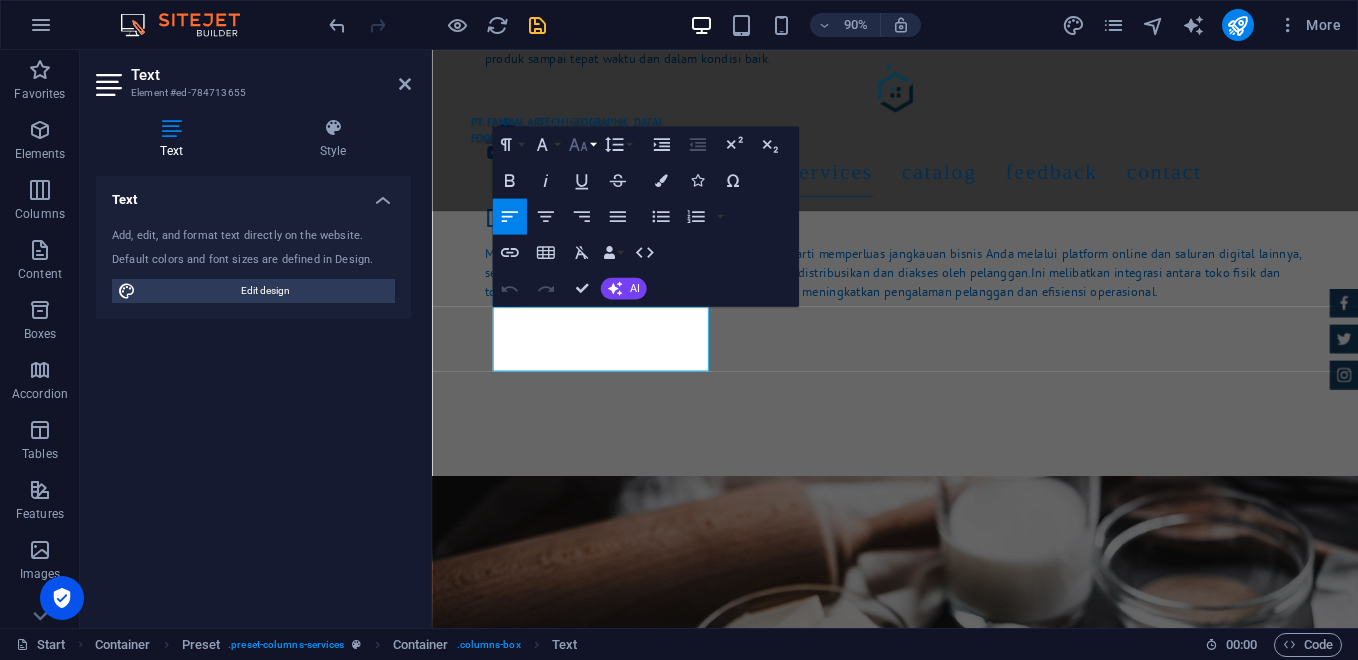 click 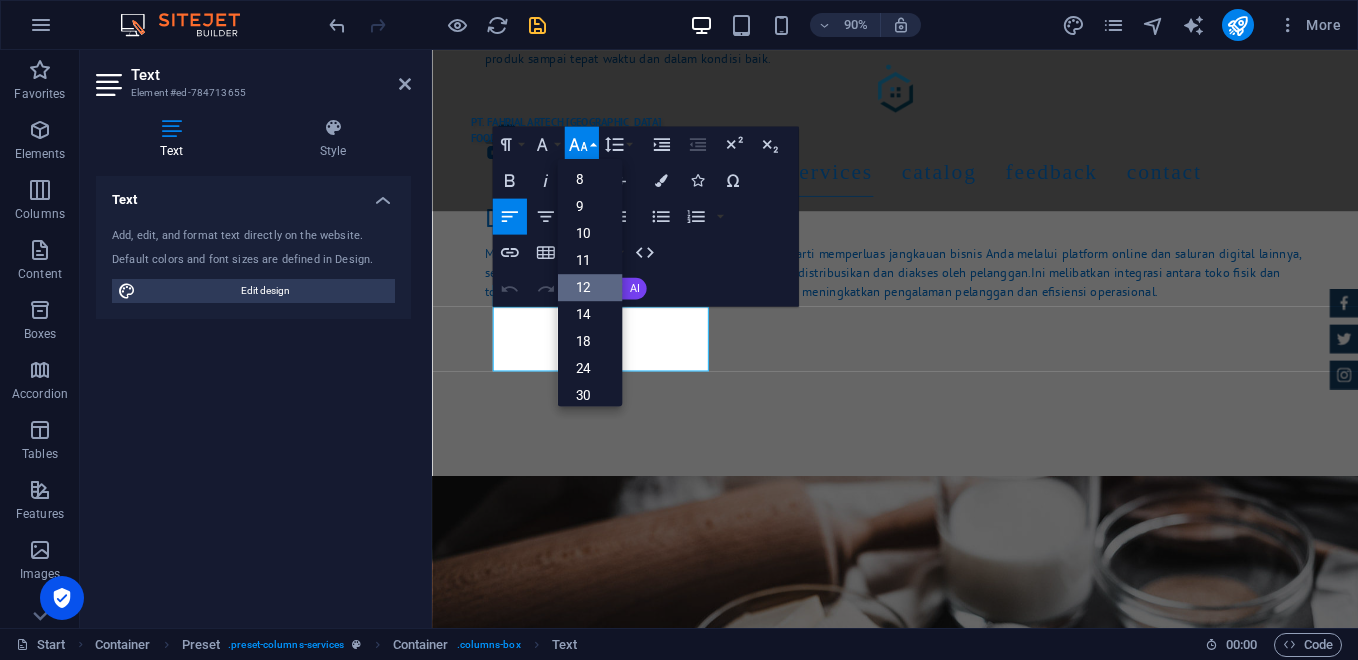 scroll, scrollTop: 143, scrollLeft: 0, axis: vertical 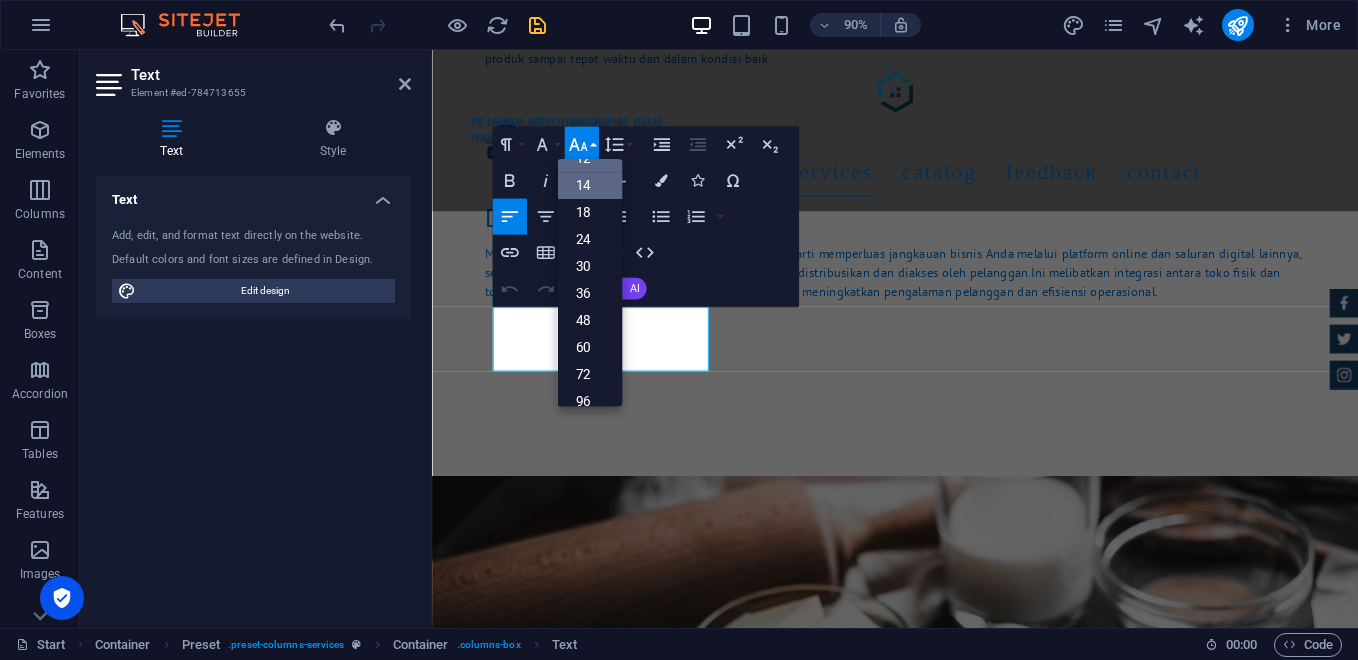click on "14" at bounding box center (589, 186) 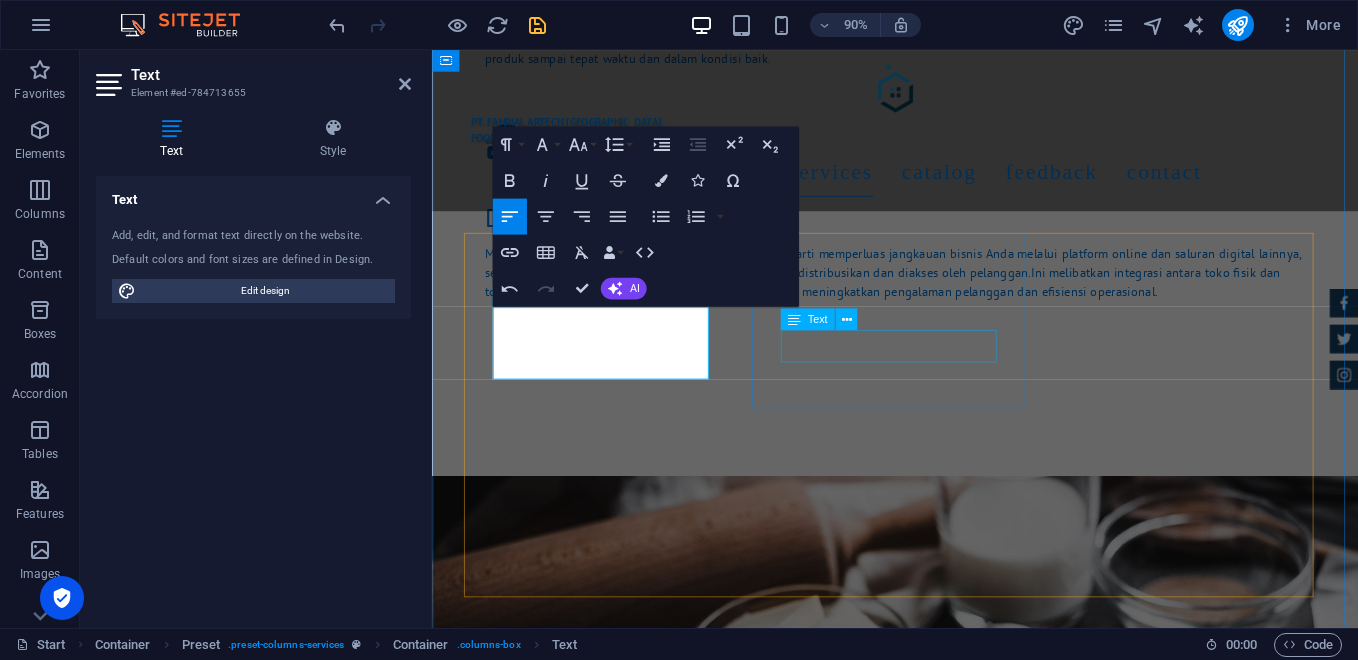 click on "Digital Partnership Menyediakan platform pemesanan online B2B dan B2C." at bounding box center [947, 1702] 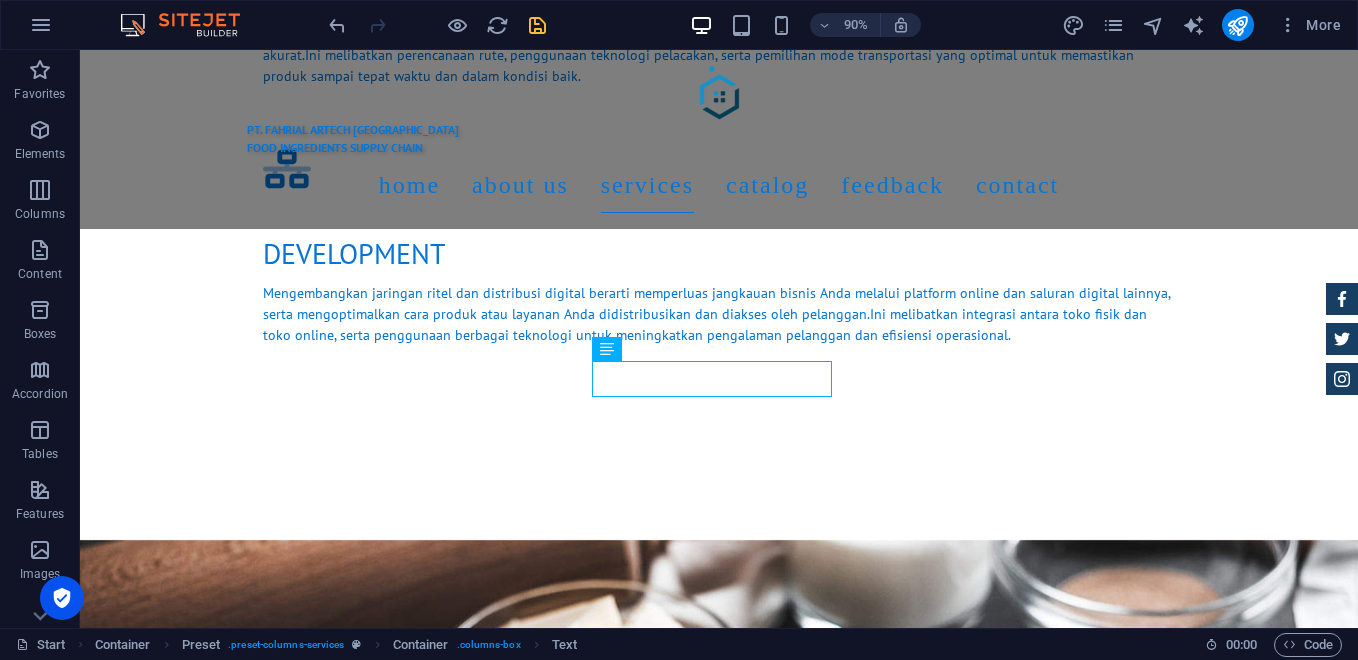 scroll, scrollTop: 3167, scrollLeft: 0, axis: vertical 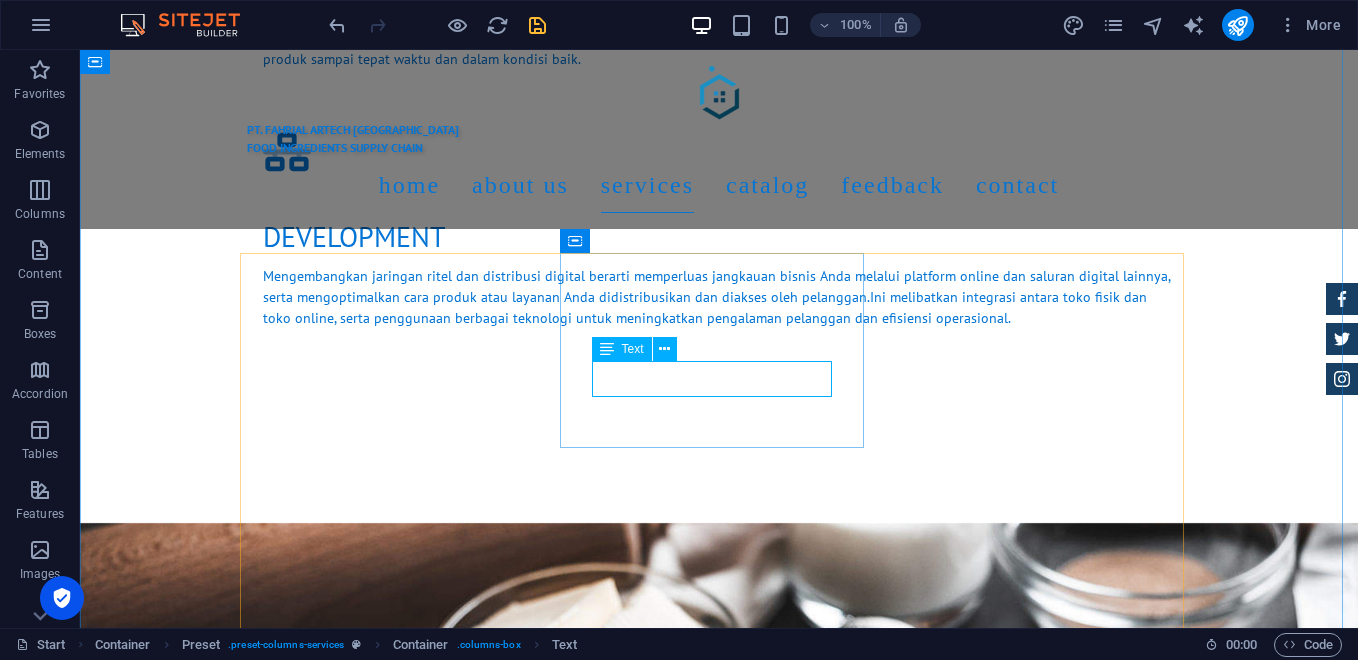 click on "Menyediakan platform pemesanan online B2B dan B2C." at bounding box center (719, 1726) 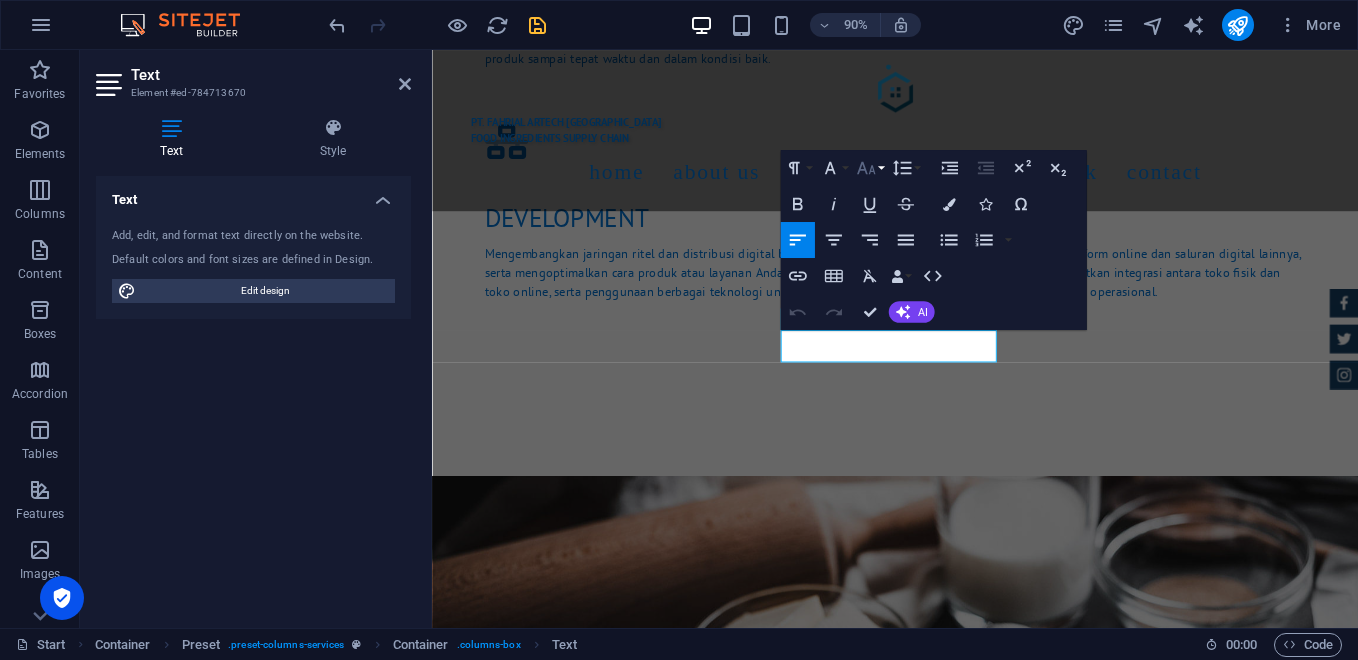 click 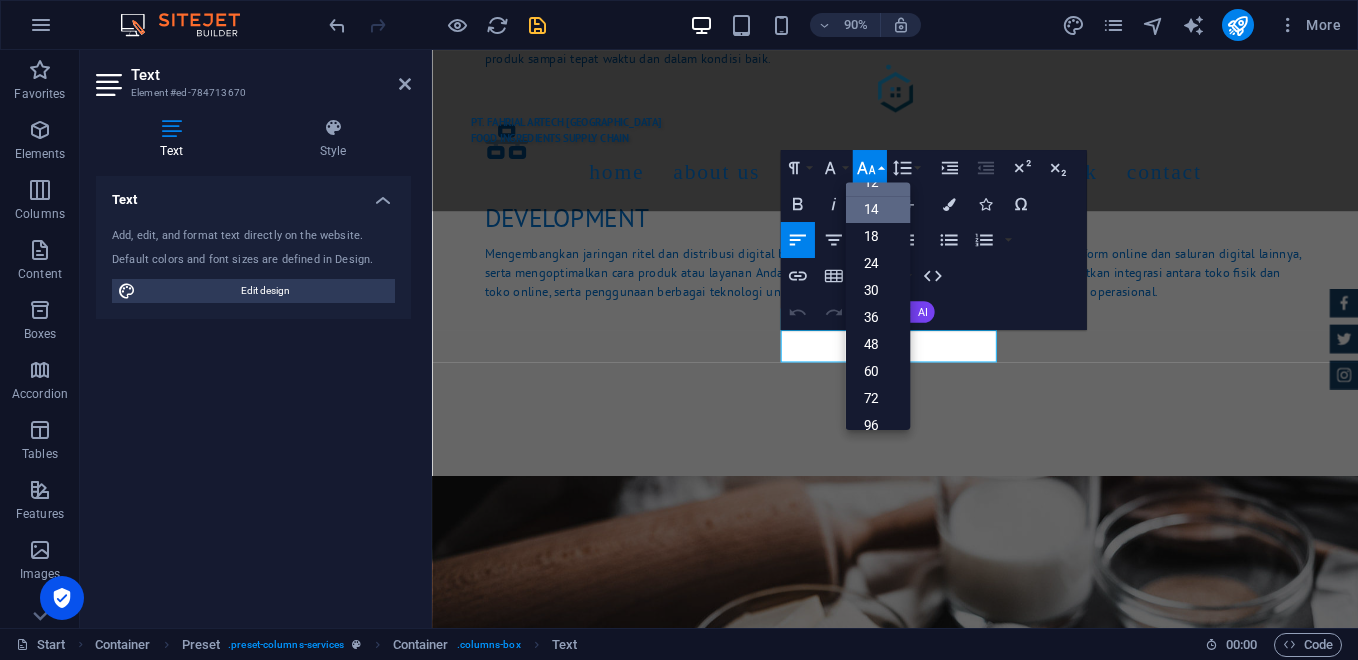 click on "14" at bounding box center (877, 209) 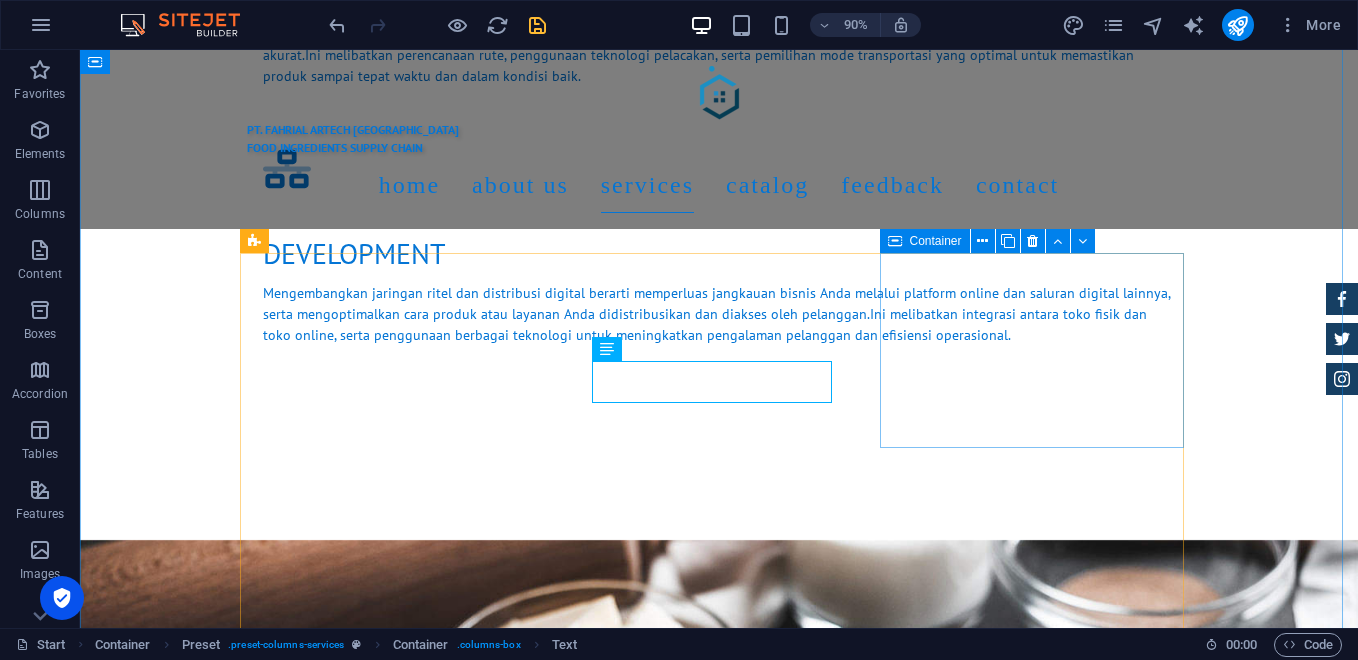 scroll, scrollTop: 3167, scrollLeft: 0, axis: vertical 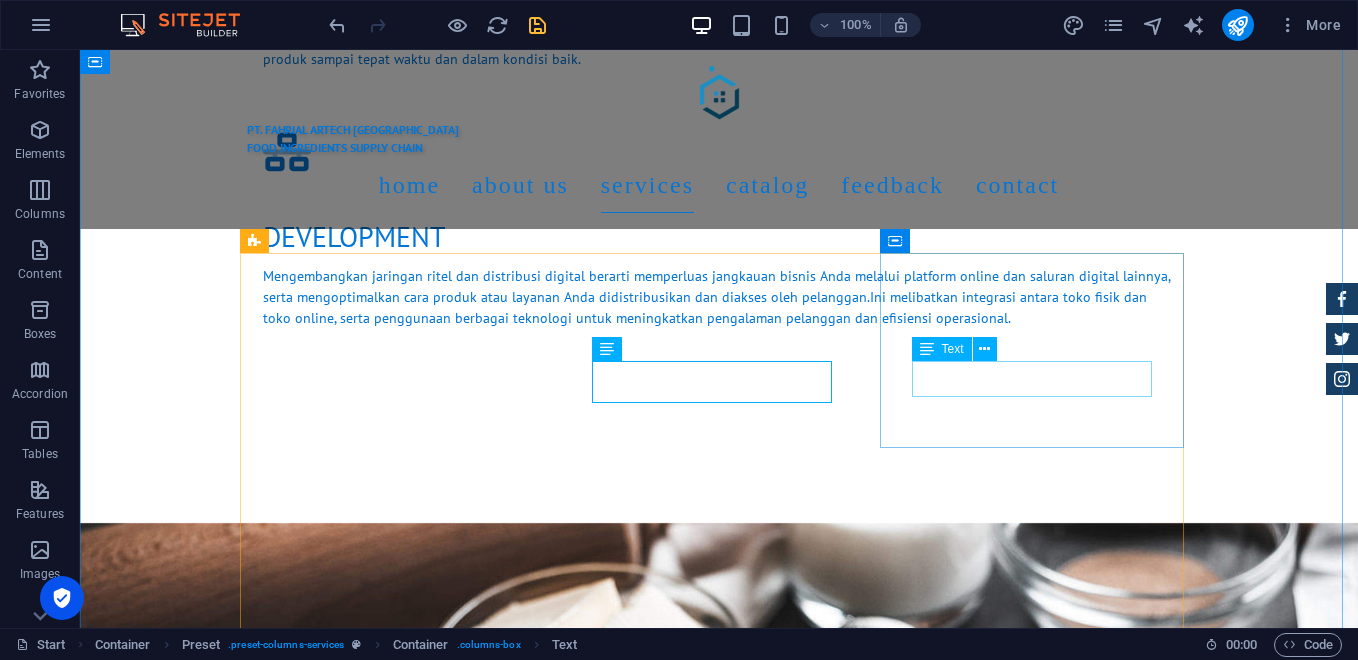 click on "Pembukaan toko fisik bahan kue di area strategis" at bounding box center [719, 1867] 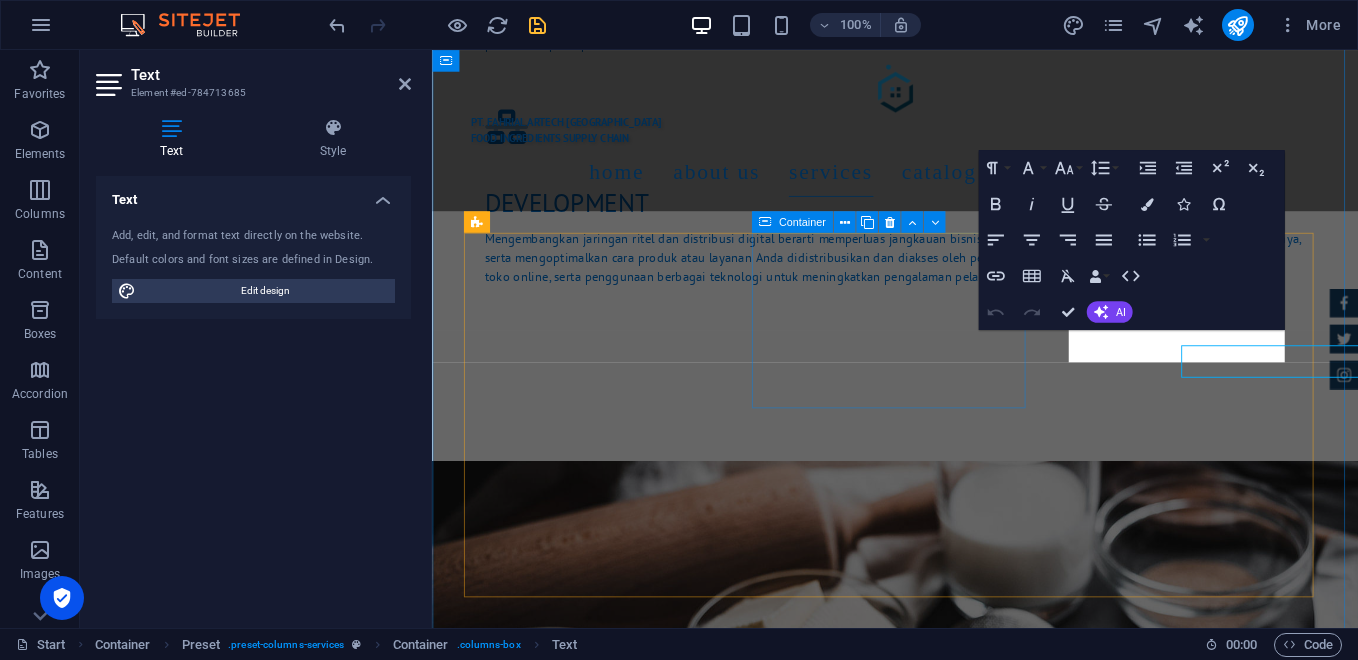scroll, scrollTop: 3150, scrollLeft: 0, axis: vertical 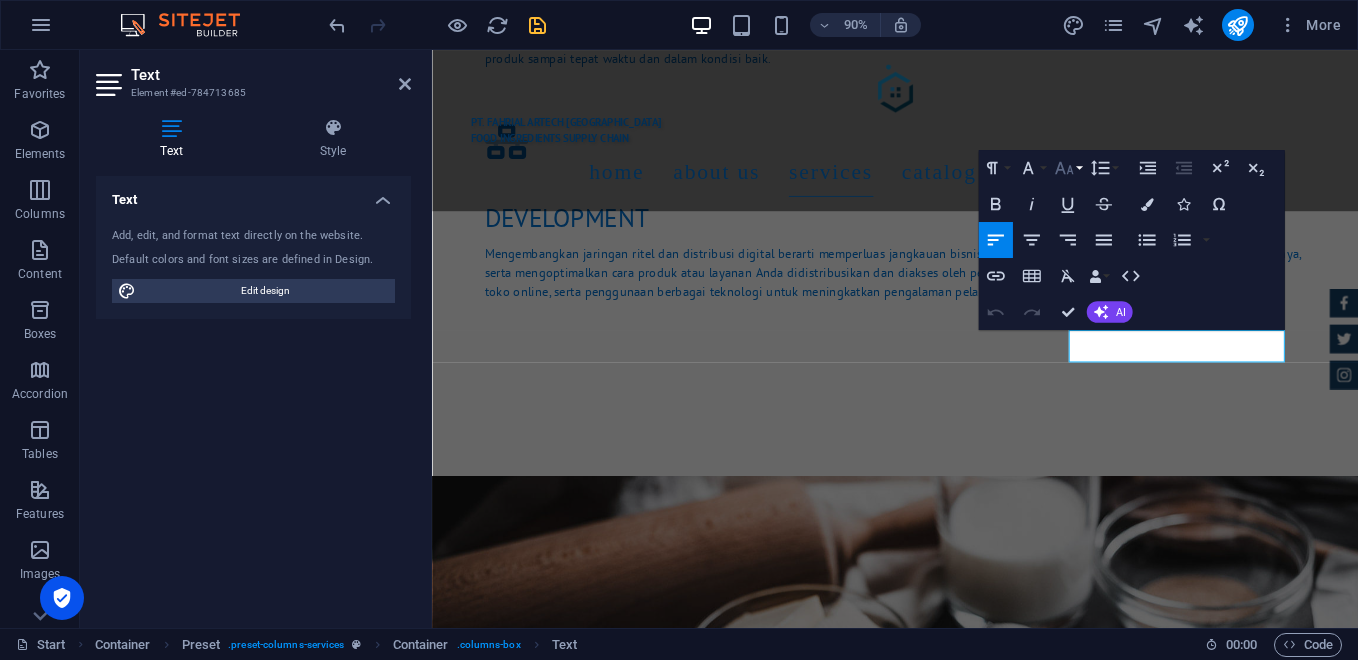 click 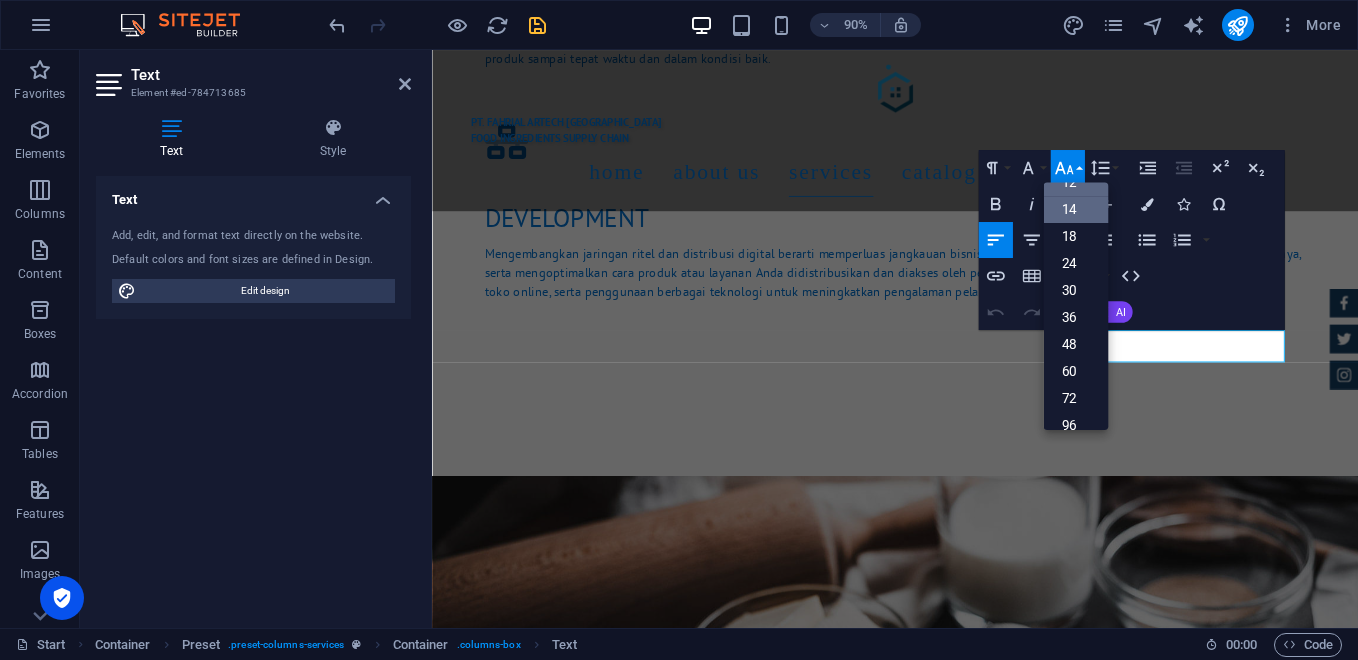 click on "14" at bounding box center (1075, 209) 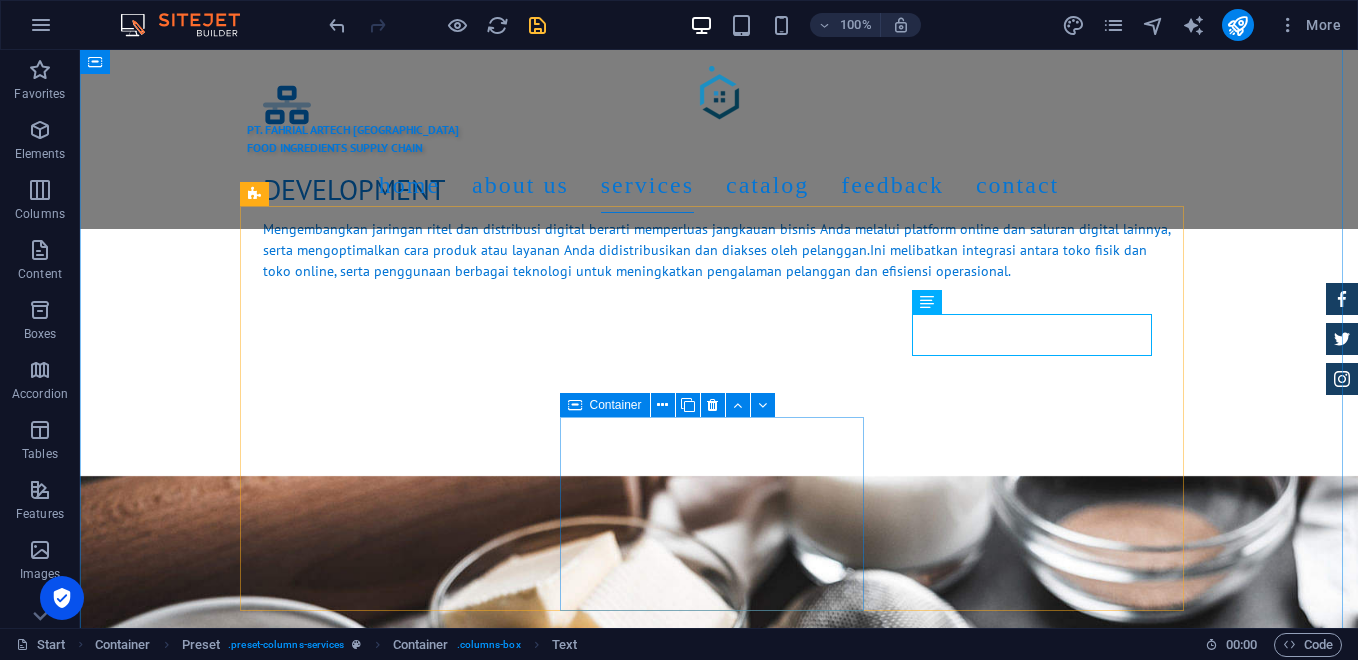 scroll, scrollTop: 3233, scrollLeft: 0, axis: vertical 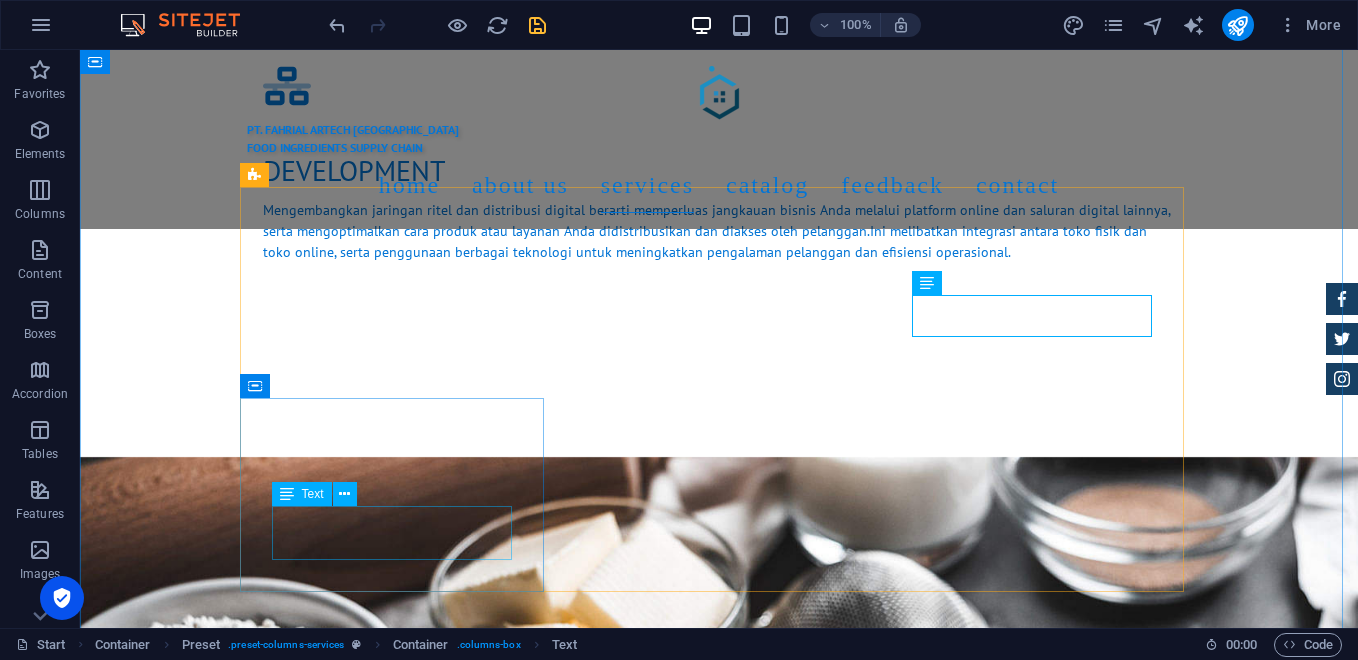 click on "Pengiriman tepat waktu dan efisien dengan armada internal." at bounding box center [719, 1951] 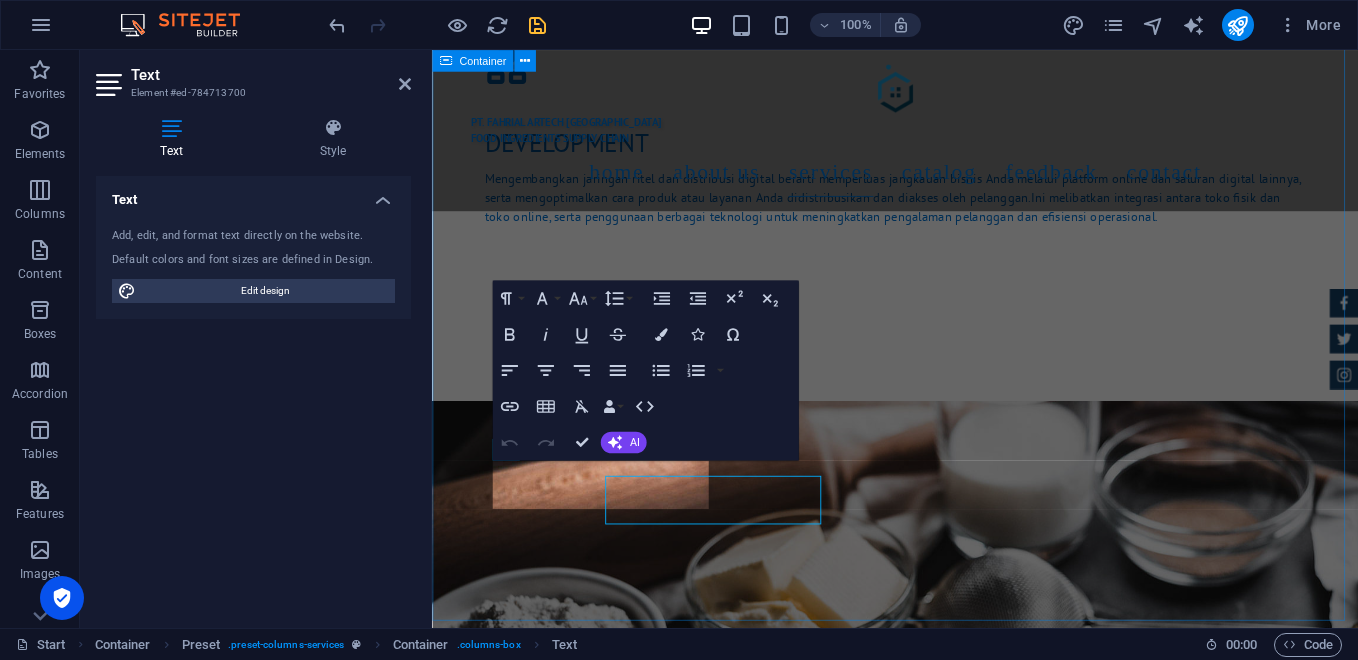 scroll, scrollTop: 3216, scrollLeft: 0, axis: vertical 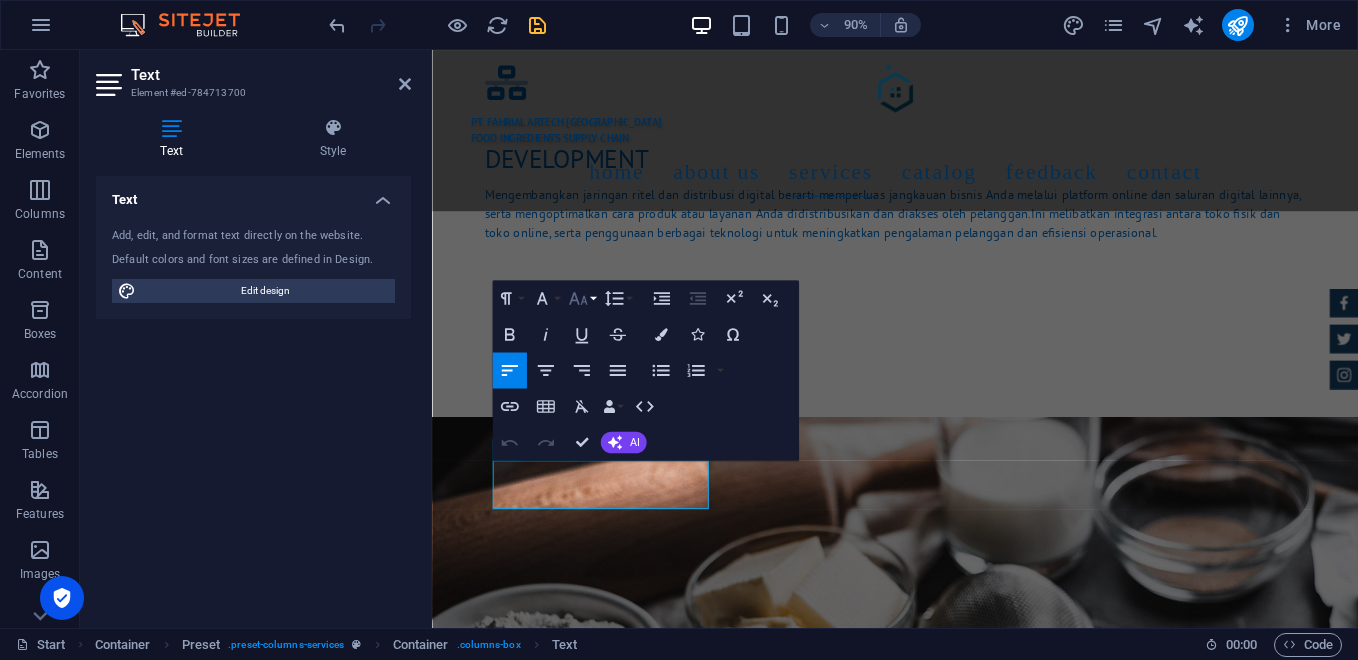 click 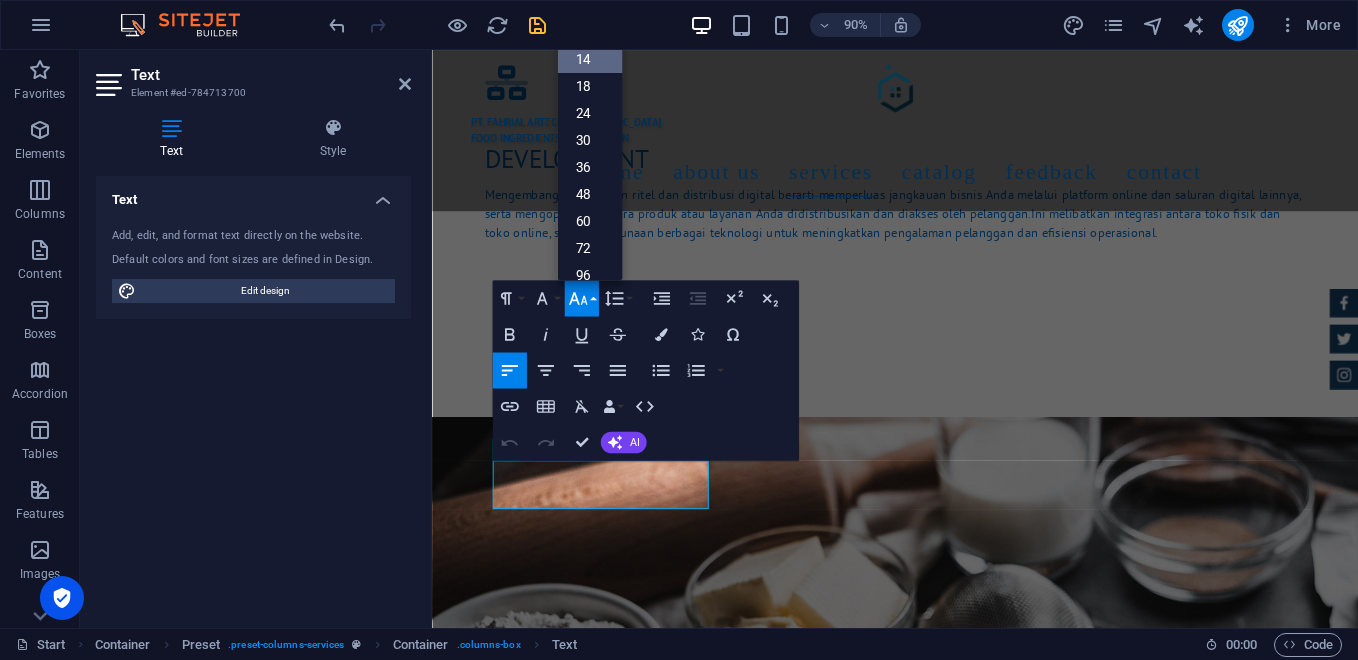 click on "14" at bounding box center (589, 60) 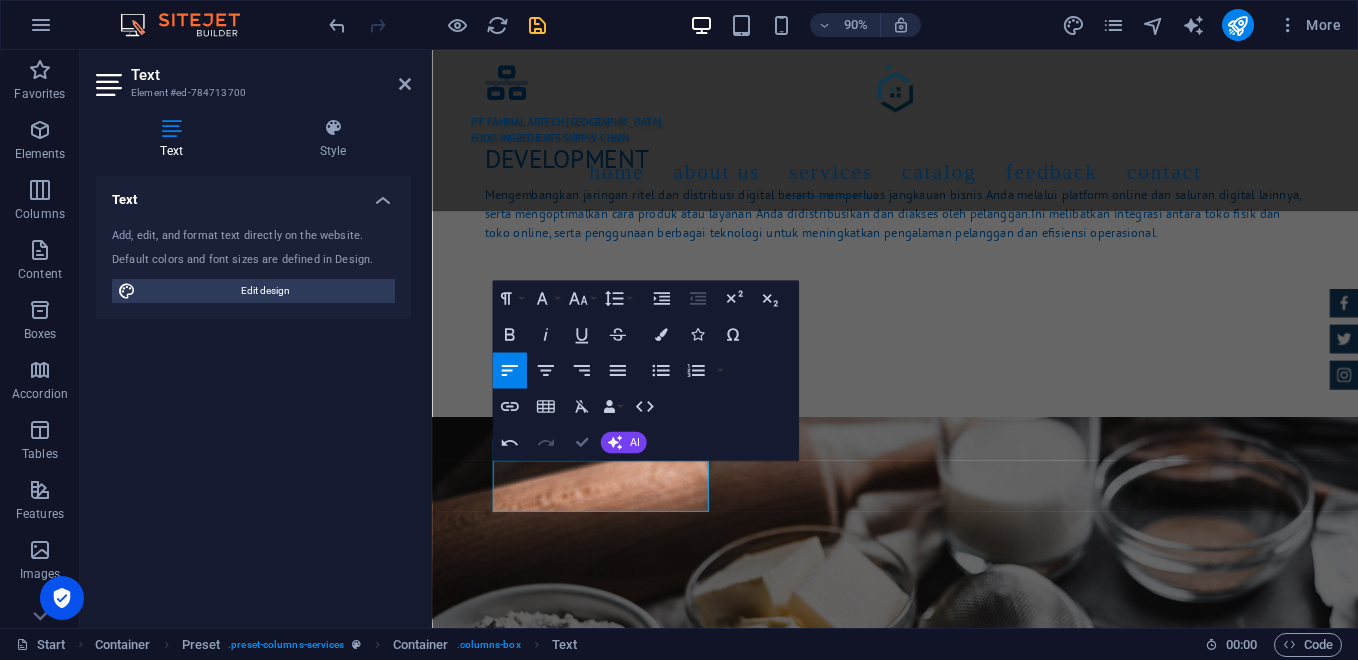 scroll, scrollTop: 3233, scrollLeft: 0, axis: vertical 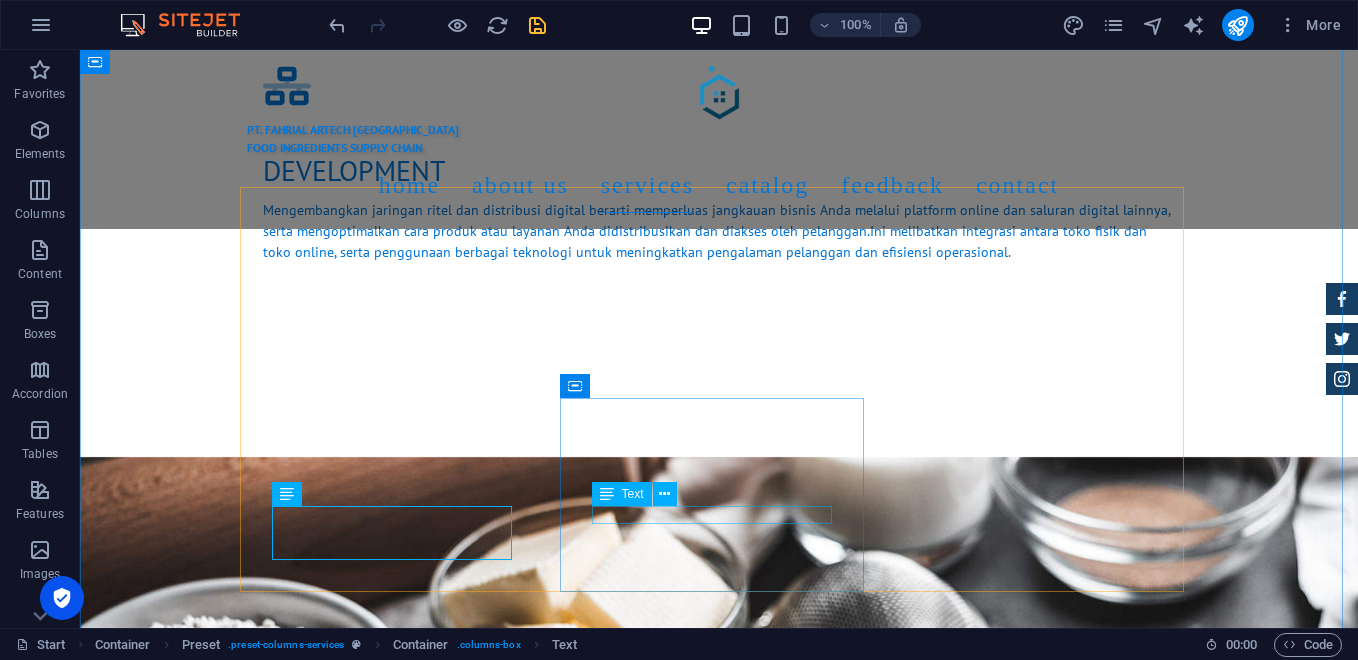 click on "Diskon Loyalitas Pelanggan." at bounding box center [719, 2098] 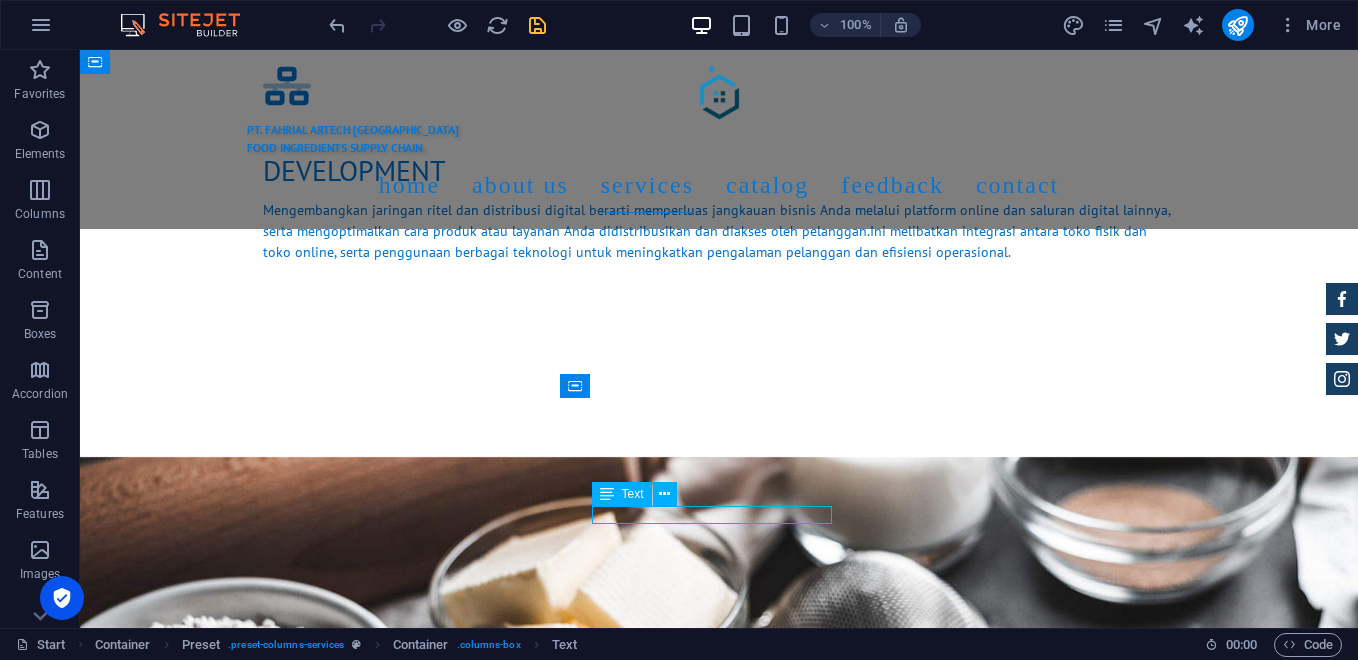 click on "Diskon Loyalitas Pelanggan." at bounding box center [719, 2098] 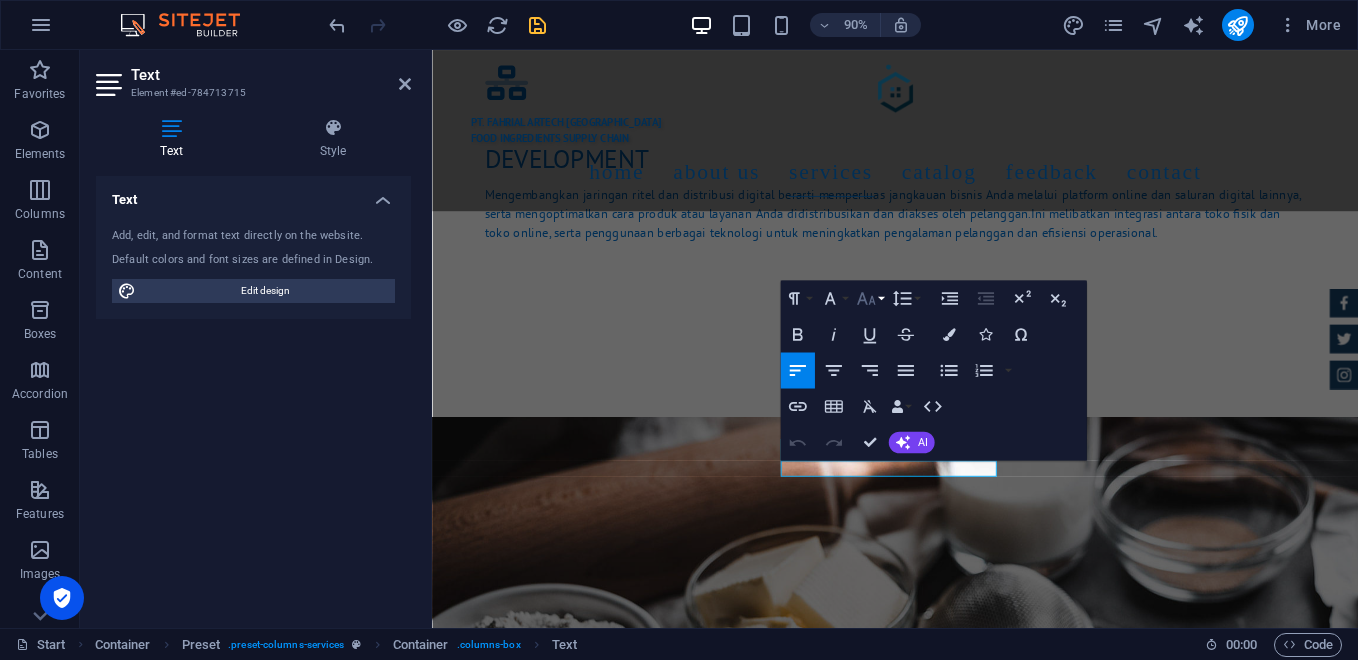 click 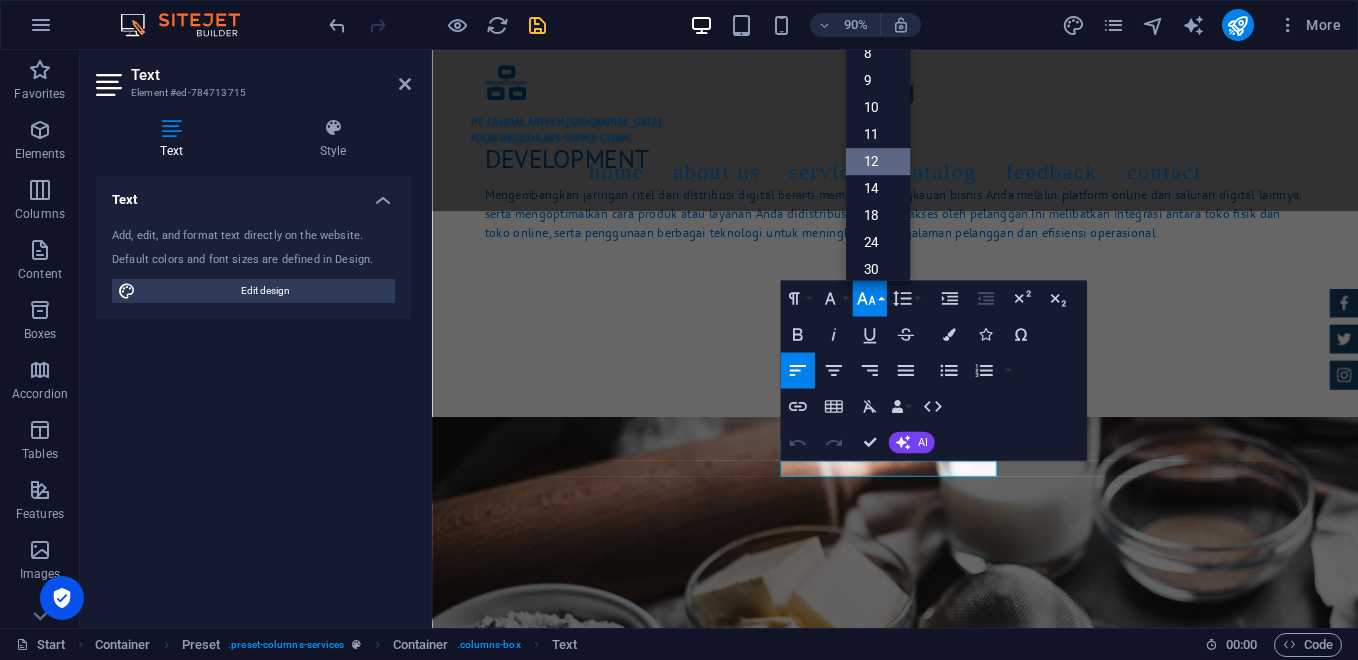 scroll, scrollTop: 143, scrollLeft: 0, axis: vertical 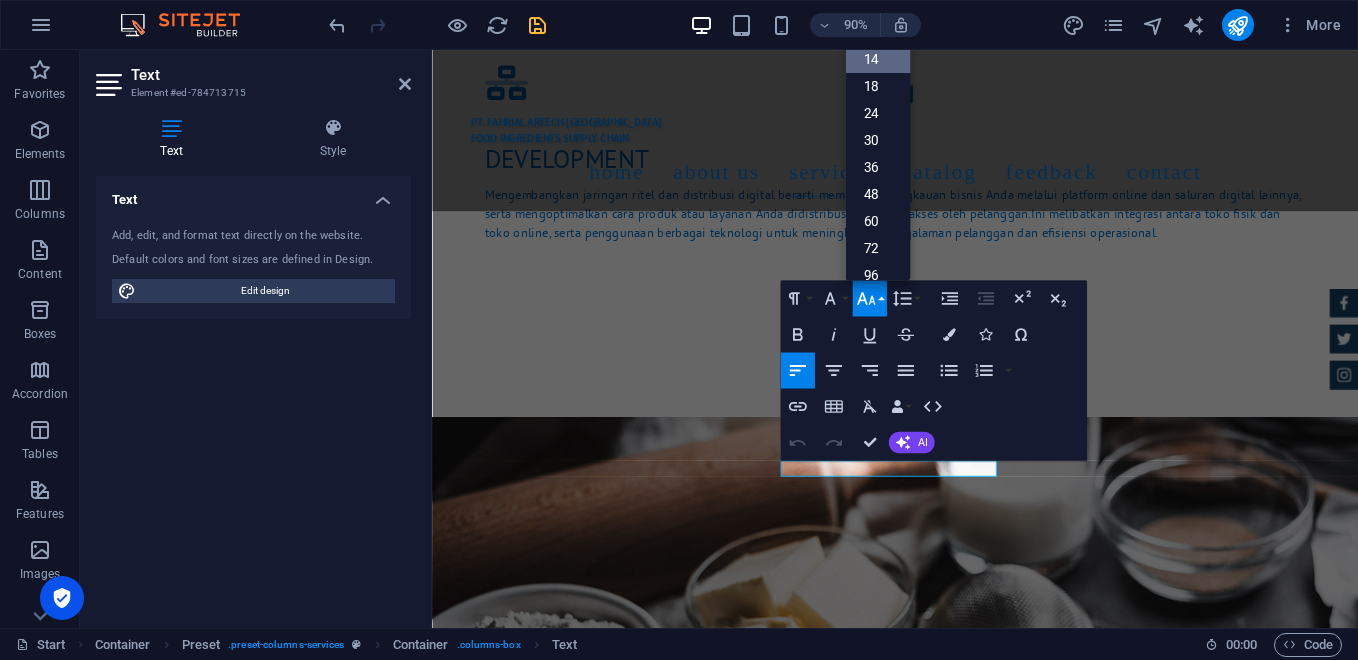 click on "14" at bounding box center (877, 60) 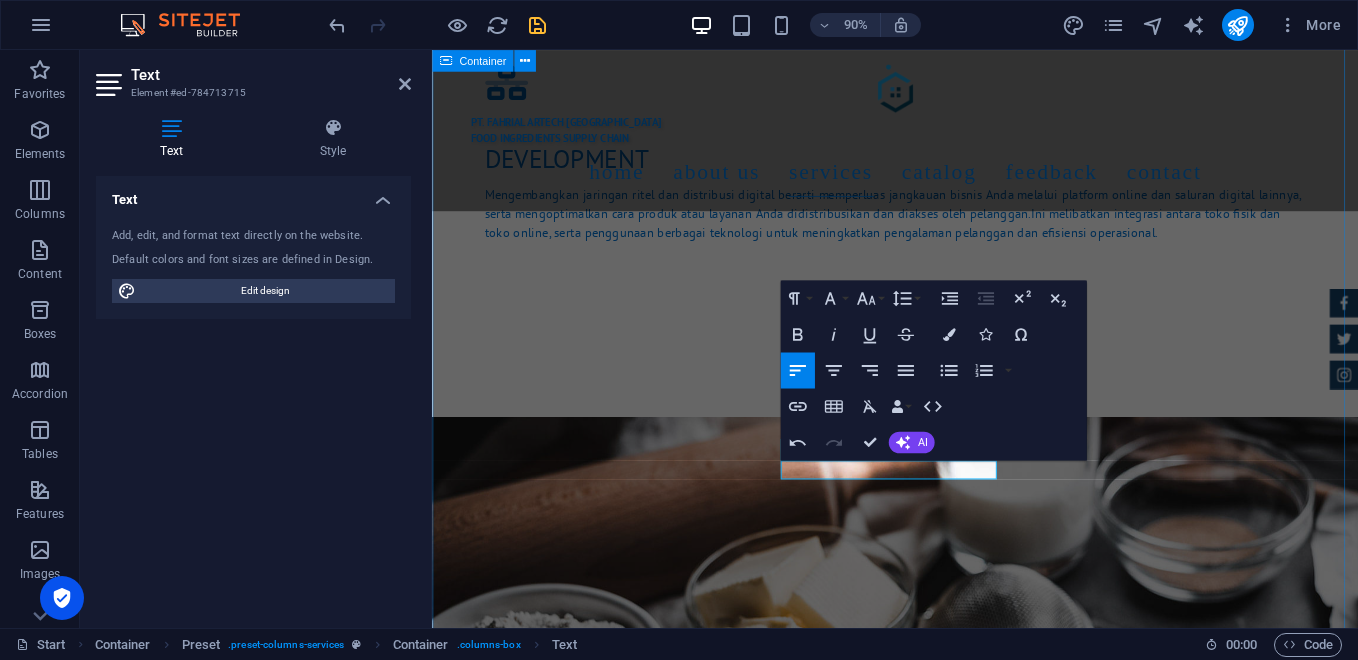 click on "Services [PERSON_NAME] menghadirkan model bisnis “One Stop Solution” untuk memenuhi kebutuhan bahan baku Bakery, Pastry, dan Horeka, mulai dari bahan utama, bahan tambahan, hingga layanan logistik dan distribusi. Direct Distribution Melayani pengiriman langsung ke toko bahan kue, bakery rumahan, pabrik roti, dan hotel. Digital Partnership Menyediakan platform pemesanan online B2B dan B2C. Retail & Outlet Pembukaan toko fisik bahan kue di area strategis Own Fleet Service Pengiriman tepat waktu dan efisien dengan armada internal. Loyalty Program Diskon Loyalitas Pelanggan. EDUCATION Workshop Baking Bulanan" at bounding box center (946, 1784) 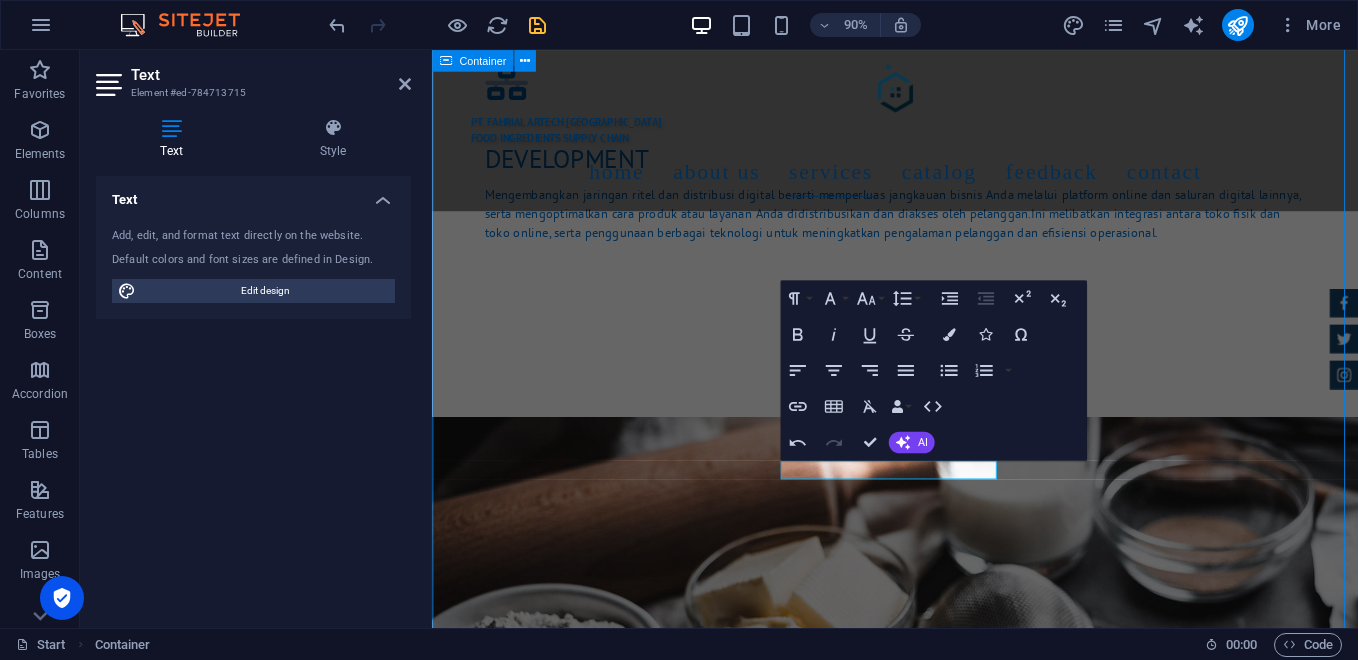scroll, scrollTop: 3233, scrollLeft: 0, axis: vertical 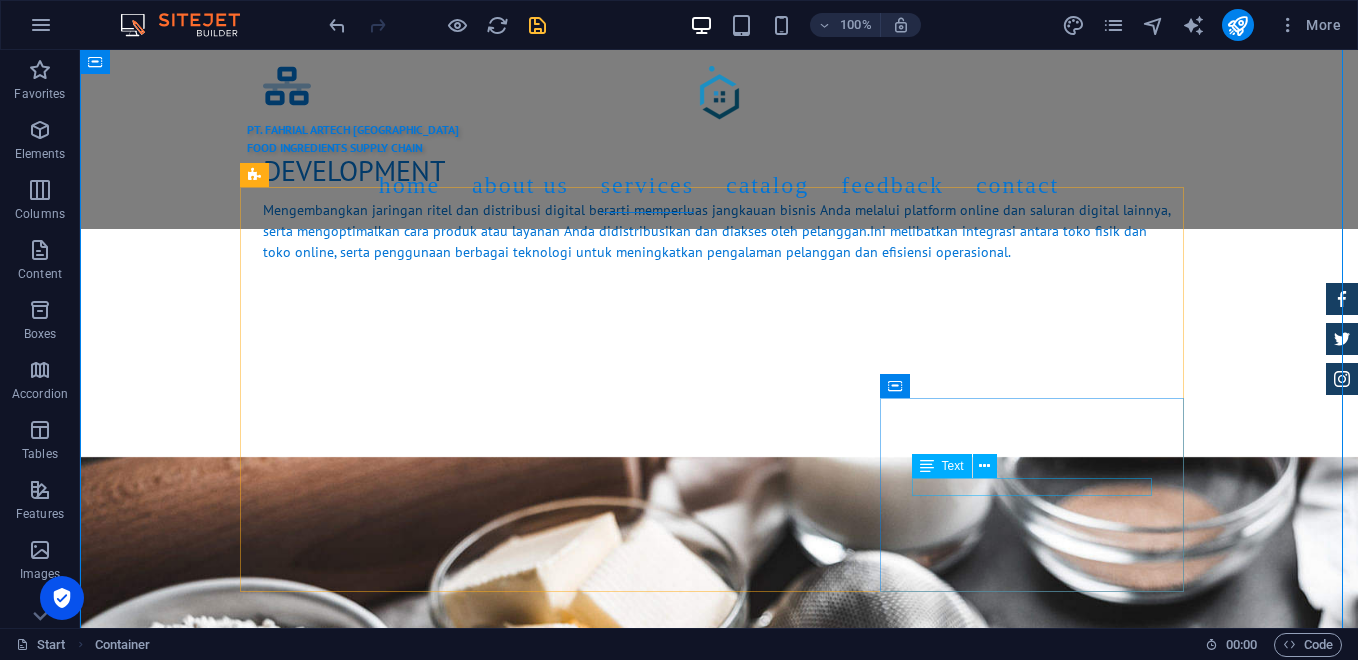 click on "Workshop Baking Bulanan" at bounding box center (719, 2239) 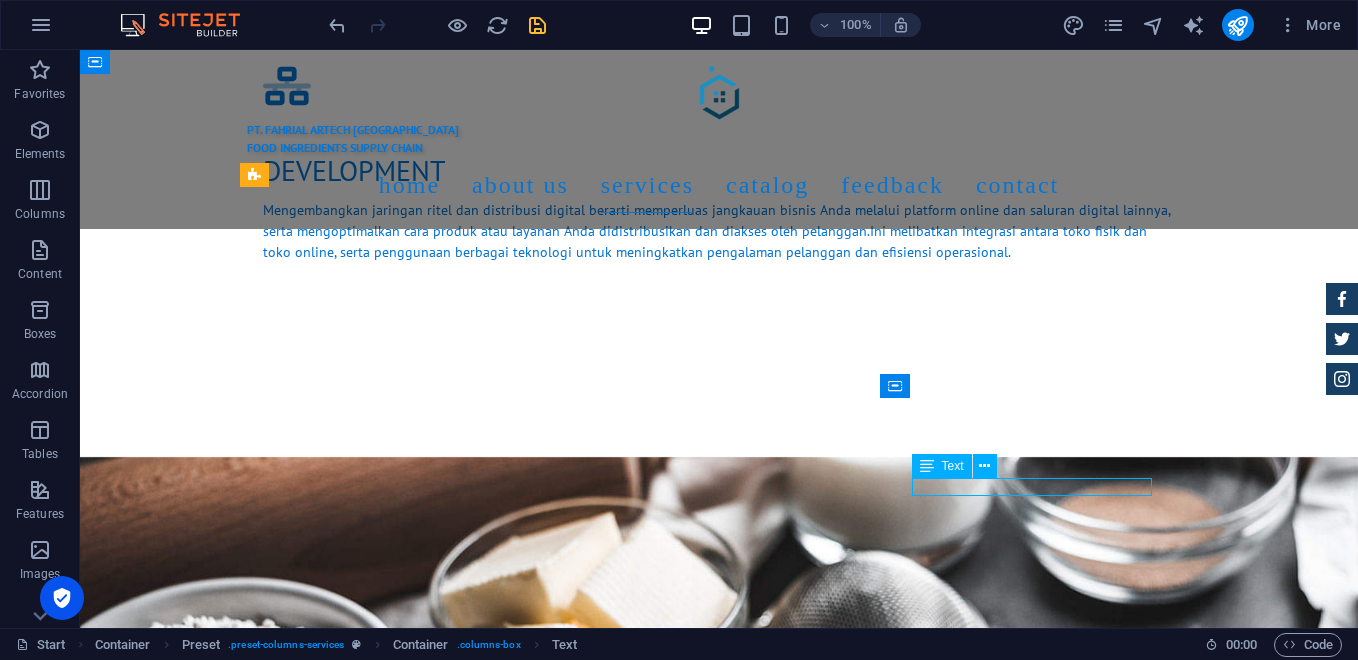 click on "Workshop Baking Bulanan" at bounding box center [719, 2239] 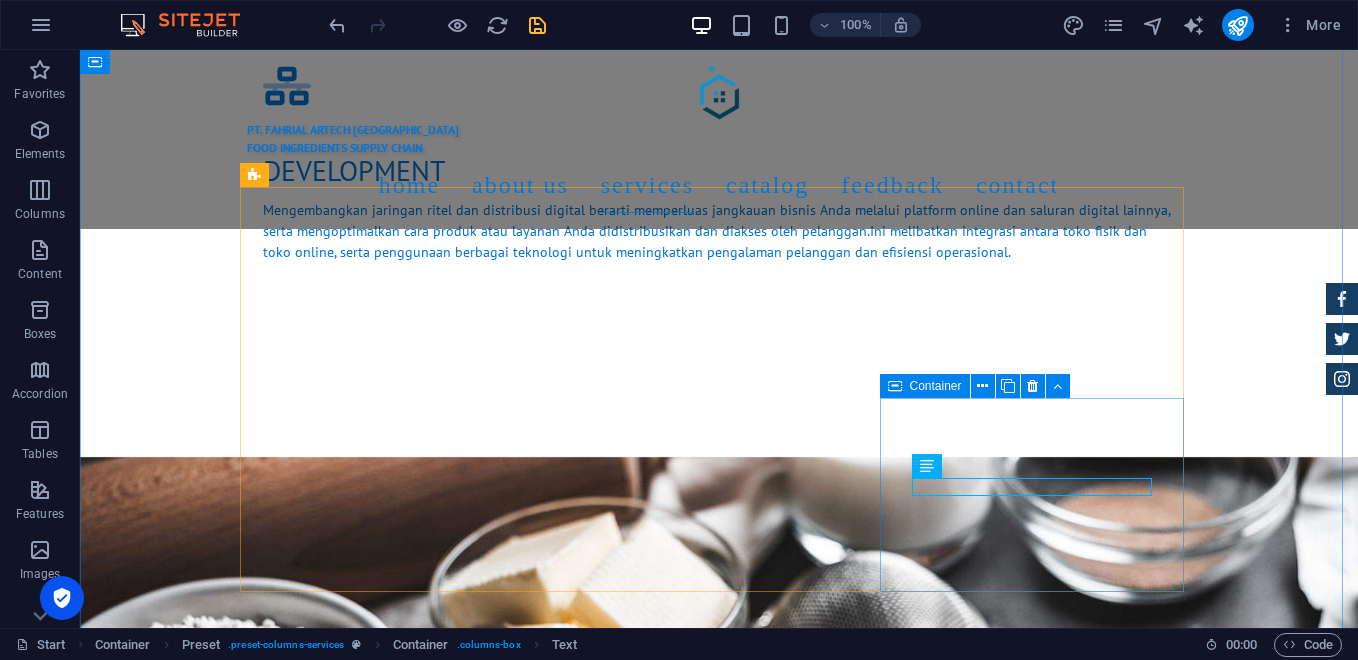 click on "EDUCATION Workshop Baking Bulanan" at bounding box center (719, 2215) 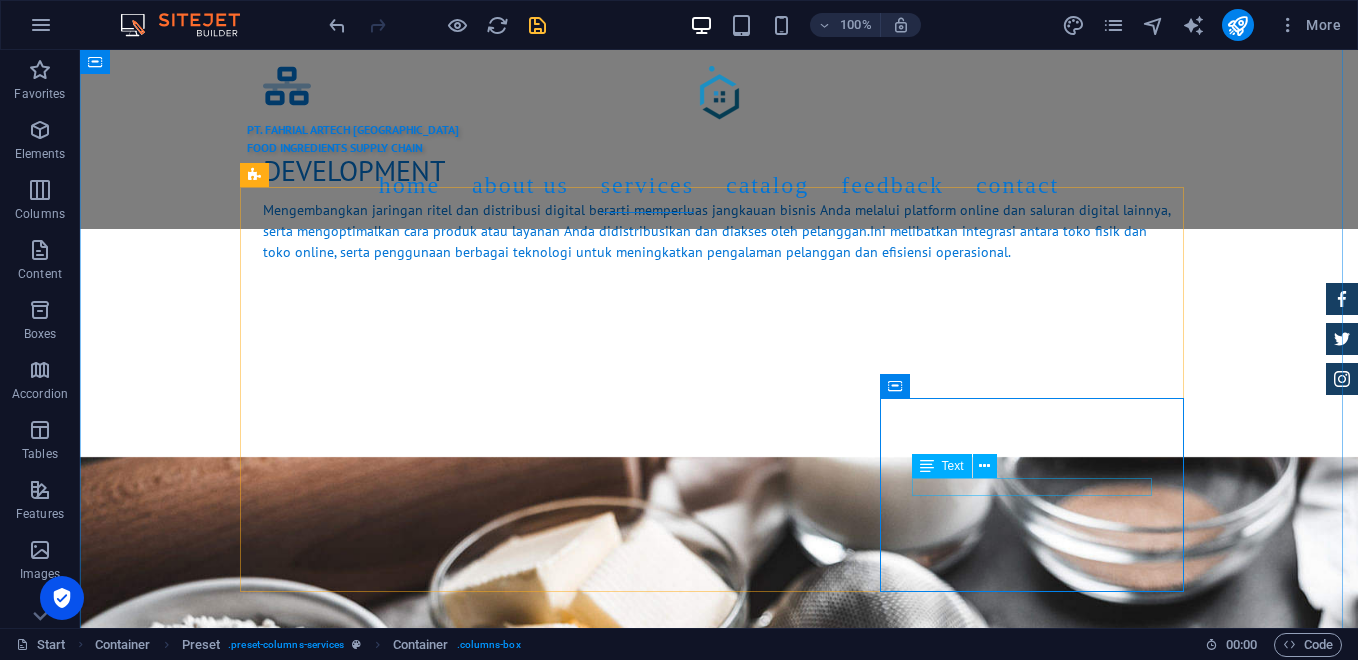 click on "Workshop Baking Bulanan" at bounding box center (719, 2239) 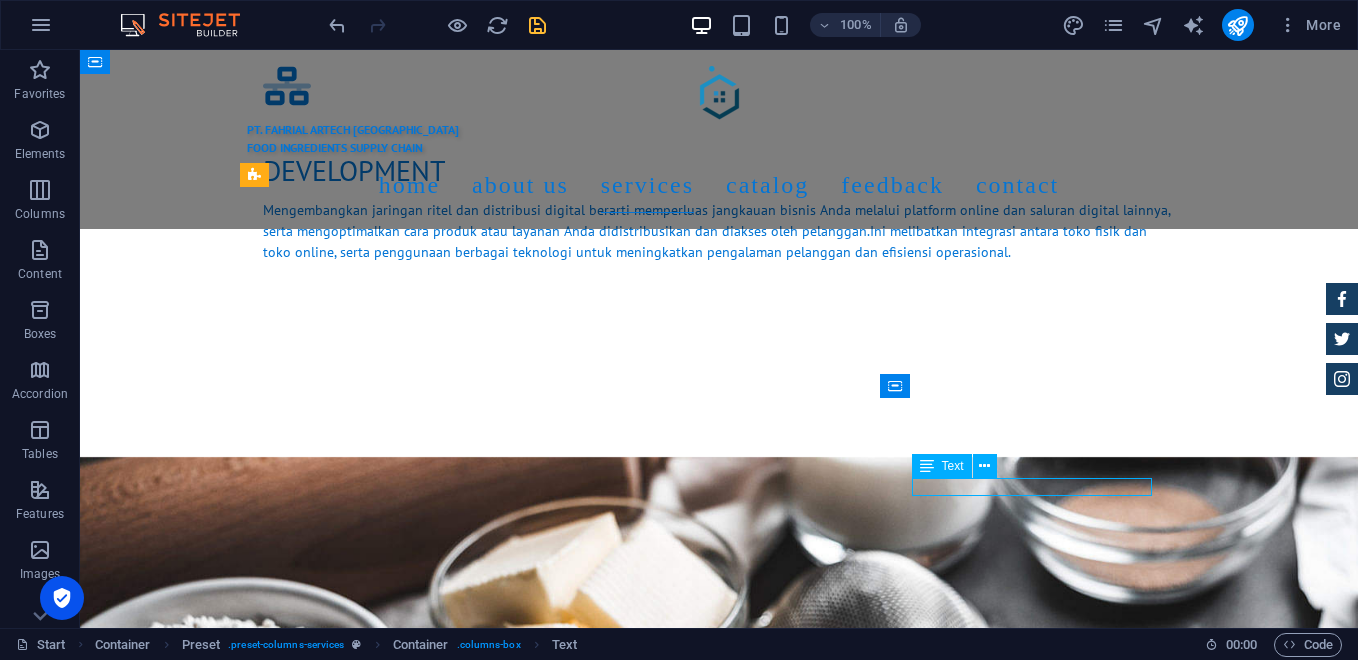 click on "Workshop Baking Bulanan" at bounding box center (719, 2239) 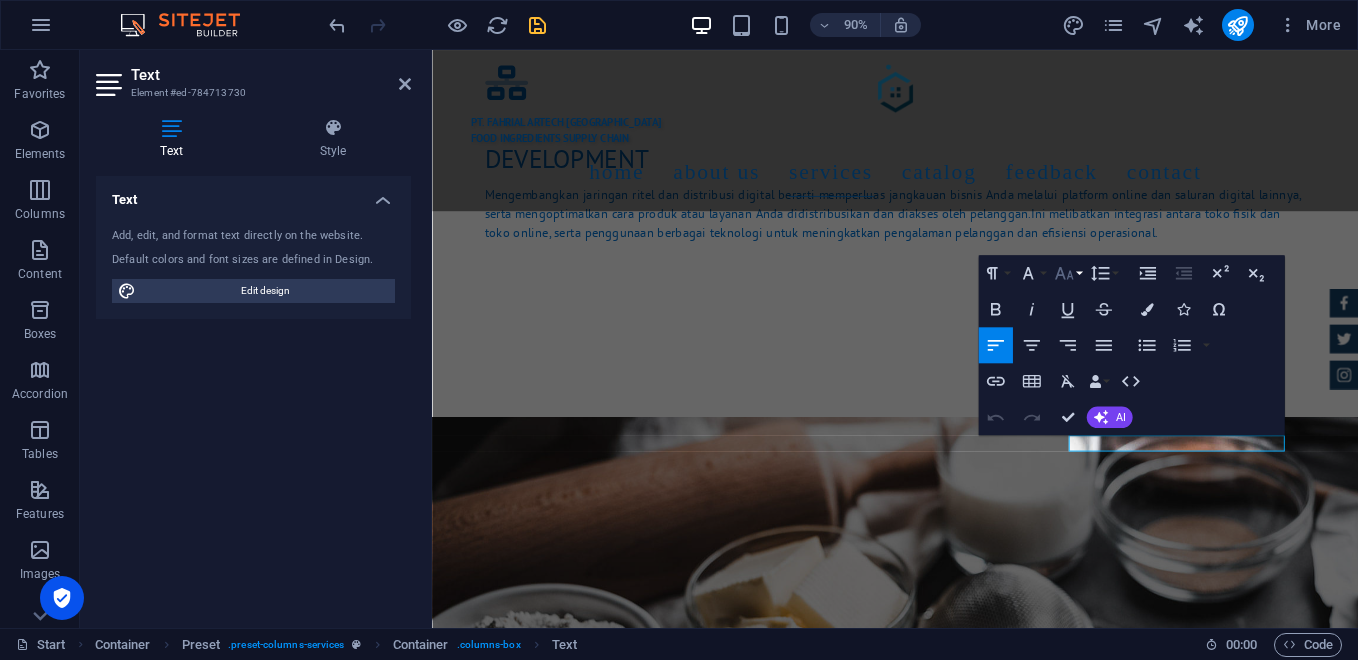 click on "Font Size" at bounding box center (1067, 274) 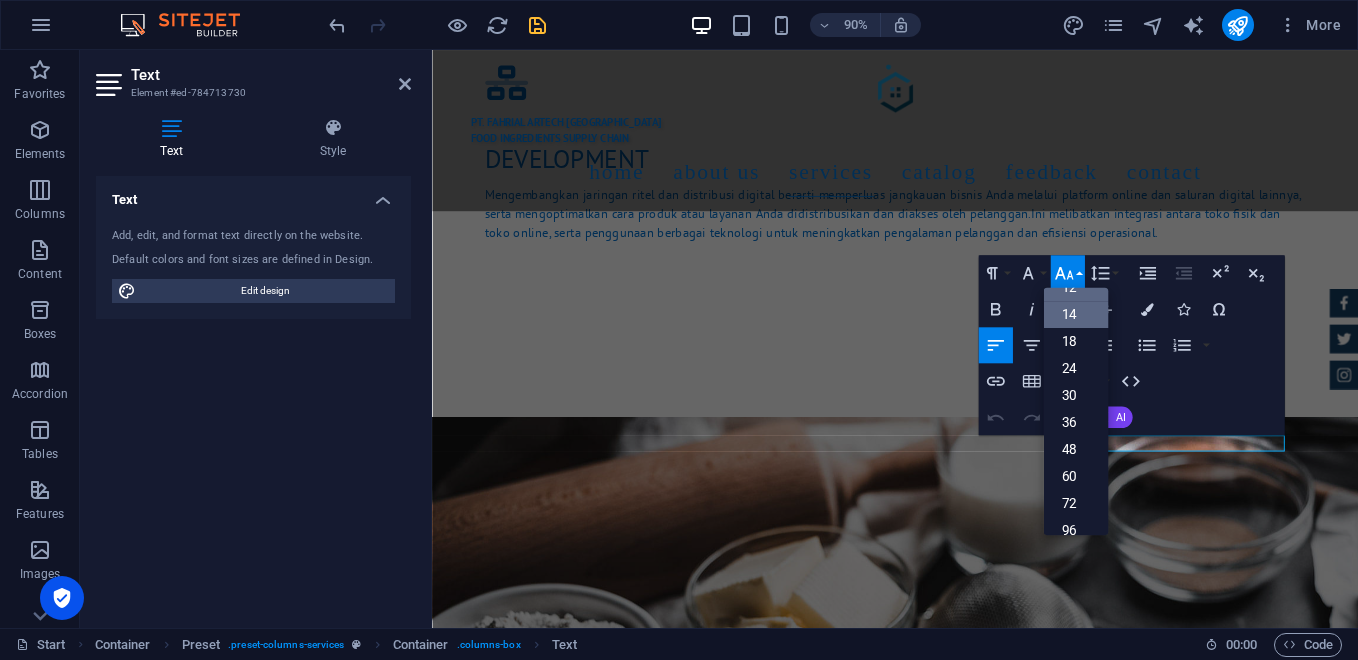 click on "14" at bounding box center (1075, 314) 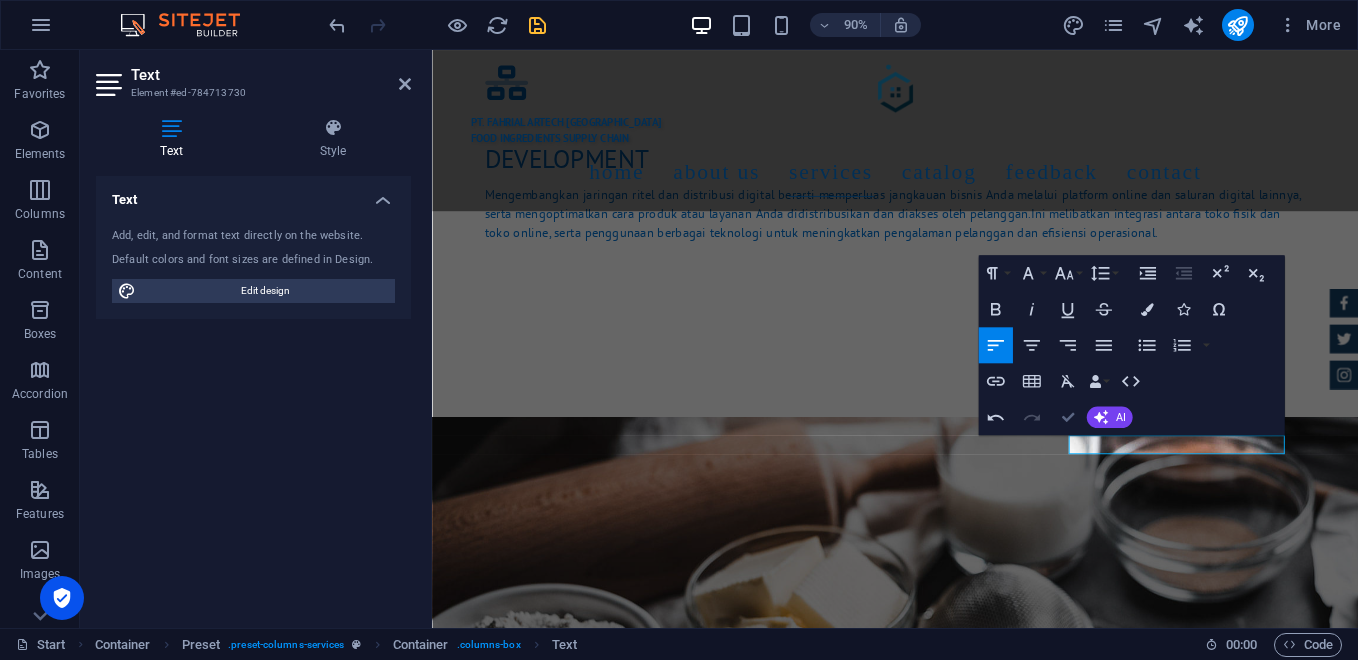 scroll, scrollTop: 3233, scrollLeft: 0, axis: vertical 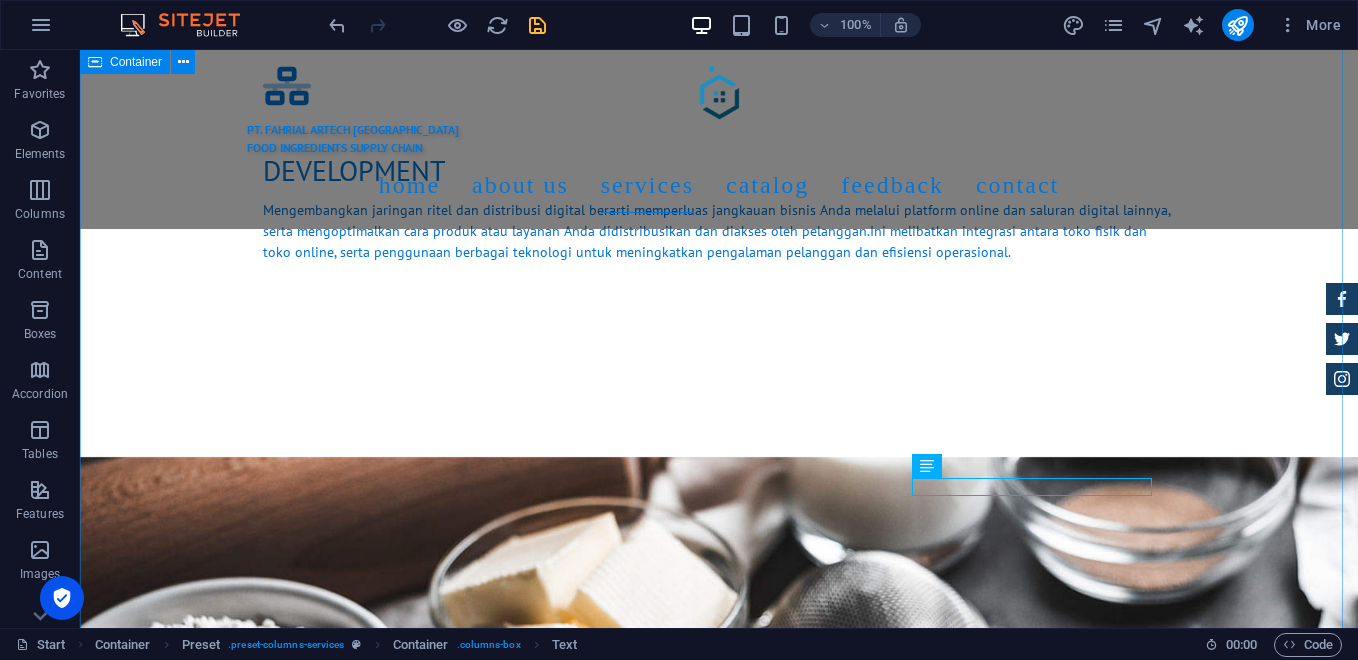 click on "Services [PERSON_NAME] menghadirkan model bisnis “One Stop Solution” untuk memenuhi kebutuhan bahan baku Bakery, Pastry, dan Horeka, mulai dari bahan utama, bahan tambahan, hingga layanan logistik dan distribusi. Direct Distribution Melayani pengiriman langsung ke toko bahan kue, bakery rumahan, pabrik roti, dan hotel. Digital Partnership Menyediakan platform pemesanan online B2B dan B2C. Retail & Outlet Pembukaan toko fisik bahan kue di area strategis Own Fleet Service Pengiriman tepat waktu dan efisien dengan armada internal. Loyalty Program Diskon Loyalitas Pelanggan. EDUCATION Workshop Baking Bulanan" at bounding box center [719, 1784] 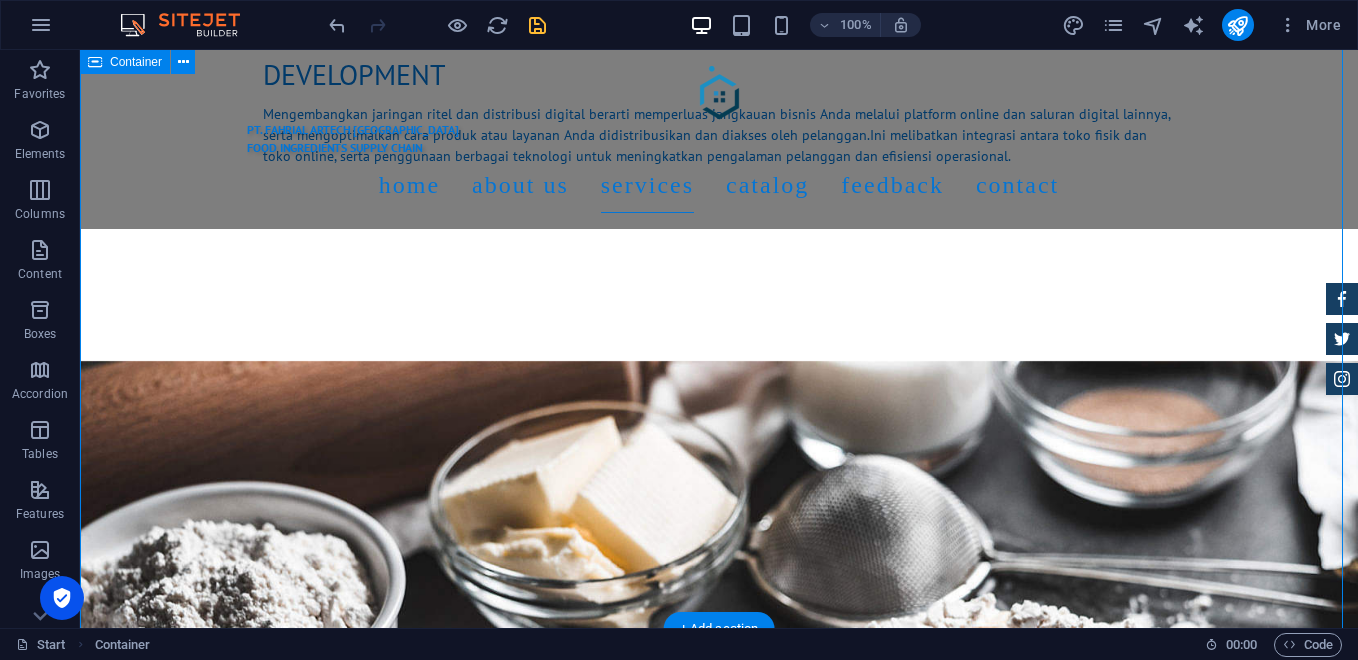 scroll, scrollTop: 3333, scrollLeft: 0, axis: vertical 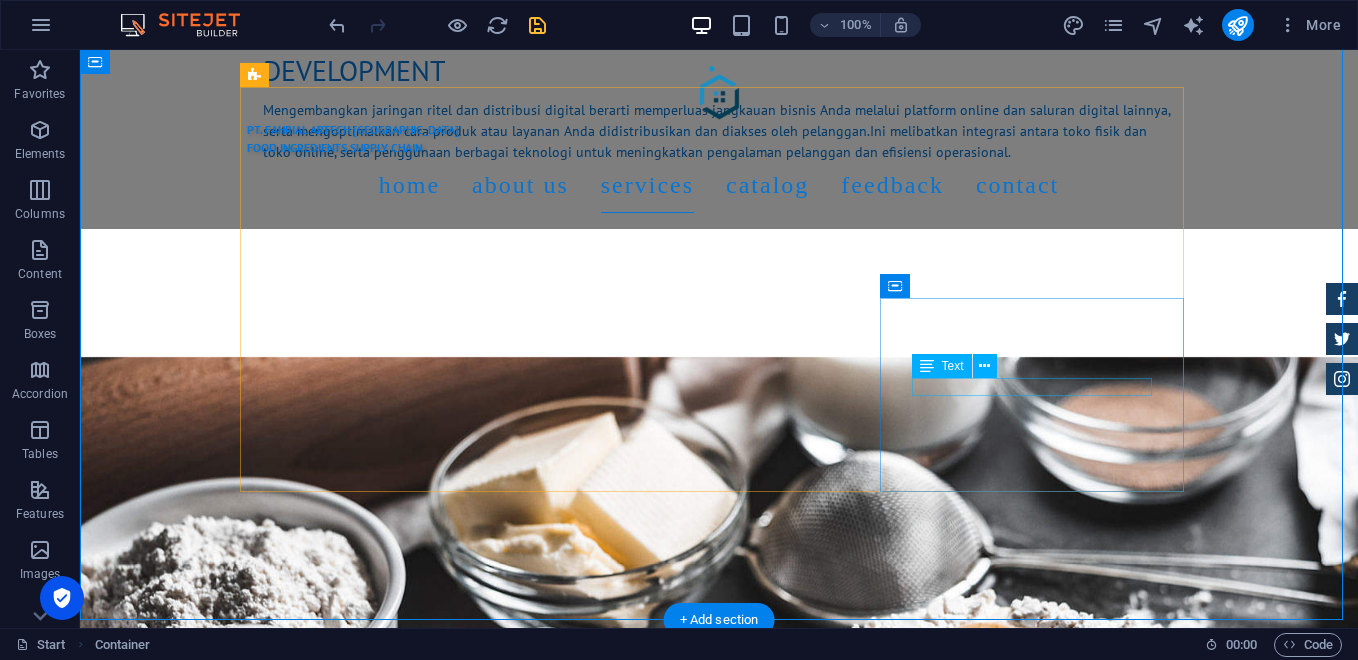 click on "Workshop Baking Bulanan" at bounding box center (719, 2139) 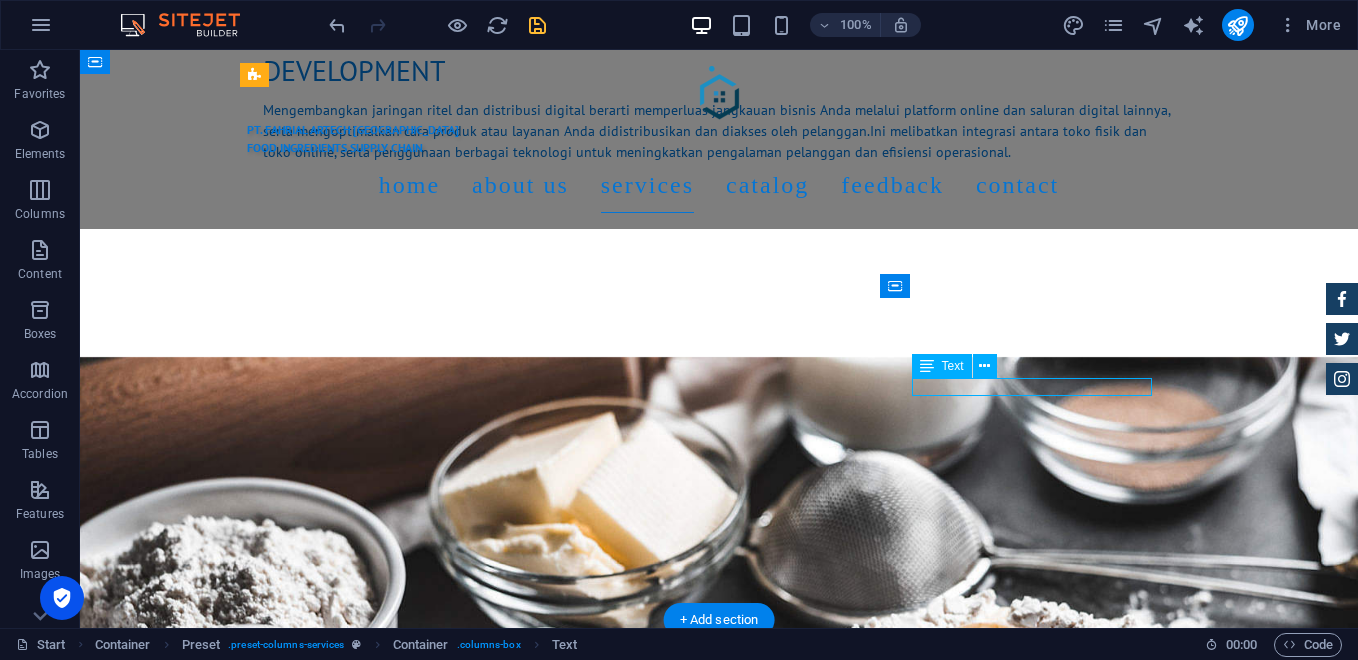 click on "Workshop Baking Bulanan" at bounding box center (719, 2139) 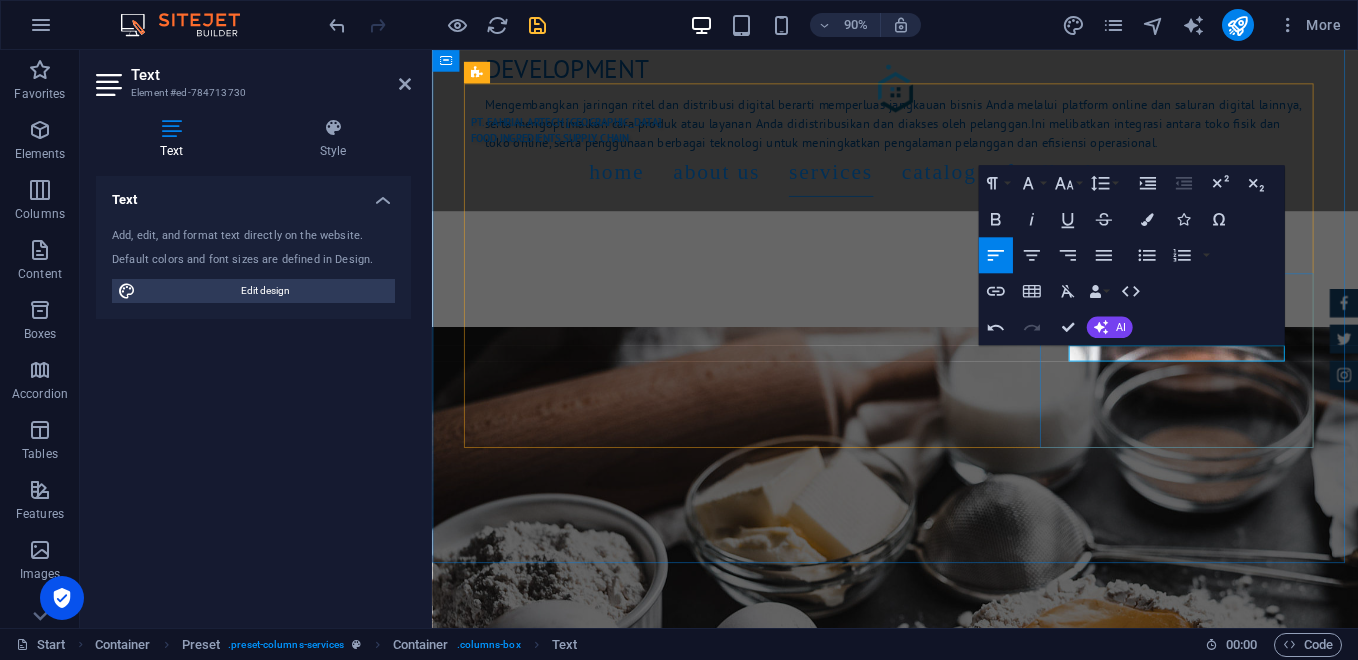 type 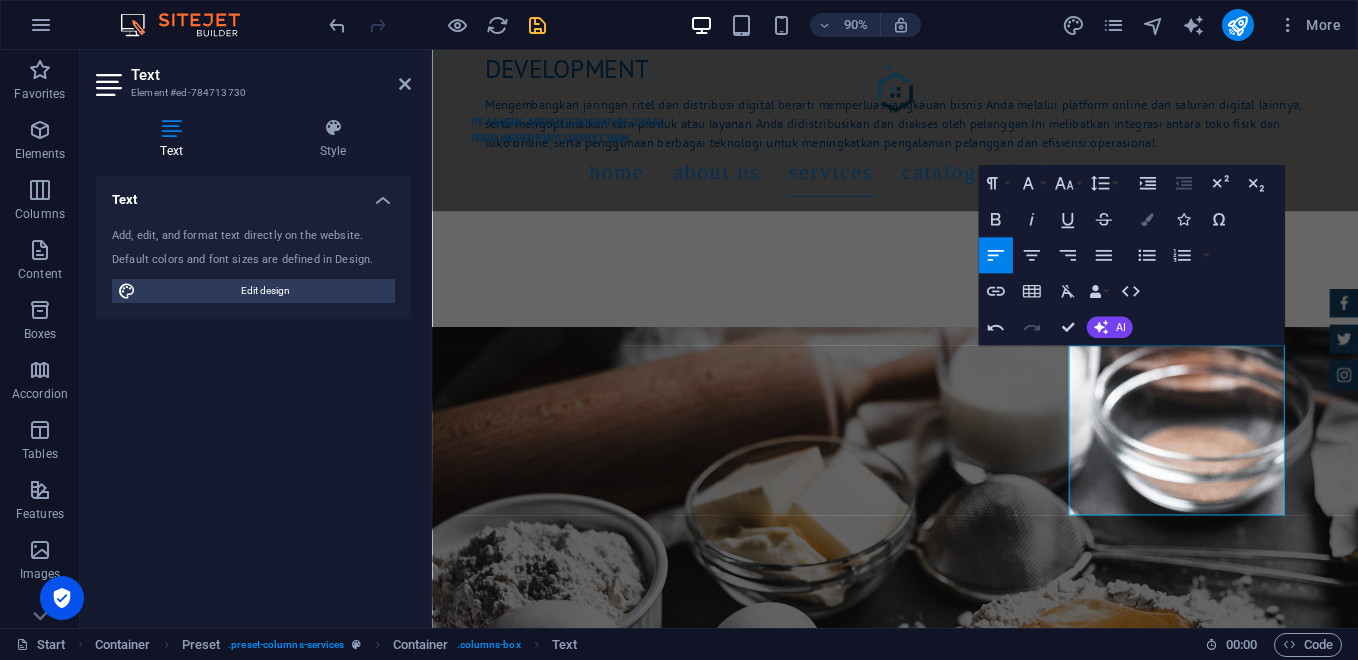 click on "Colors" at bounding box center (1147, 220) 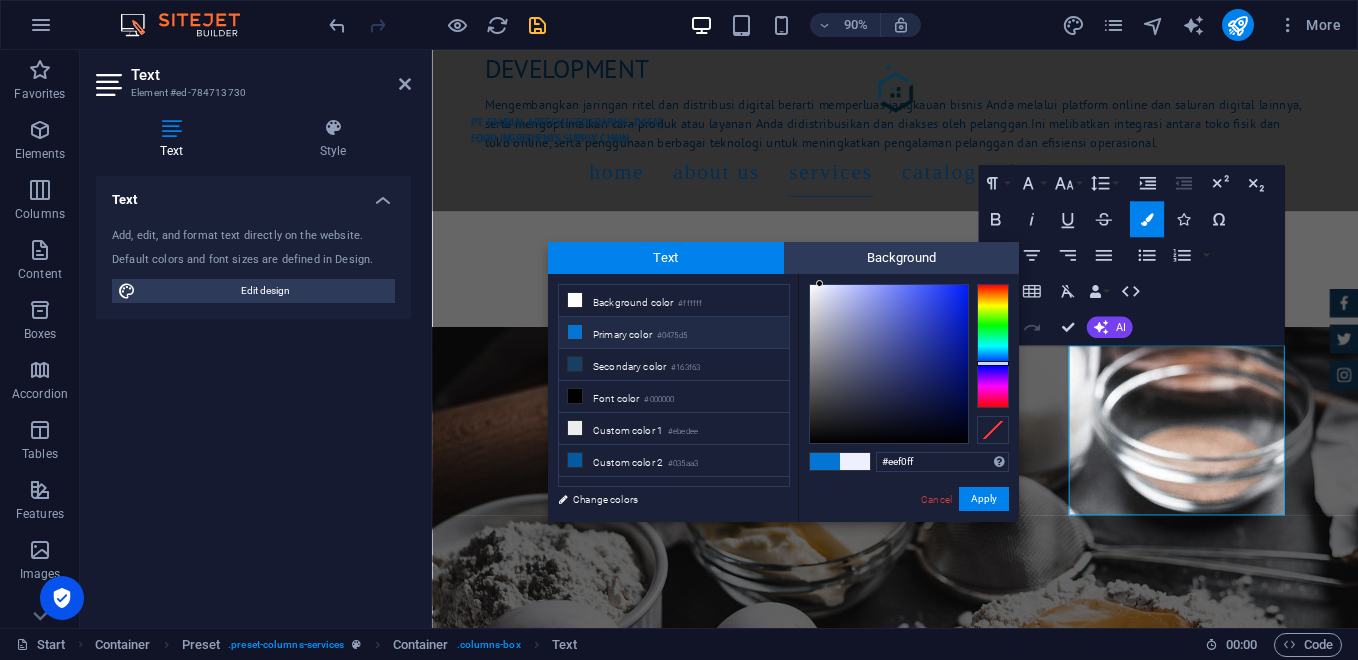 click on "Primary color
#0475d5" at bounding box center (674, 333) 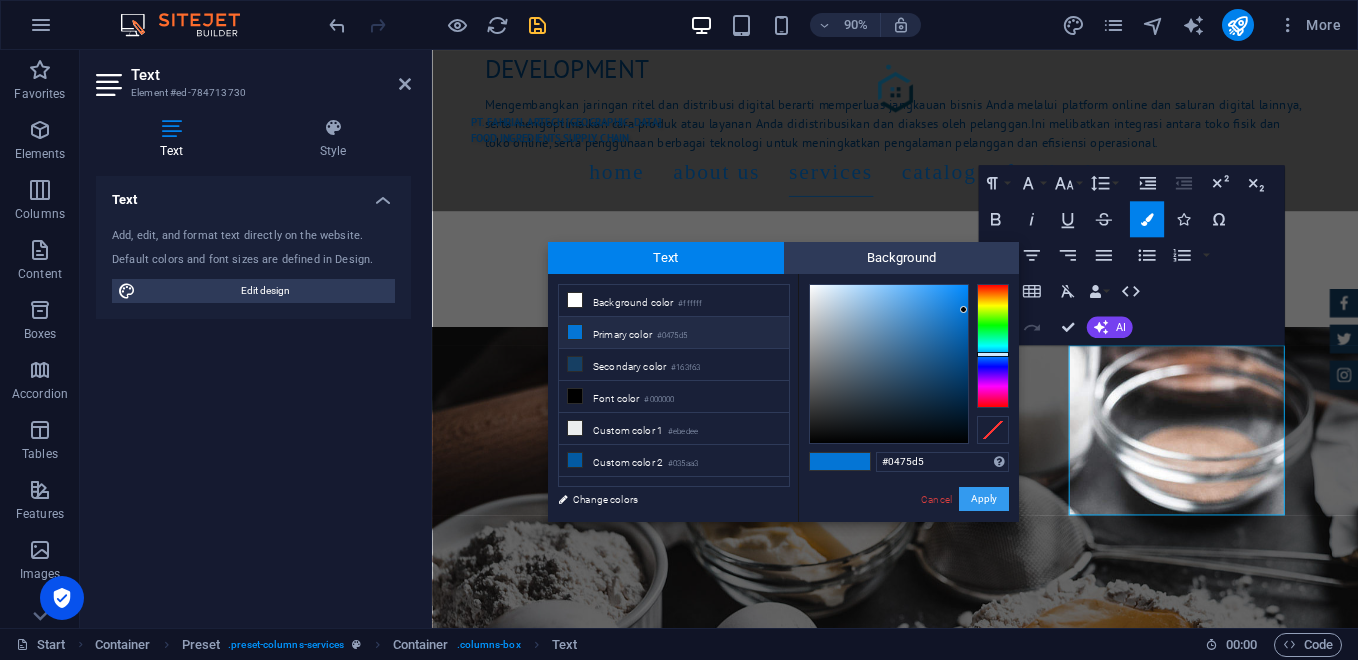 click on "Apply" at bounding box center [984, 499] 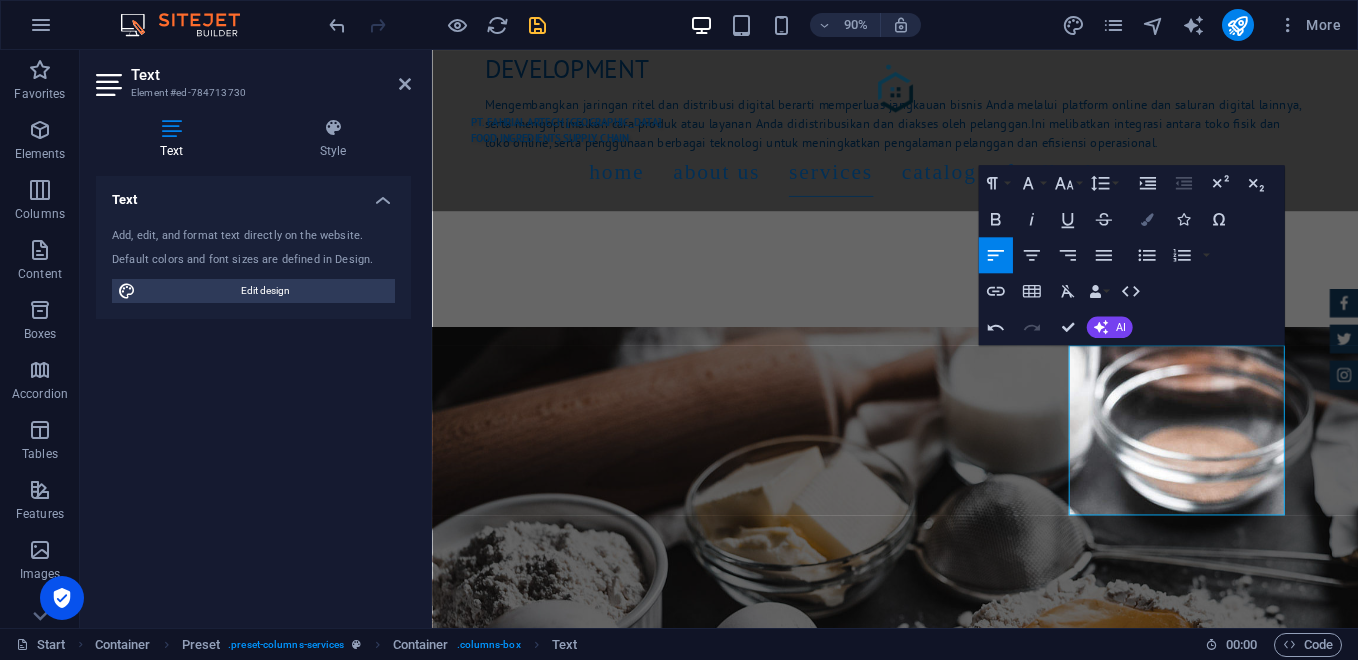 click at bounding box center [1146, 219] 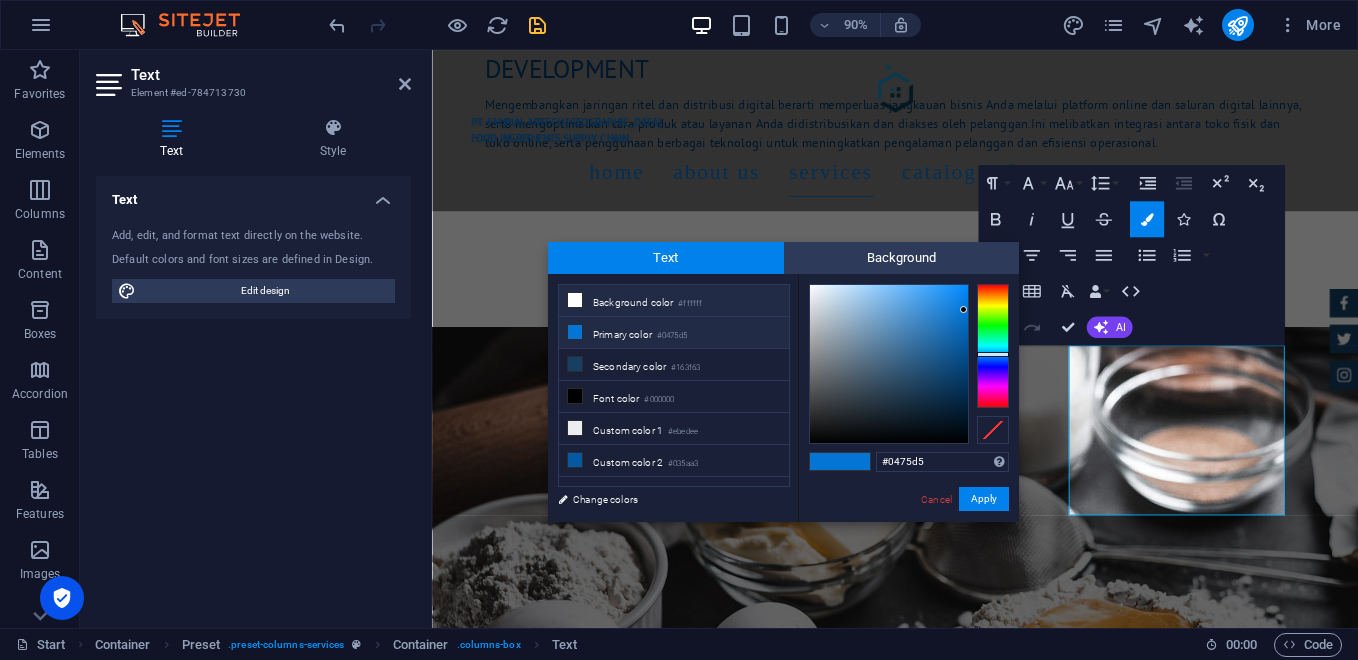 click on "Background color
#ffffff" at bounding box center (674, 301) 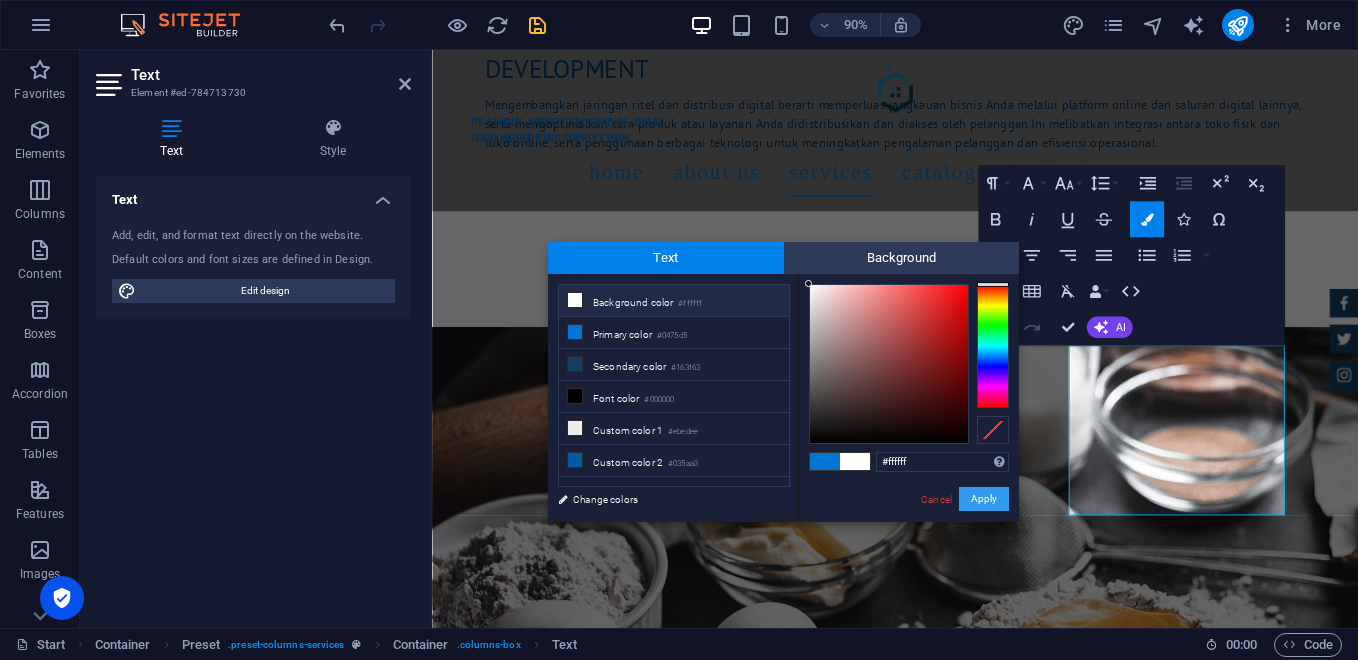 click on "Apply" at bounding box center (984, 499) 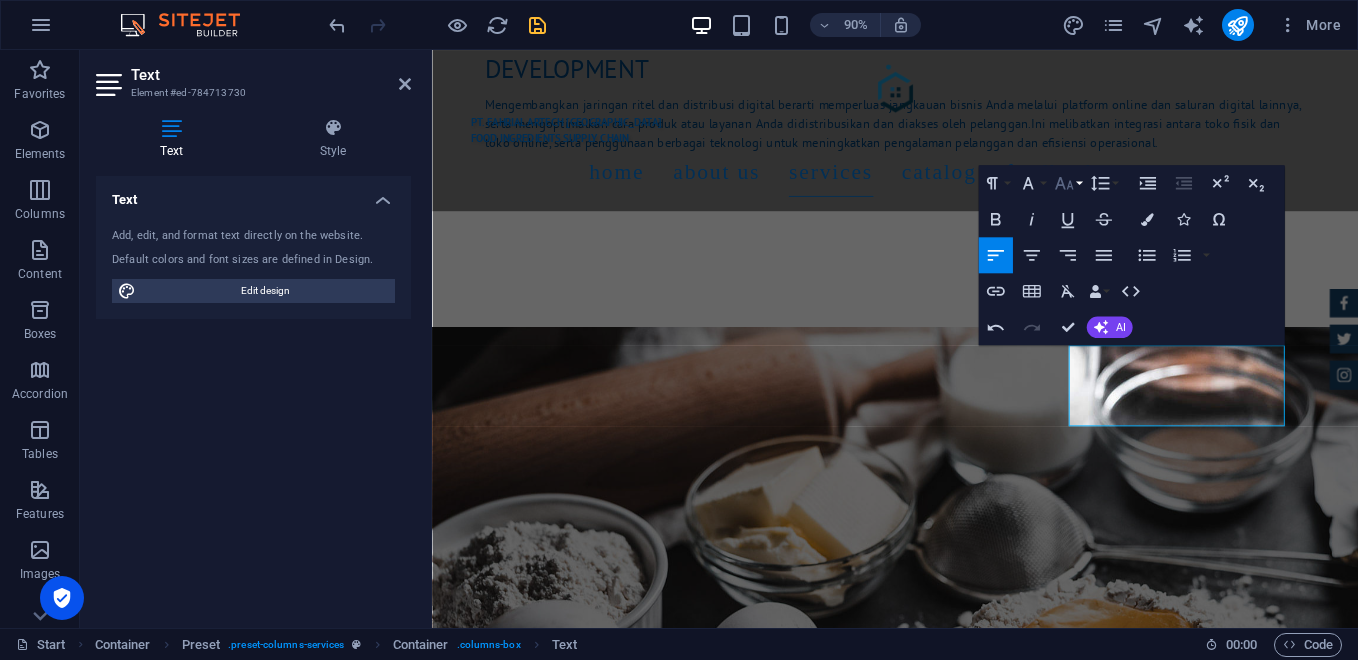 click 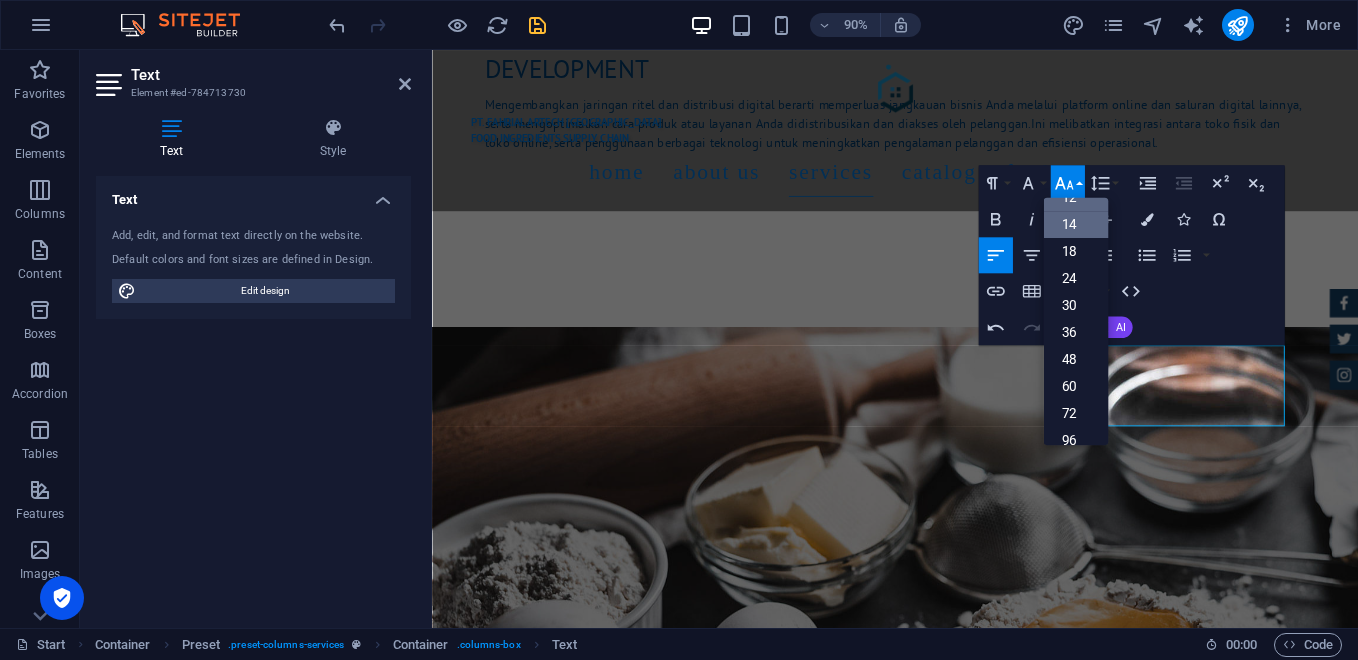click on "14" at bounding box center (1075, 224) 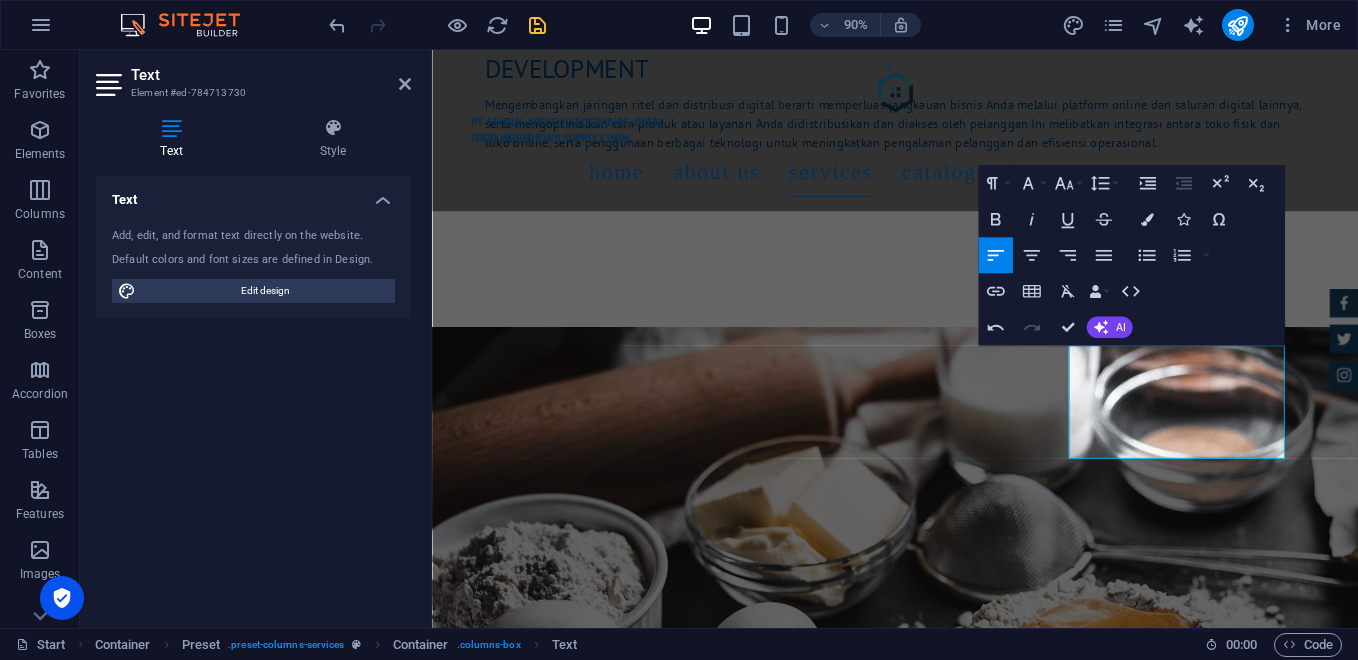 click on "Text Add, edit, and format text directly on the website. Default colors and font sizes are defined in Design. Edit design Alignment Left aligned Centered Right aligned" at bounding box center [253, 394] 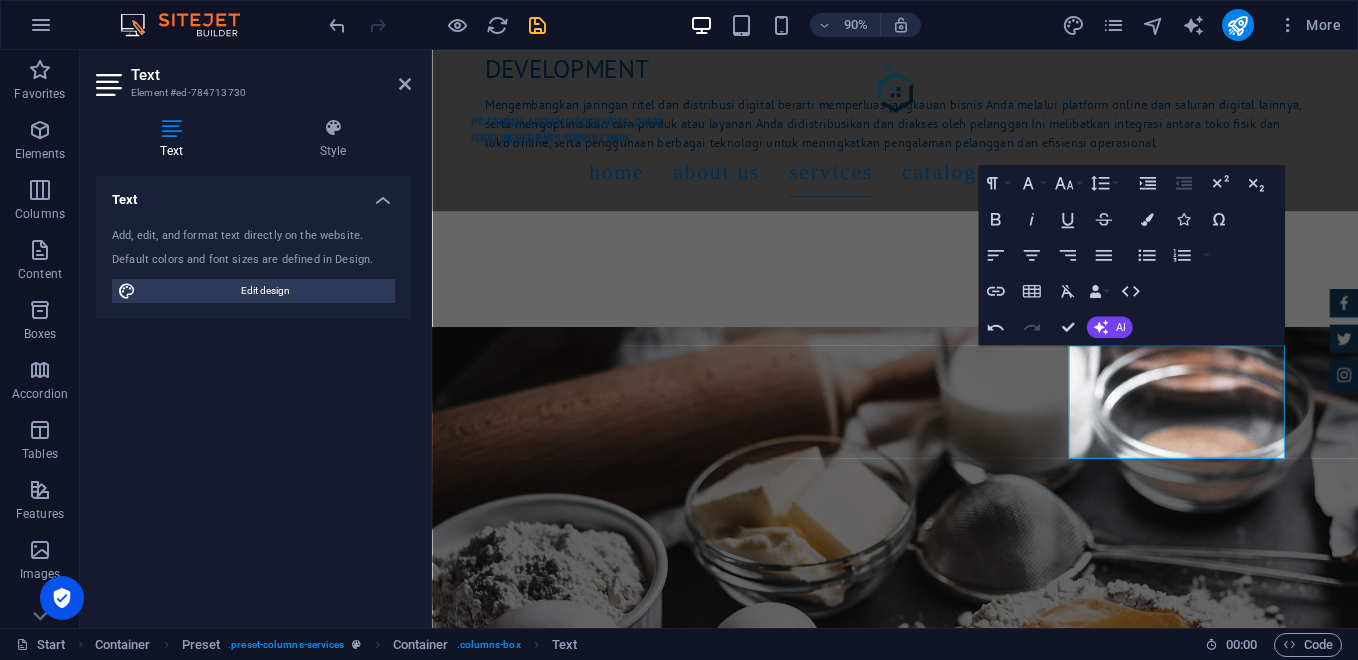 click on "Text Add, edit, and format text directly on the website. Default colors and font sizes are defined in Design. Edit design Alignment Left aligned Centered Right aligned" at bounding box center [253, 394] 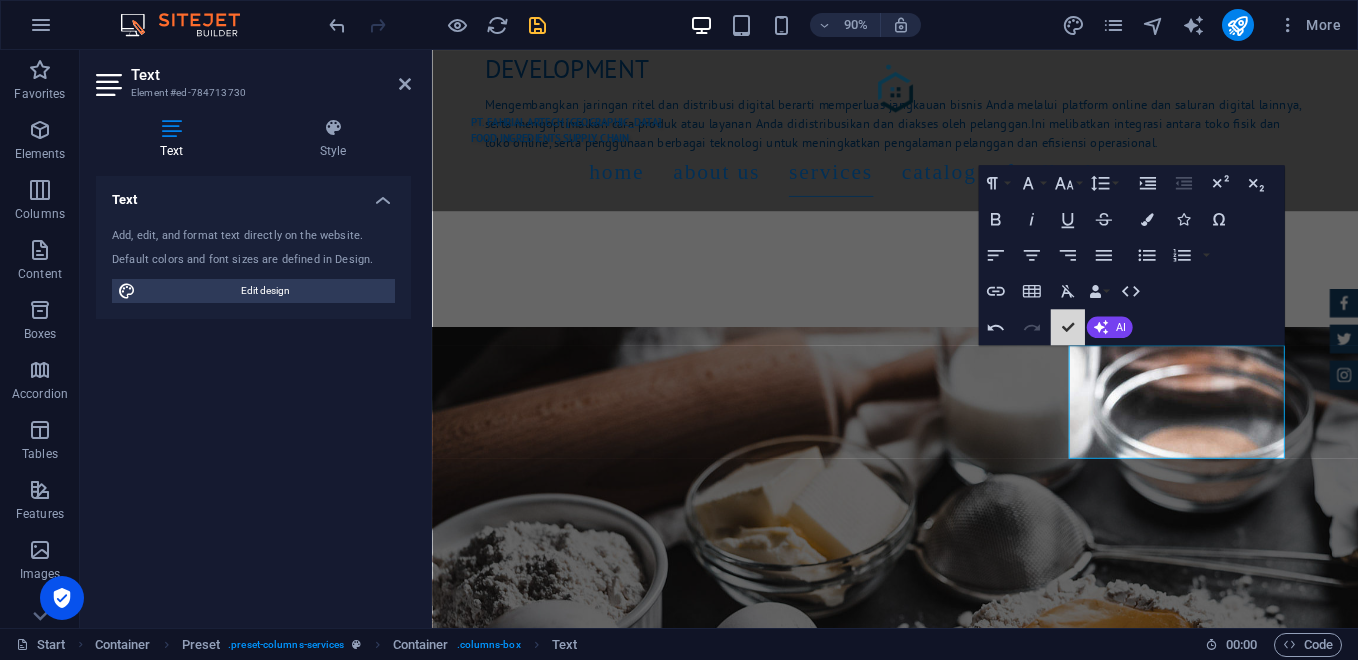 scroll, scrollTop: 3333, scrollLeft: 0, axis: vertical 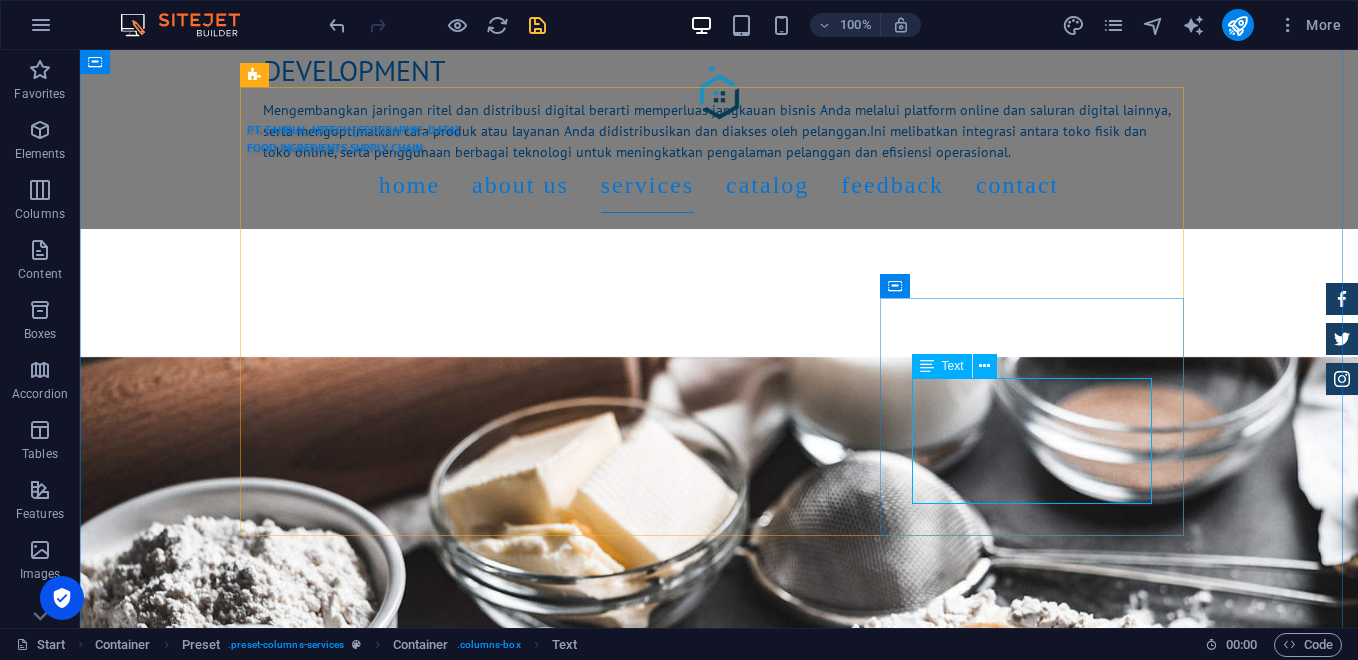 click on "Workshop Baking,  memberikan pelatihan tentang teknik dasar dan lanjutan dalam baking, termasuk penggunaan peralatan, pemilihan bahan, dan teknik memanggang yang benar." at bounding box center [719, 2151] 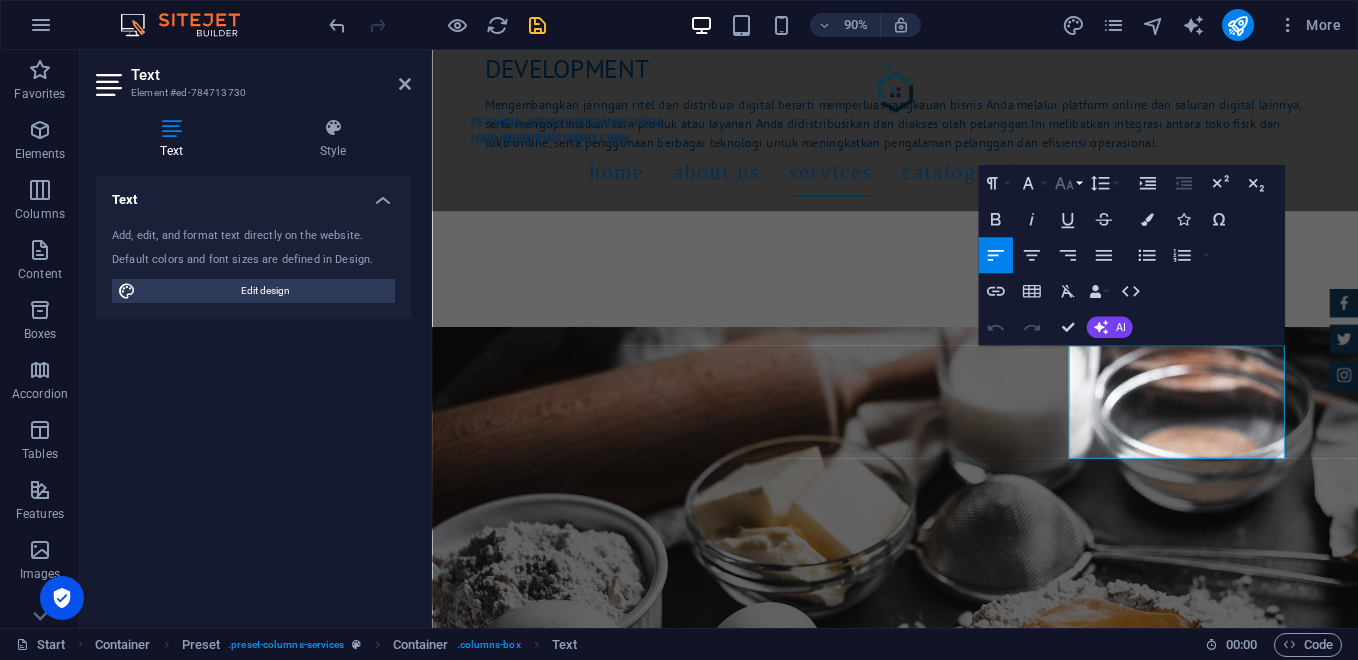click 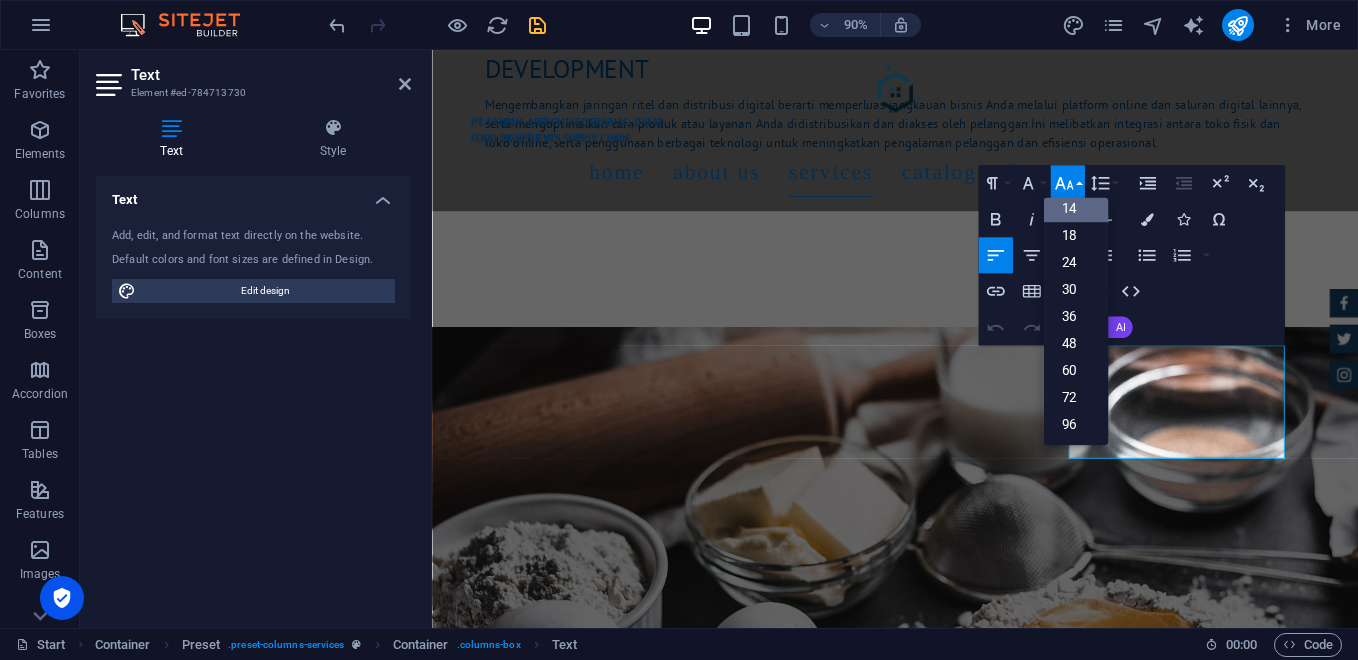 scroll, scrollTop: 161, scrollLeft: 0, axis: vertical 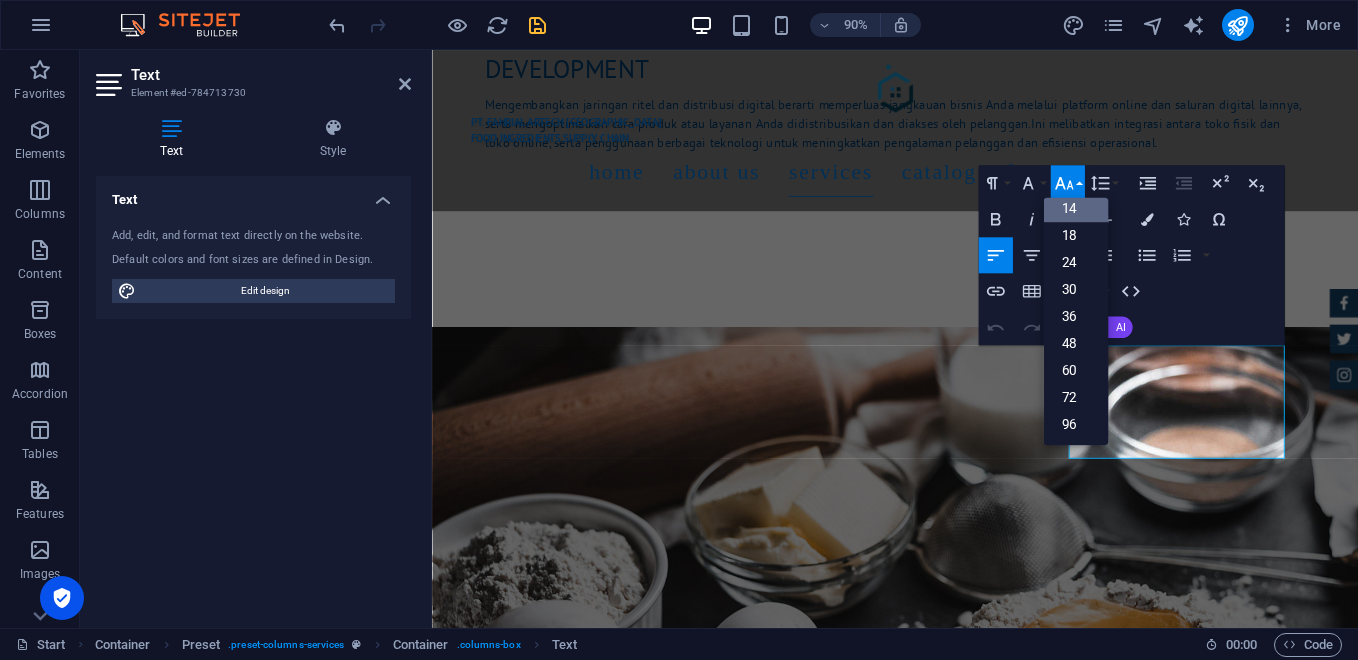 click on "14" at bounding box center (1075, 208) 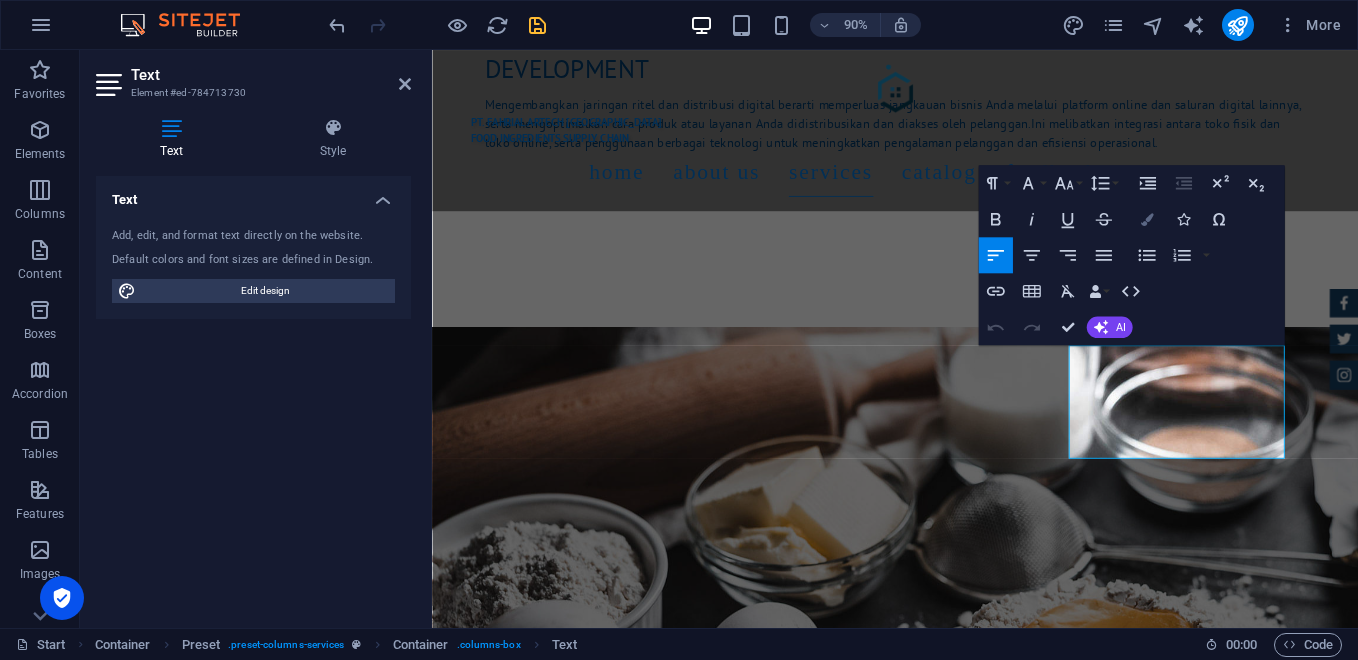 click at bounding box center [1146, 219] 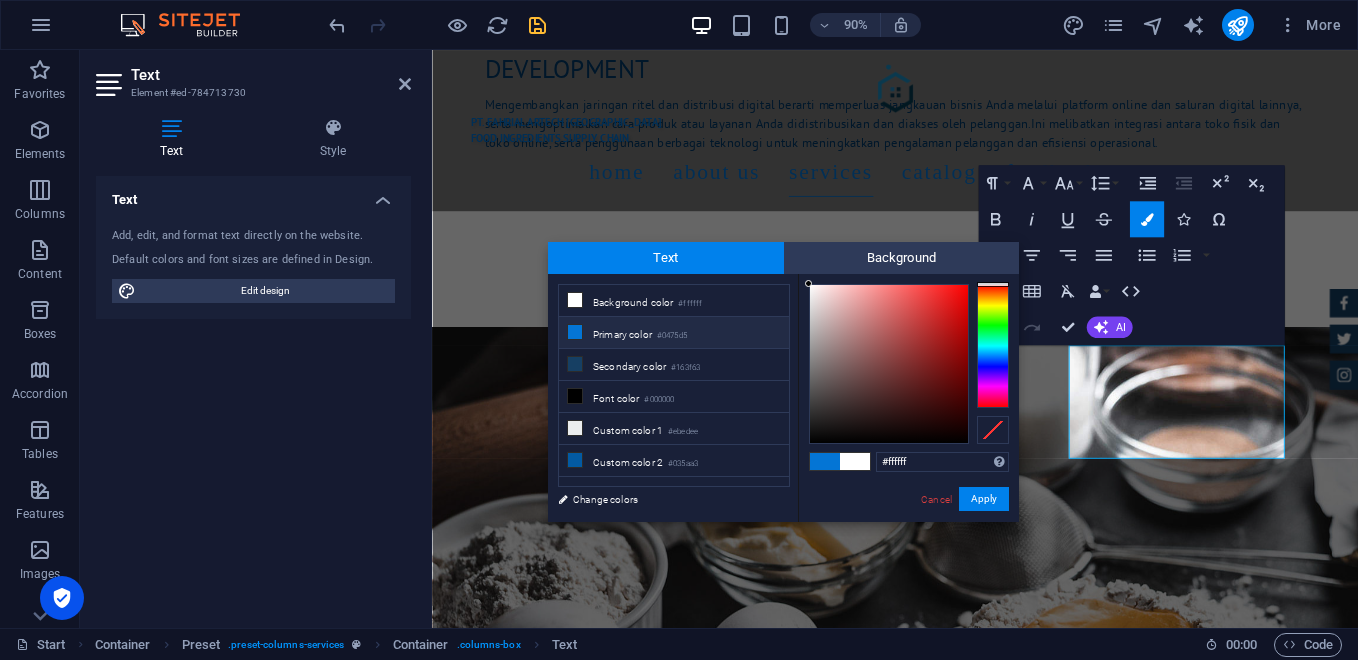 click on "Primary color
#0475d5" at bounding box center (674, 333) 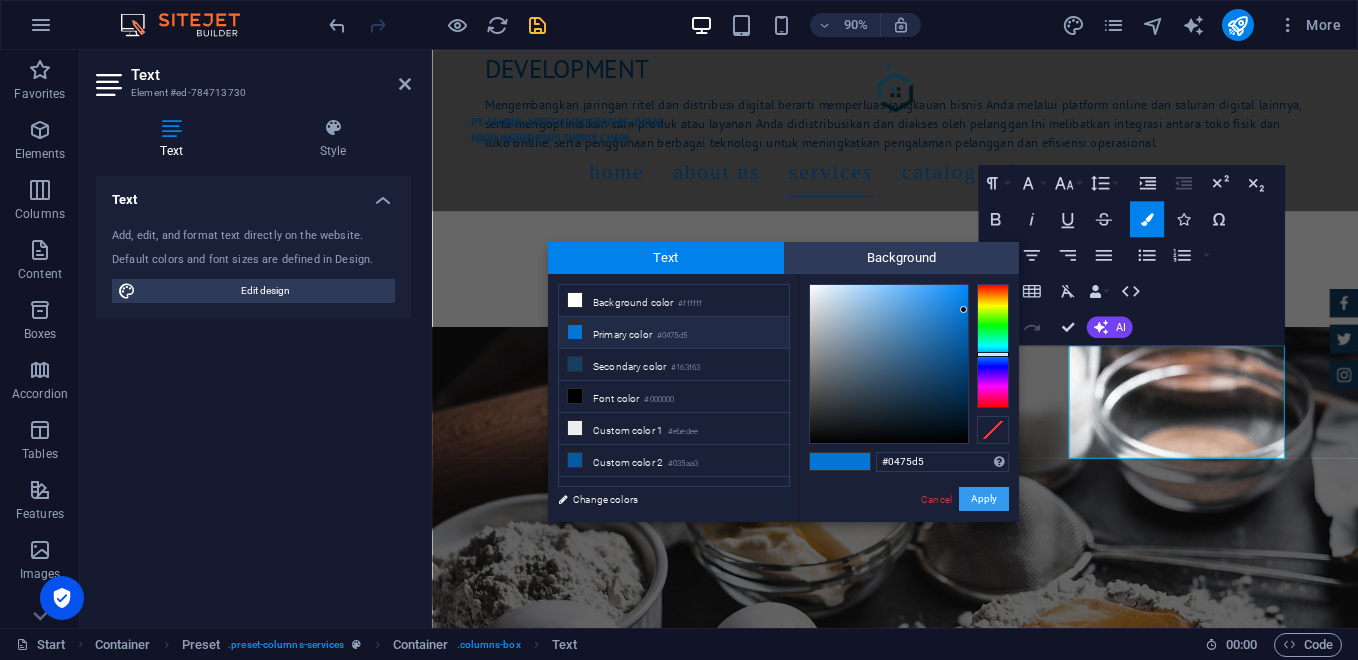 click on "Apply" at bounding box center [984, 499] 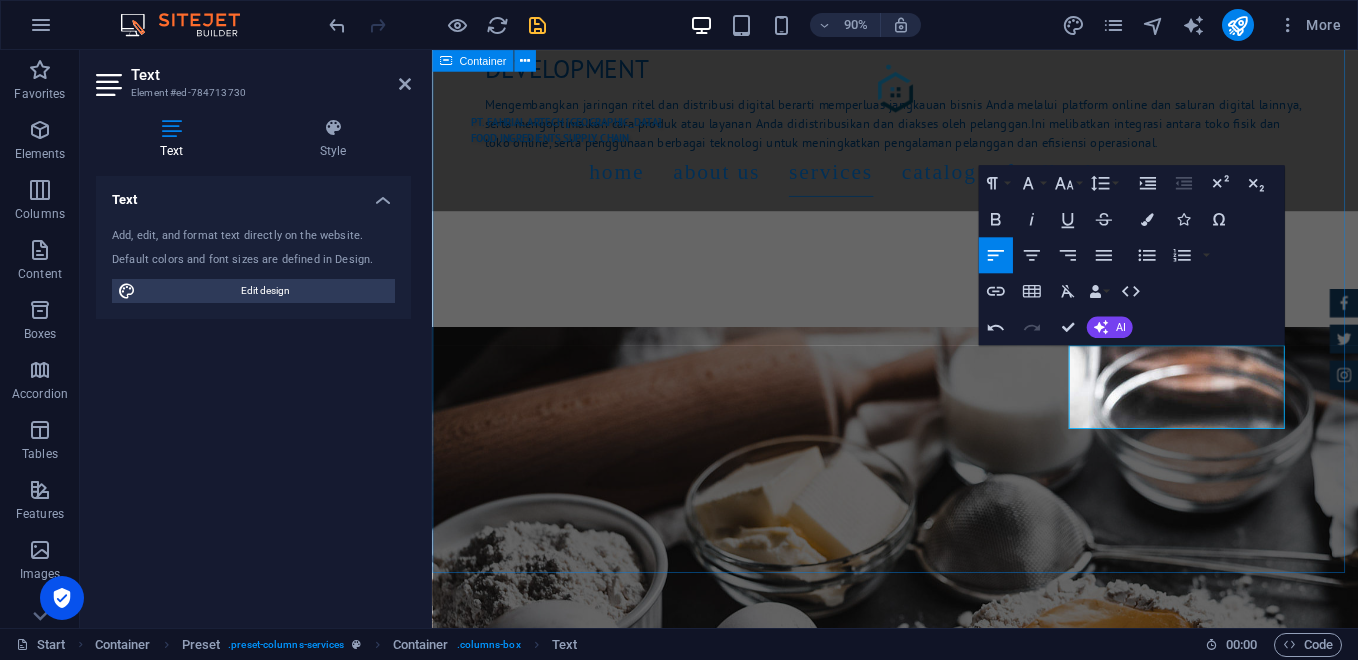 click on "Services [PERSON_NAME] menghadirkan model bisnis “One Stop Solution” untuk memenuhi kebutuhan bahan baku Bakery, Pastry, dan Horeka, mulai dari bahan utama, bahan tambahan, hingga layanan logistik dan distribusi. Direct Distribution Melayani pengiriman langsung ke toko bahan kue, bakery rumahan, pabrik roti, dan hotel. Digital Partnership Menyediakan platform pemesanan online B2B dan B2C. Retail & Outlet Pembukaan toko fisik bahan kue di area strategis Own Fleet Service Pengiriman tepat waktu dan efisien dengan armada internal. Loyalty Program Diskon Loyalitas Pelanggan. EDUCATION ​ ​ Workshop Baking,  memberikan pelatihan tentang teknik dasar dan lanjutan dalam baking, termasuk penggunaan peralatan, pemilihan bahan, dan teknik memanggang yang benar.   ​" at bounding box center (946, 1694) 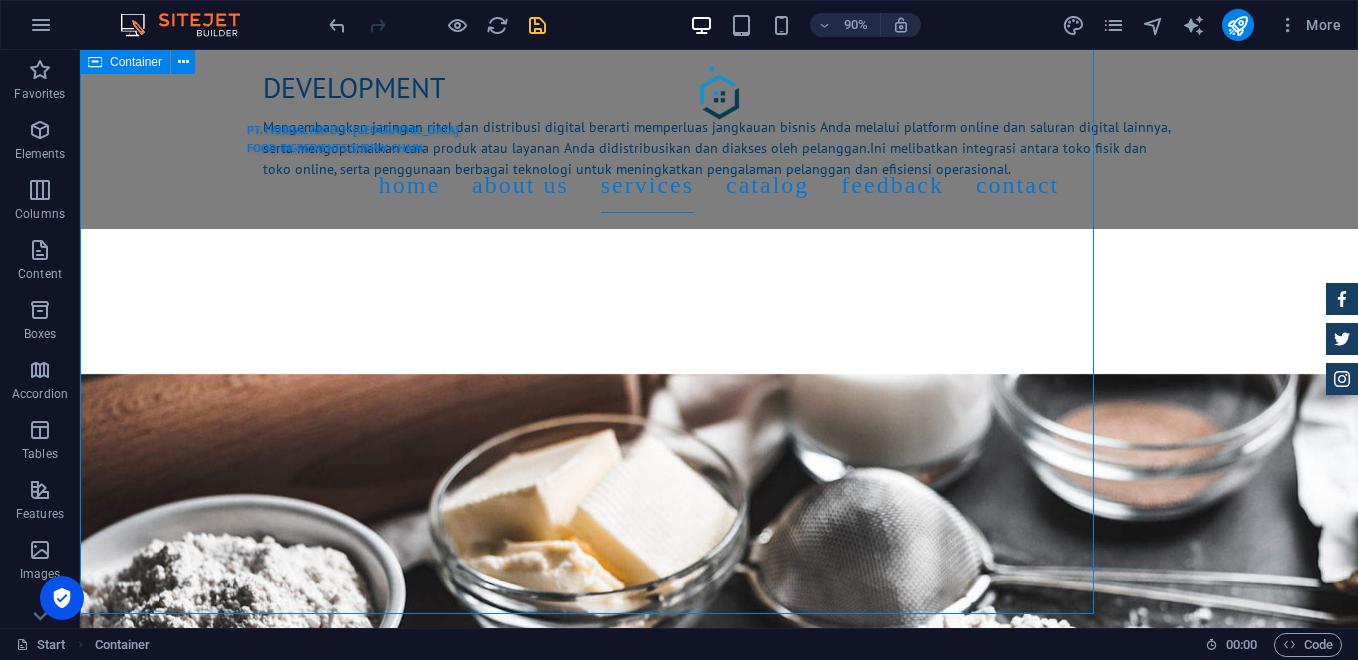 scroll, scrollTop: 3333, scrollLeft: 0, axis: vertical 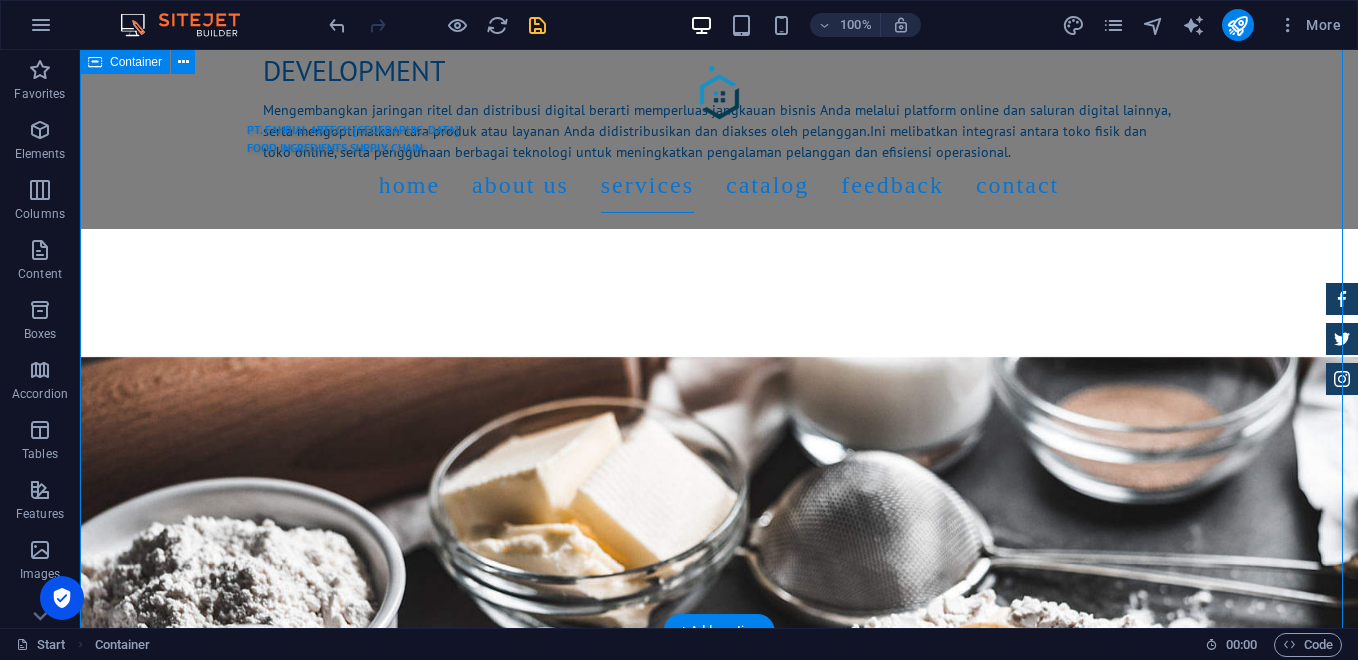 click on "Services [PERSON_NAME] menghadirkan model bisnis “One Stop Solution” untuk memenuhi kebutuhan bahan baku Bakery, Pastry, dan Horeka, mulai dari bahan utama, bahan tambahan, hingga layanan logistik dan distribusi. Direct Distribution Melayani pengiriman langsung ke toko bahan kue, bakery rumahan, pabrik roti, dan hotel. Digital Partnership Menyediakan platform pemesanan online B2B dan B2C. Retail & Outlet Pembukaan toko fisik bahan kue di area strategis Own Fleet Service Pengiriman tepat waktu dan efisien dengan armada internal. Loyalty Program Diskon Loyalitas Pelanggan. EDUCATION Workshop Baking,  memberikan pelatihan tentang teknik dasar dan lanjutan dalam baking, termasuk penggunaan peralatan, pemilihan bahan, dan teknik memanggang yang benar." at bounding box center [719, 1694] 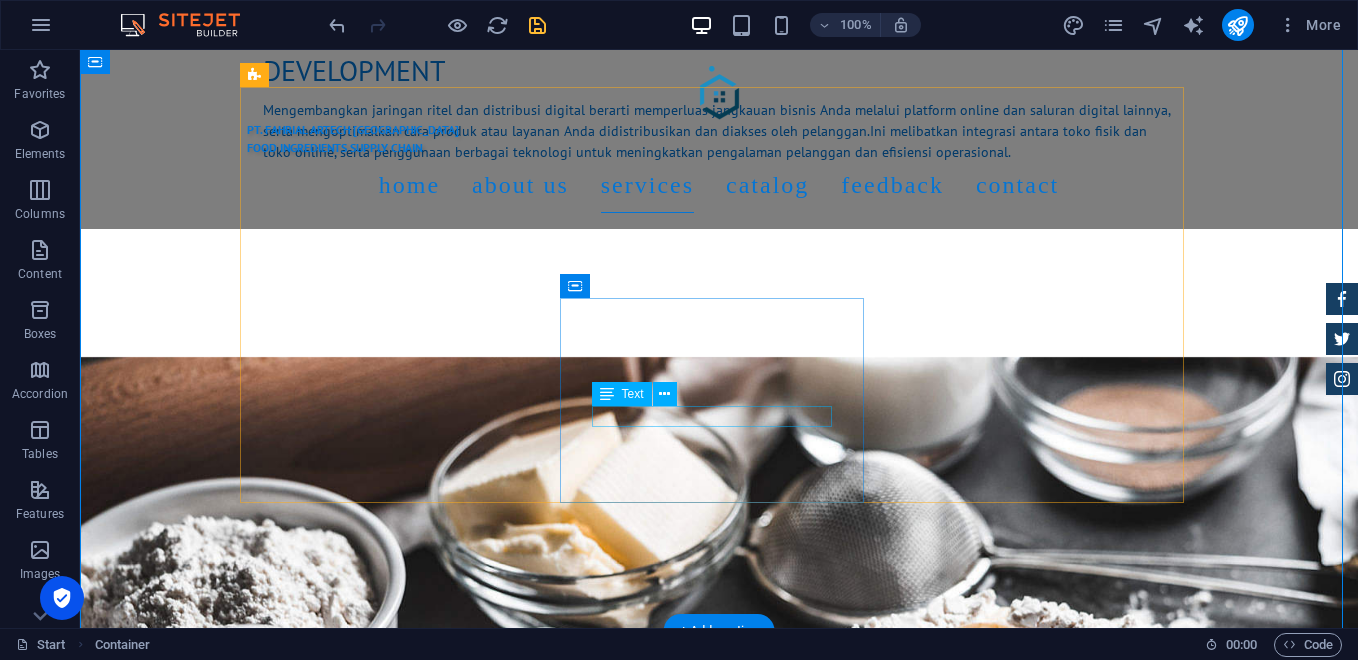 click on "Diskon Loyalitas Pelanggan." at bounding box center [719, 1999] 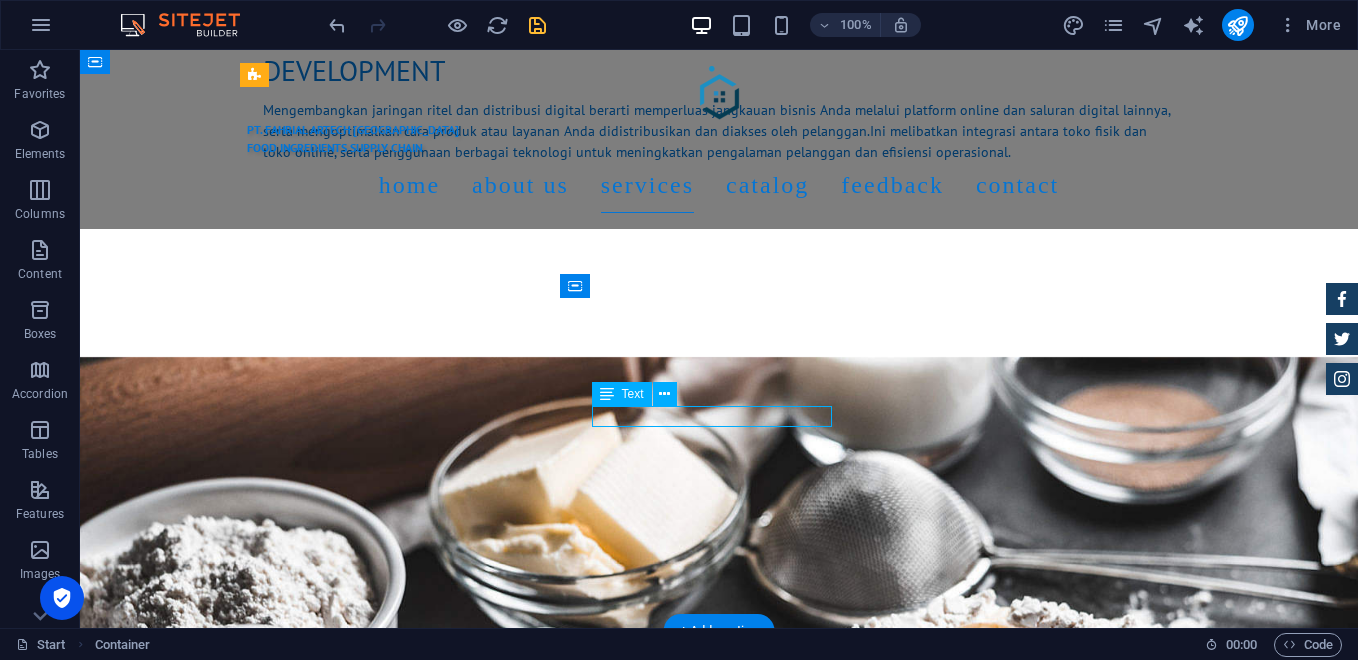 click on "Diskon Loyalitas Pelanggan." at bounding box center [719, 1999] 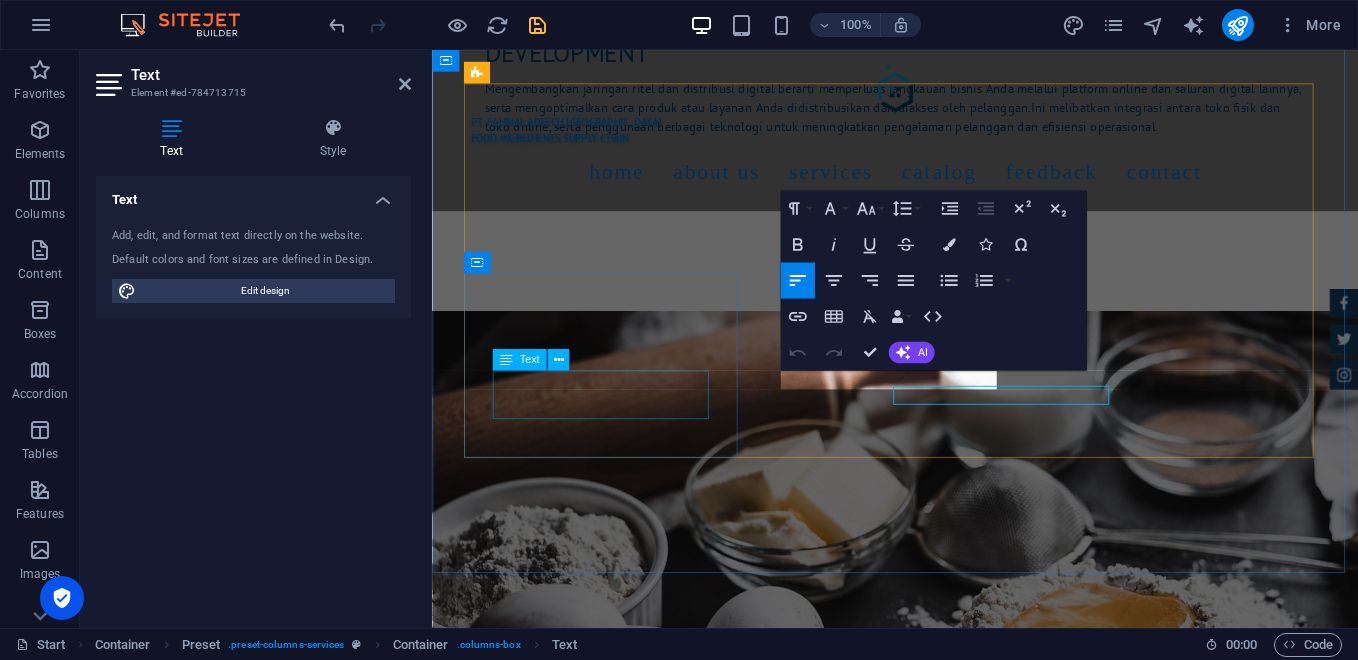 scroll, scrollTop: 3316, scrollLeft: 0, axis: vertical 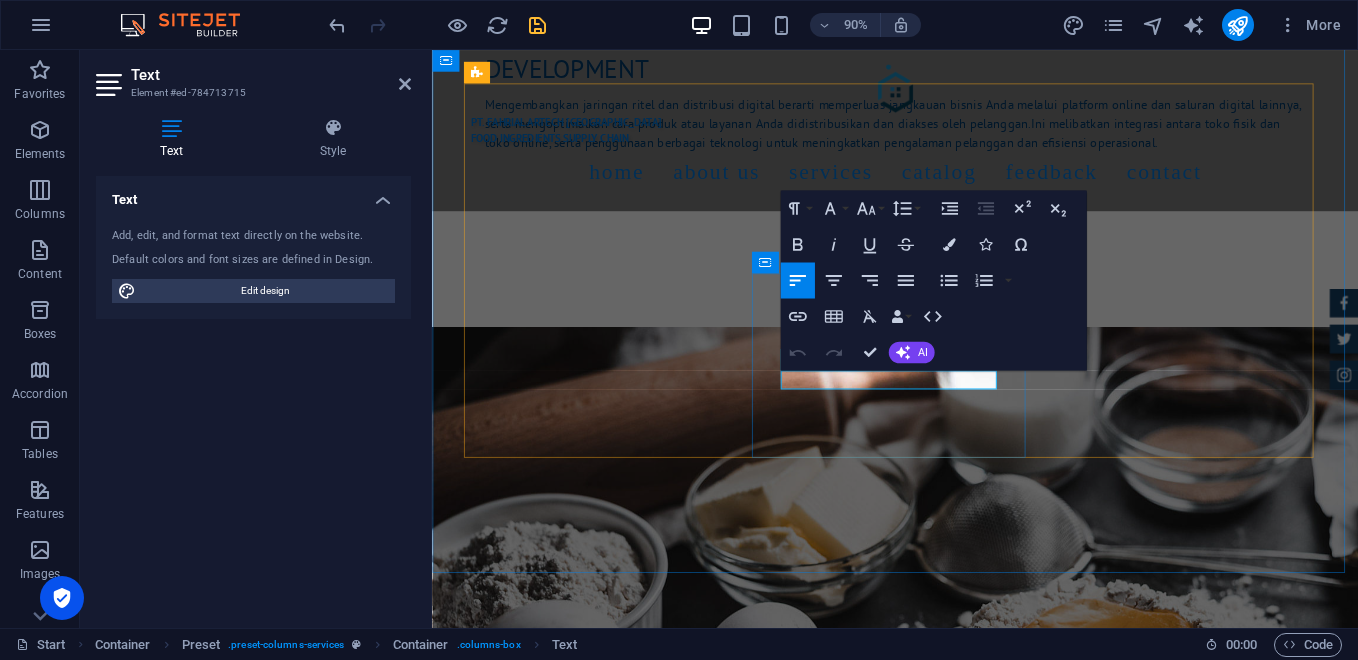 drag, startPoint x: 824, startPoint y: 416, endPoint x: 914, endPoint y: 409, distance: 90.27181 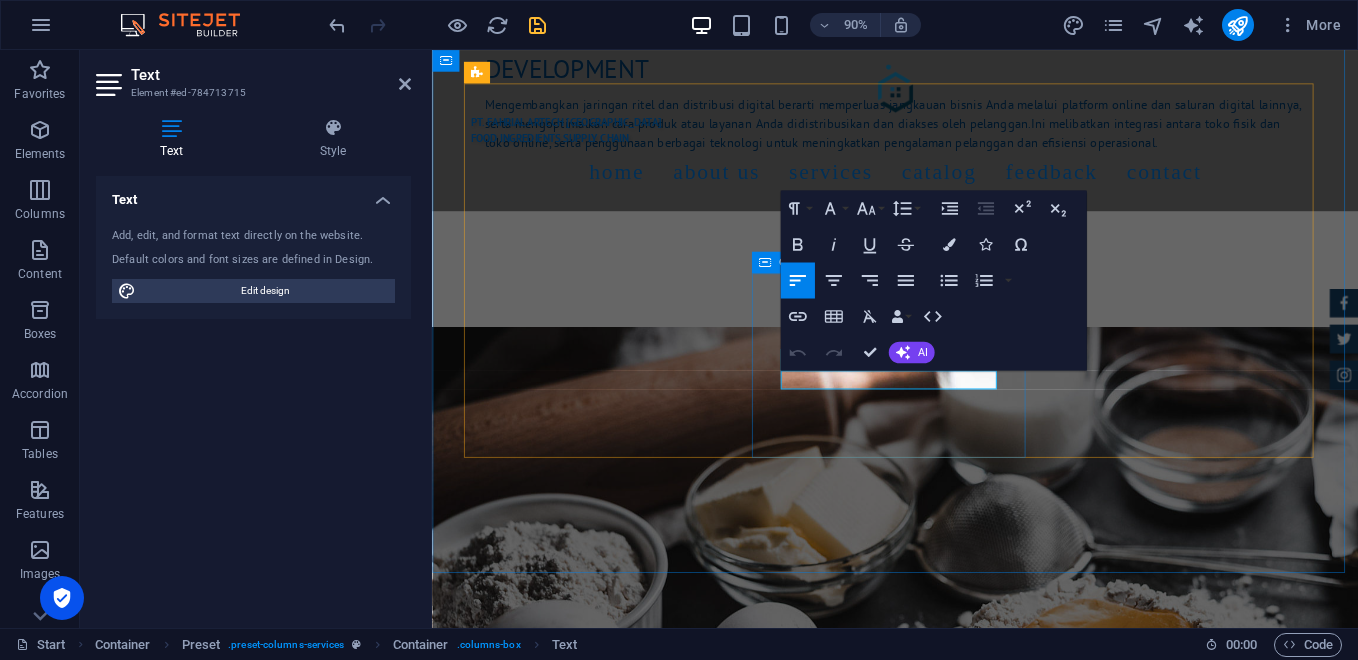 drag, startPoint x: 990, startPoint y: 417, endPoint x: 816, endPoint y: 439, distance: 175.38528 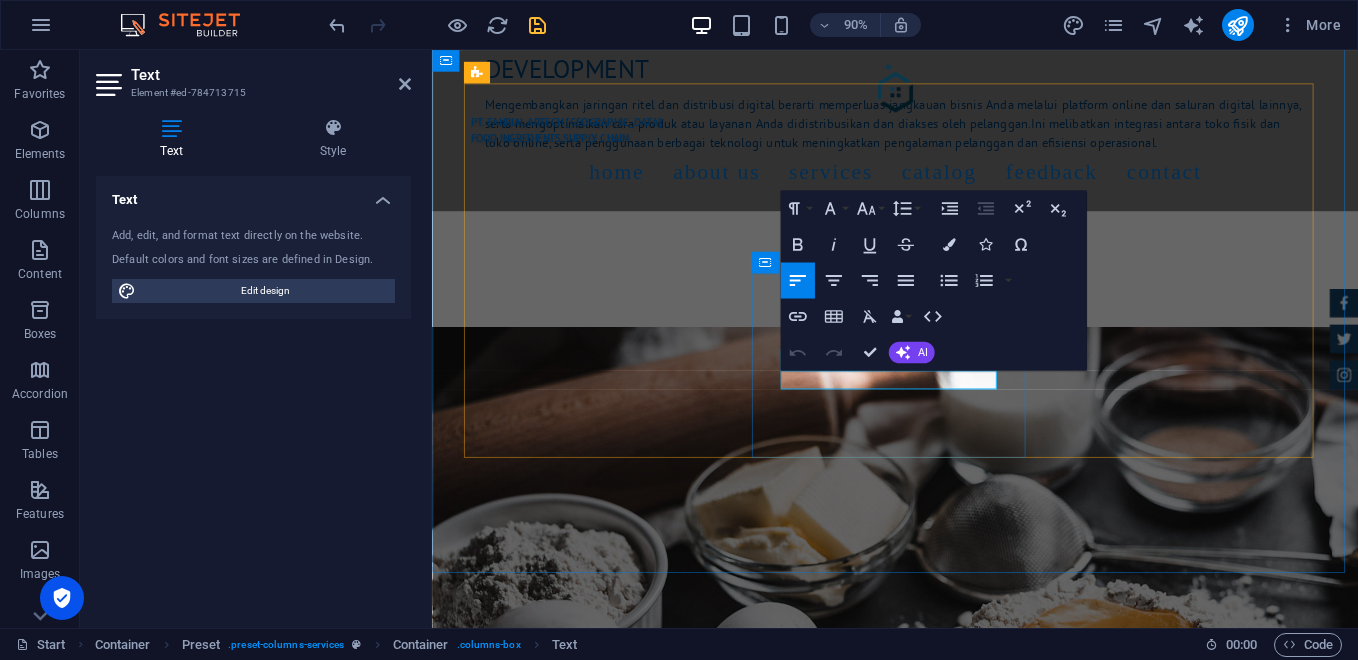 click on "Diskon Loyalitas Pelanggan." at bounding box center (947, 1999) 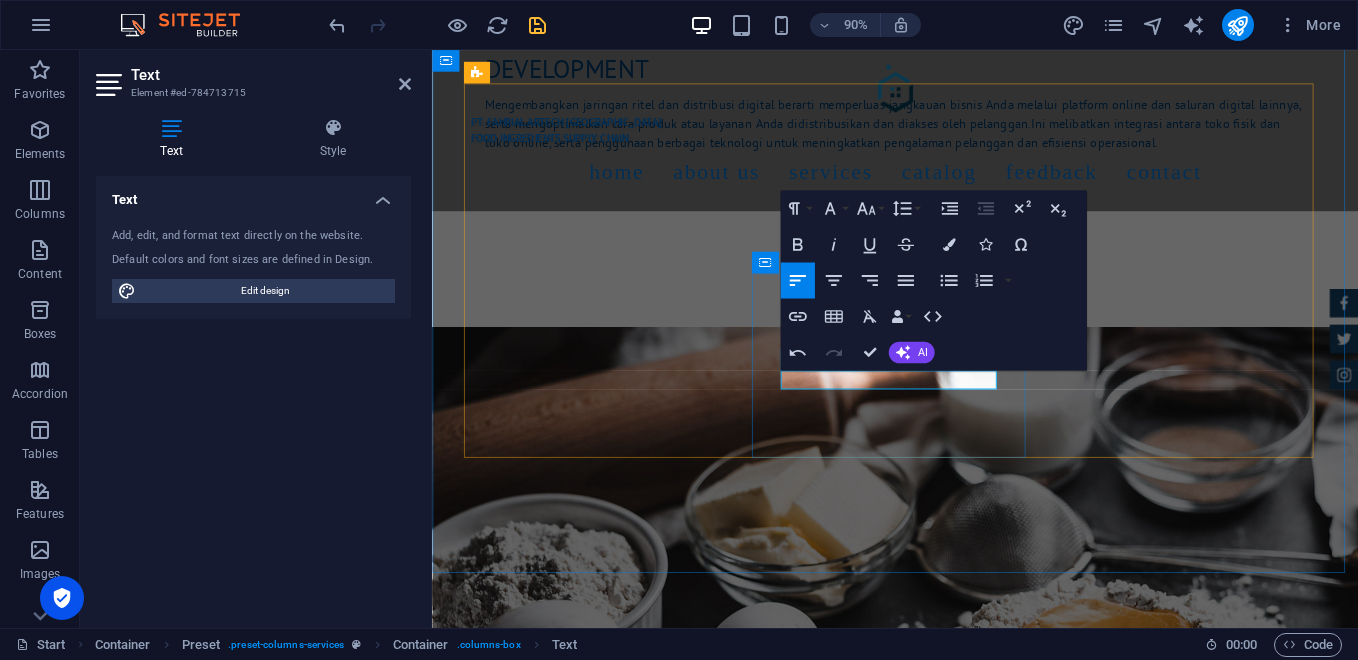 type 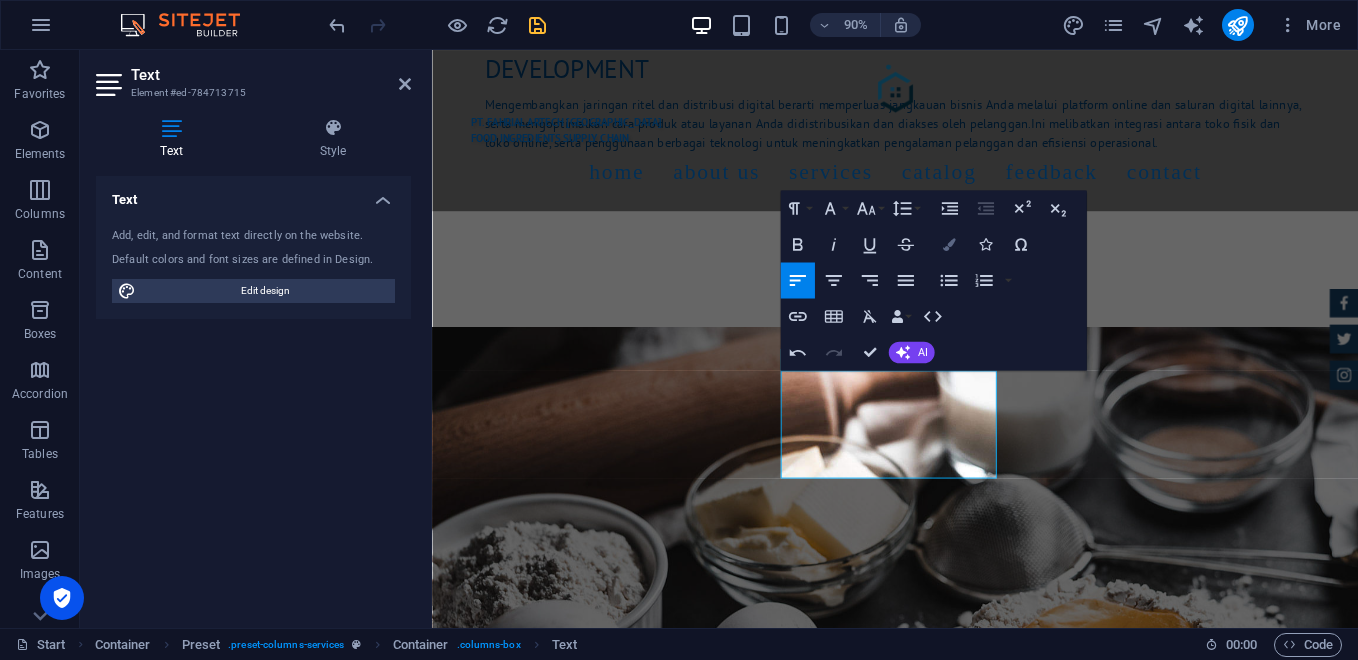 click at bounding box center [948, 244] 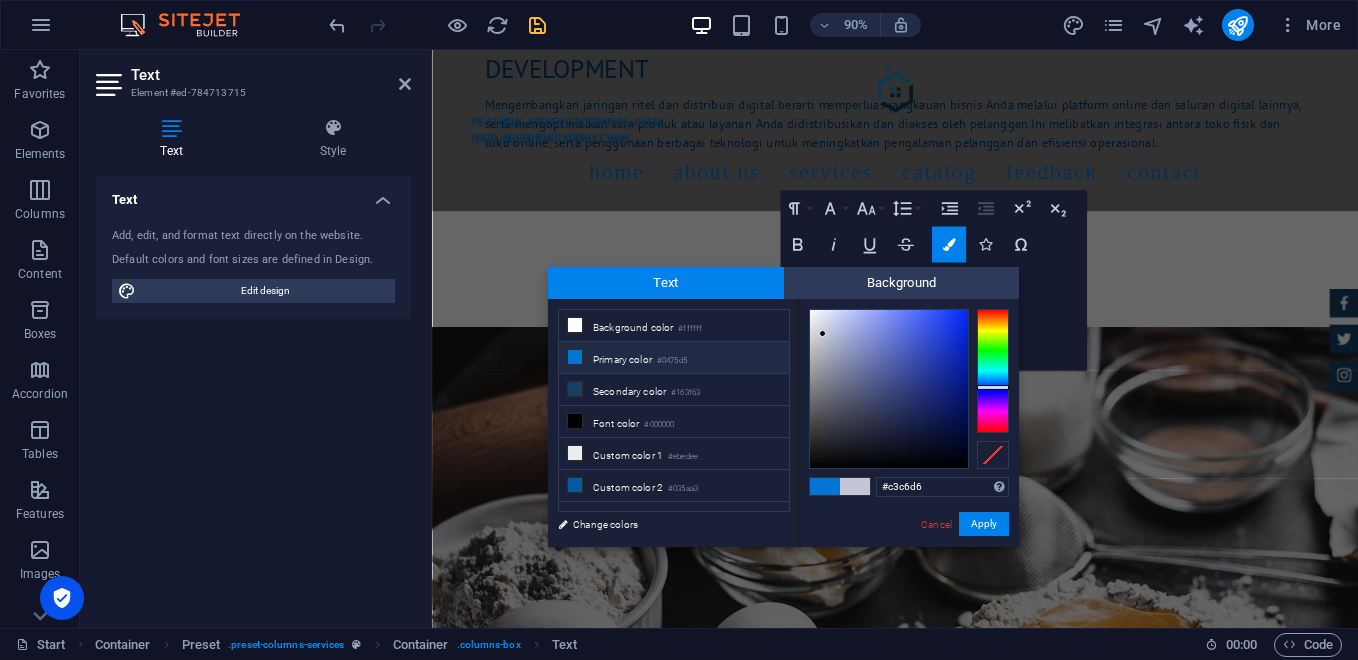 click on "Primary color
#0475d5" at bounding box center (674, 358) 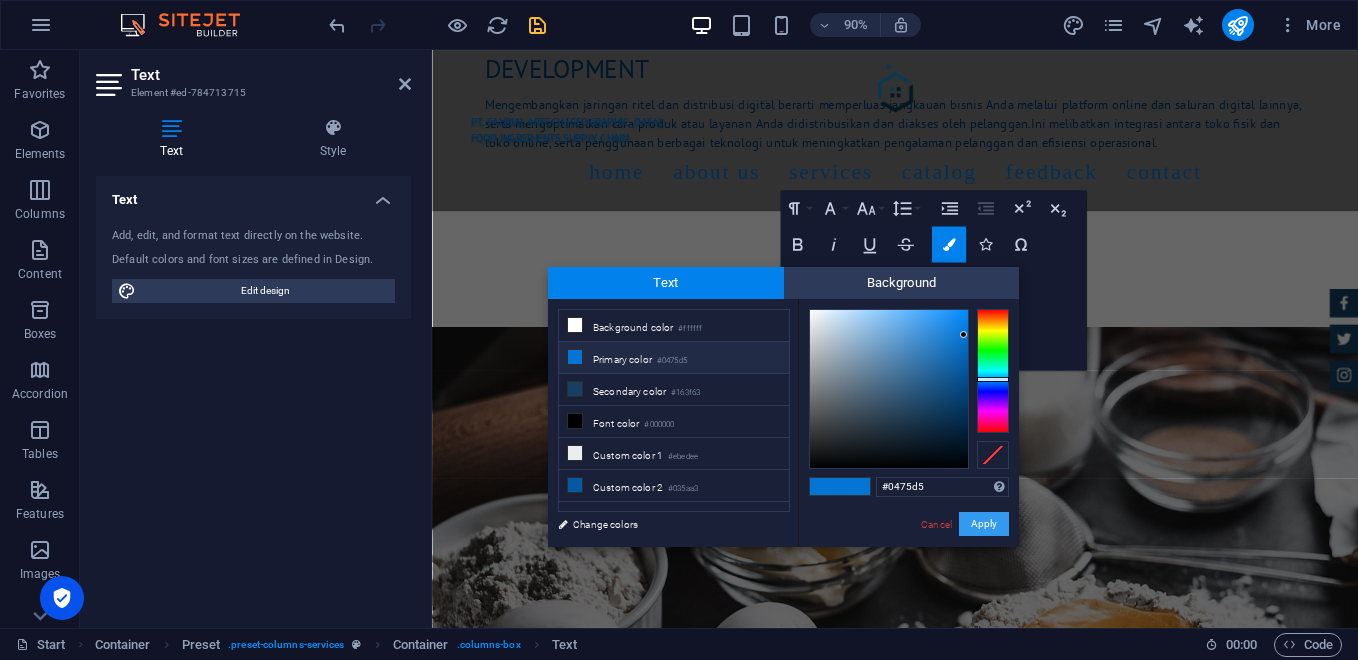 click on "Apply" at bounding box center [984, 524] 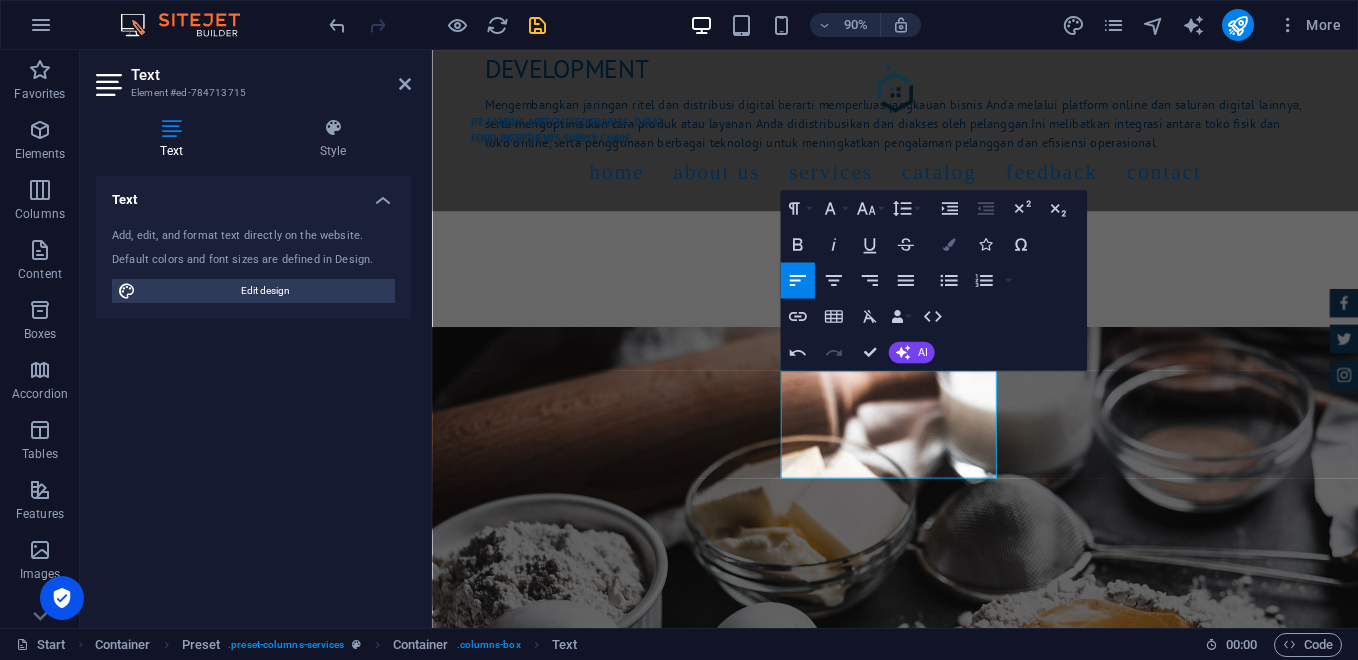 click at bounding box center [948, 244] 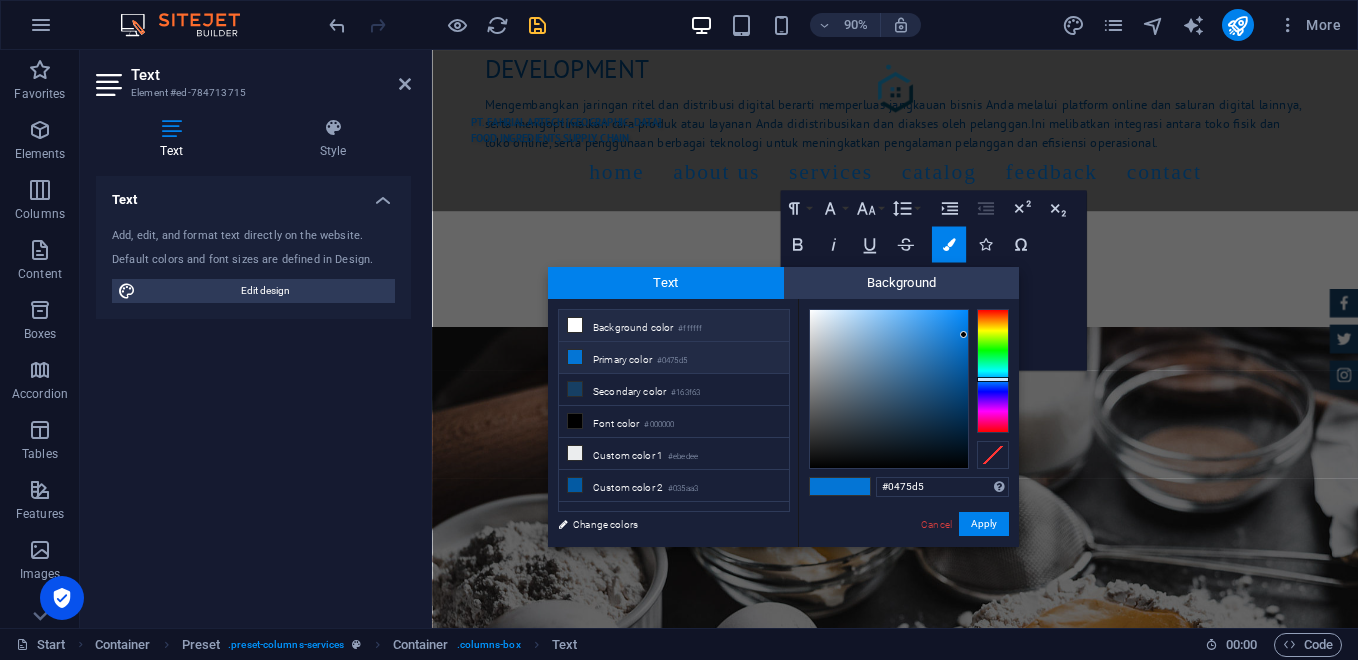 click on "Background color
#ffffff" at bounding box center (674, 326) 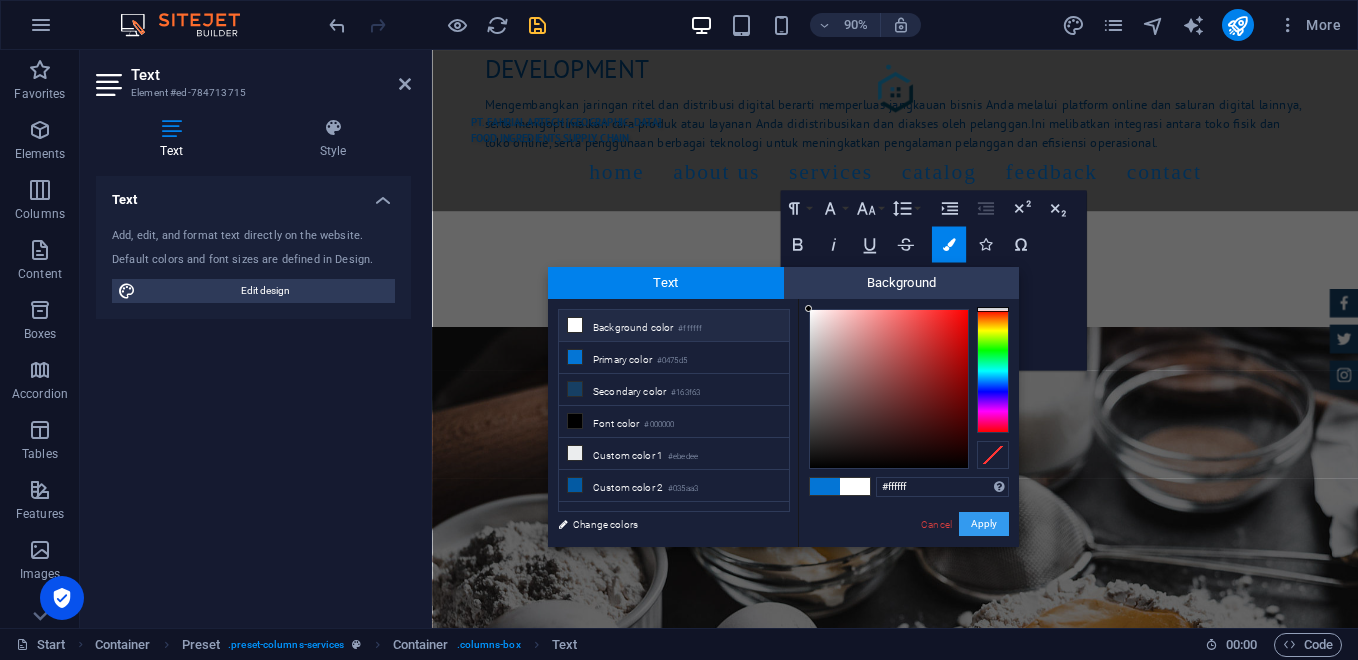 click on "Apply" at bounding box center [984, 524] 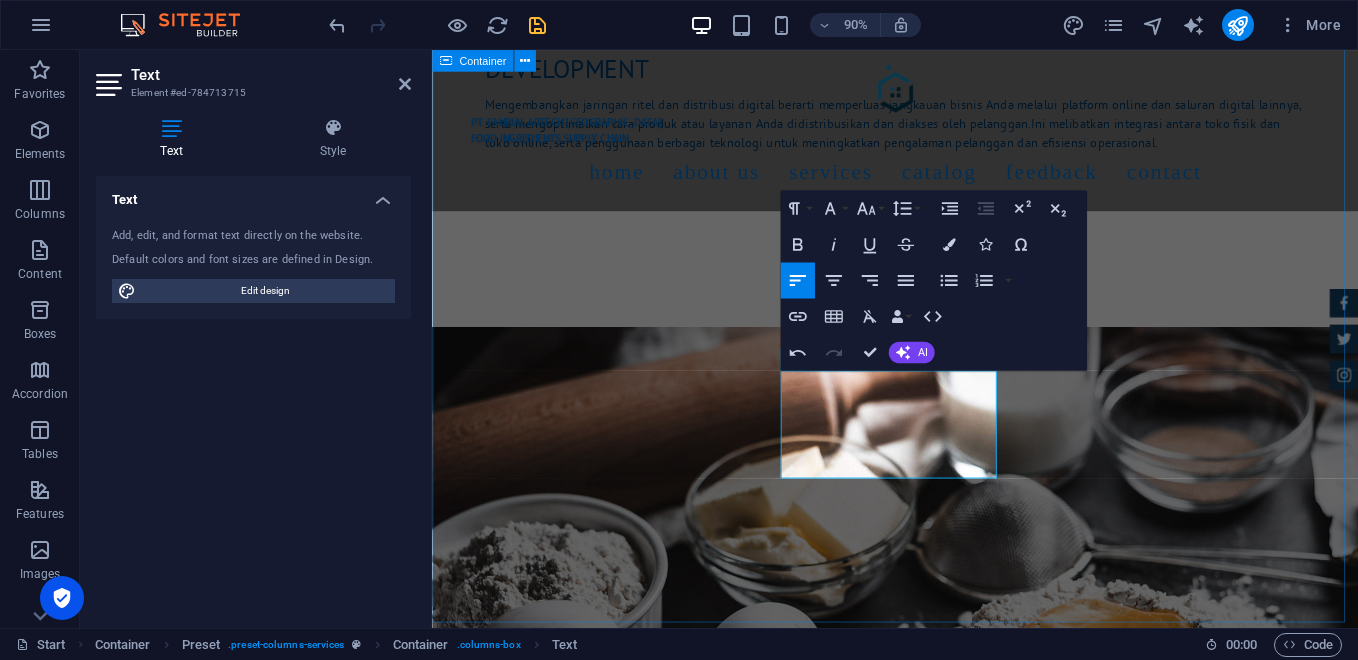 click on "Services [PERSON_NAME] menghadirkan model bisnis “One Stop Solution” untuk memenuhi kebutuhan bahan baku Bakery, Pastry, dan Horeka, mulai dari bahan utama, bahan tambahan, hingga layanan logistik dan distribusi. Direct Distribution Melayani pengiriman langsung ke toko bahan kue, bakery rumahan, pabrik roti, dan hotel. Digital Partnership Menyediakan platform pemesanan online B2B dan B2C. Retail & Outlet Pembukaan toko fisik bahan kue di area strategis Own Fleet Service Pengiriman tepat waktu dan efisien dengan armada internal. Loyalty Program Diskon Loyalitas Pelanggan,  Diskon ini ditujukan khusus untuk pelanggan yang sudah menjadi pelanggan setia atau anggota program loyalitas.  ​​ ​ EDUCATION Workshop Baking,  memberikan pelatihan tentang teknik dasar dan lanjutan dalam baking, termasuk penggunaan peralatan, pemilihan bahan, dan teknik memanggang yang benar." at bounding box center [946, 1708] 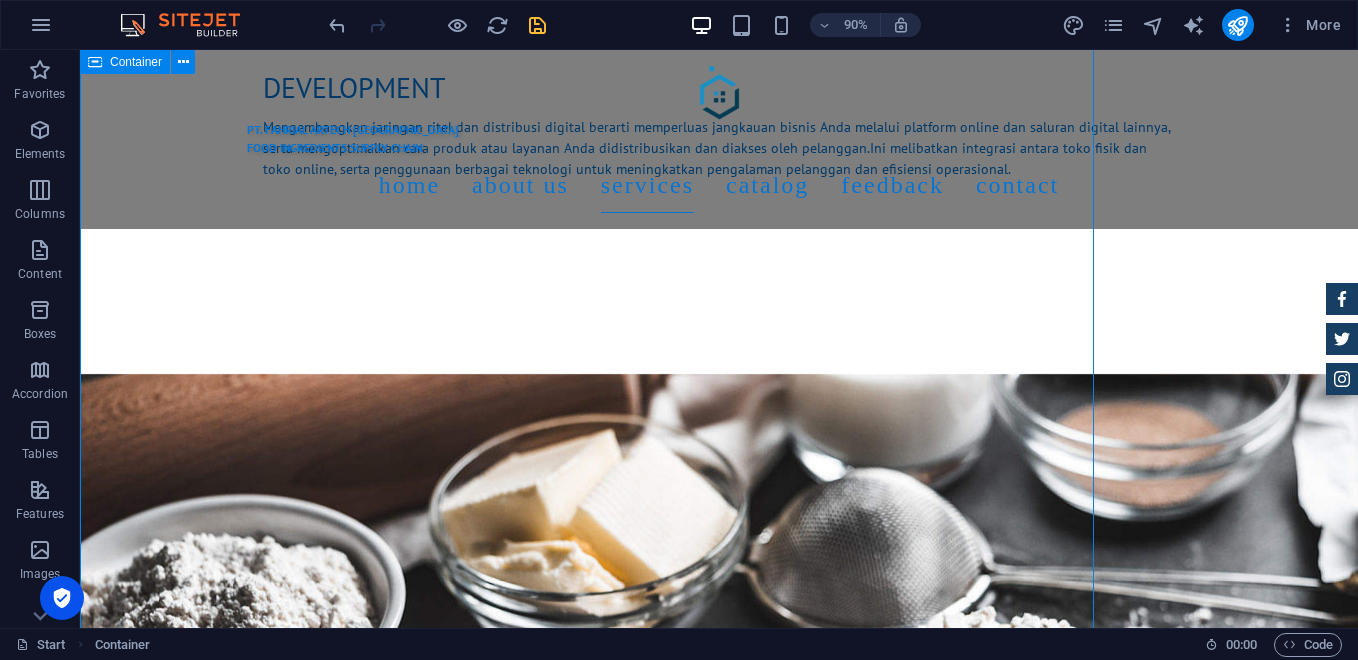 scroll, scrollTop: 3333, scrollLeft: 0, axis: vertical 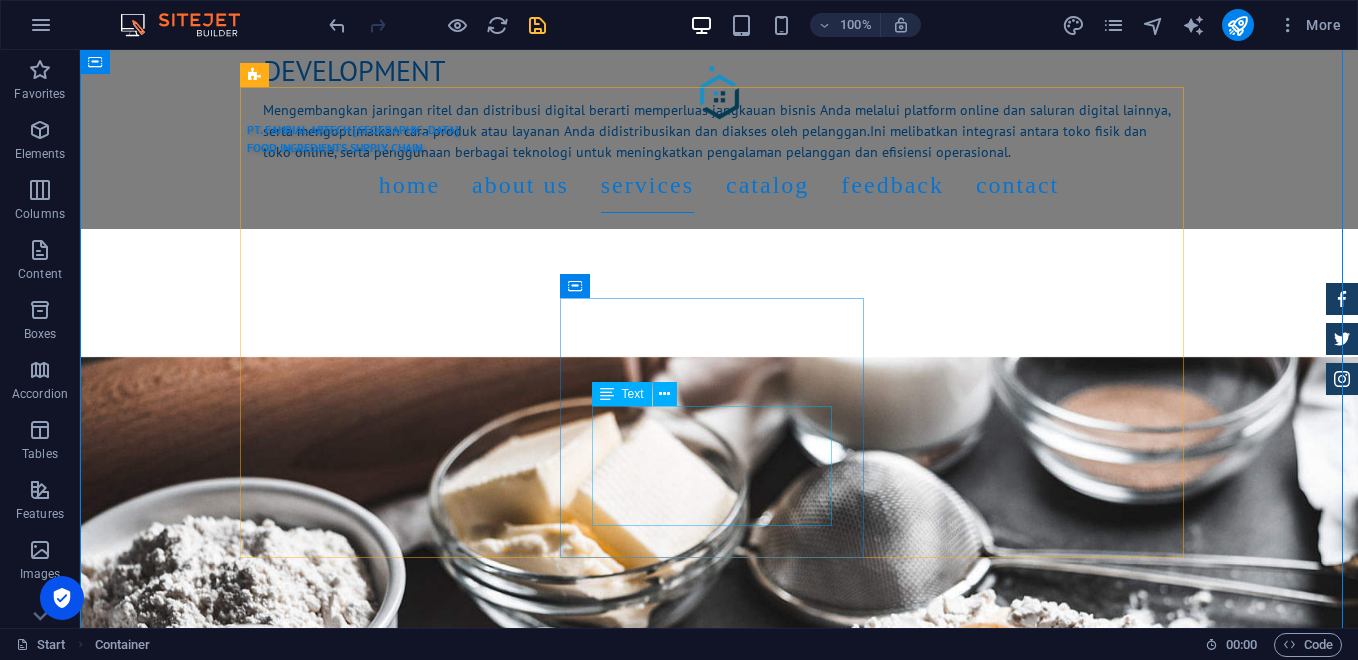 click on "Diskon Loyalitas Pelanggan,  Diskon ini ditujukan khusus untuk pelanggan yang sudah menjadi pelanggan setia atau anggota program loyalitas." at bounding box center (719, 2013) 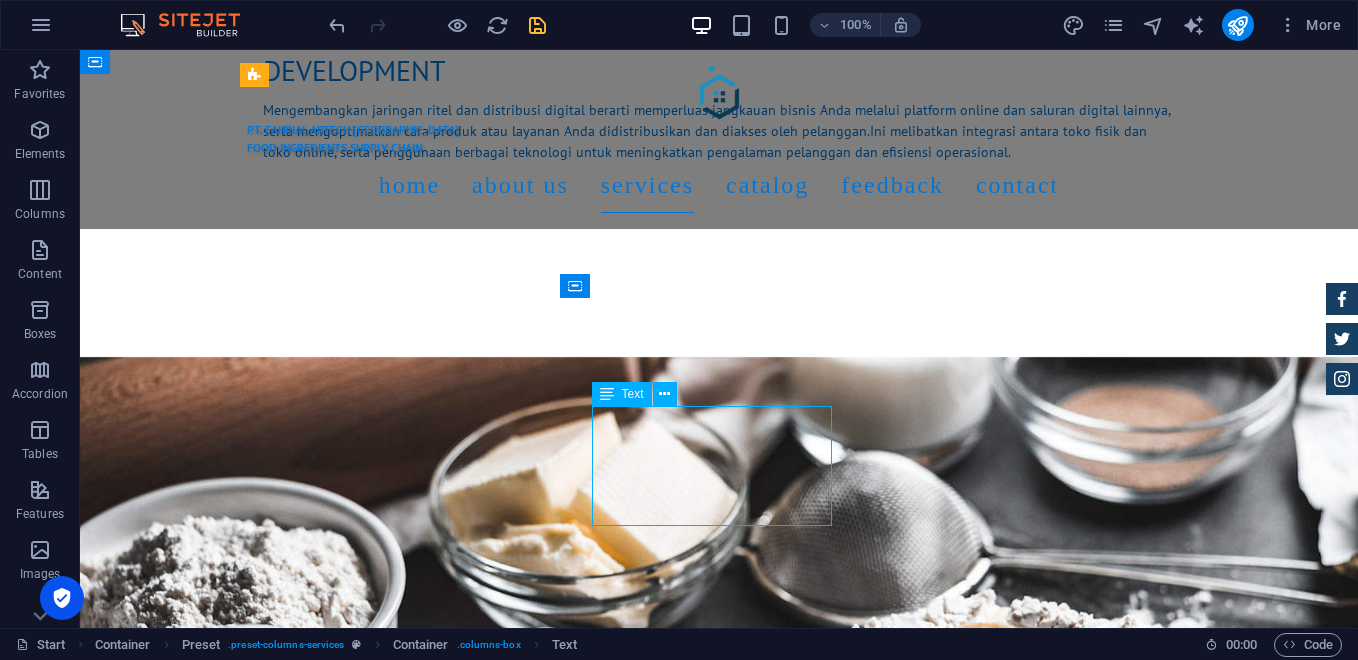 click on "Diskon Loyalitas Pelanggan,  Diskon ini ditujukan khusus untuk pelanggan yang sudah menjadi pelanggan setia atau anggota program loyalitas." at bounding box center (719, 2013) 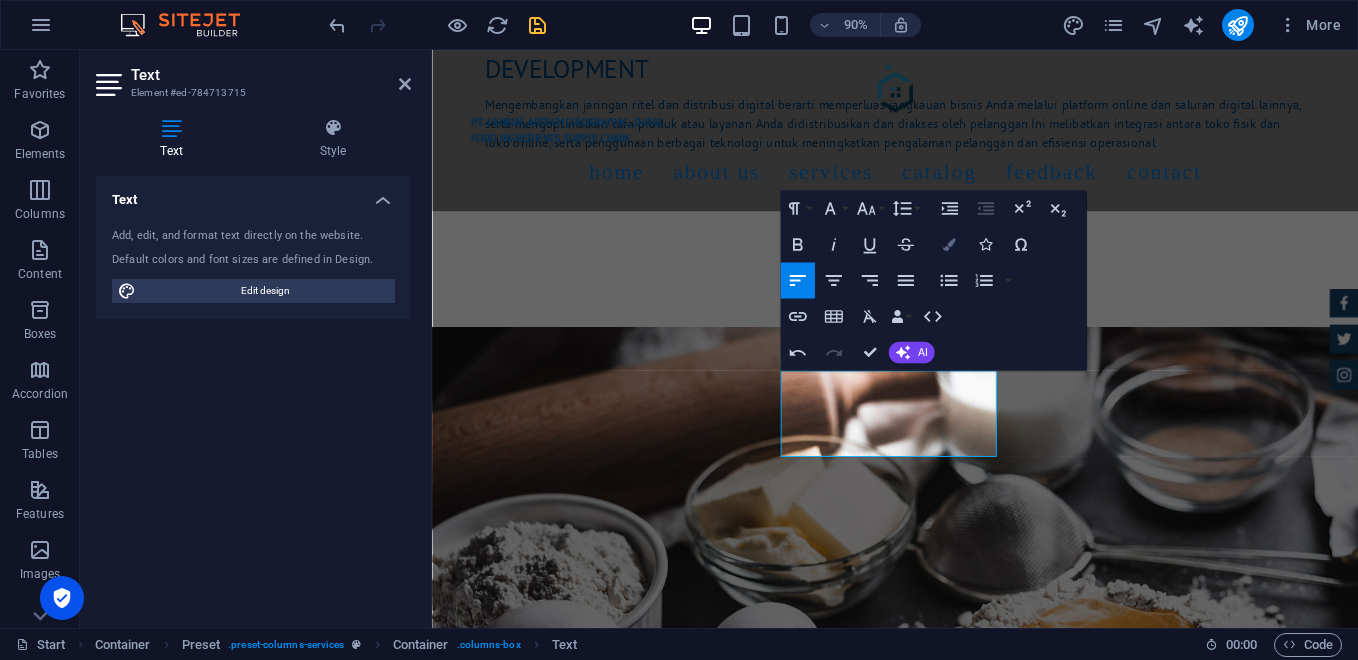 click at bounding box center (948, 244) 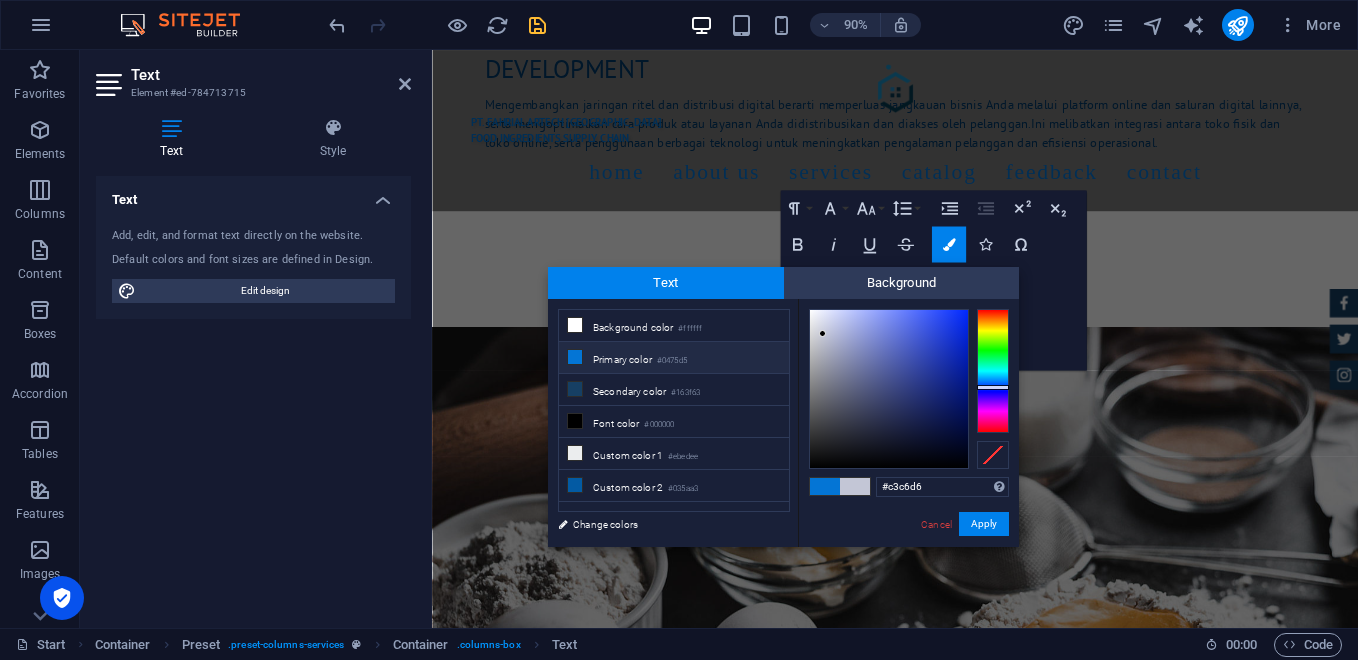 click on "Primary color
#0475d5" at bounding box center (674, 358) 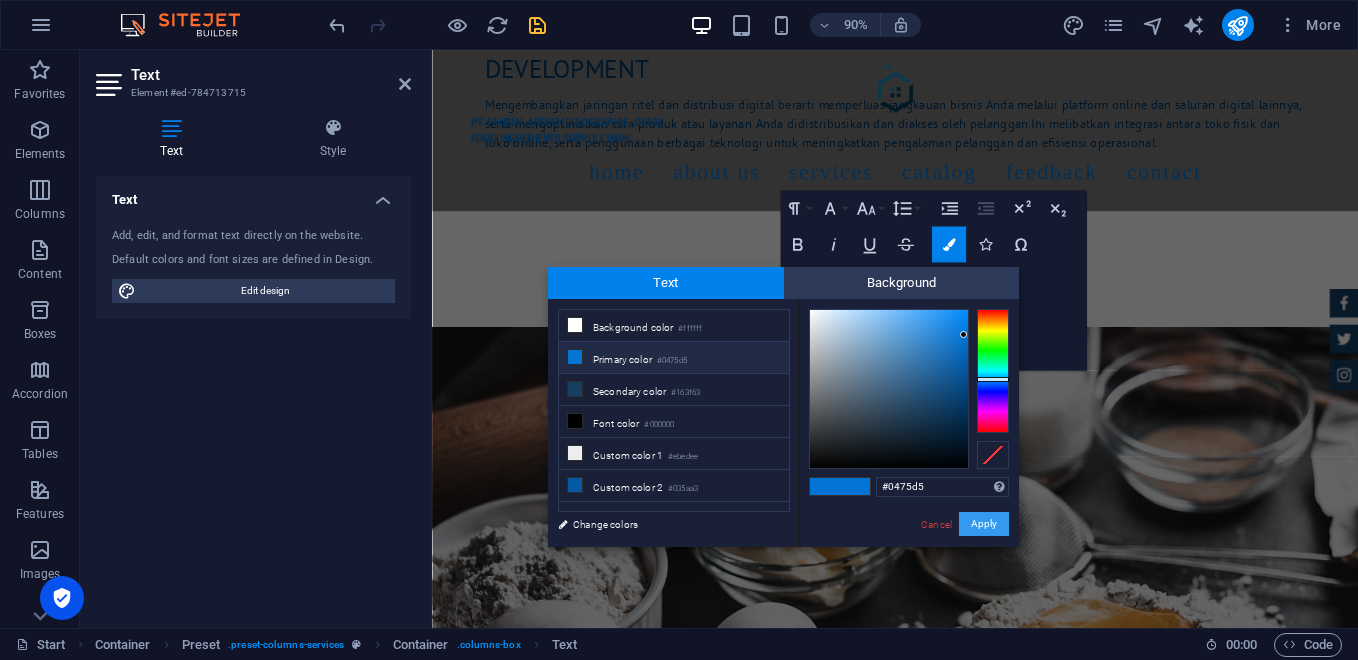 click on "Apply" at bounding box center [984, 524] 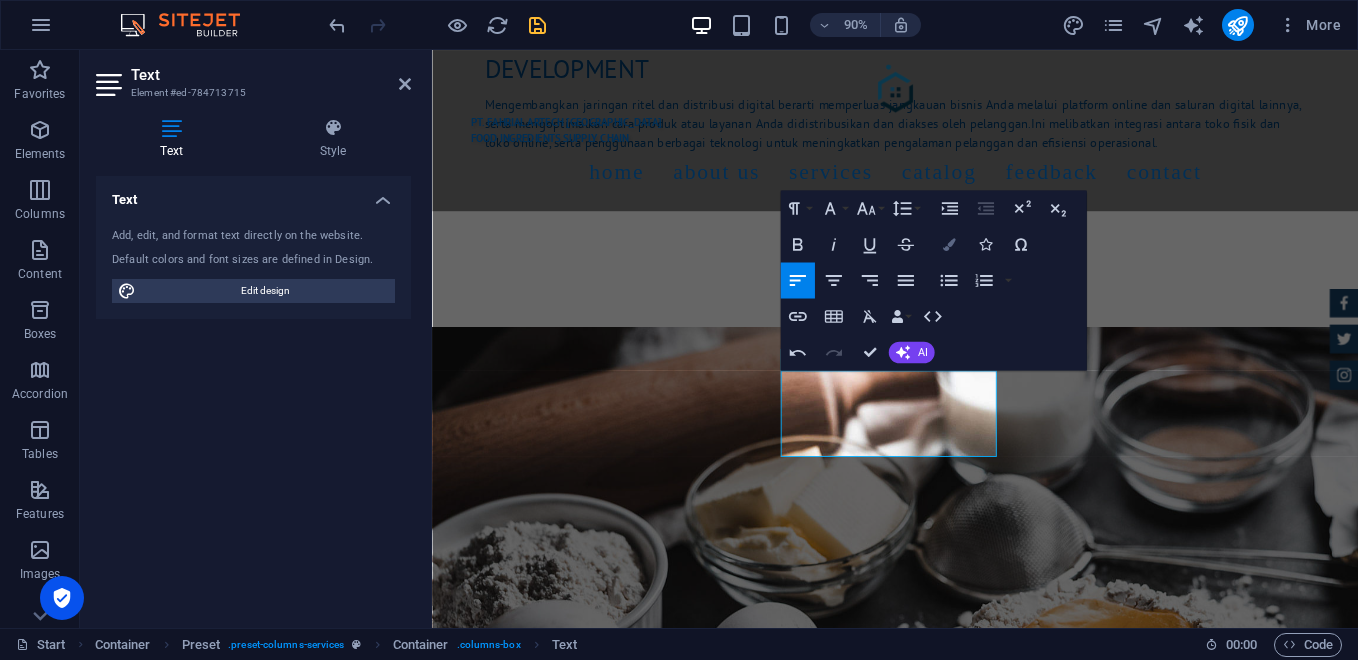 click at bounding box center (948, 244) 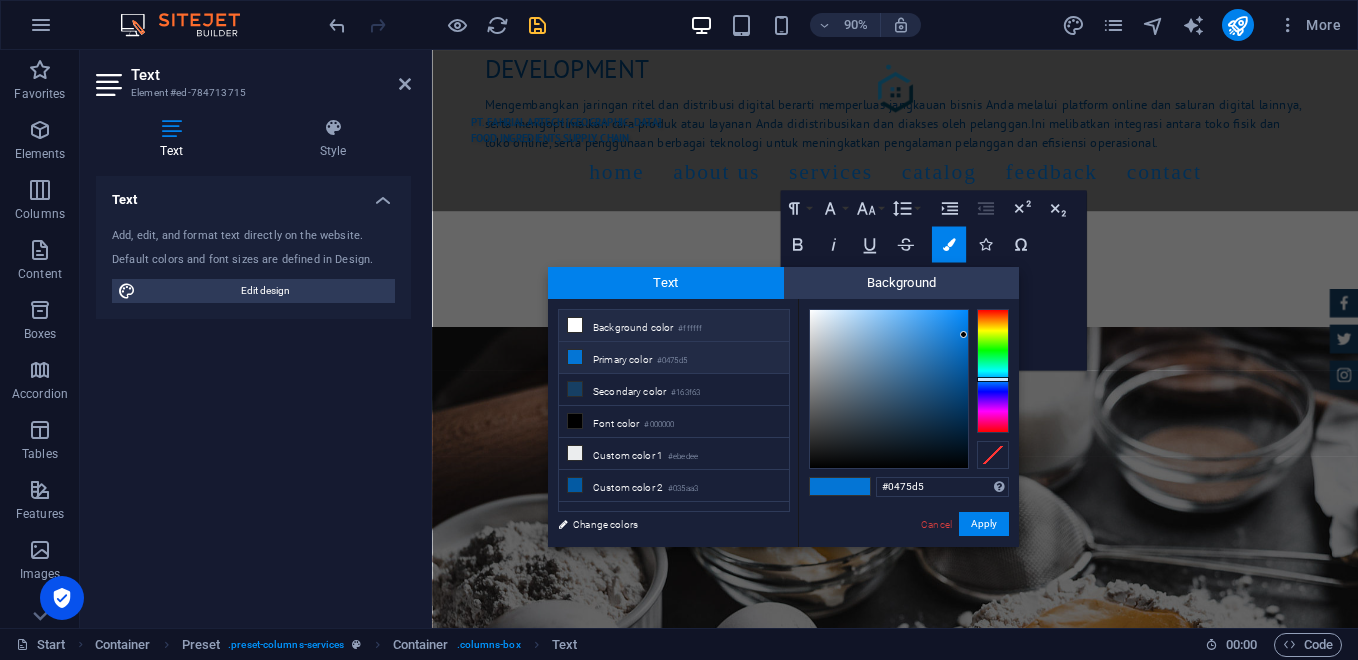 click on "Background color
#ffffff" at bounding box center (674, 326) 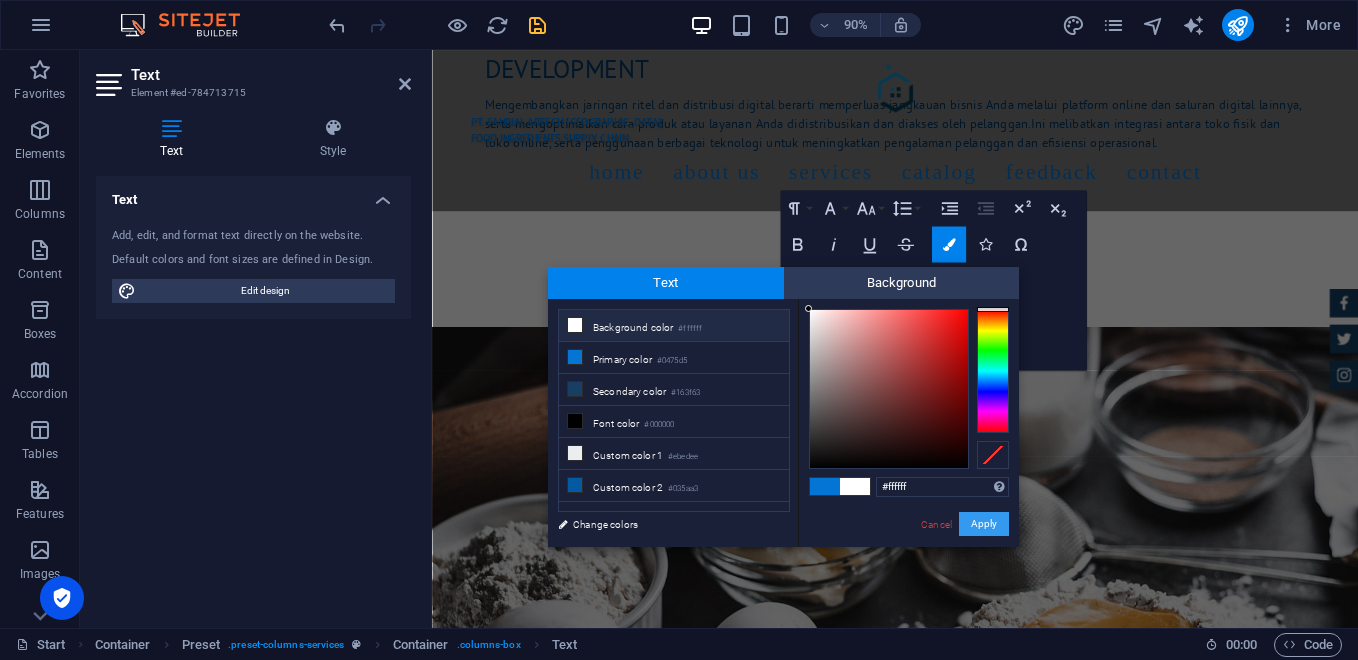 click on "Apply" at bounding box center [984, 524] 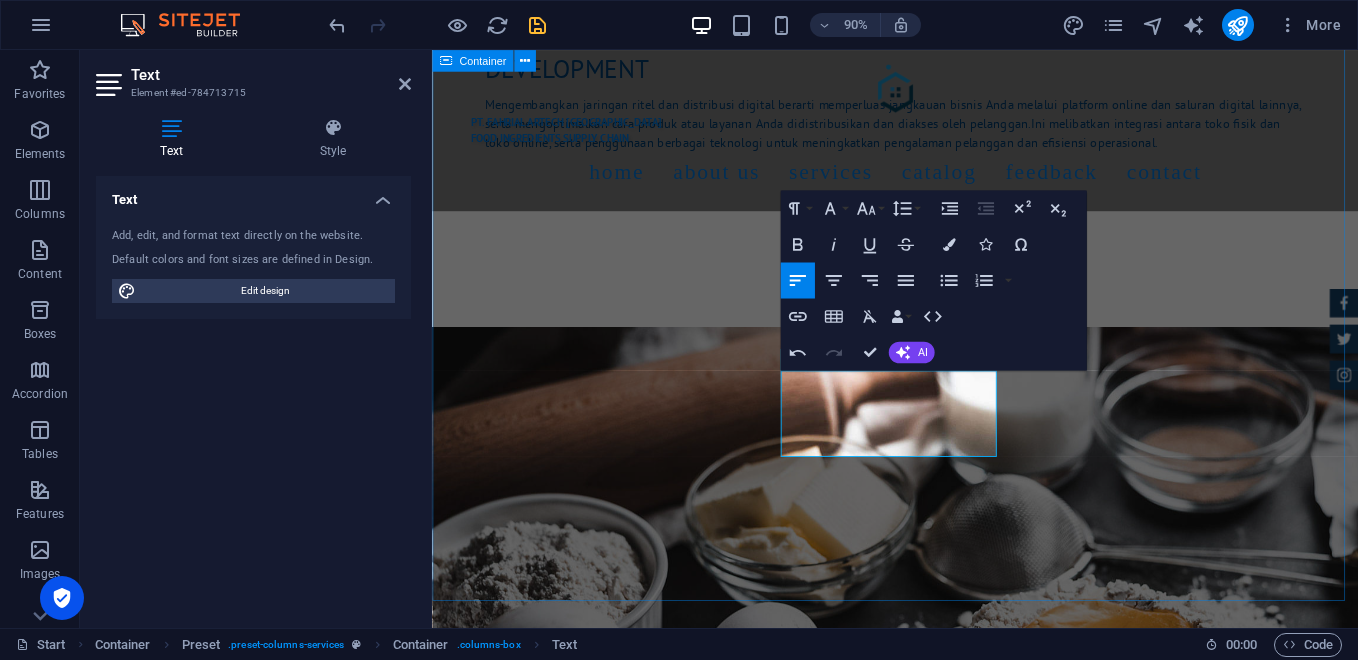 click on "Services [PERSON_NAME] menghadirkan model bisnis “One Stop Solution” untuk memenuhi kebutuhan bahan baku Bakery, Pastry, dan Horeka, mulai dari bahan utama, bahan tambahan, hingga layanan logistik dan distribusi. Direct Distribution Melayani pengiriman langsung ke toko bahan kue, bakery rumahan, pabrik roti, dan hotel. Digital Partnership Menyediakan platform pemesanan online B2B dan B2C. Retail & Outlet Pembukaan toko fisik bahan kue di area strategis Own Fleet Service Pengiriman tepat waktu dan efisien dengan armada internal. Loyalty Program ​ ​ Diskon Loyalitas Pelanggan,  ditujukan khusus untuk pelanggan yang sudah menjadi pelanggan setia atau anggota program loyalitas.   ​ EDUCATION Workshop Baking,  memberikan pelatihan tentang teknik dasar dan lanjutan dalam baking, termasuk penggunaan peralatan, pemilihan bahan, dan teknik memanggang yang benar." at bounding box center (946, 1708) 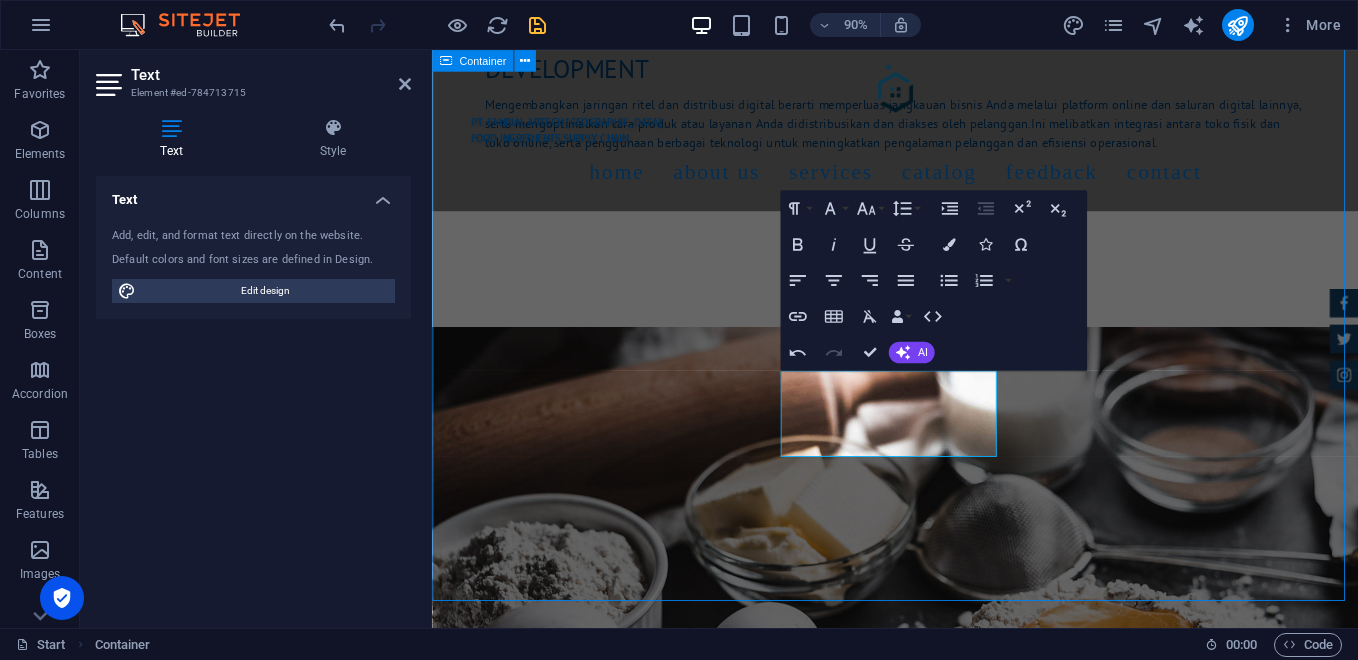 scroll, scrollTop: 3333, scrollLeft: 0, axis: vertical 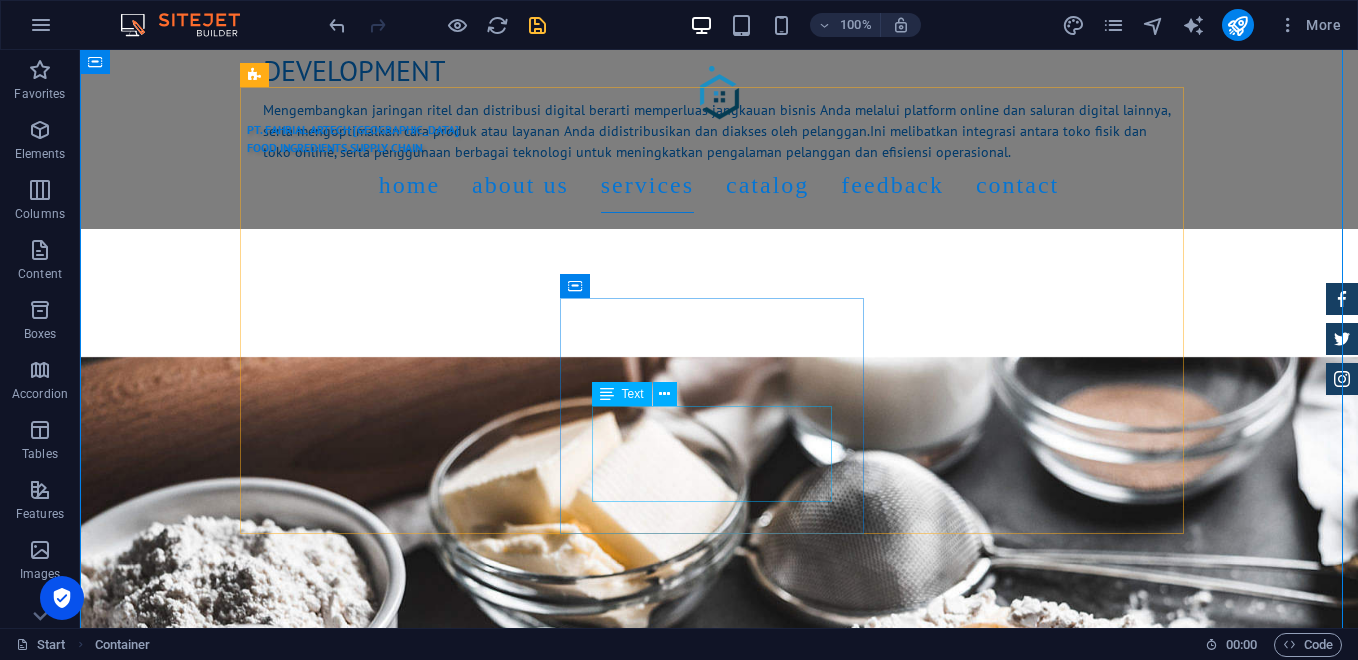 click on "Diskon Loyalitas Pelanggan,  ditujukan khusus untuk pelanggan yang sudah menjadi pelanggan setia atau anggota program loyalitas." at bounding box center [719, 2013] 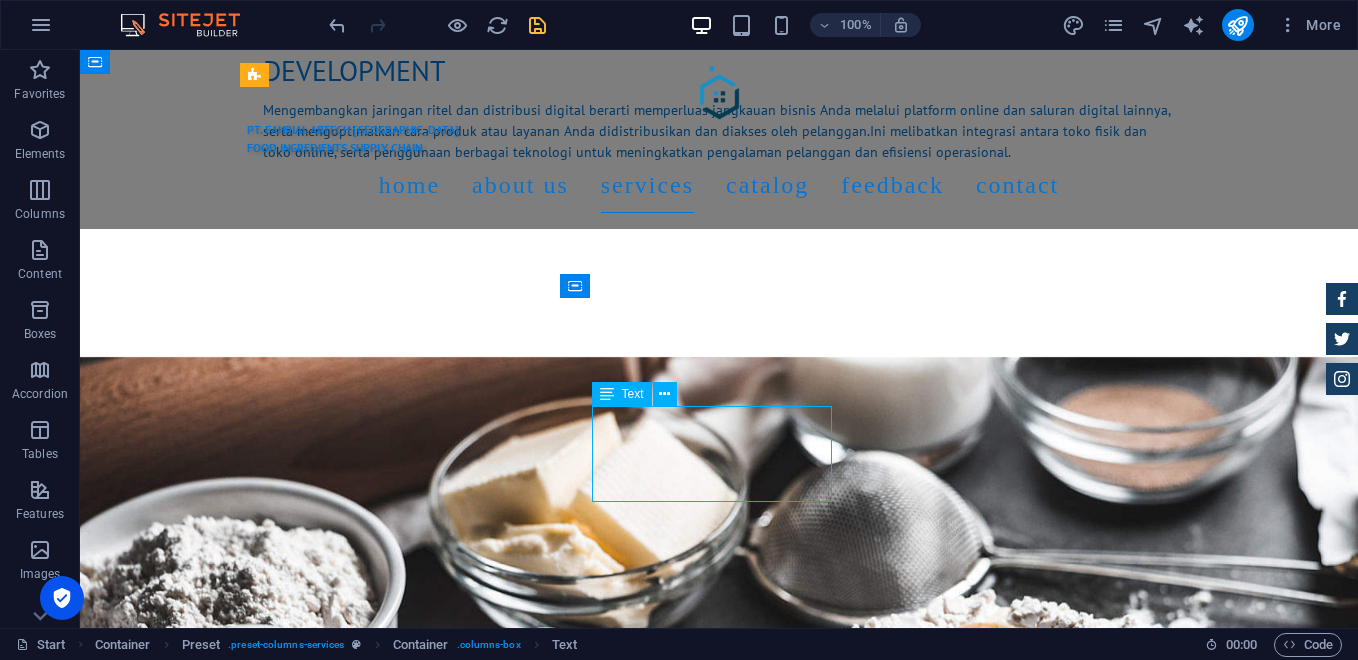 click on "Diskon Loyalitas Pelanggan,  ditujukan khusus untuk pelanggan yang sudah menjadi pelanggan setia atau anggota program loyalitas." at bounding box center (719, 2013) 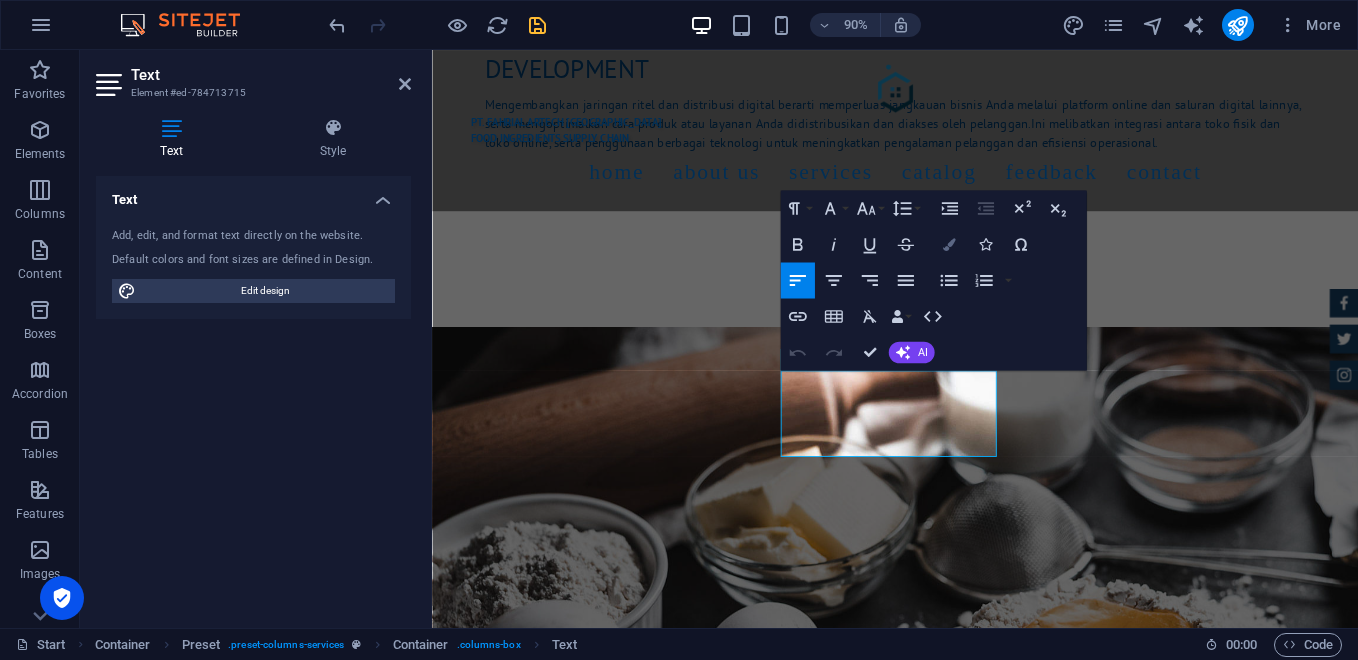 click at bounding box center (948, 244) 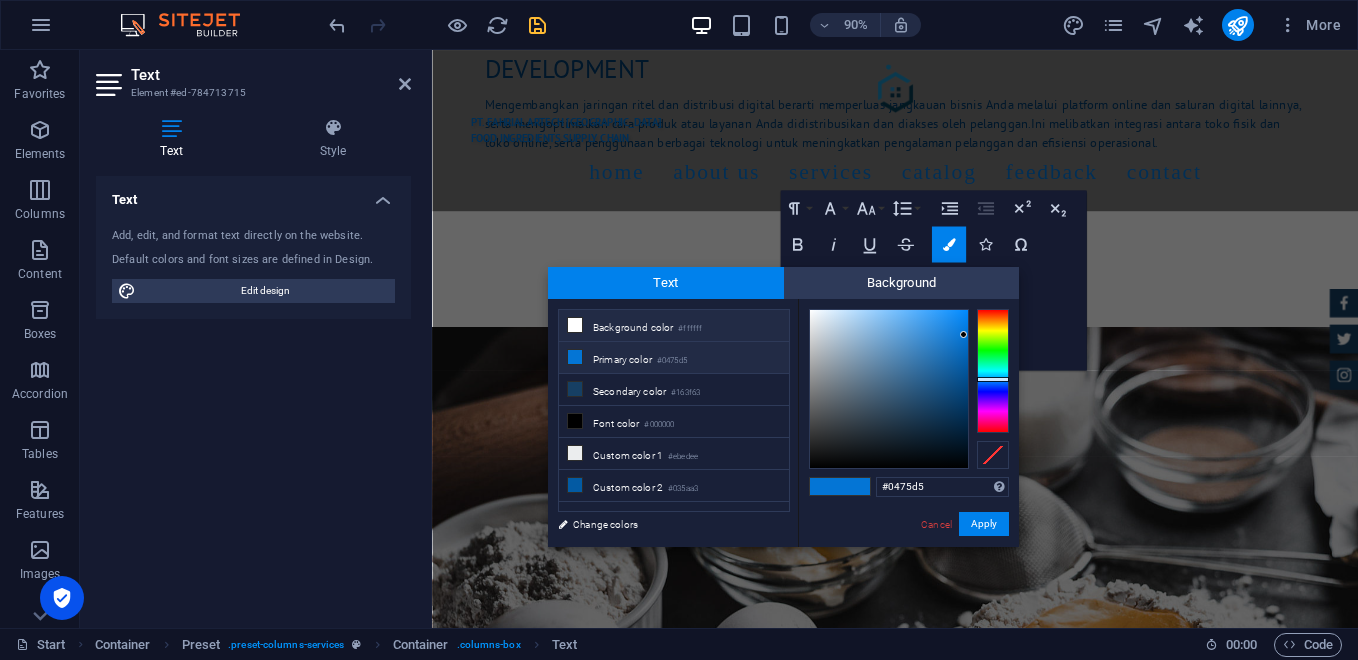 click on "Background color
#ffffff" at bounding box center (674, 326) 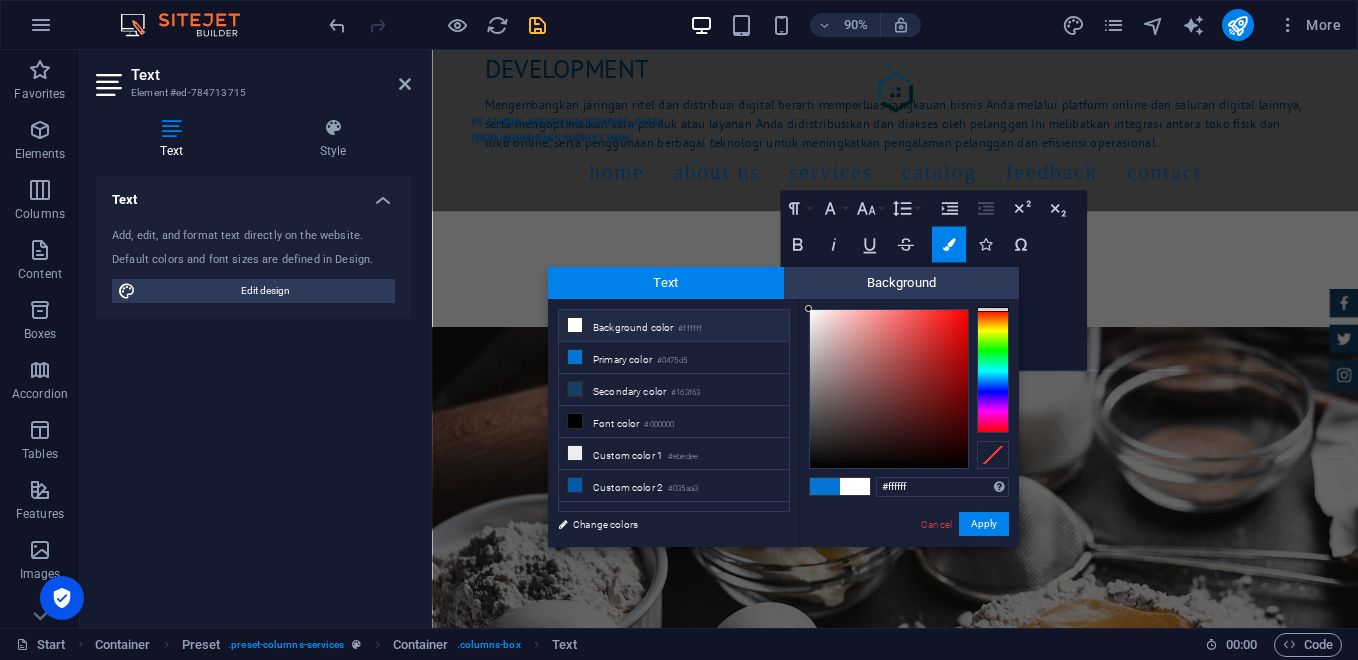click on "Background color
#ffffff" at bounding box center [674, 326] 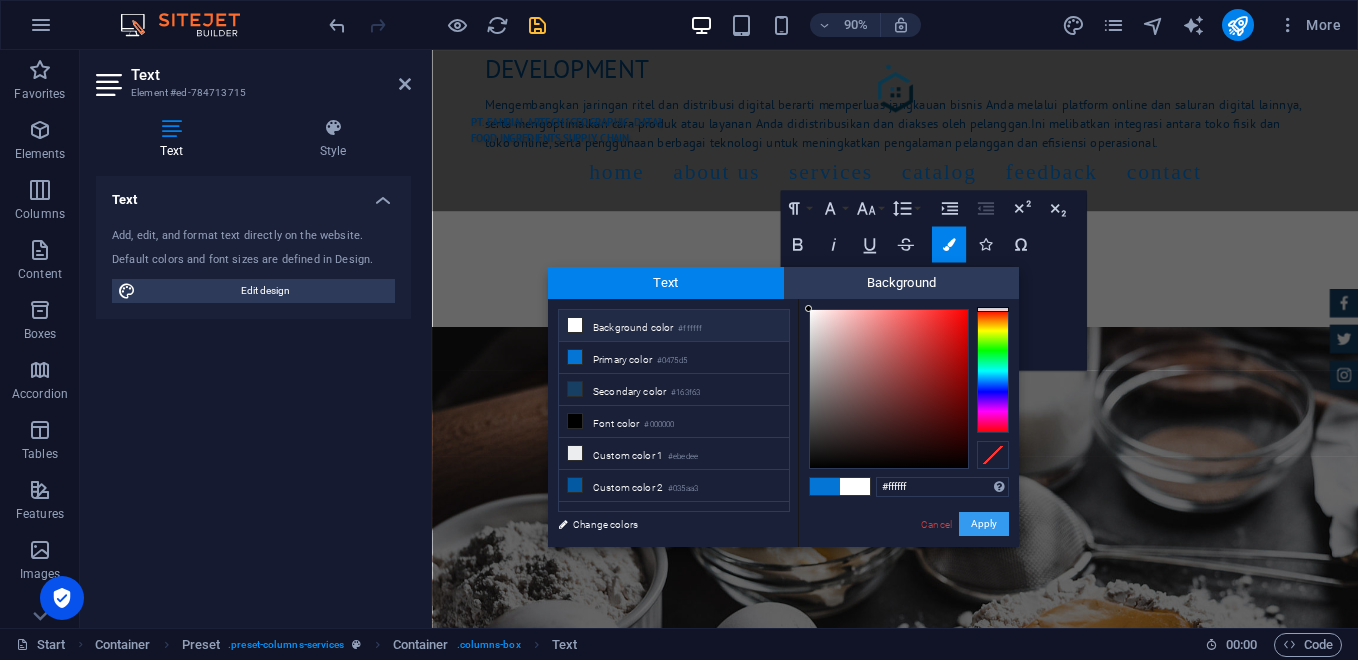 click on "Apply" at bounding box center [984, 524] 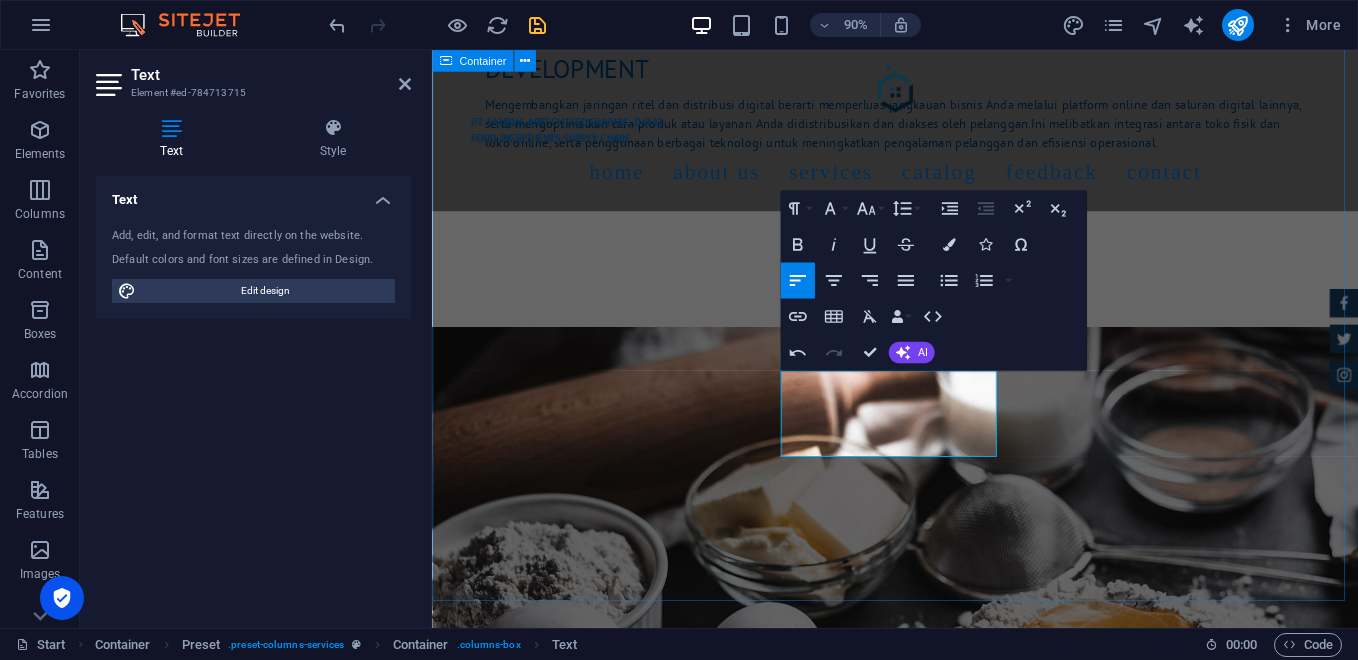 click on "Services [PERSON_NAME] menghadirkan model bisnis “One Stop Solution” untuk memenuhi kebutuhan bahan baku Bakery, Pastry, dan Horeka, mulai dari bahan utama, bahan tambahan, hingga layanan logistik dan distribusi. Direct Distribution Melayani pengiriman langsung ke toko bahan kue, bakery rumahan, pabrik roti, dan hotel. Digital Partnership Menyediakan platform pemesanan online B2B dan B2C. Retail & Outlet Pembukaan toko fisik bahan kue di area strategis Own Fleet Service Pengiriman tepat waktu dan efisien dengan armada internal. Loyalty Program Diskon Loyalitas Pelanggan,  ditujukan khusus untuk pelanggan yang sudah menjadi pelanggan setia atau anggota program loyalitas.   EDUCATION Workshop Baking,  memberikan pelatihan tentang teknik dasar dan lanjutan dalam baking, termasuk penggunaan peralatan, pemilihan bahan, dan teknik memanggang yang benar." at bounding box center (946, 1708) 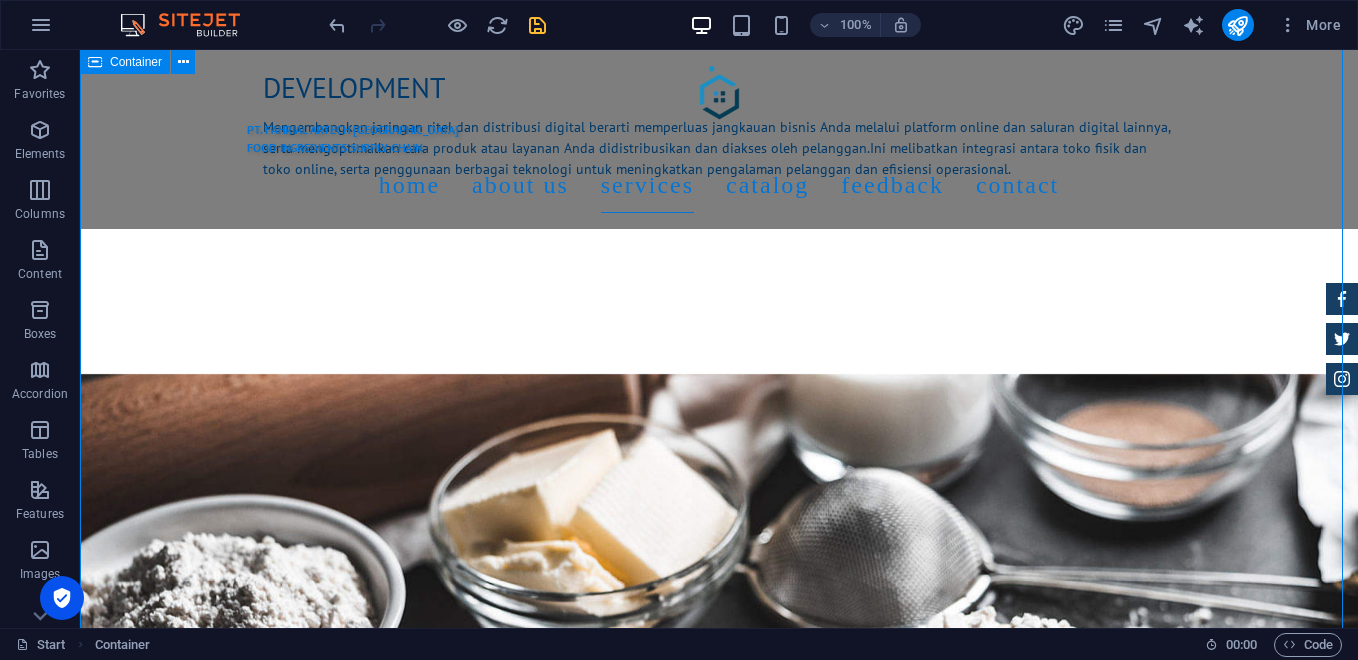 scroll, scrollTop: 3333, scrollLeft: 0, axis: vertical 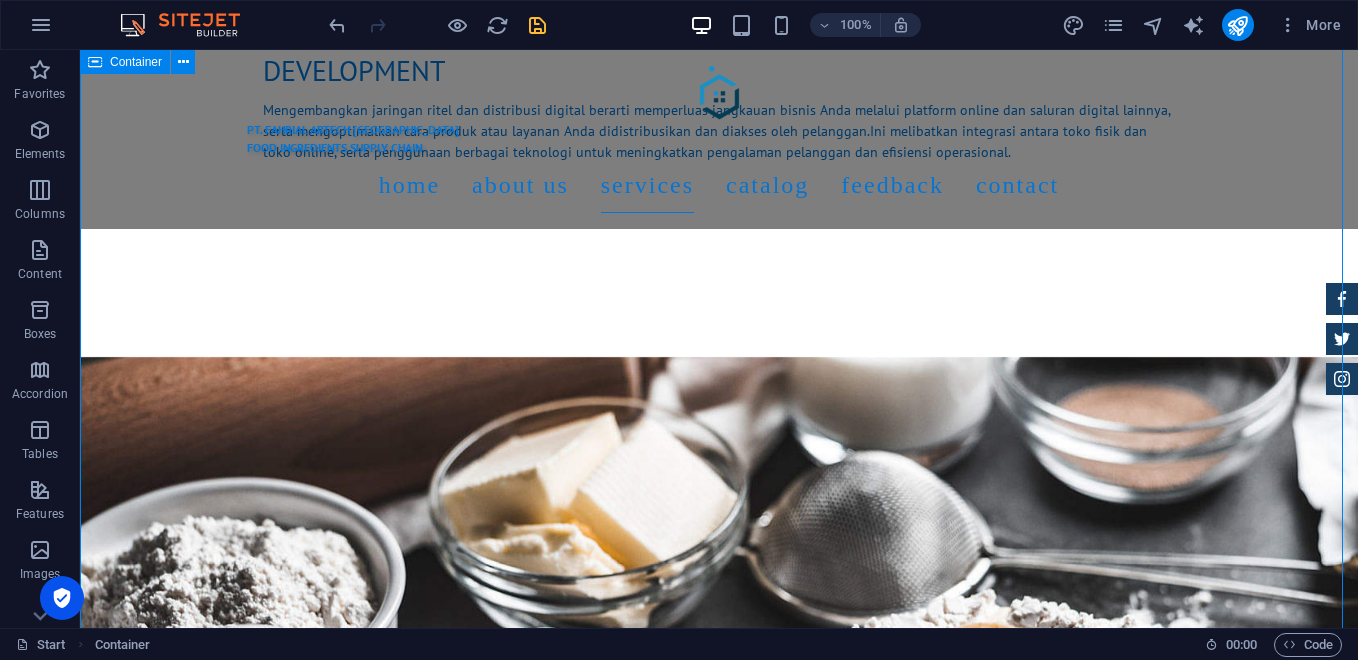 click on "Services [PERSON_NAME] menghadirkan model bisnis “One Stop Solution” untuk memenuhi kebutuhan bahan baku Bakery, Pastry, dan Horeka, mulai dari bahan utama, bahan tambahan, hingga layanan logistik dan distribusi. Direct Distribution Melayani pengiriman langsung ke toko bahan kue, bakery rumahan, pabrik roti, dan hotel. Digital Partnership Menyediakan platform pemesanan online B2B dan B2C. Retail & Outlet Pembukaan toko fisik bahan kue di area strategis Own Fleet Service Pengiriman tepat waktu dan efisien dengan armada internal. Loyalty Program Diskon Loyalitas Pelanggan,  ditujukan khusus untuk pelanggan yang sudah menjadi pelanggan setia atau anggota program loyalitas.   EDUCATION Workshop Baking,  memberikan pelatihan tentang teknik dasar dan lanjutan dalam baking, termasuk penggunaan peralatan, pemilihan bahan, dan teknik memanggang yang benar." at bounding box center (719, 1708) 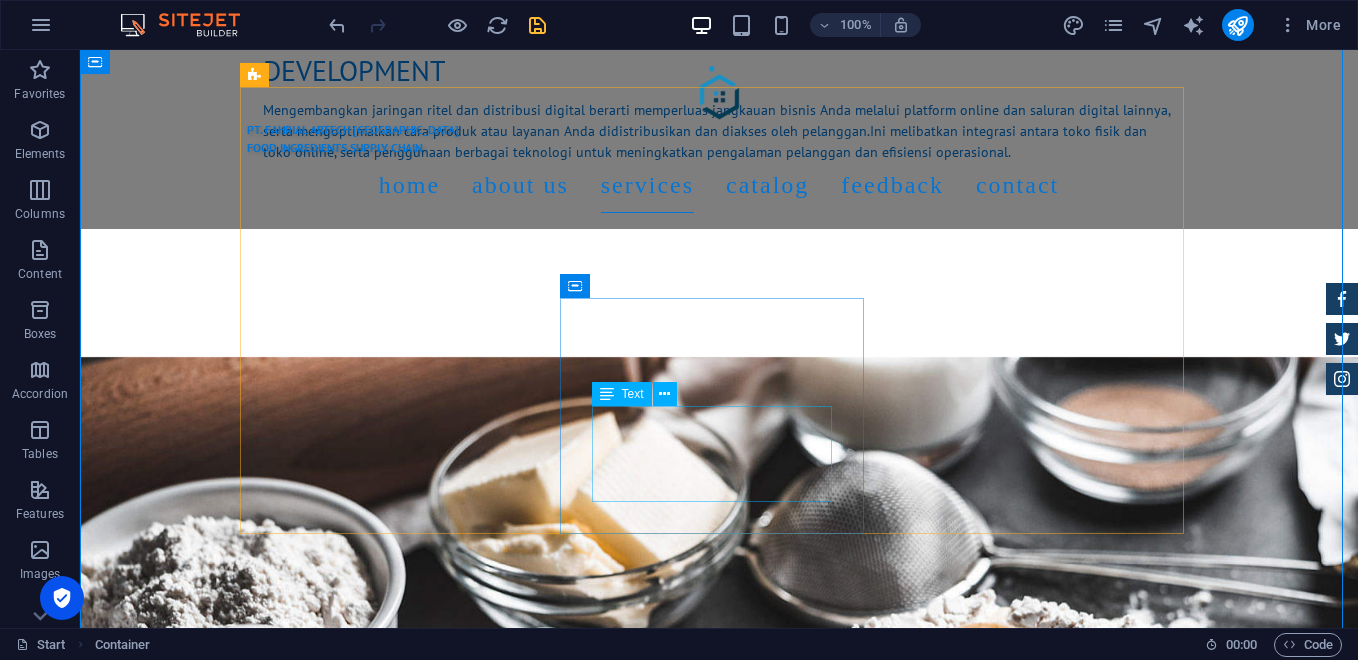 click on "Diskon Loyalitas Pelanggan,  ditujukan khusus untuk pelanggan yang sudah menjadi pelanggan setia atau anggota program loyalitas." at bounding box center (719, 2013) 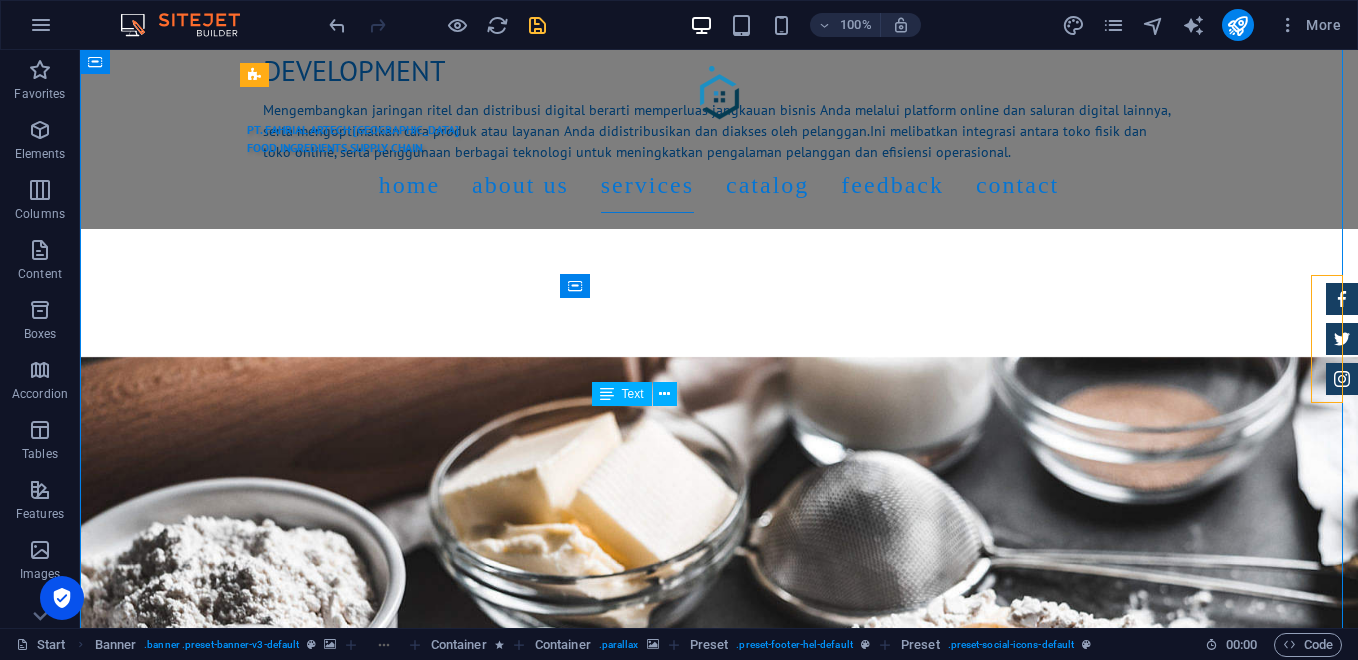 click on "Diskon Loyalitas Pelanggan,  ditujukan khusus untuk pelanggan yang sudah menjadi pelanggan setia atau anggota program loyalitas." at bounding box center (719, 2013) 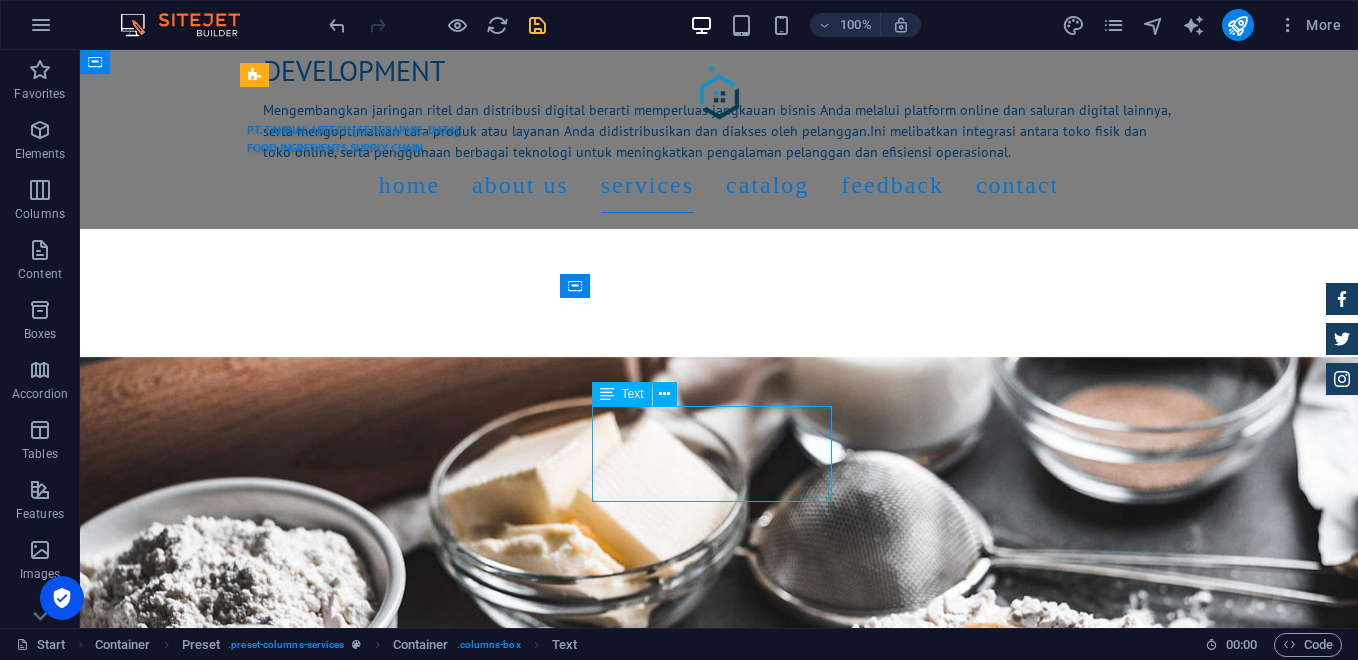 click on "Diskon Loyalitas Pelanggan,  ditujukan khusus untuk pelanggan yang sudah menjadi pelanggan setia atau anggota program loyalitas." at bounding box center (719, 2013) 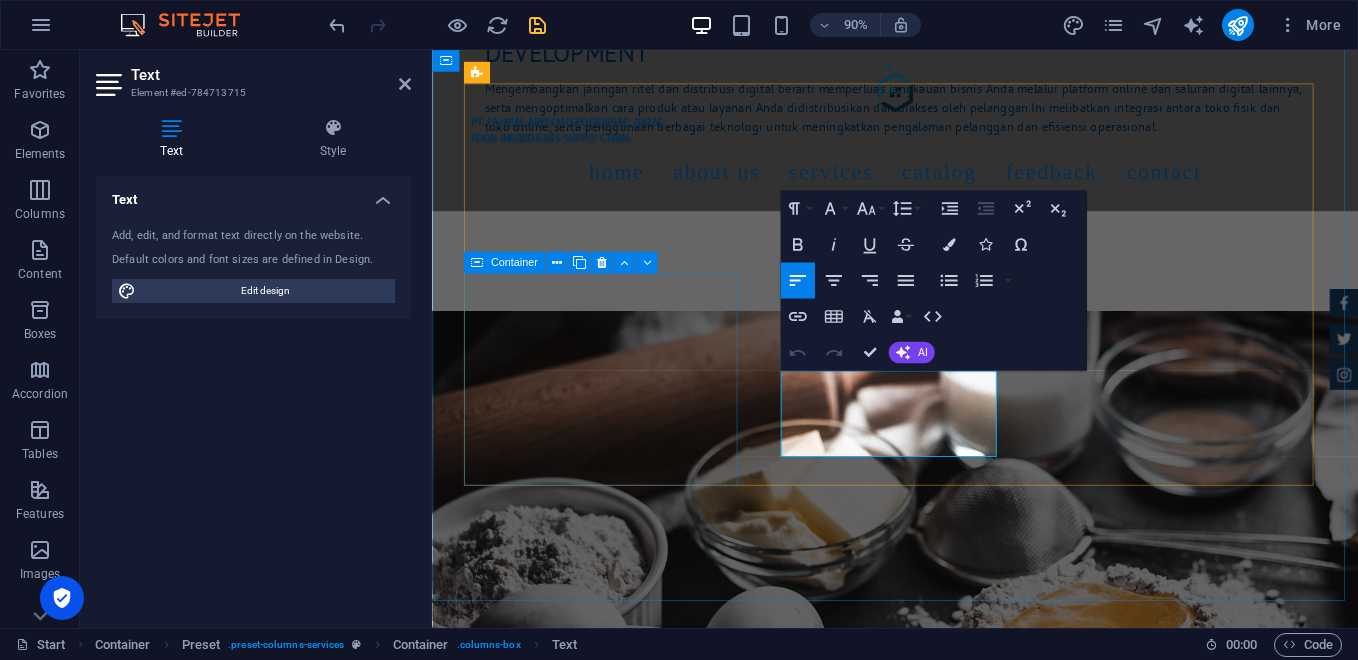 scroll, scrollTop: 3316, scrollLeft: 0, axis: vertical 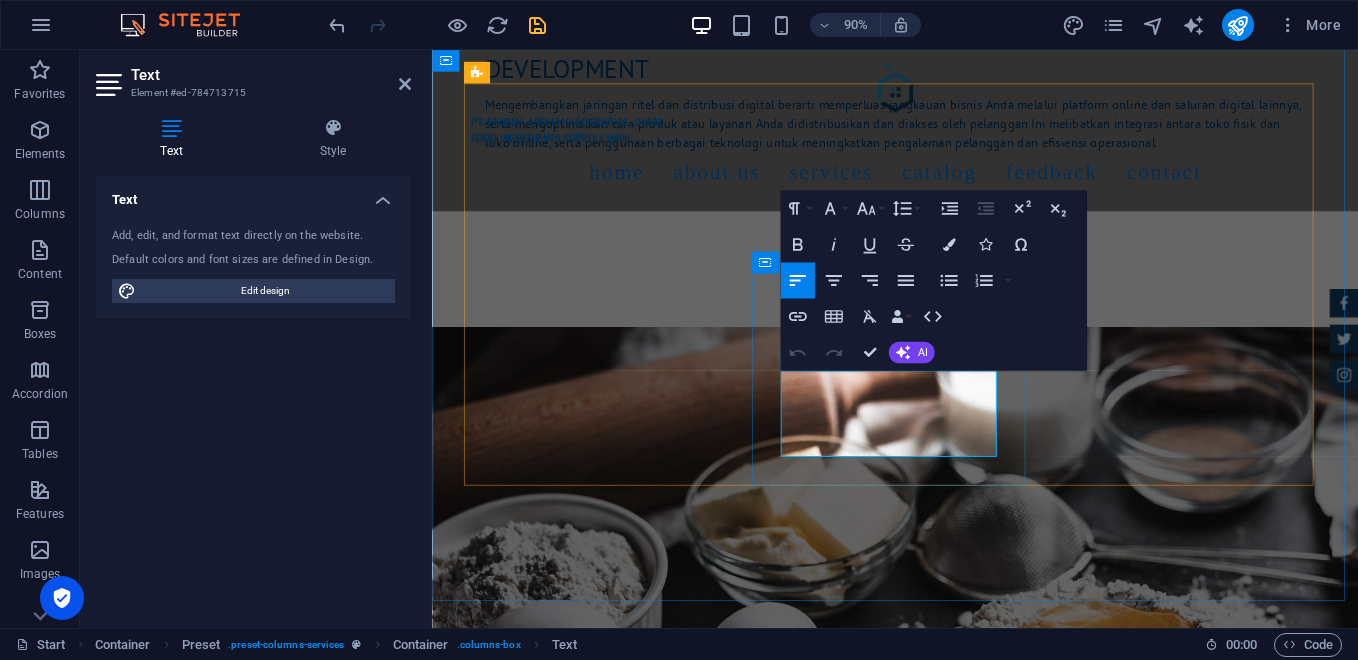 click on "ditujukan khusus untuk pelanggan yang sudah menjadi pelanggan setia atau anggota program loyalitas." at bounding box center [918, 2012] 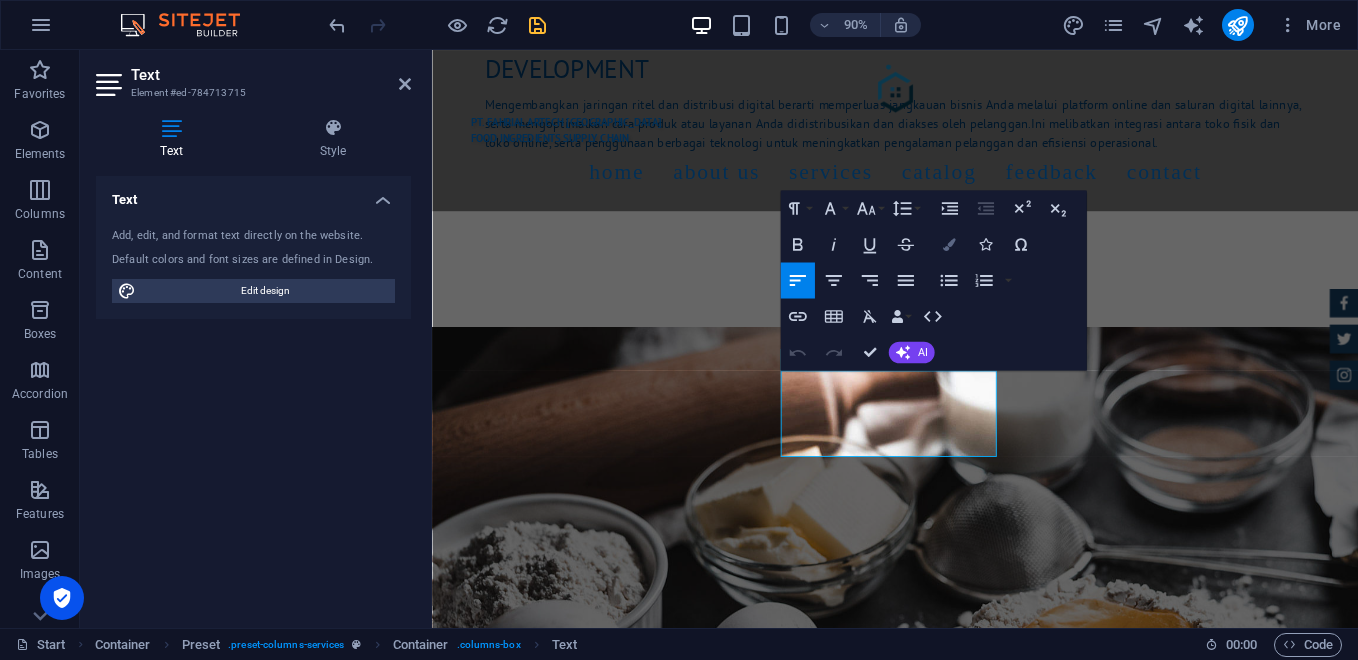 click at bounding box center (948, 244) 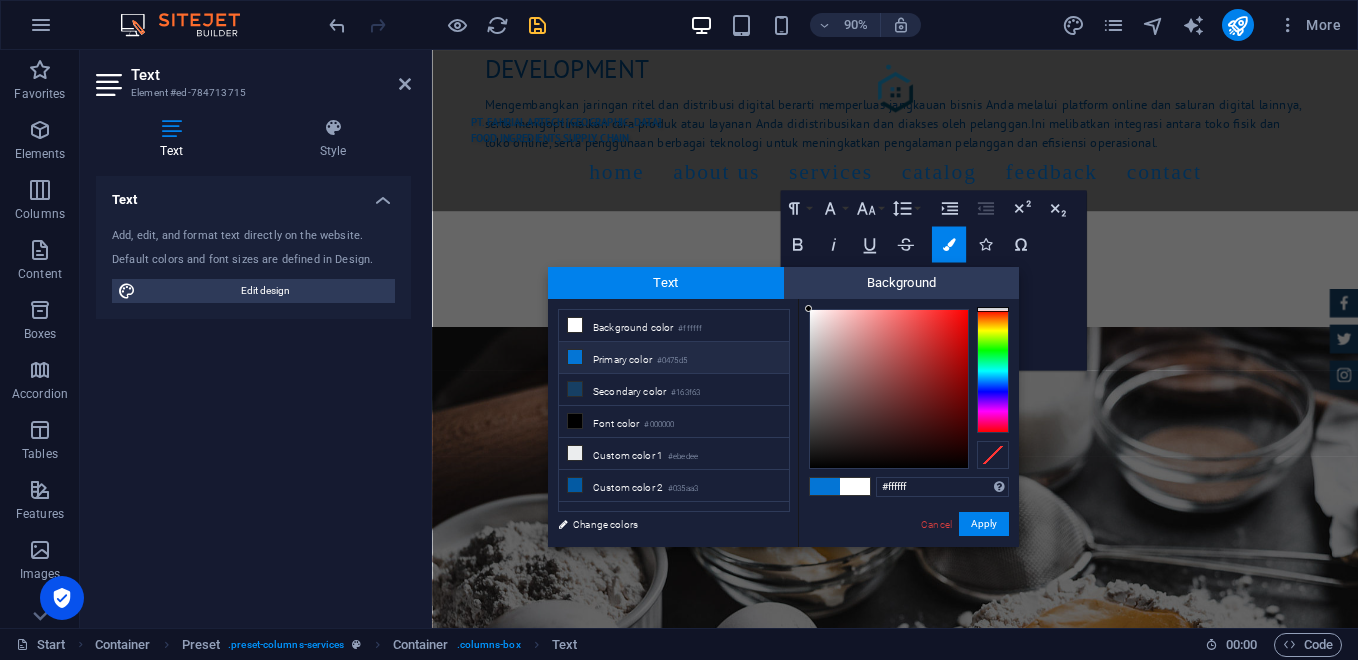 click on "Primary color
#0475d5" at bounding box center (674, 358) 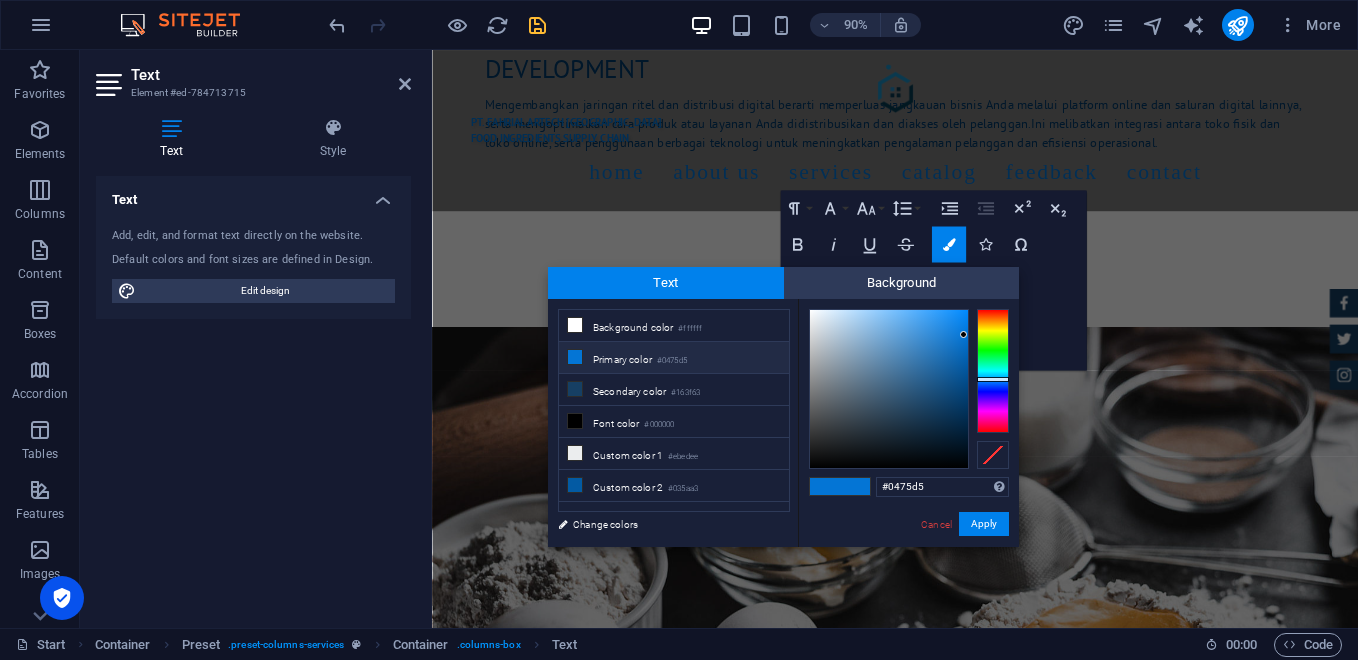 click on "Primary color
#0475d5" at bounding box center (674, 358) 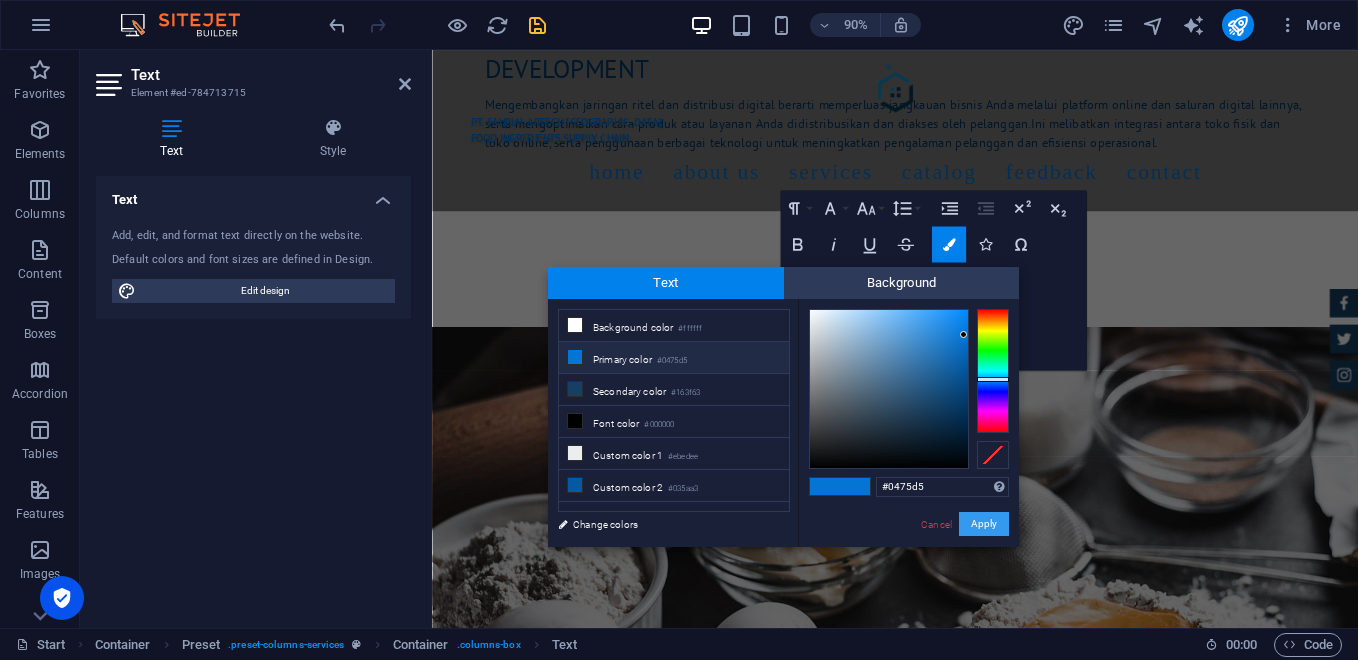 click on "Apply" at bounding box center [984, 524] 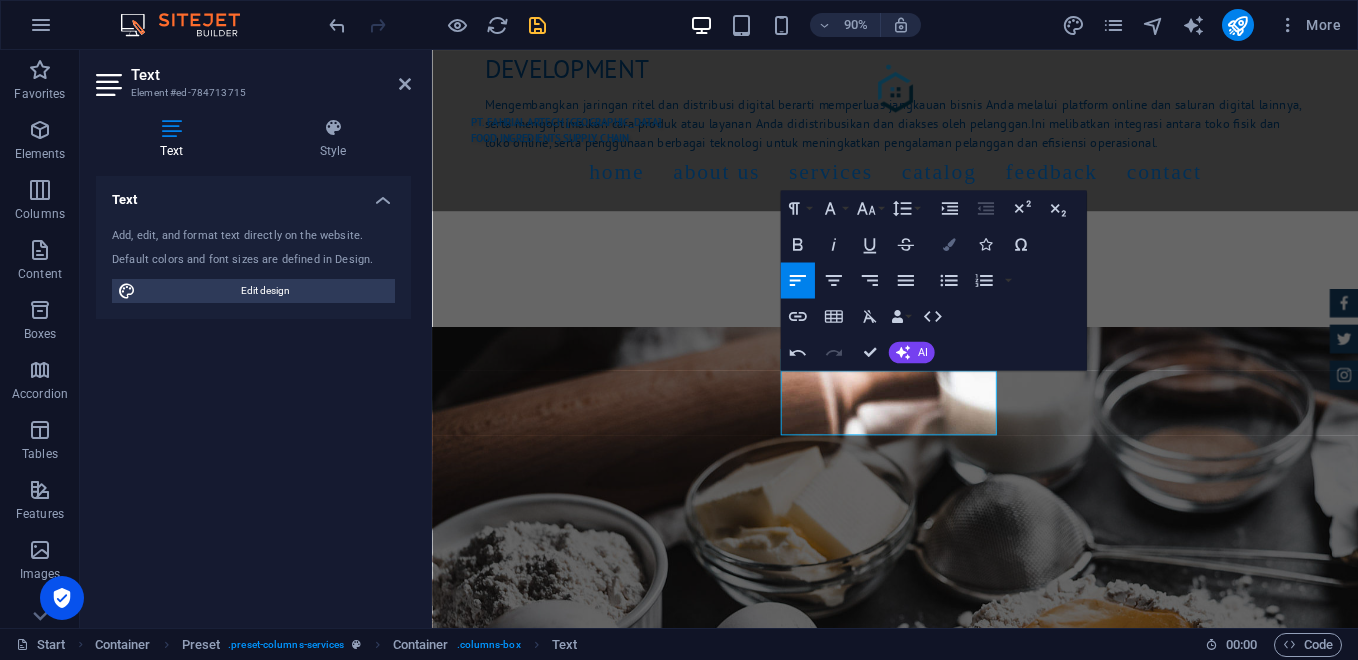 click at bounding box center (948, 244) 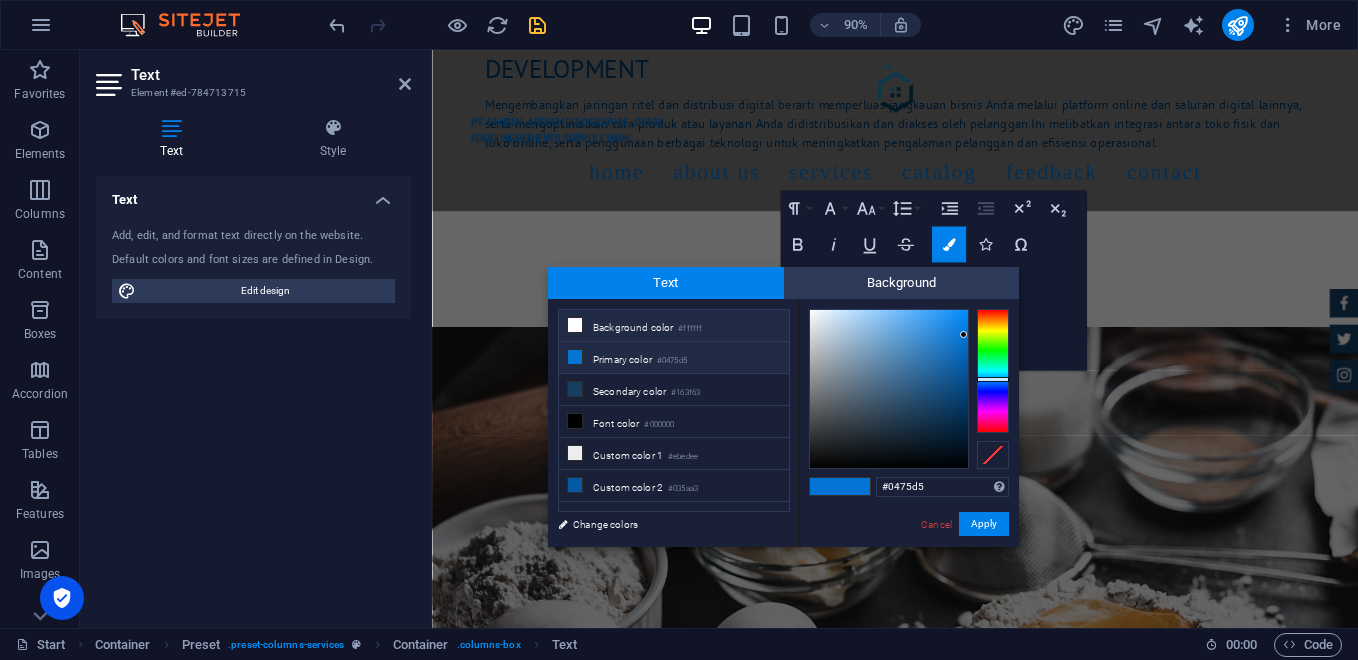click on "Background color
#ffffff" at bounding box center (674, 326) 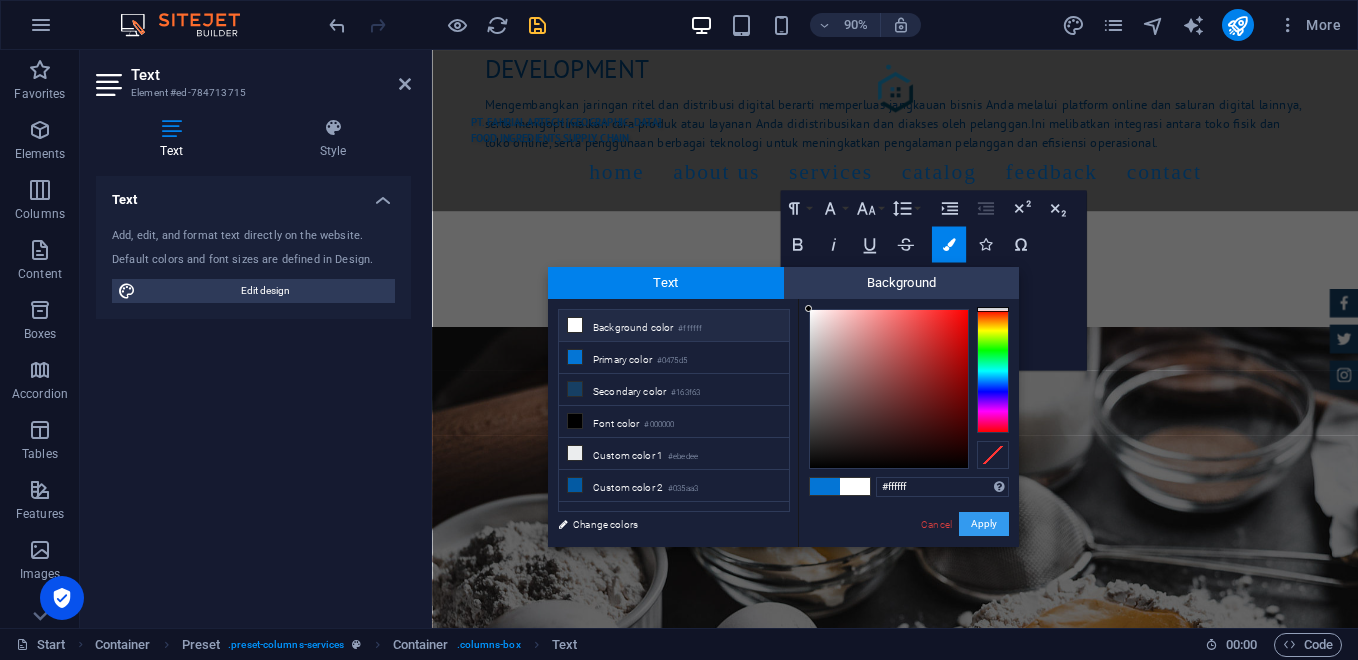 click on "Apply" at bounding box center (984, 524) 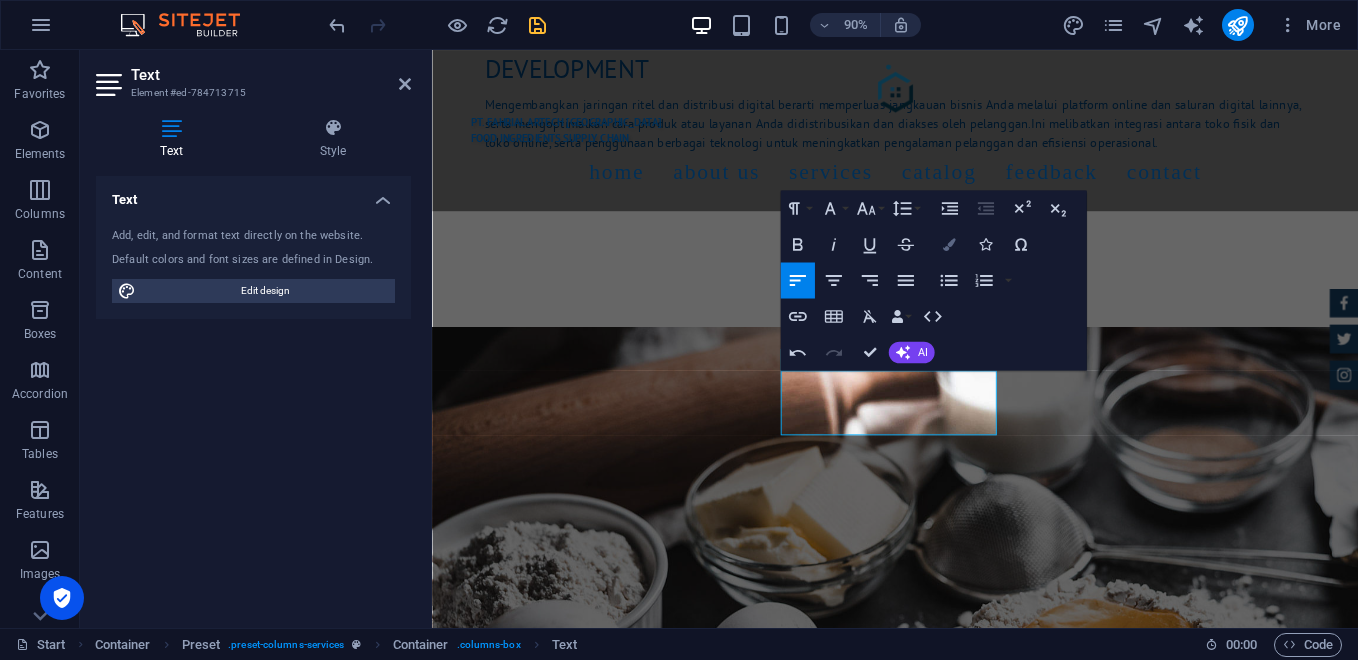 click on "Colors" at bounding box center [949, 245] 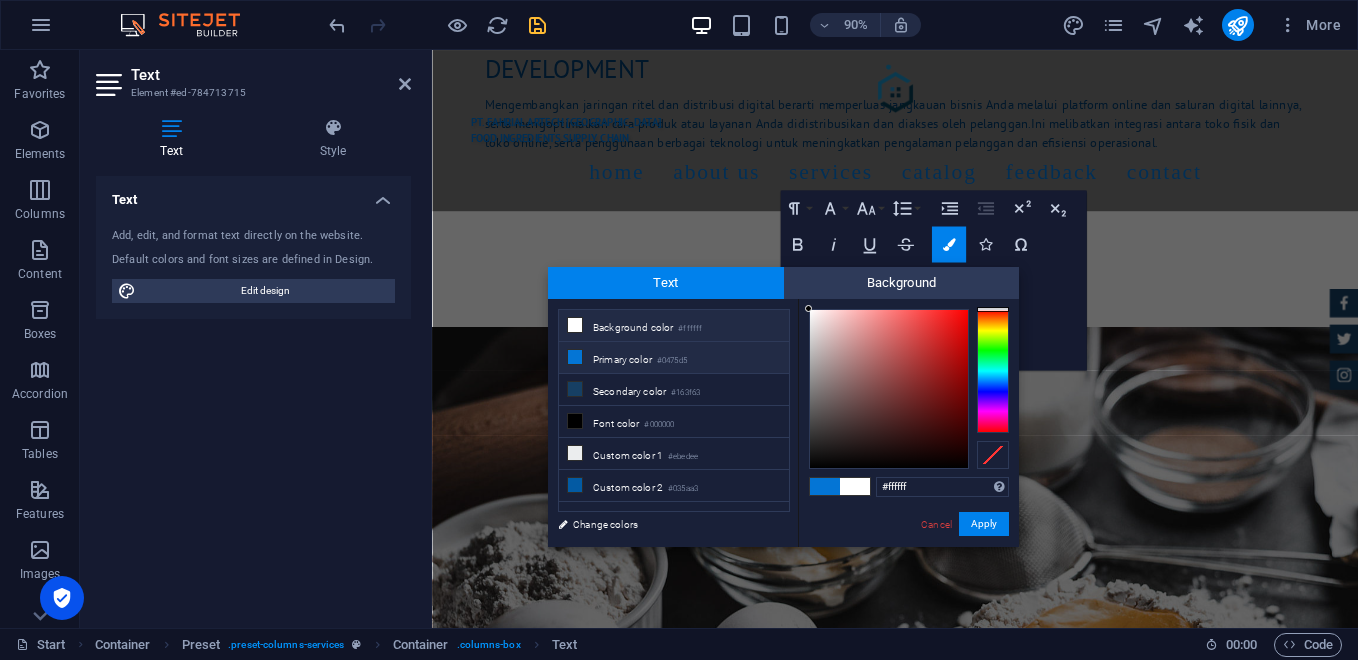 click on "Primary color
#0475d5" at bounding box center (674, 358) 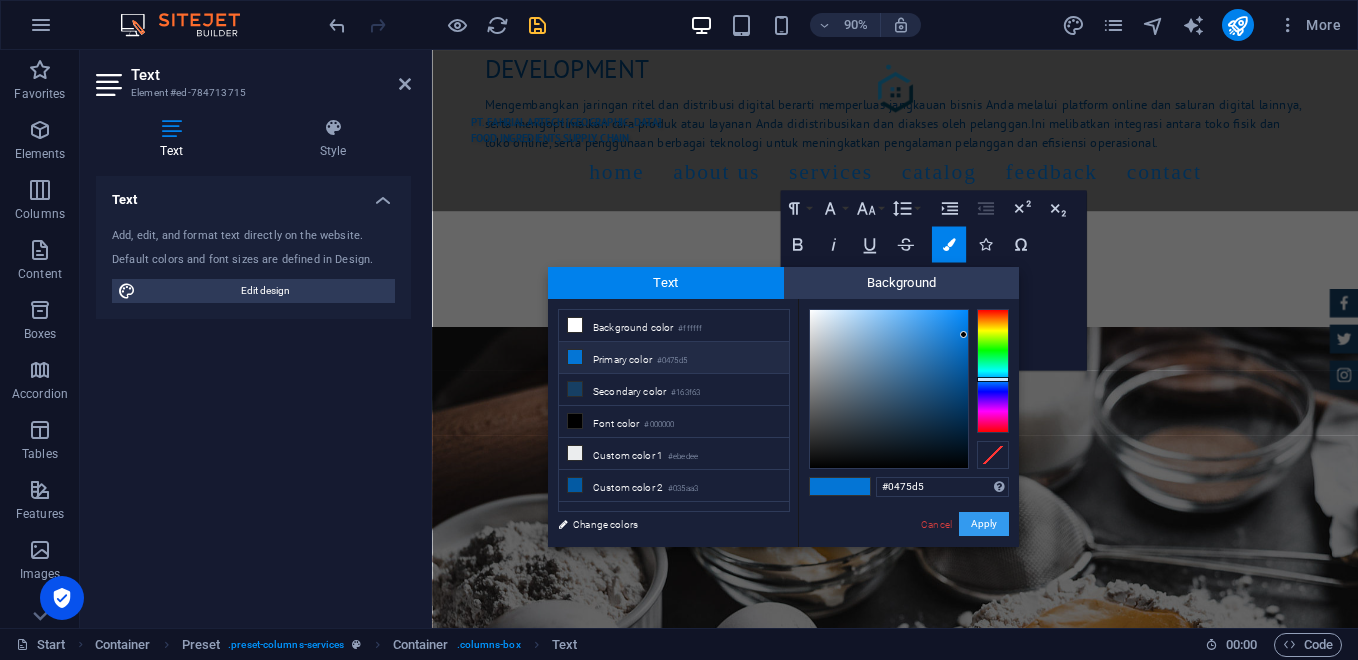 click on "Apply" at bounding box center [984, 524] 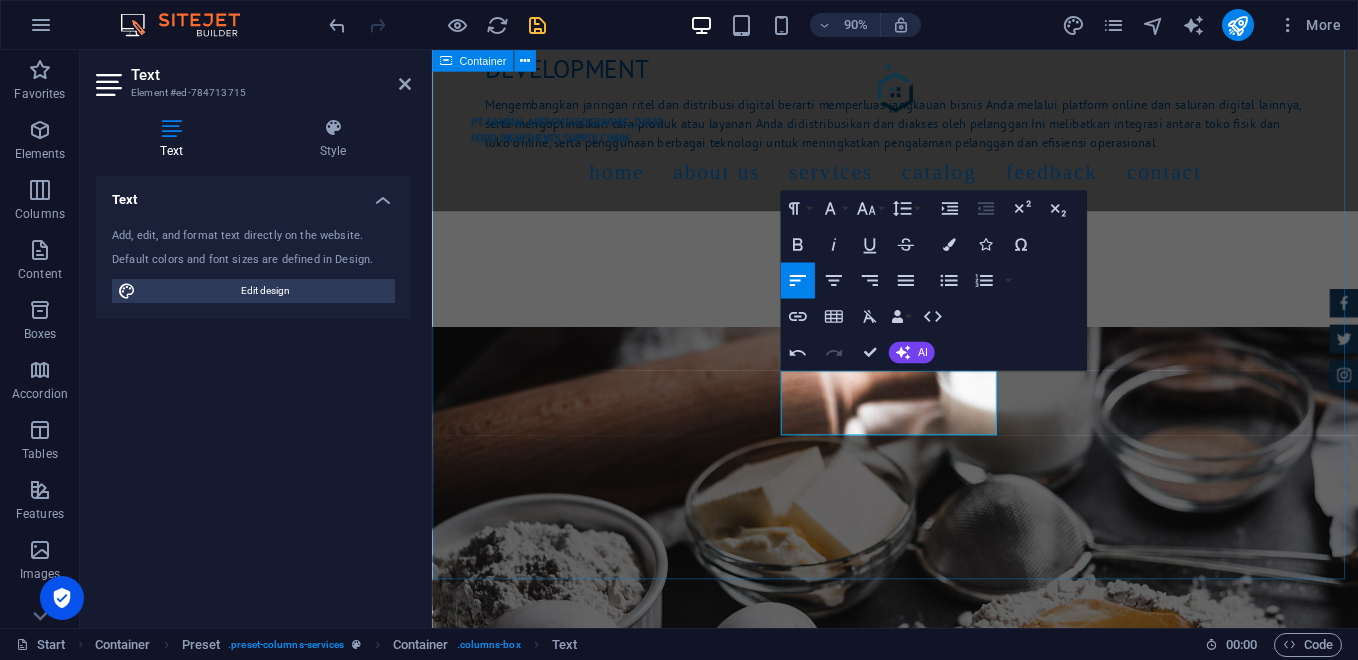 drag, startPoint x: 1168, startPoint y: 586, endPoint x: 1447, endPoint y: 530, distance: 284.56458 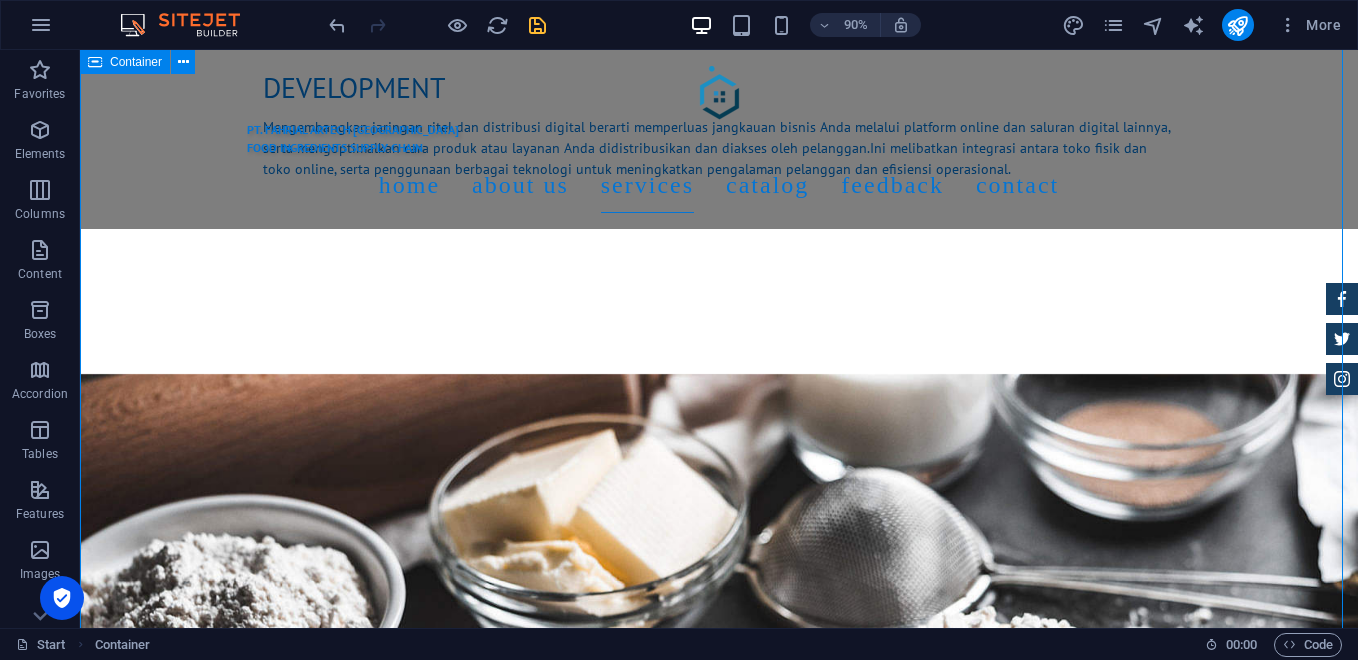 scroll, scrollTop: 3333, scrollLeft: 0, axis: vertical 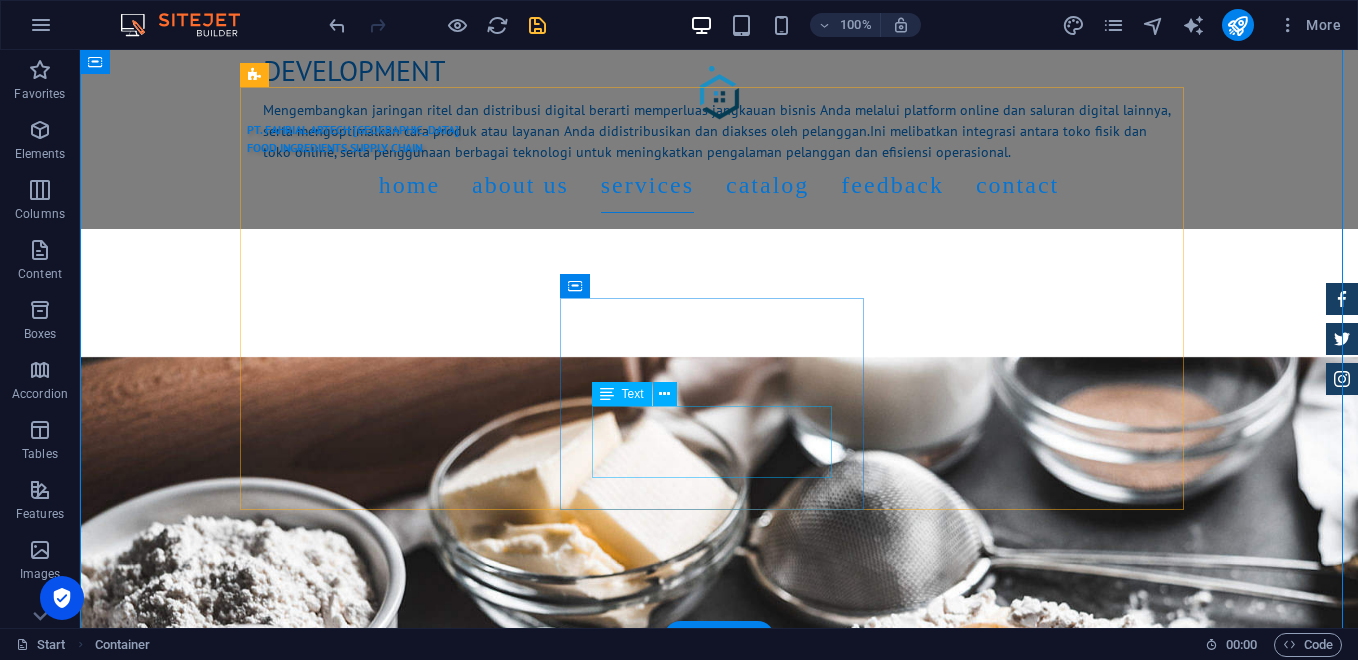 click on "Diskon Loyalitas Pelanggan,  ditujukan khusus untuk pelanggan yang sudah menjadi pelanggan setia atau anggota program loyalitas." at bounding box center [719, 1998] 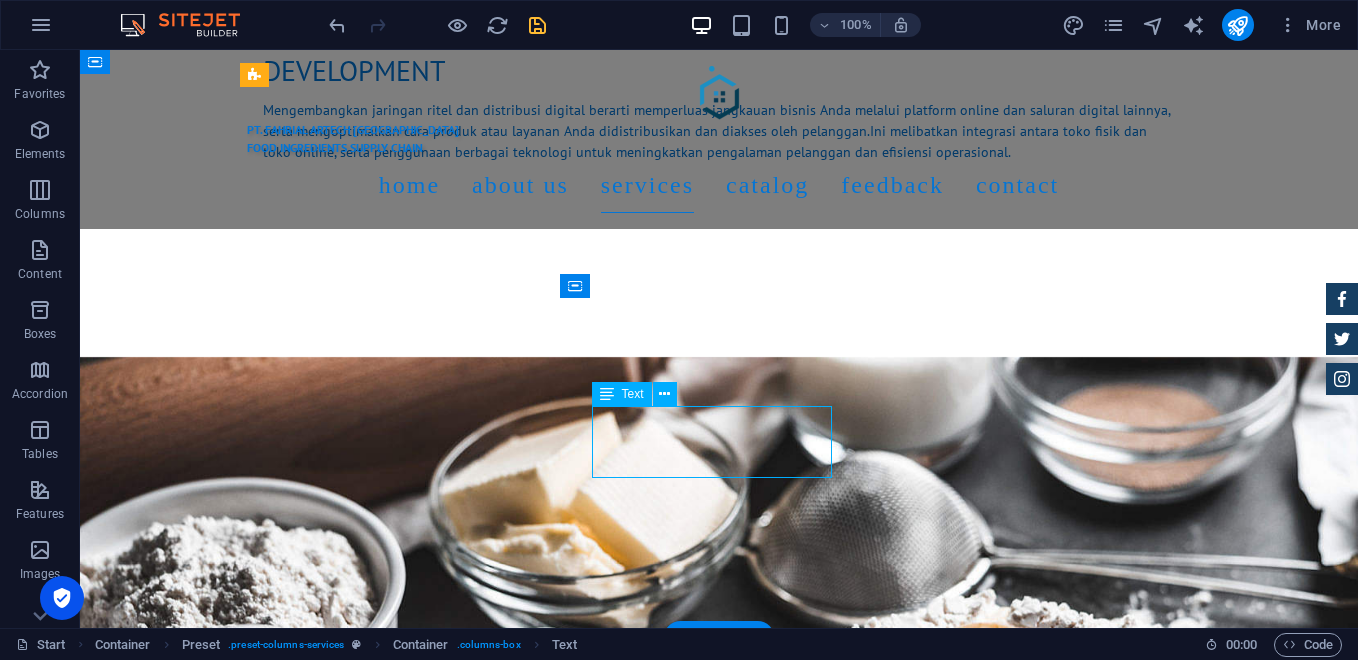 click on "Diskon Loyalitas Pelanggan,  ditujukan khusus untuk pelanggan yang sudah menjadi pelanggan setia atau anggota program loyalitas." at bounding box center (719, 1998) 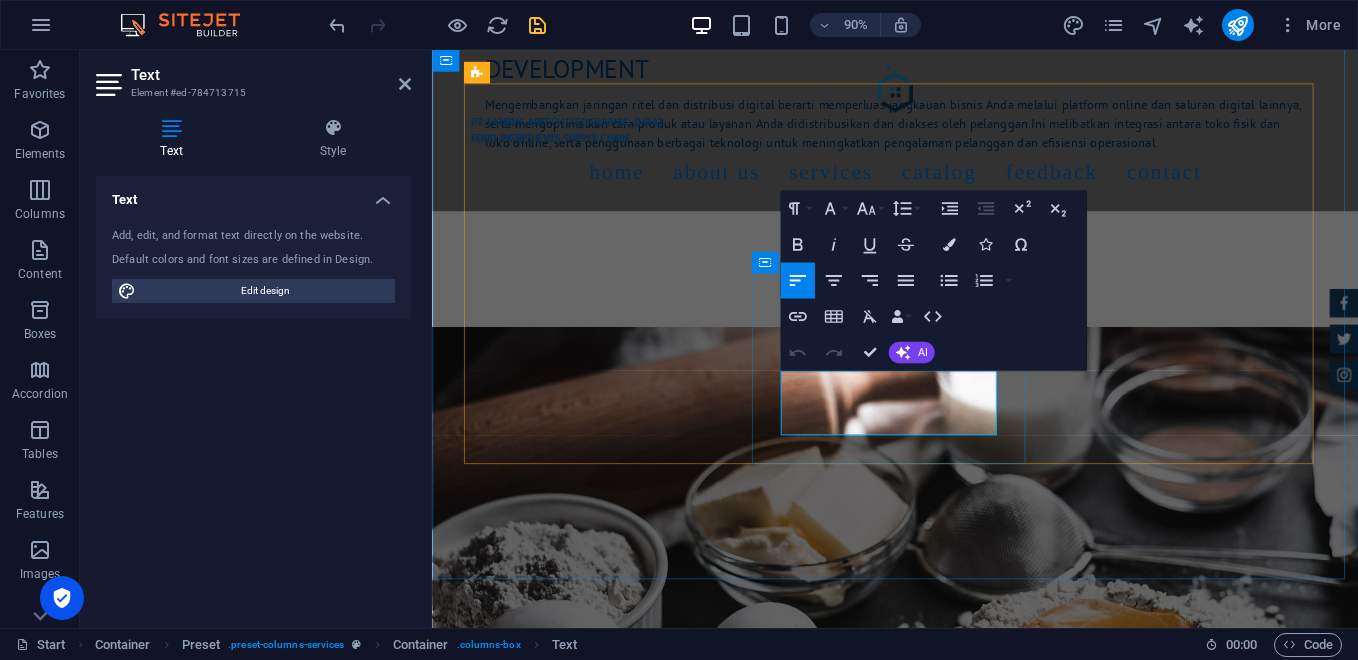 click on "ditujukan khusus untuk pelanggan yang sudah menjadi pelanggan setia atau anggota program loyalitas." at bounding box center (914, 1997) 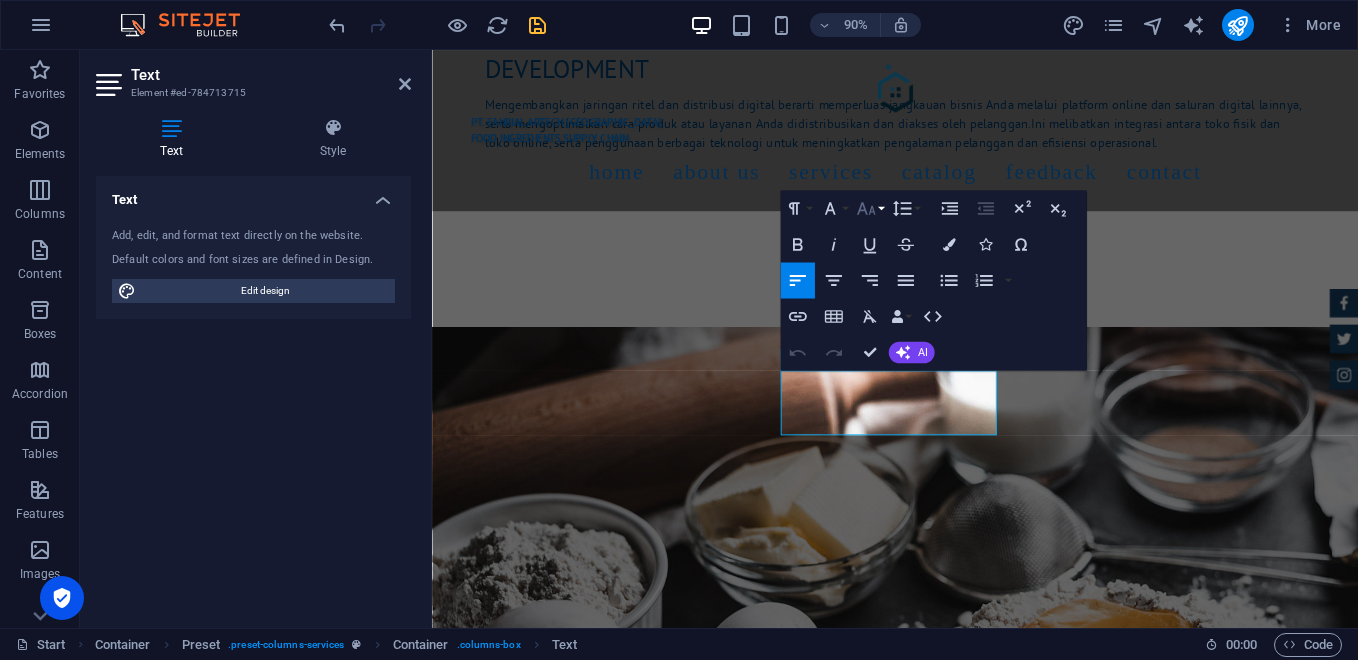 click 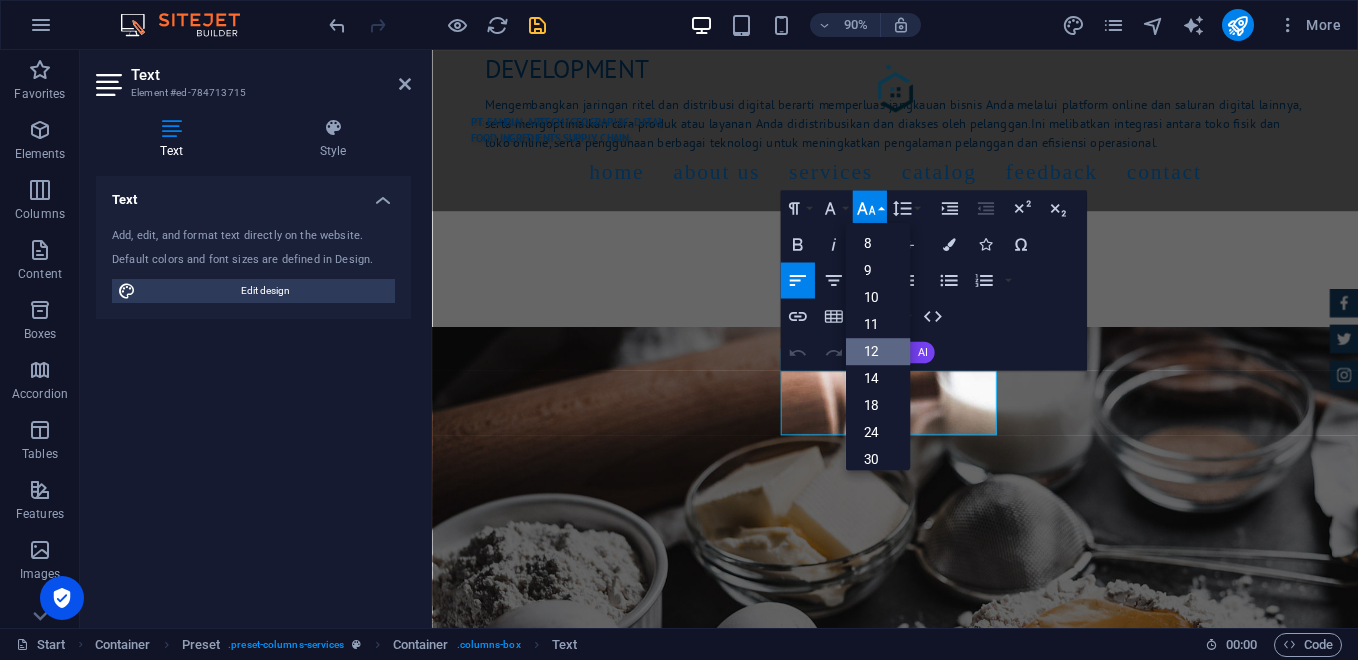 scroll, scrollTop: 143, scrollLeft: 0, axis: vertical 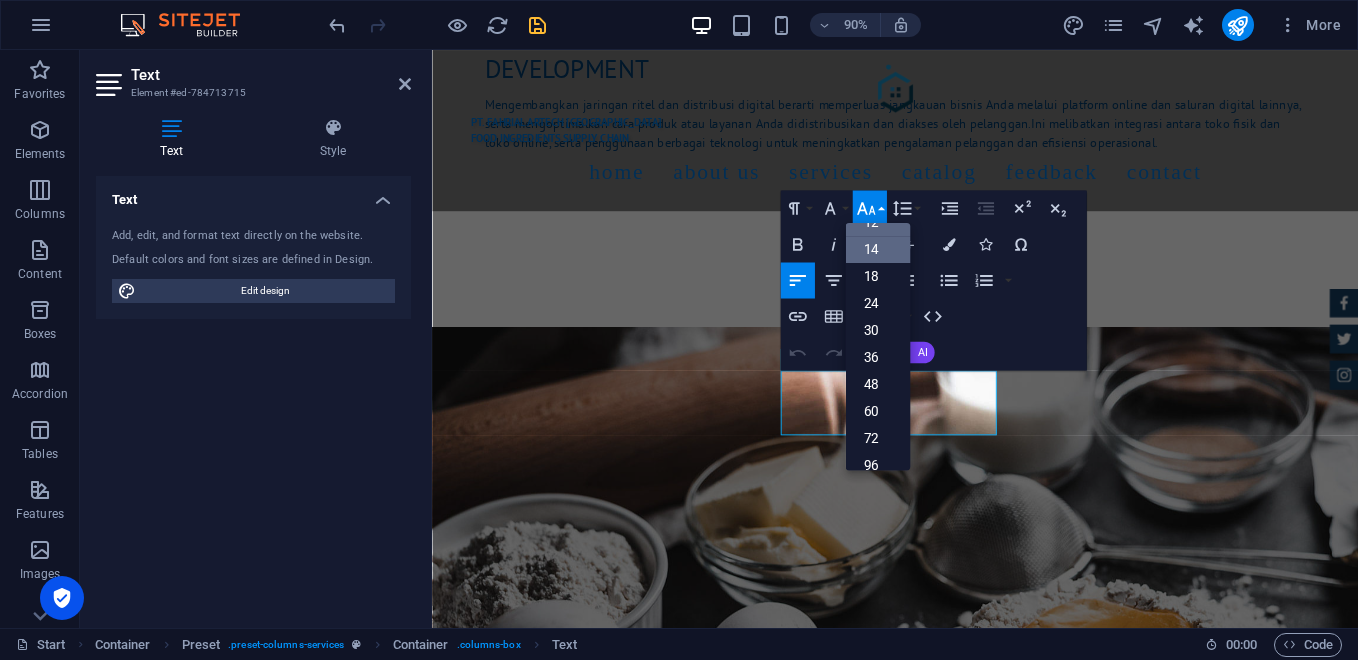 click on "14" at bounding box center (877, 250) 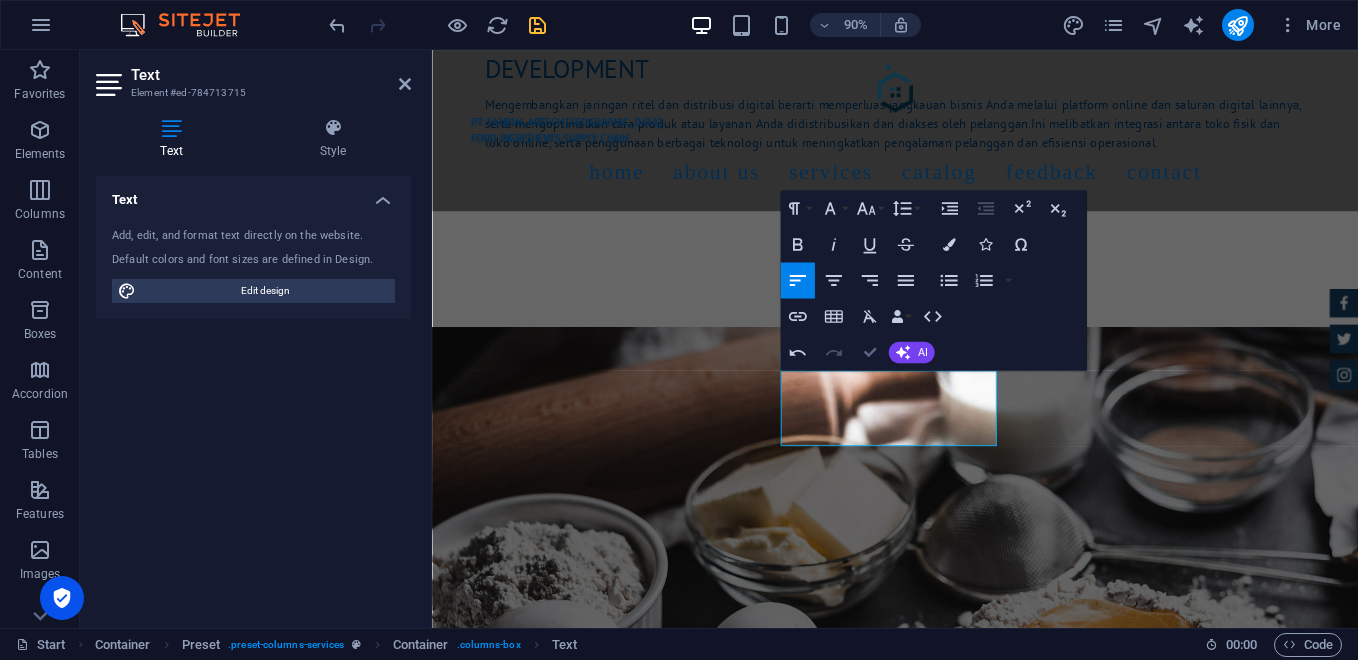 scroll, scrollTop: 3333, scrollLeft: 0, axis: vertical 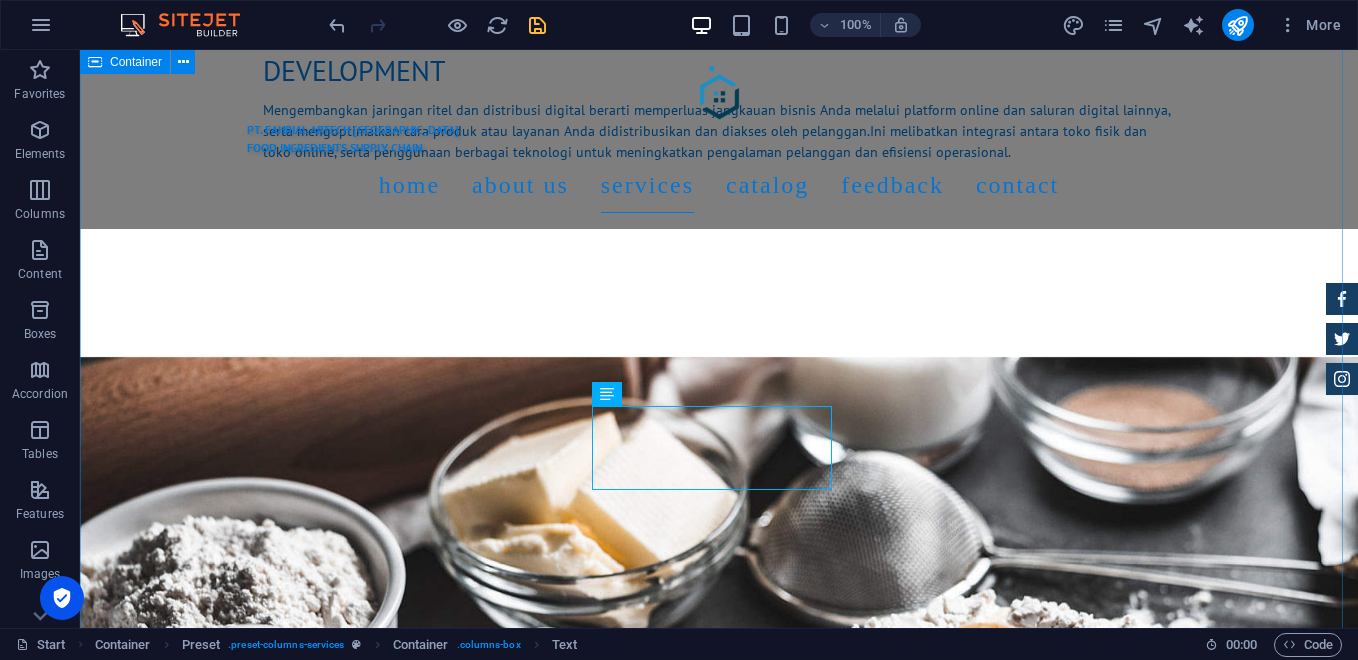 click on "Services [PERSON_NAME] menghadirkan model bisnis “One Stop Solution” untuk memenuhi kebutuhan bahan baku Bakery, Pastry, dan Horeka, mulai dari bahan utama, bahan tambahan, hingga layanan logistik dan distribusi. Direct Distribution Melayani pengiriman langsung ke toko bahan kue, bakery rumahan, pabrik roti, dan hotel. Digital Partnership Menyediakan platform pemesanan online B2B dan B2C. Retail & Outlet Pembukaan toko fisik bahan kue di area strategis Own Fleet Service Pengiriman tepat waktu dan efisien dengan armada internal. Loyalty Program Diskon Loyalitas Pelanggan,  ditujukan khusus untuk pelanggan yang sudah menjadi pelanggan setia atau anggota program loyalitas.   EDUCATION Workshop Baking,  memberikan pelatihan tentang teknik dasar dan lanjutan dalam baking, termasuk penggunaan peralatan, pemilihan bahan, dan teknik memanggang yang benar." at bounding box center [719, 1694] 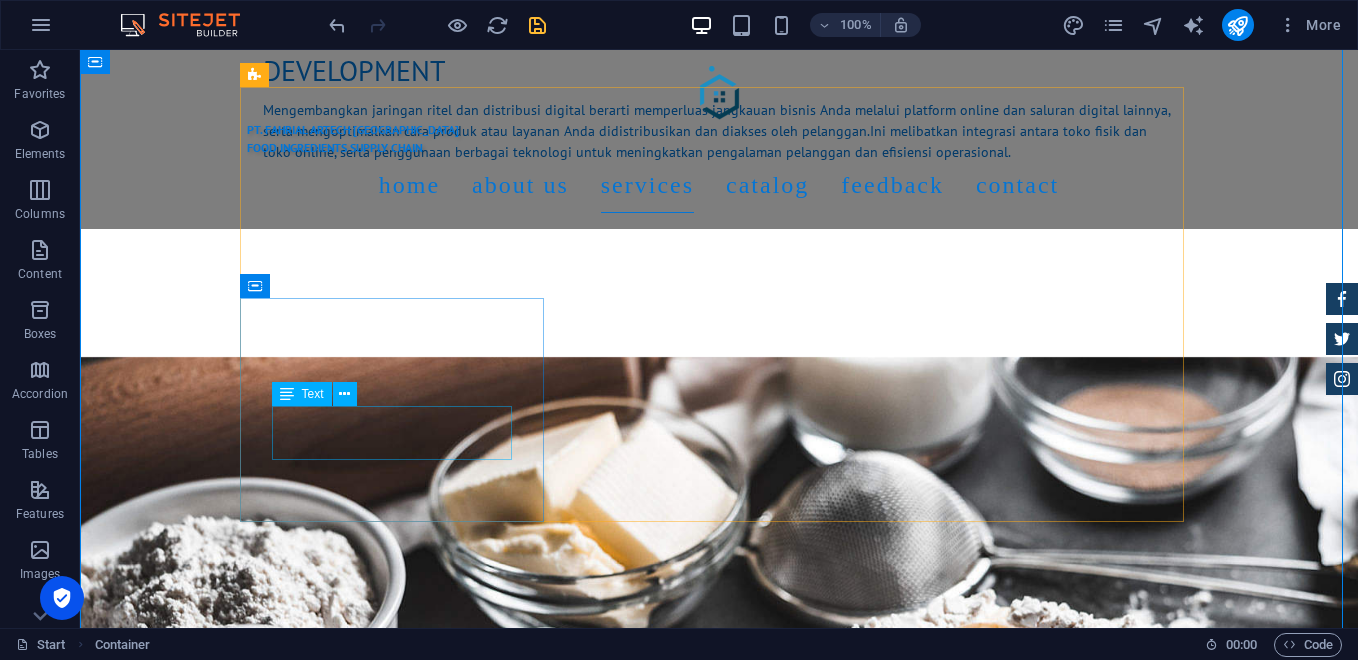 click on "Pengiriman tepat waktu dan efisien dengan armada internal." at bounding box center [719, 1851] 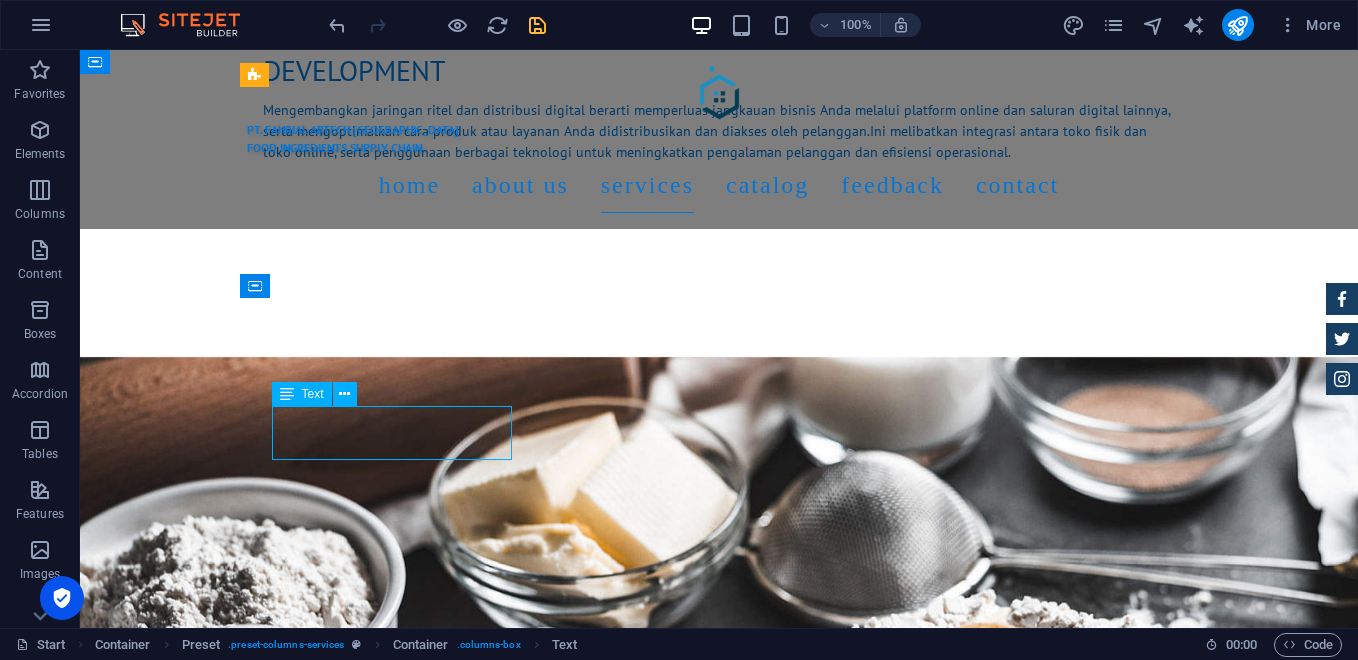click on "Pengiriman tepat waktu dan efisien dengan armada internal." at bounding box center [719, 1851] 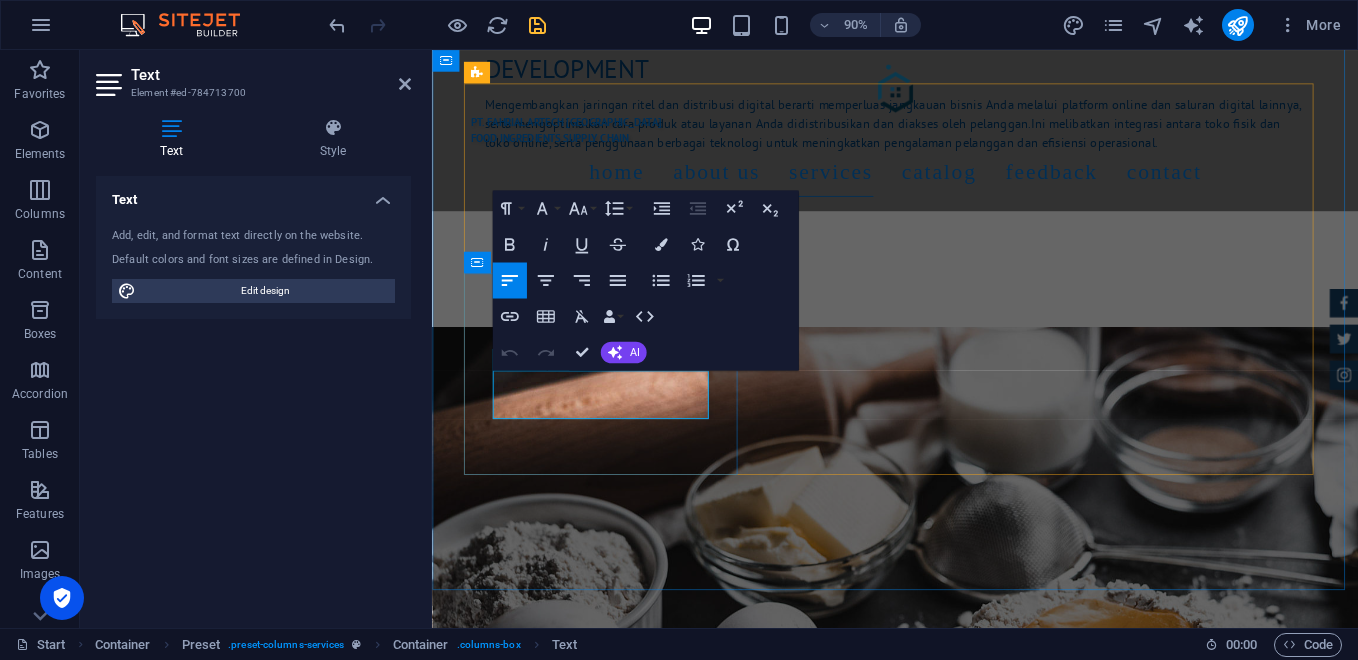 click at bounding box center (947, 1860) 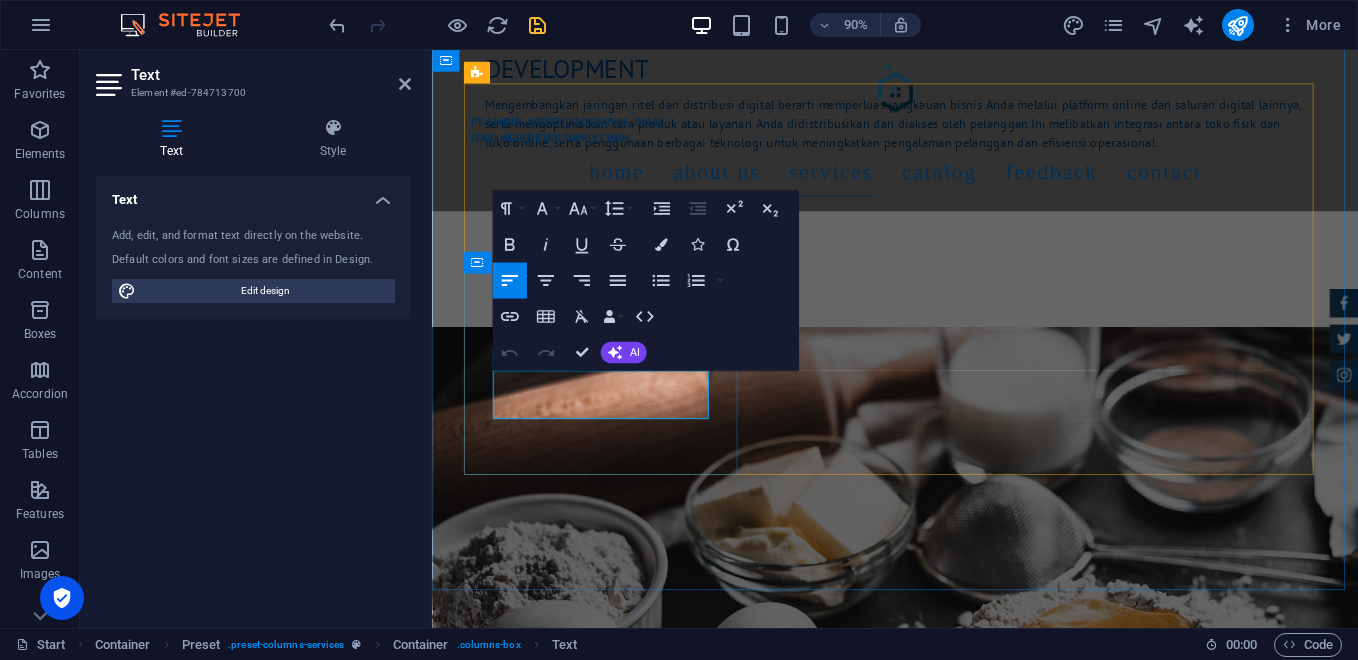 click at bounding box center (947, 1860) 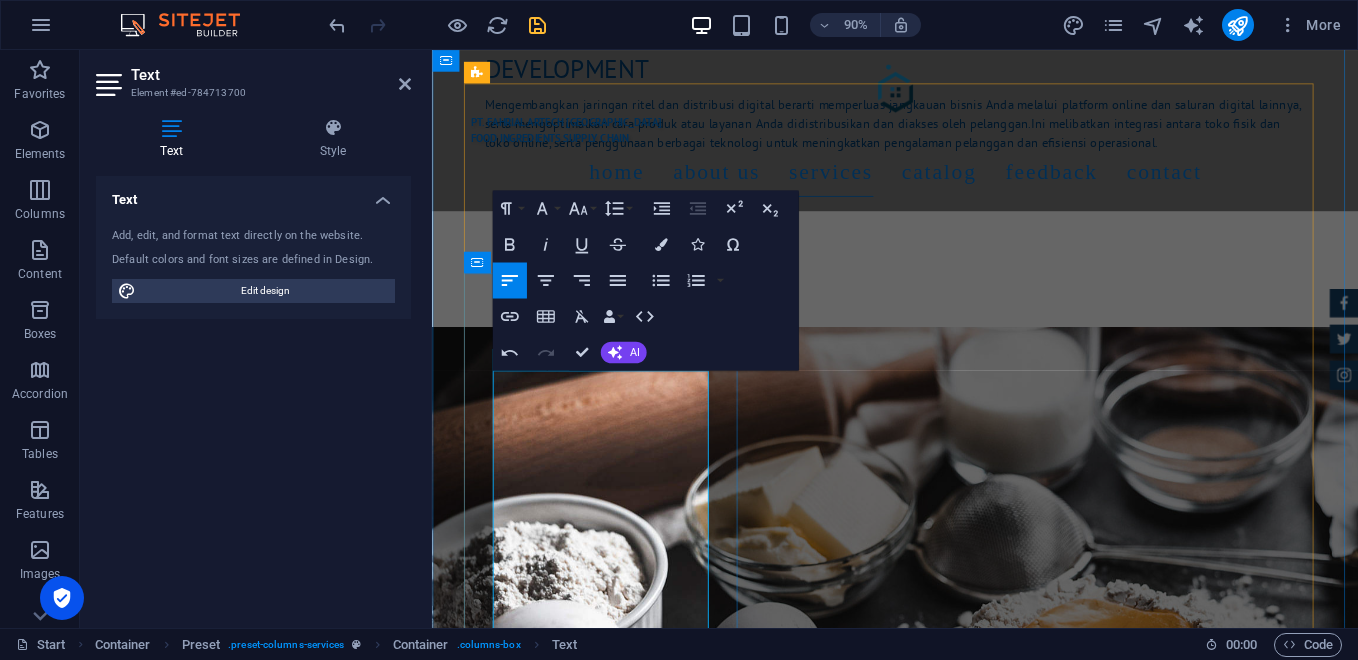 click on "sistem pengiriman barang yang dikelola secara internal oleh perusahaan, dengan fokus pada pengiriman yang sesuai jadwal dan dilakukan secara efektif." at bounding box center (925, 1859) 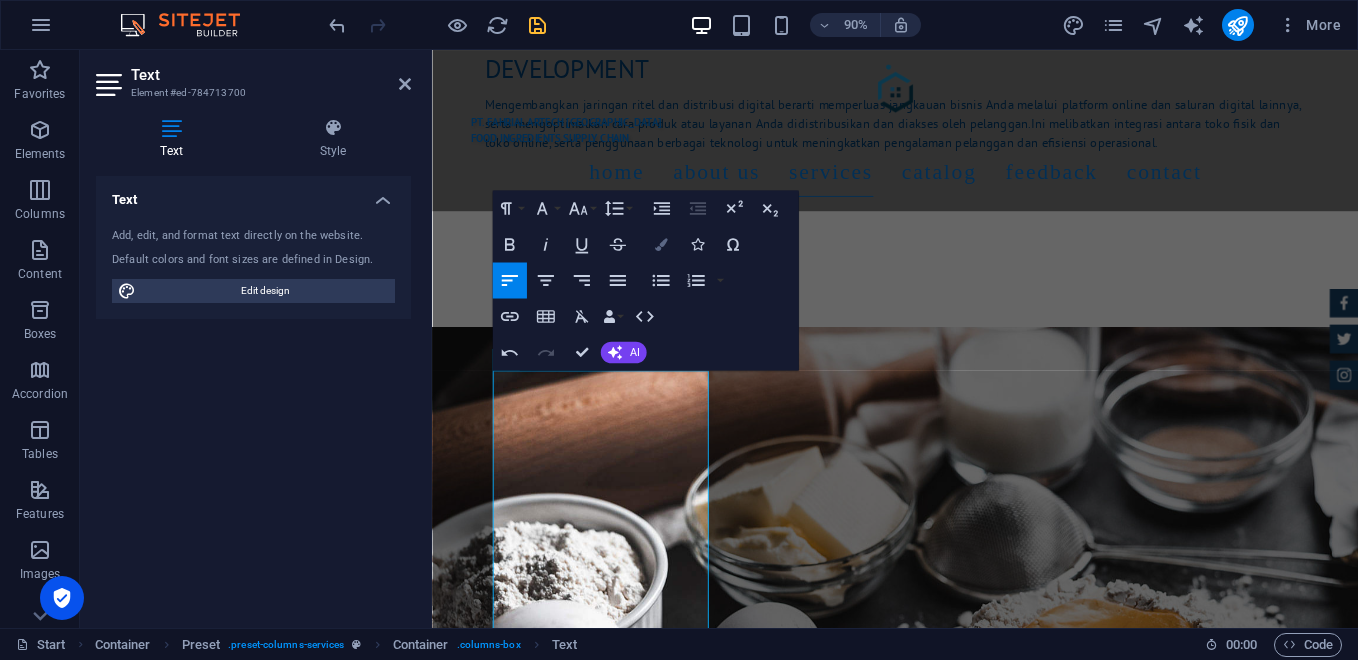 click on "Colors" at bounding box center [661, 245] 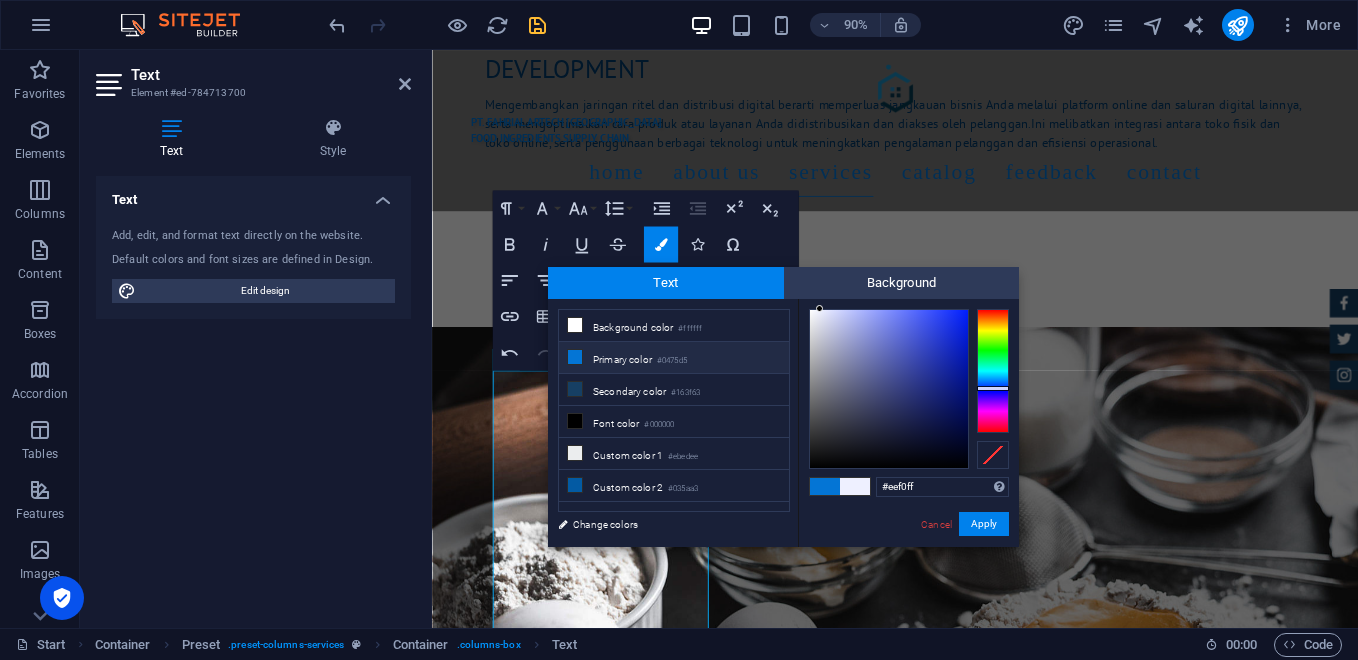click on "Primary color
#0475d5" at bounding box center [674, 358] 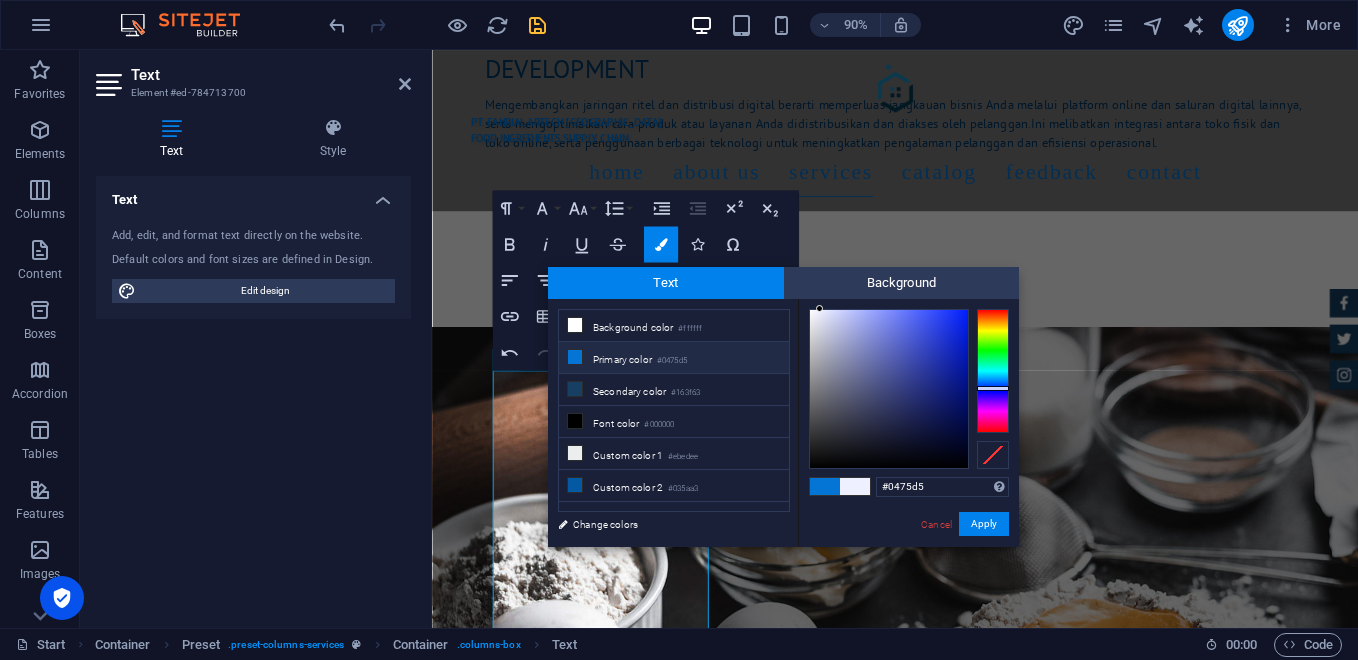 click on "Primary color
#0475d5" at bounding box center (674, 358) 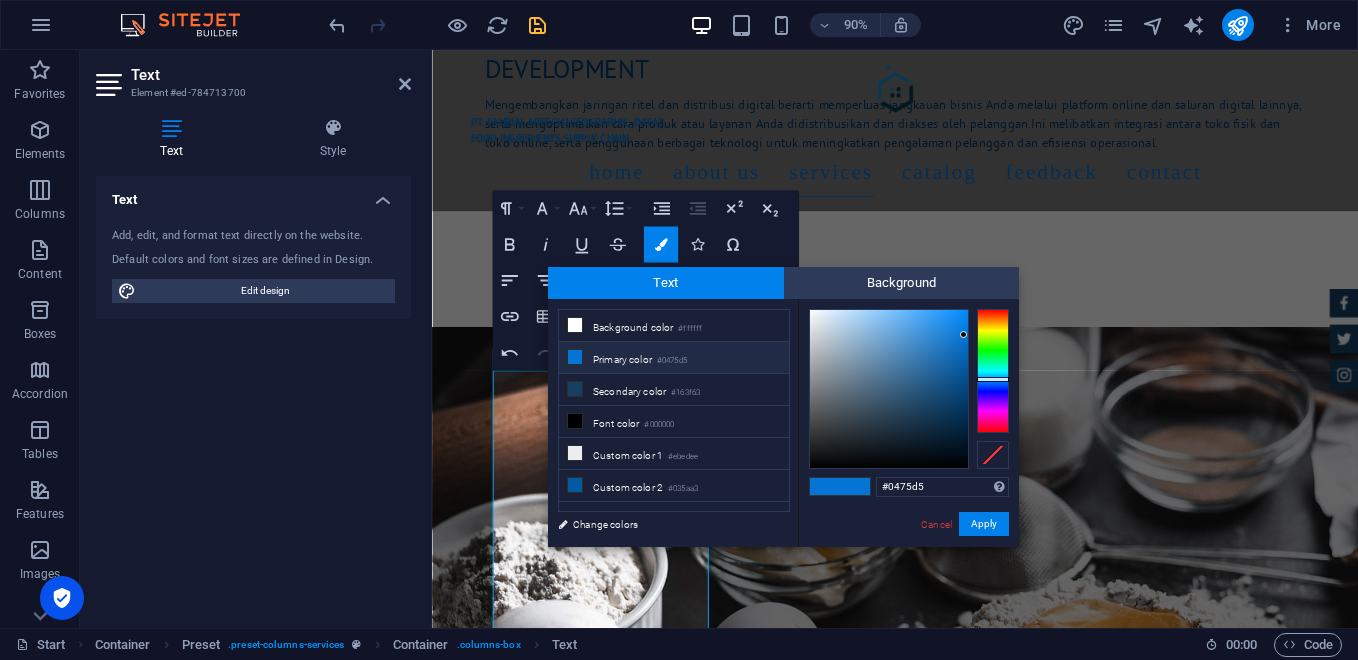 click on "Primary color
#0475d5" at bounding box center (674, 358) 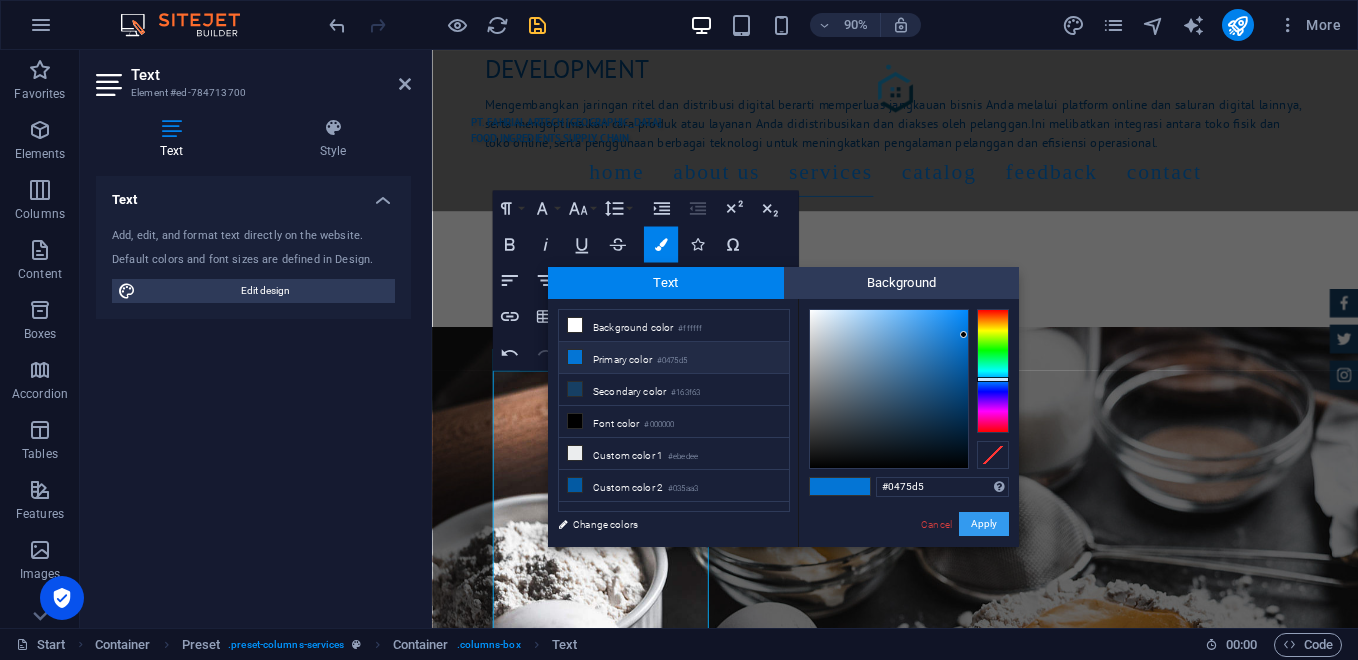 click on "Apply" at bounding box center (984, 524) 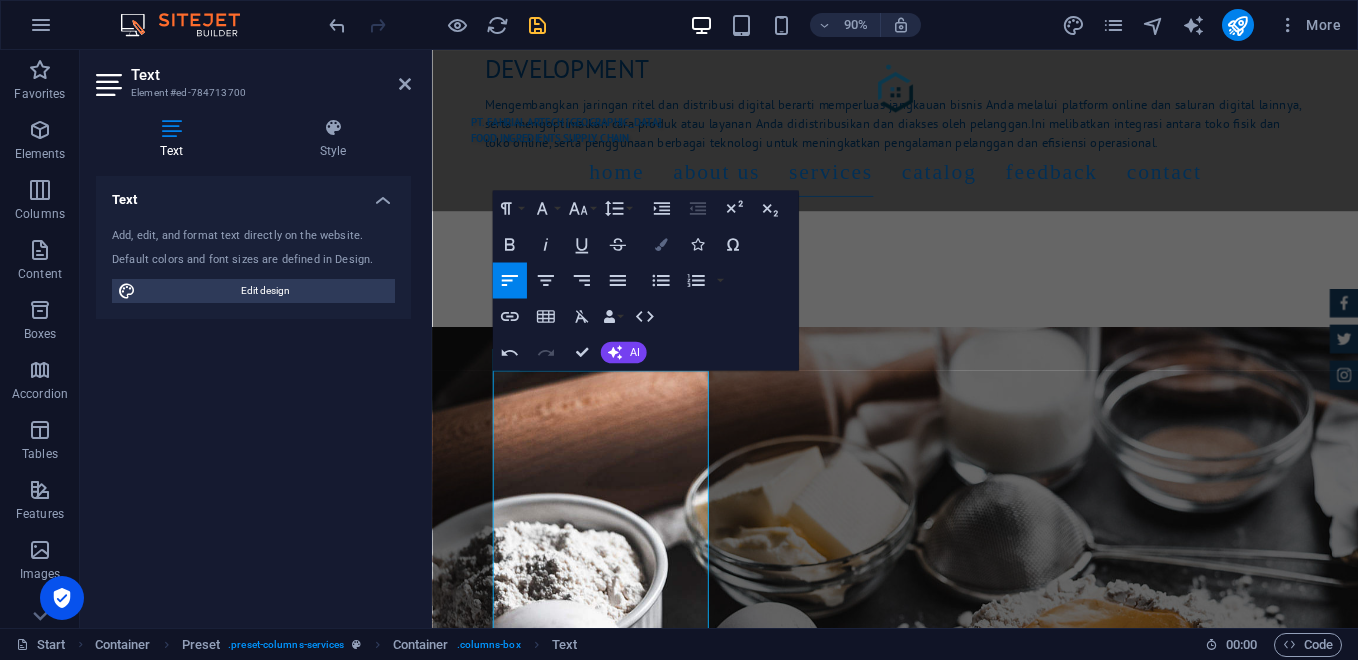 click at bounding box center (660, 244) 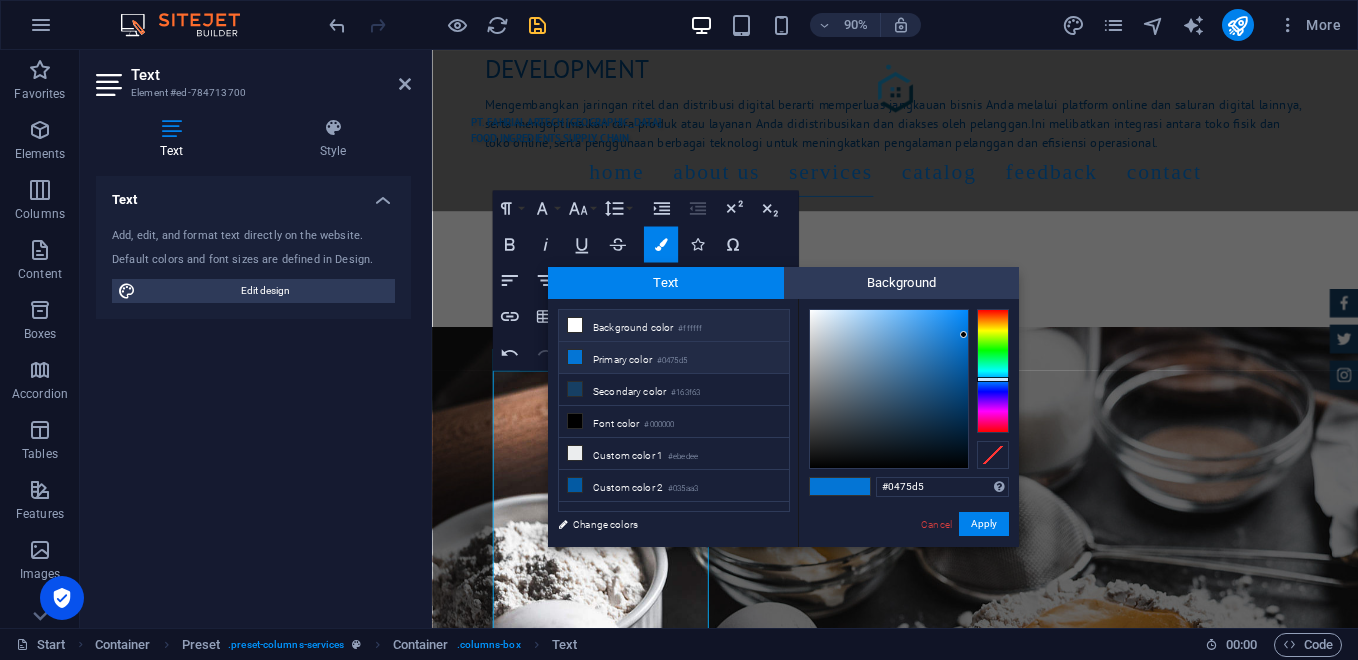 click on "Background color
#ffffff" at bounding box center [674, 326] 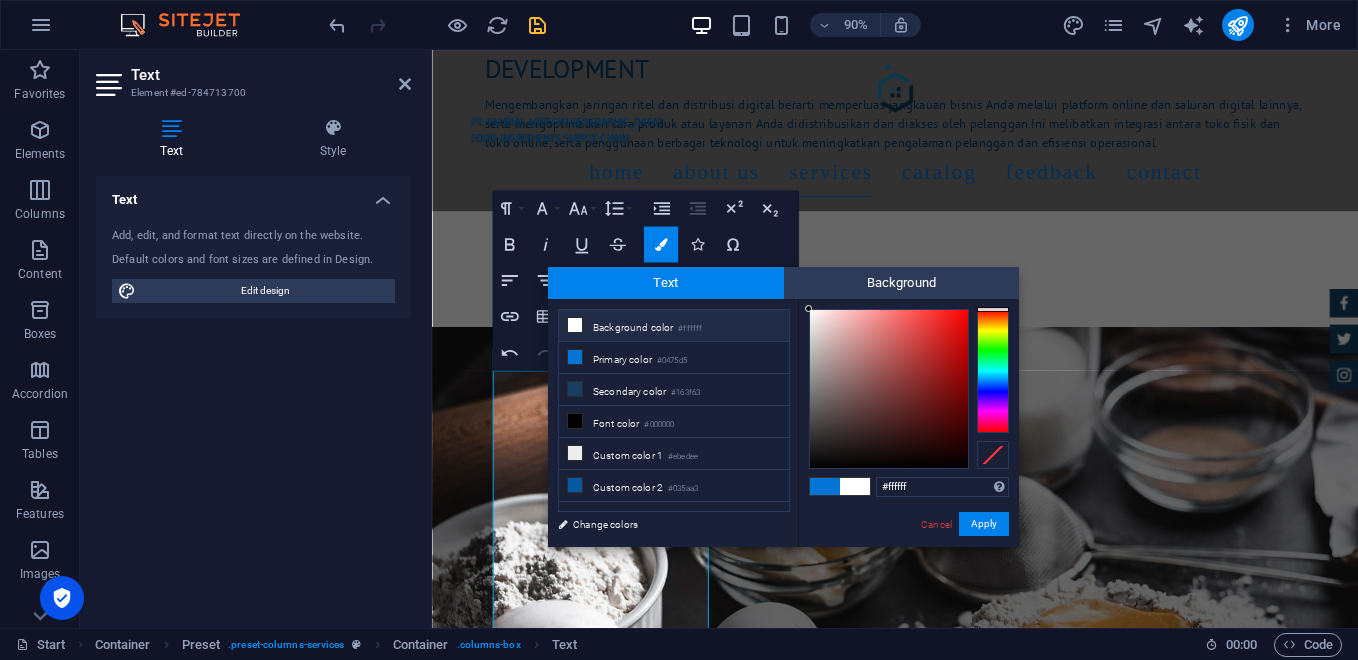click on "Background color
#ffffff" at bounding box center (674, 326) 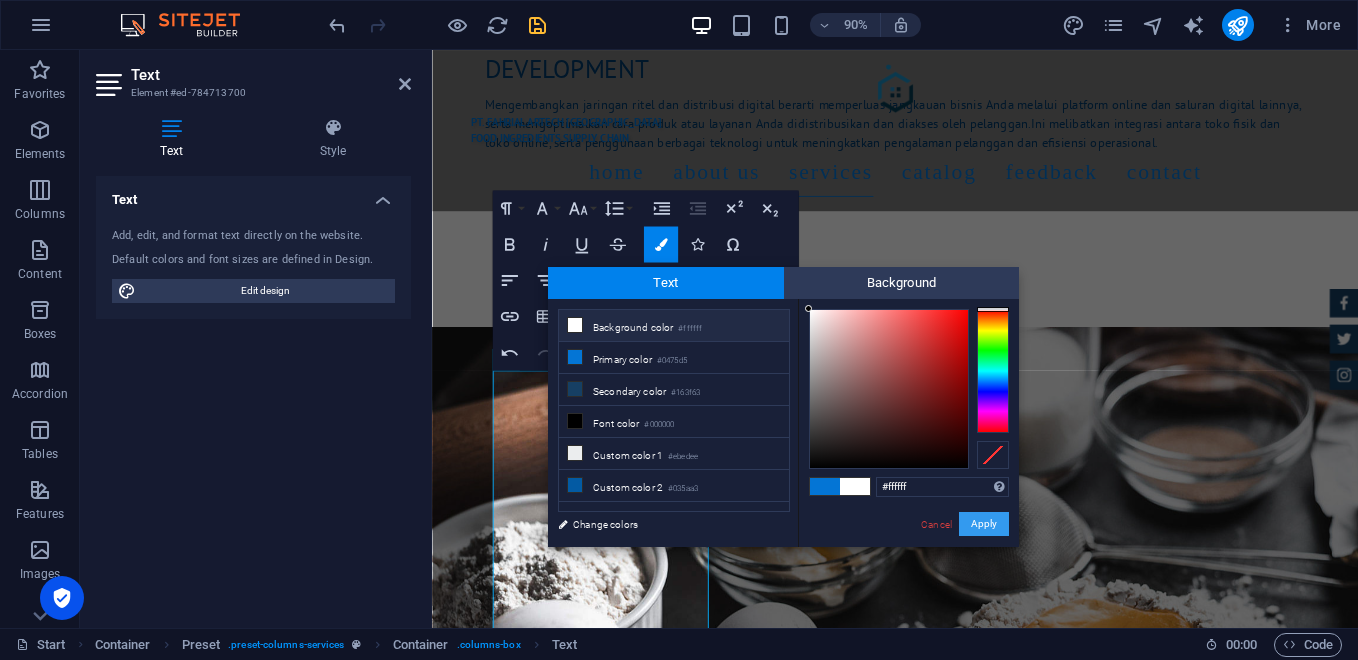 click on "Apply" at bounding box center (984, 524) 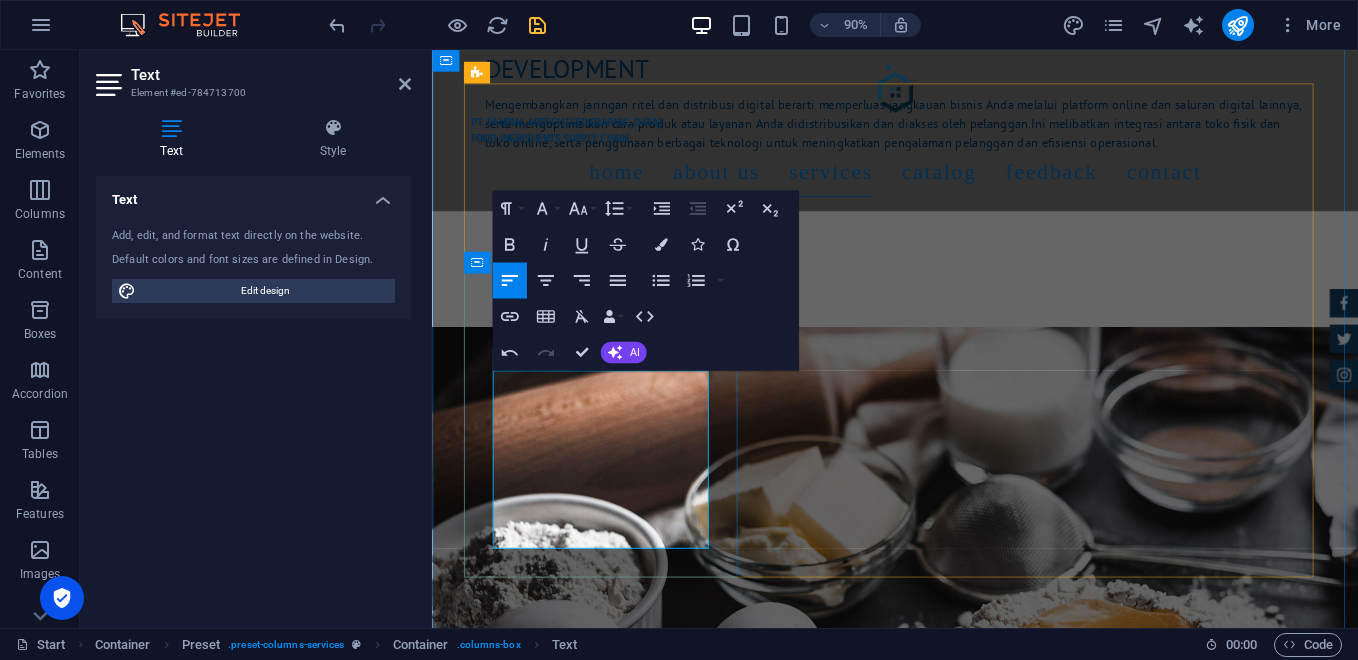 click on "sistem pengiriman barang yang dikelola secara internal oleh perusahaan, dengan fokus pada pengiriman yang sesuai jadwal dan dilakukan secara efektif." at bounding box center [897, 1841] 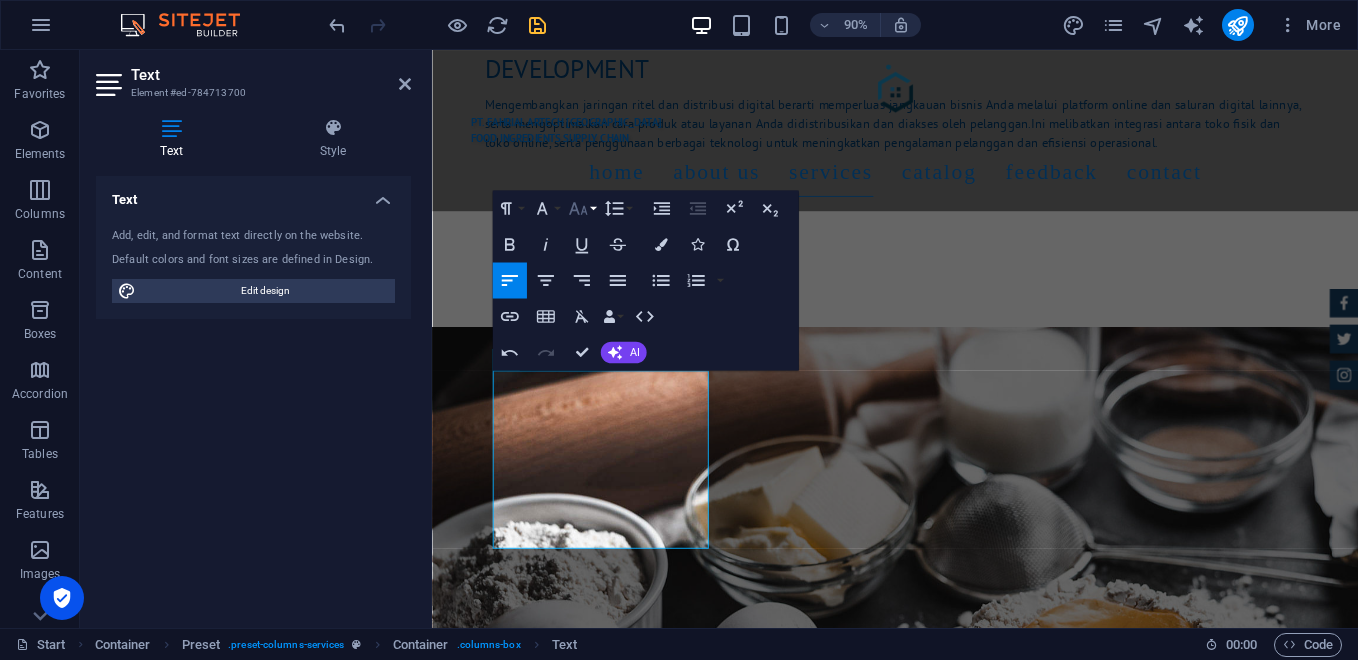 click on "Font Size" at bounding box center [581, 209] 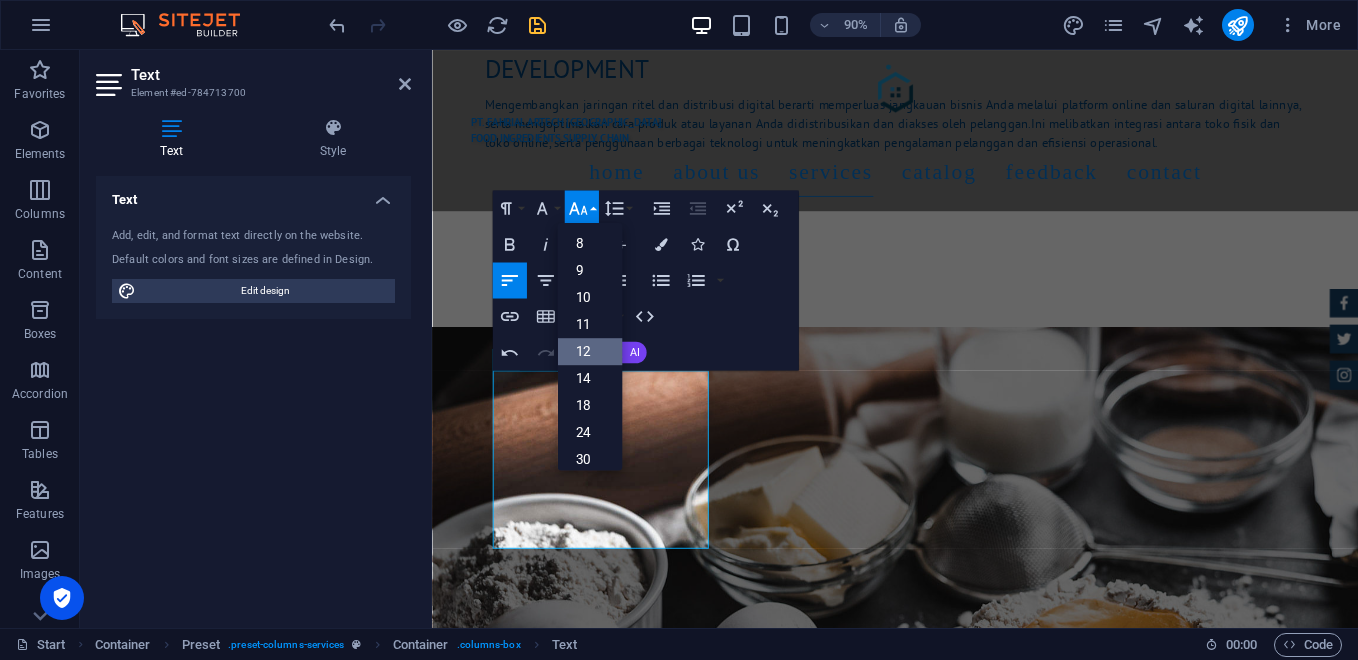 scroll, scrollTop: 143, scrollLeft: 0, axis: vertical 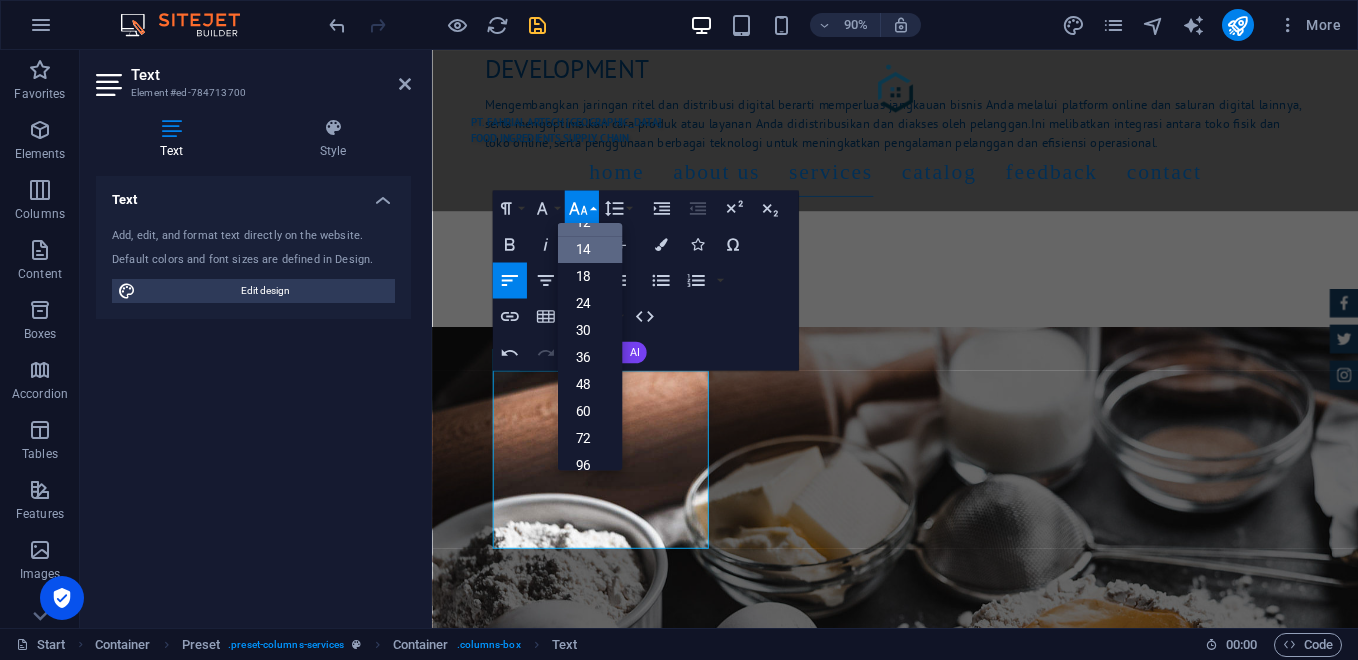 click on "14" at bounding box center [589, 250] 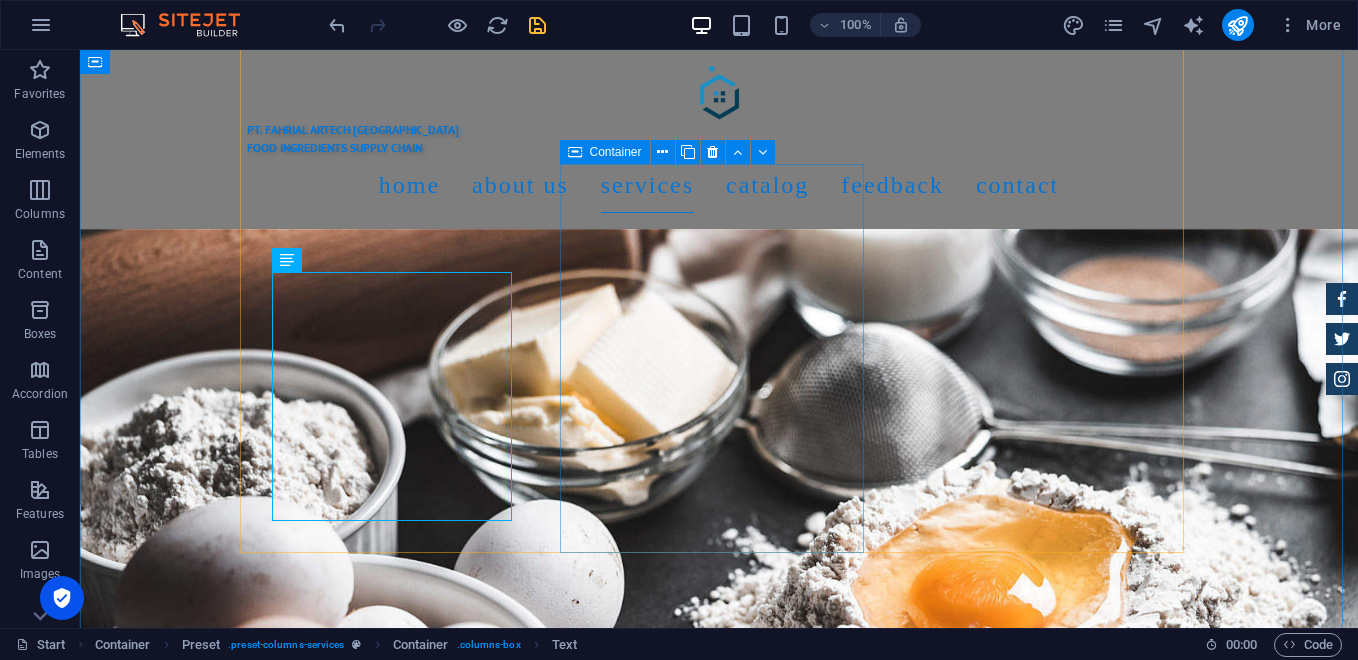 scroll, scrollTop: 3467, scrollLeft: 0, axis: vertical 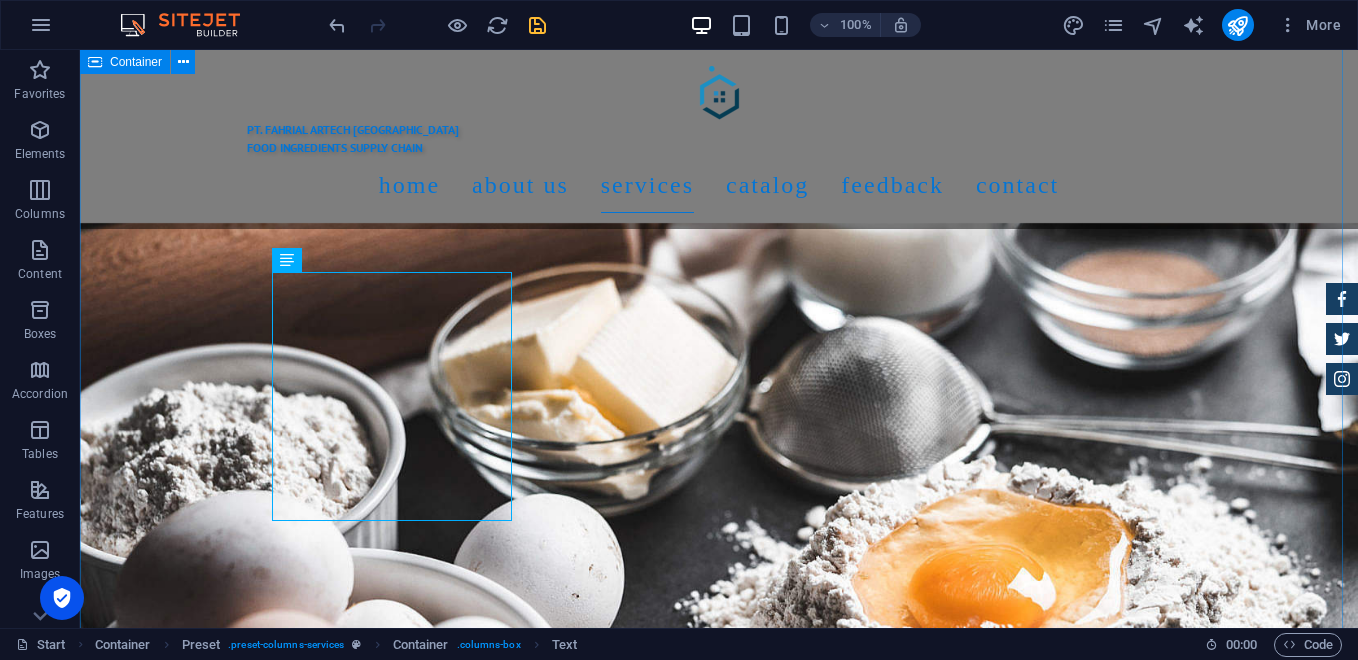 click on "Services [PERSON_NAME] menghadirkan model bisnis “One Stop Solution” untuk memenuhi kebutuhan bahan baku Bakery, Pastry, dan Horeka, mulai dari bahan utama, bahan tambahan, hingga layanan logistik dan distribusi. Direct Distribution Melayani pengiriman langsung ke toko bahan kue, bakery rumahan, pabrik roti, dan hotel. Digital Partnership Menyediakan platform pemesanan online B2B dan B2C. Retail & Outlet Pembukaan toko fisik bahan kue di area strategis Own Fleet Service sistem pengiriman barang yang dikelola secara internal oleh perusahaan, dengan fokus pada pengiriman yang sesuai jadwal dan dilakukan secara efektif.  Hal ini melibatkan pengelolaan armada kendaraan, penjadwalan pengiriman yang efisien, pemantauan real-time, dan strategi pengoptimalan rute untuk memastikan barang sampai ke tujuan tepat waktu dan dalam kondisi baik.   Loyalty Program Diskon Loyalitas Pelanggan,  ditujukan khusus untuk pelanggan yang sudah menjadi pelanggan setia atau anggota program loyalitas.   EDUCATION Workshop Baking," at bounding box center [719, 1583] 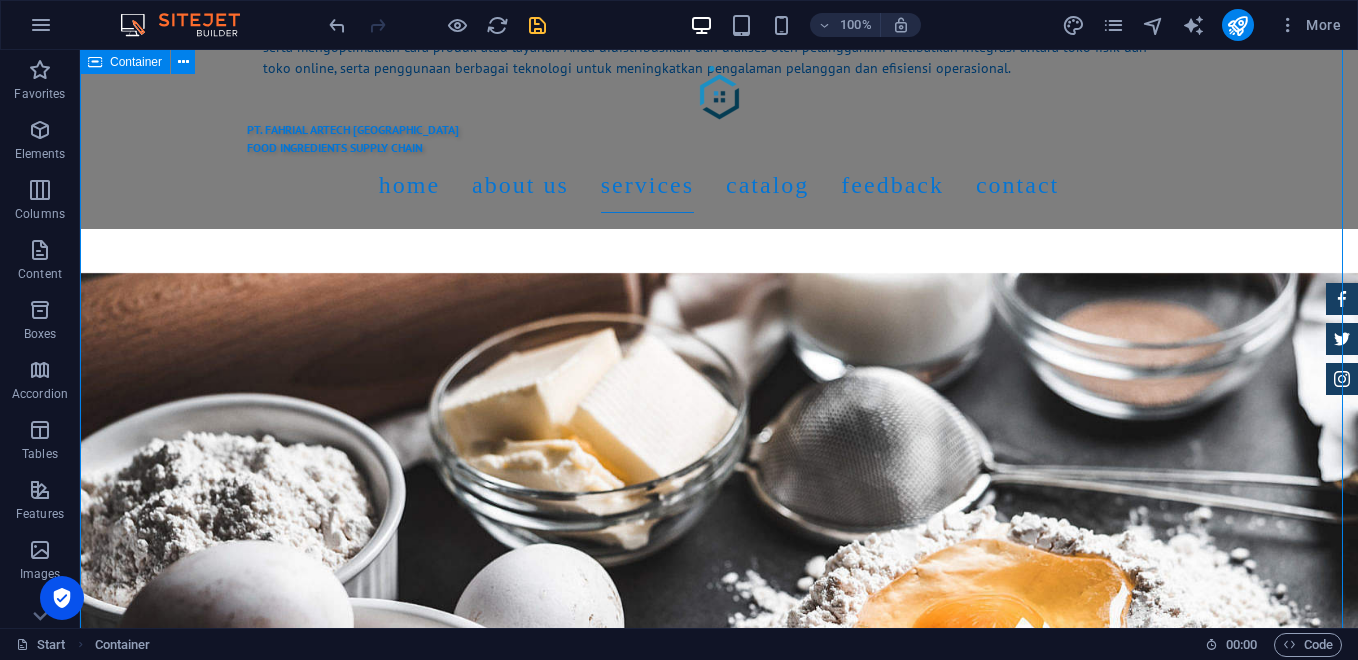 scroll, scrollTop: 3333, scrollLeft: 0, axis: vertical 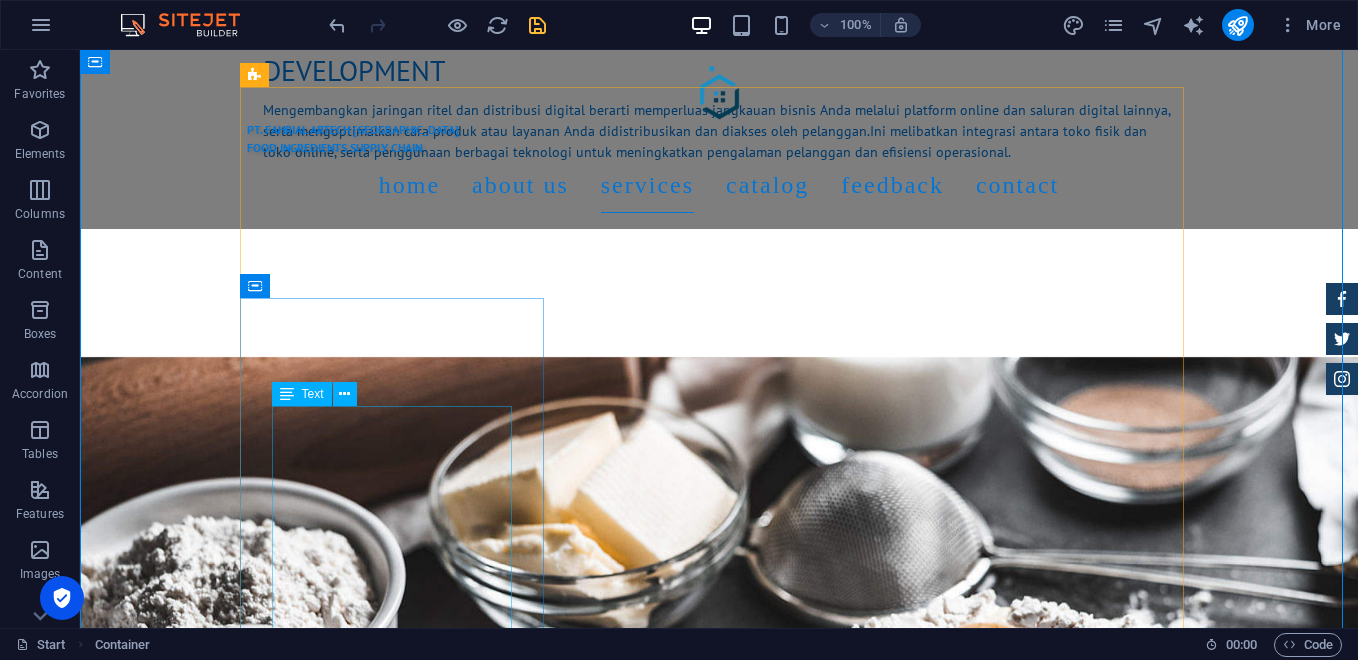 click on "sistem pengiriman barang yang dikelola secara internal oleh perusahaan, dengan fokus pada pengiriman yang sesuai jadwal dan dilakukan secara efektif.  Hal ini melibatkan pengelolaan armada kendaraan, penjadwalan pengiriman yang efisien, pemantauan real-time, dan strategi pengoptimalan rute untuk memastikan barang sampai ke tujuan tepat waktu dan dalam kondisi baik." at bounding box center [719, 1873] 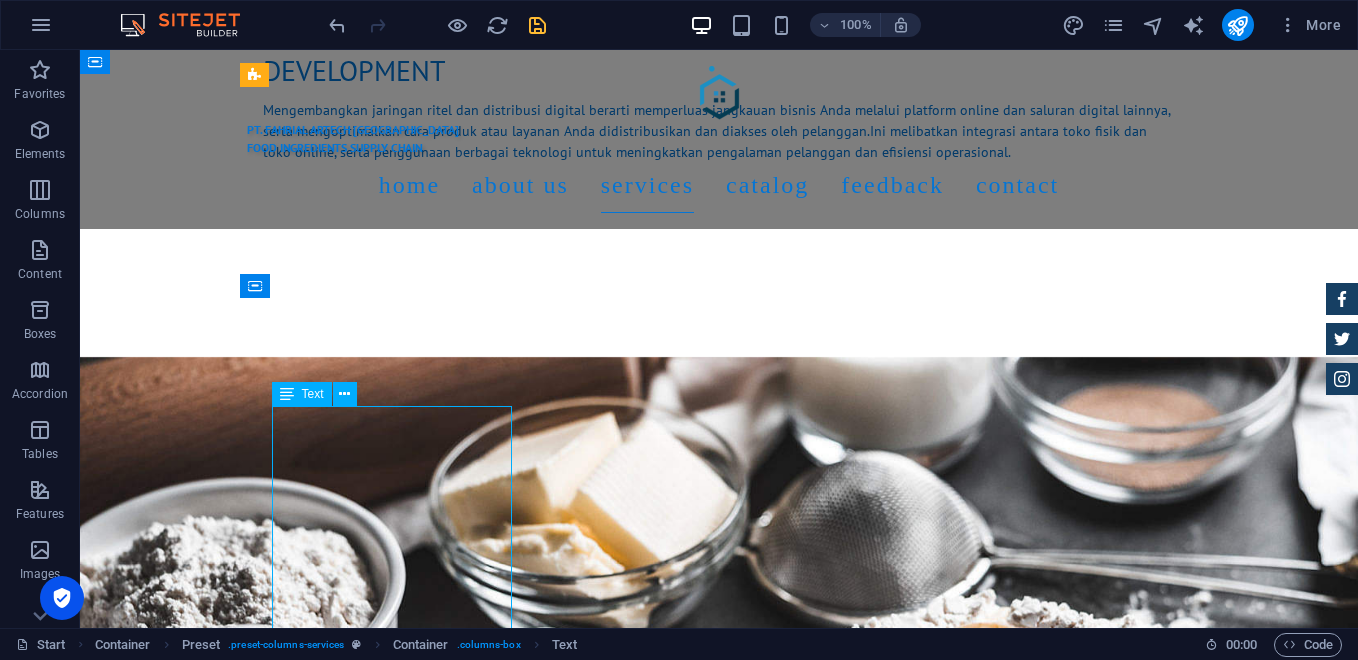 click on "sistem pengiriman barang yang dikelola secara internal oleh perusahaan, dengan fokus pada pengiriman yang sesuai jadwal dan dilakukan secara efektif.  Hal ini melibatkan pengelolaan armada kendaraan, penjadwalan pengiriman yang efisien, pemantauan real-time, dan strategi pengoptimalan rute untuk memastikan barang sampai ke tujuan tepat waktu dan dalam kondisi baik." at bounding box center [719, 1873] 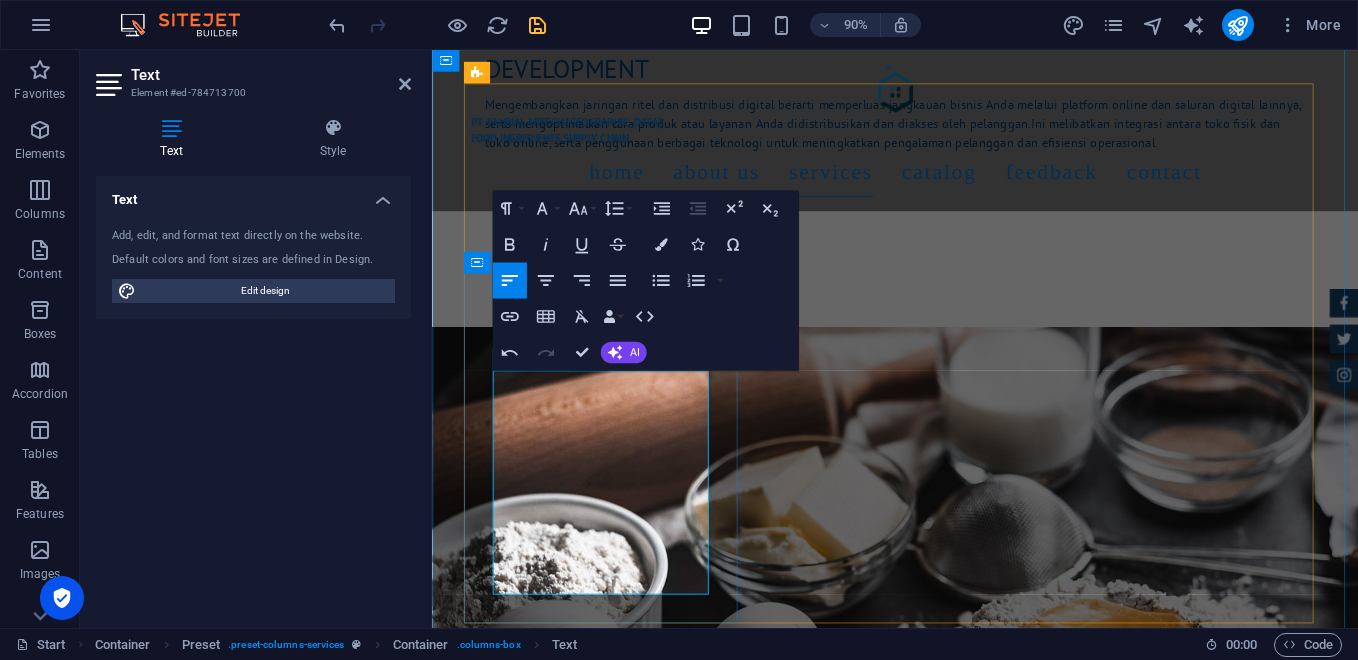 type 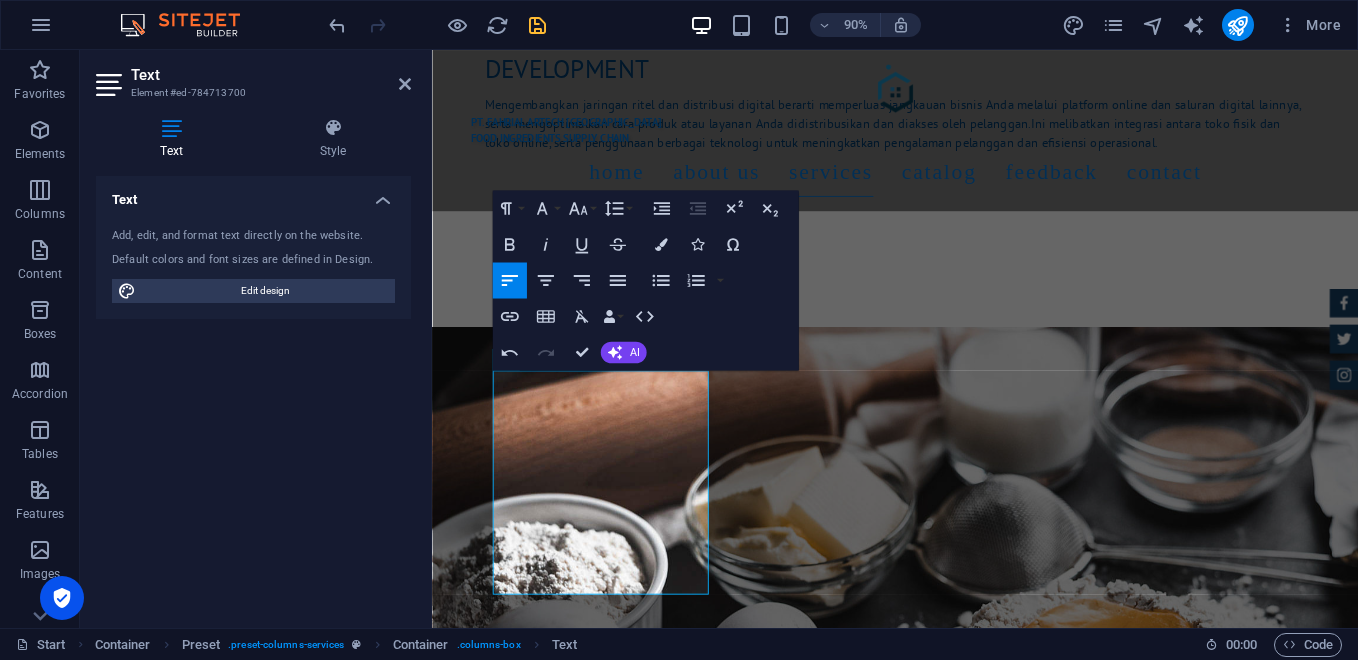 click on "Text Add, edit, and format text directly on the website. Default colors and font sizes are defined in Design. Edit design Alignment Left aligned Centered Right aligned" at bounding box center (253, 394) 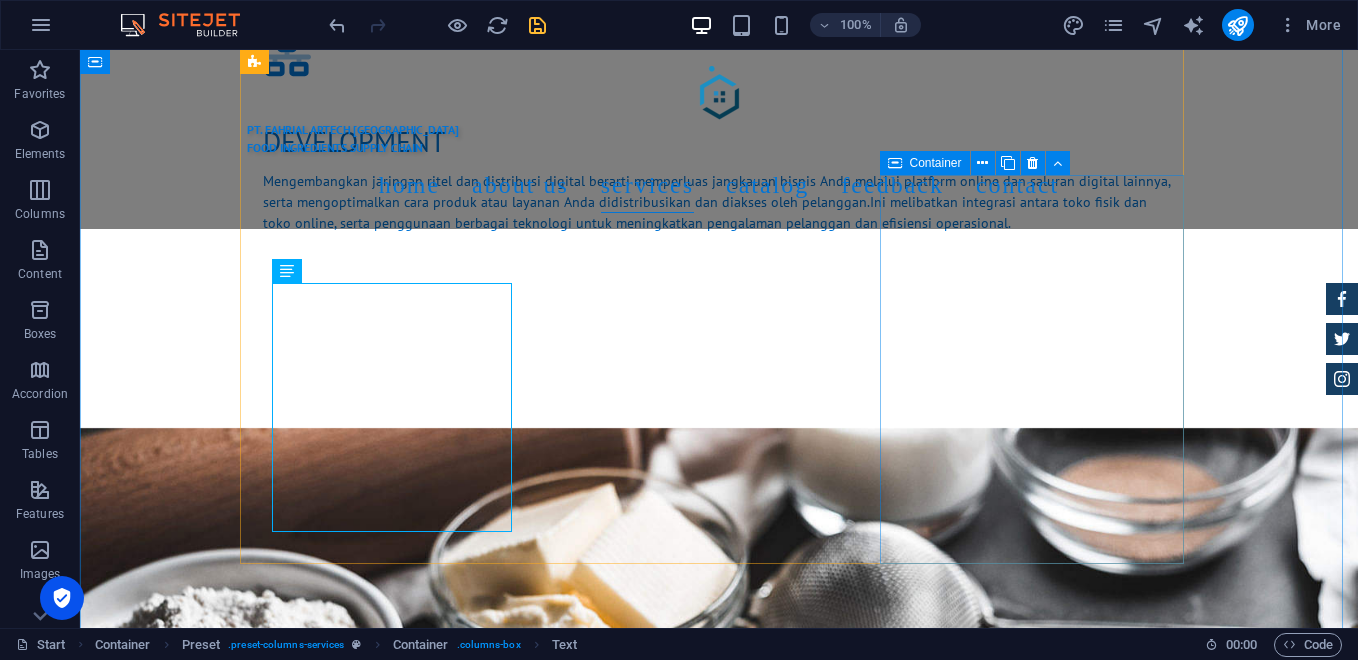 scroll, scrollTop: 3233, scrollLeft: 0, axis: vertical 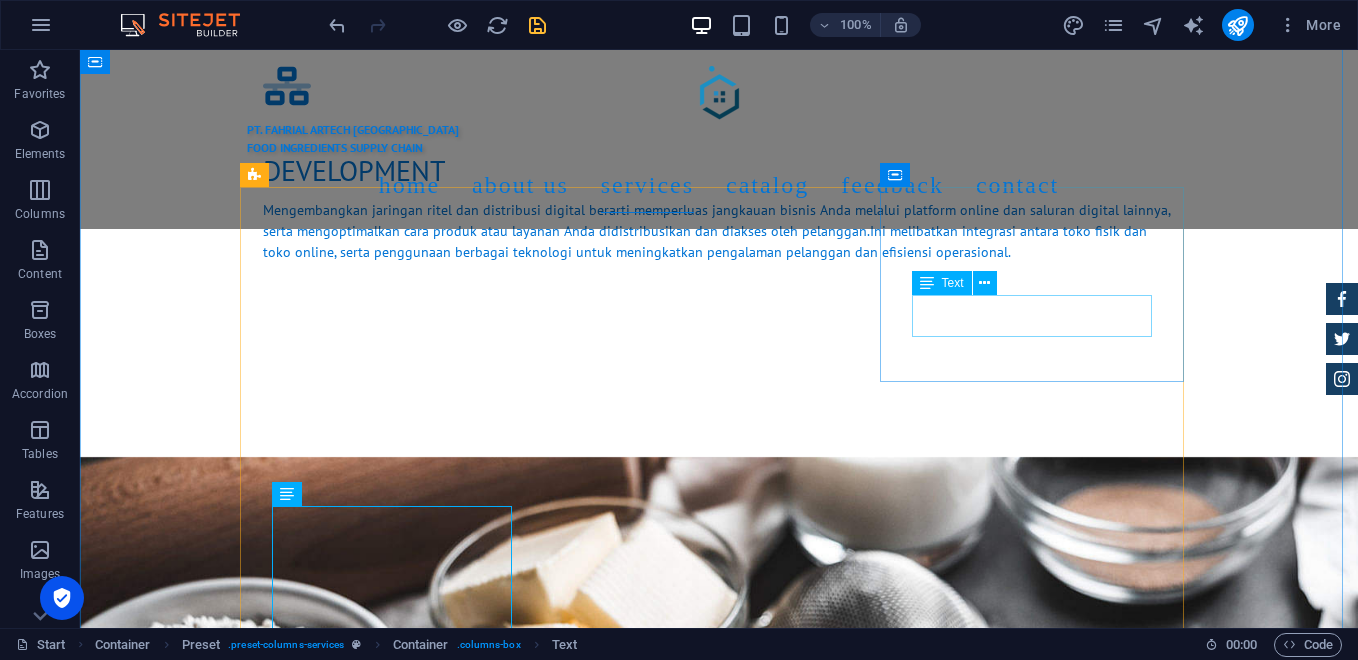 click on "Pembukaan toko fisik bahan kue di area strategis" at bounding box center (719, 1802) 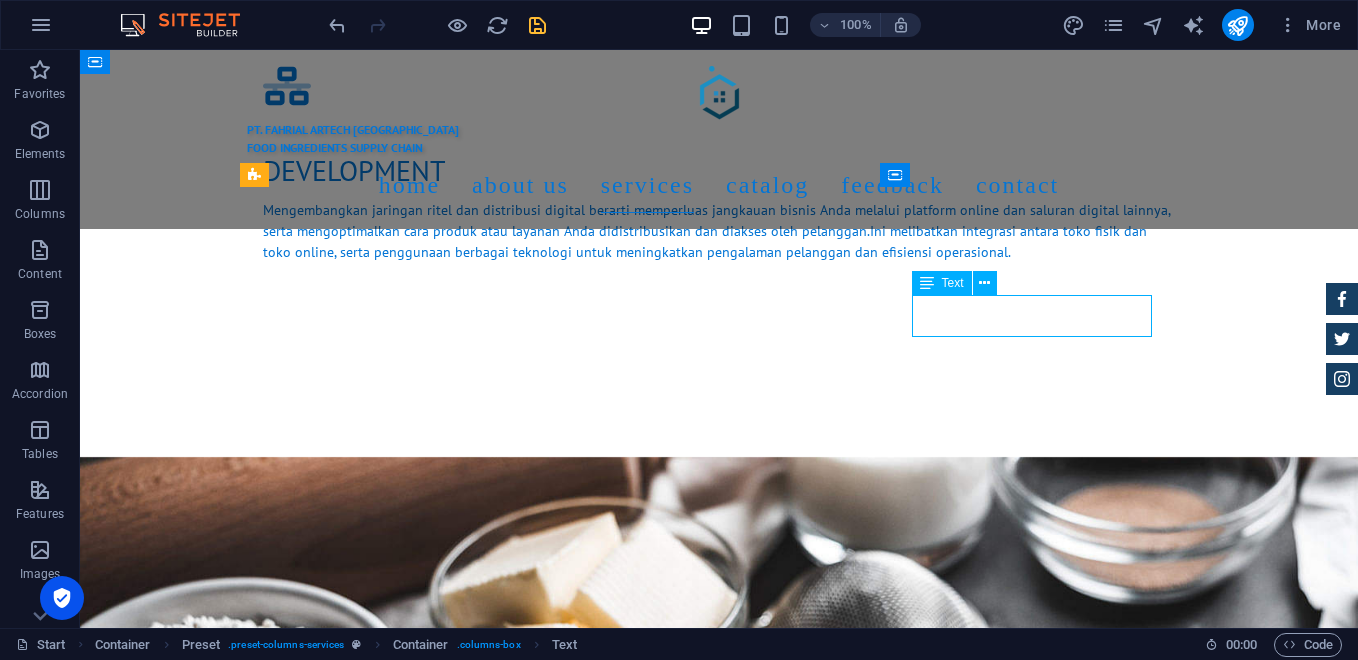 click on "Pembukaan toko fisik bahan kue di area strategis" at bounding box center (719, 1802) 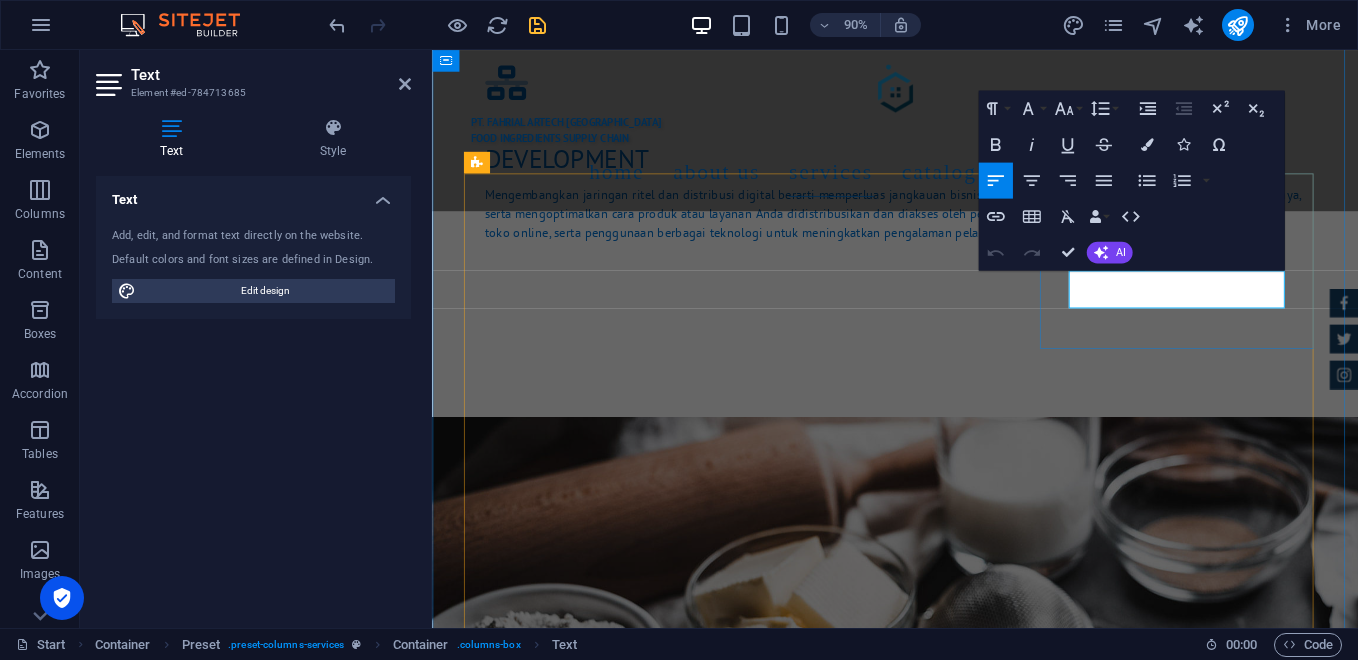 copy on "Pembukaan toko fisik bahan kue di area strategis" 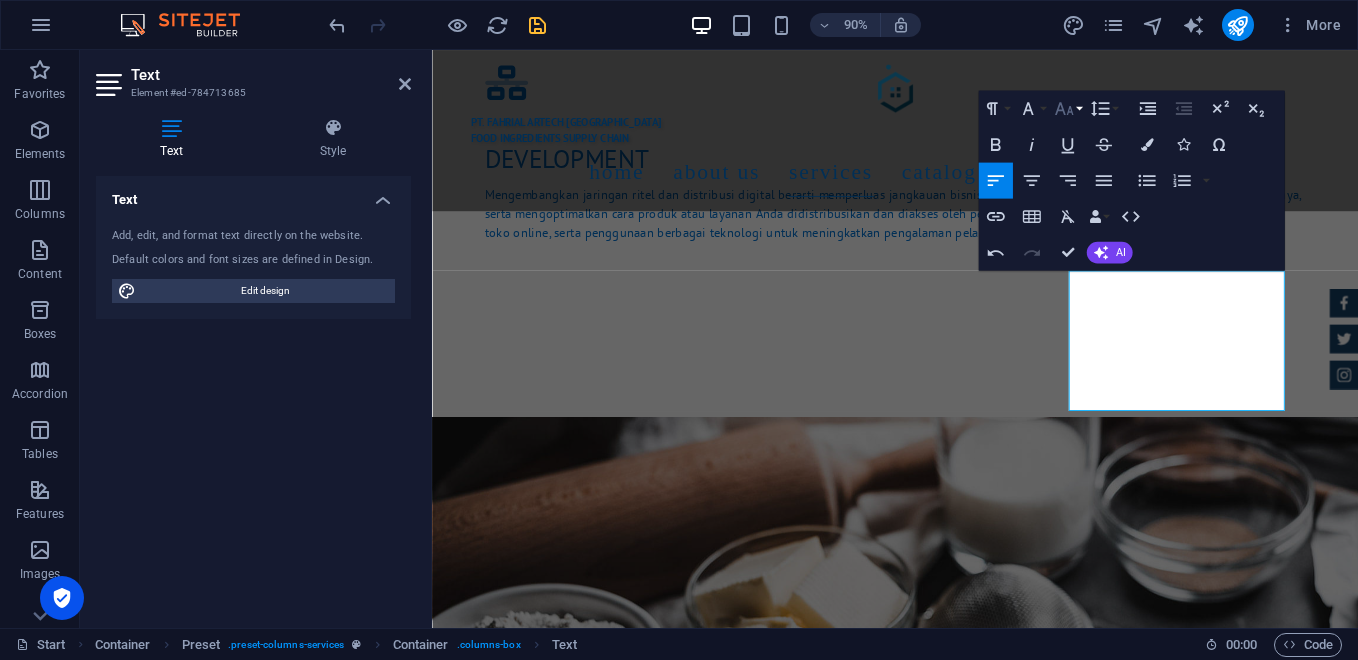 click 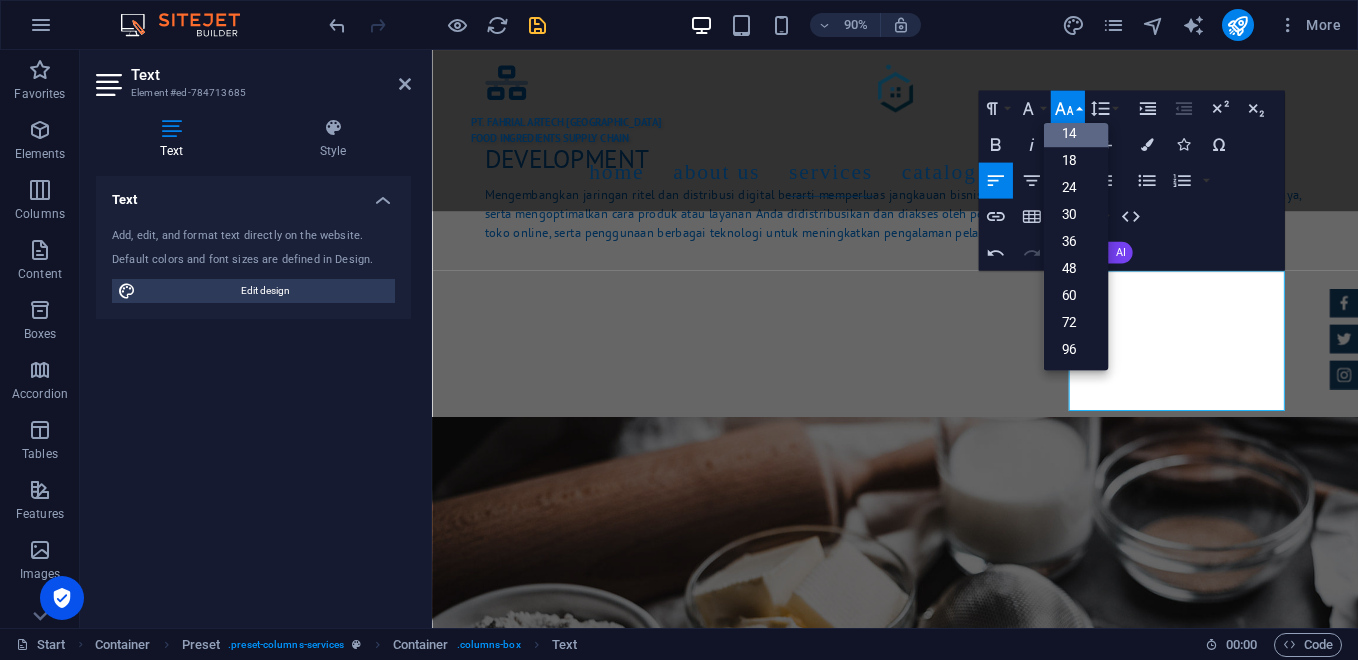 scroll, scrollTop: 161, scrollLeft: 0, axis: vertical 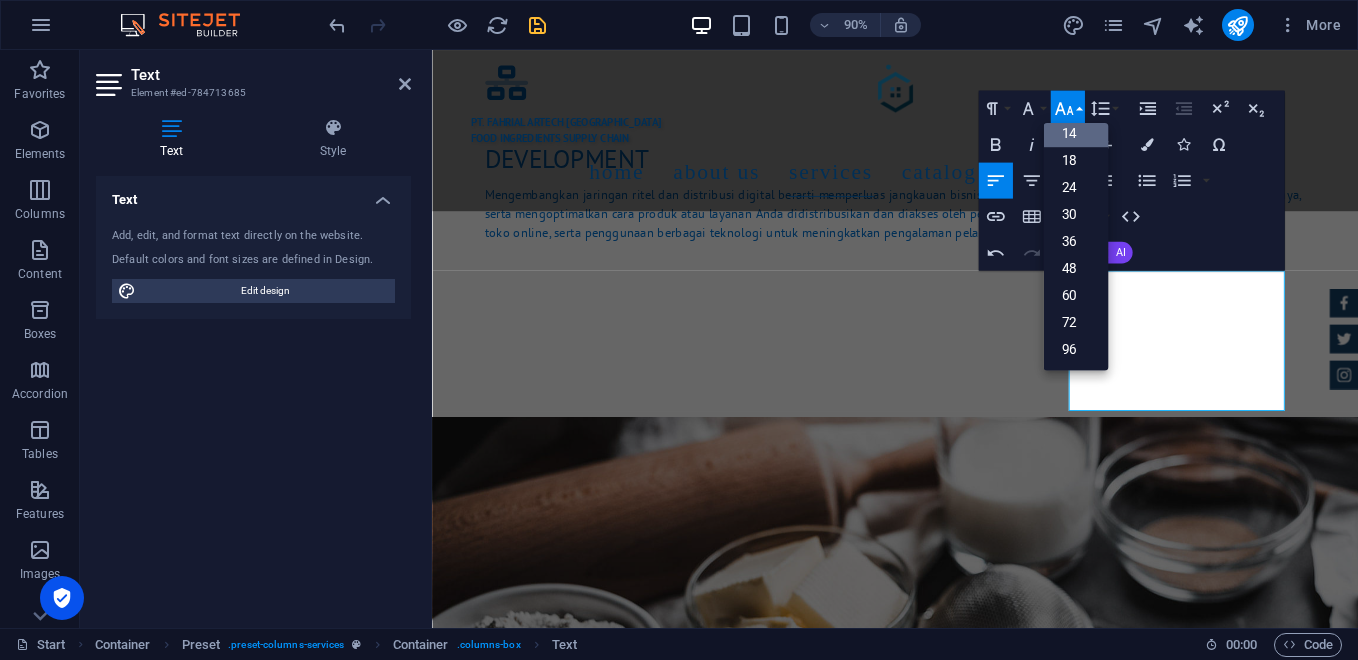 click on "14" at bounding box center (1075, 134) 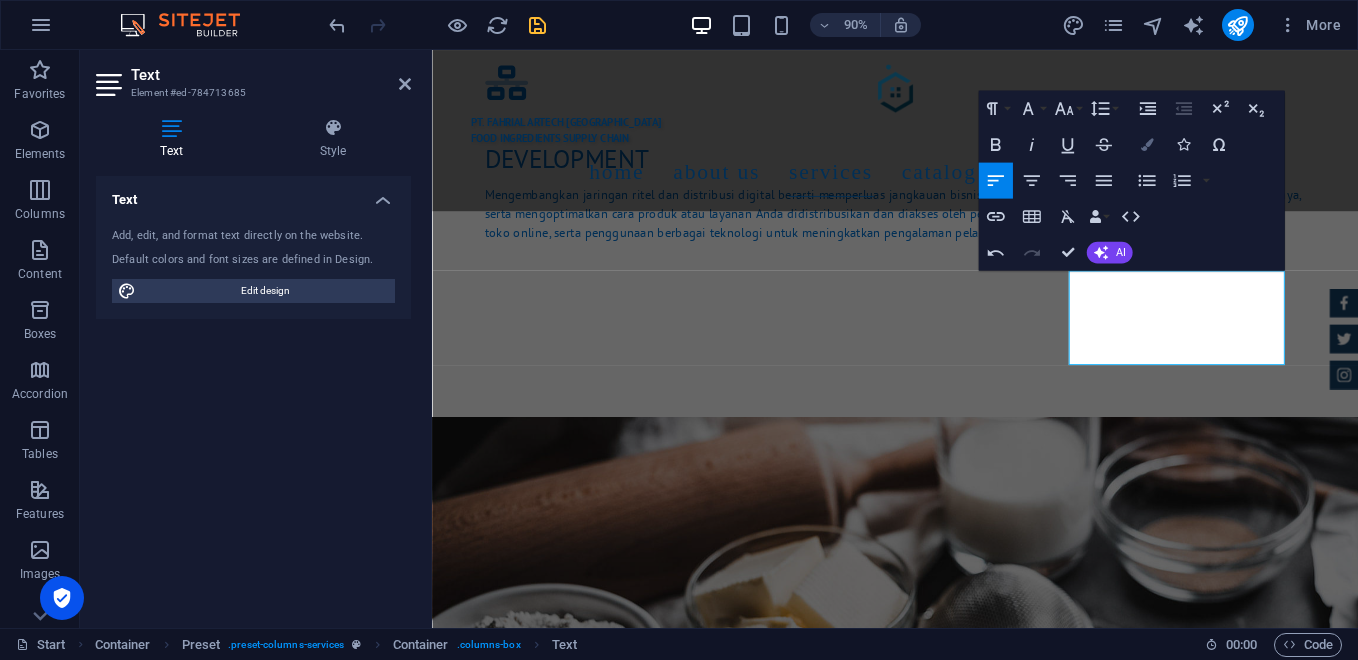 click at bounding box center [1146, 145] 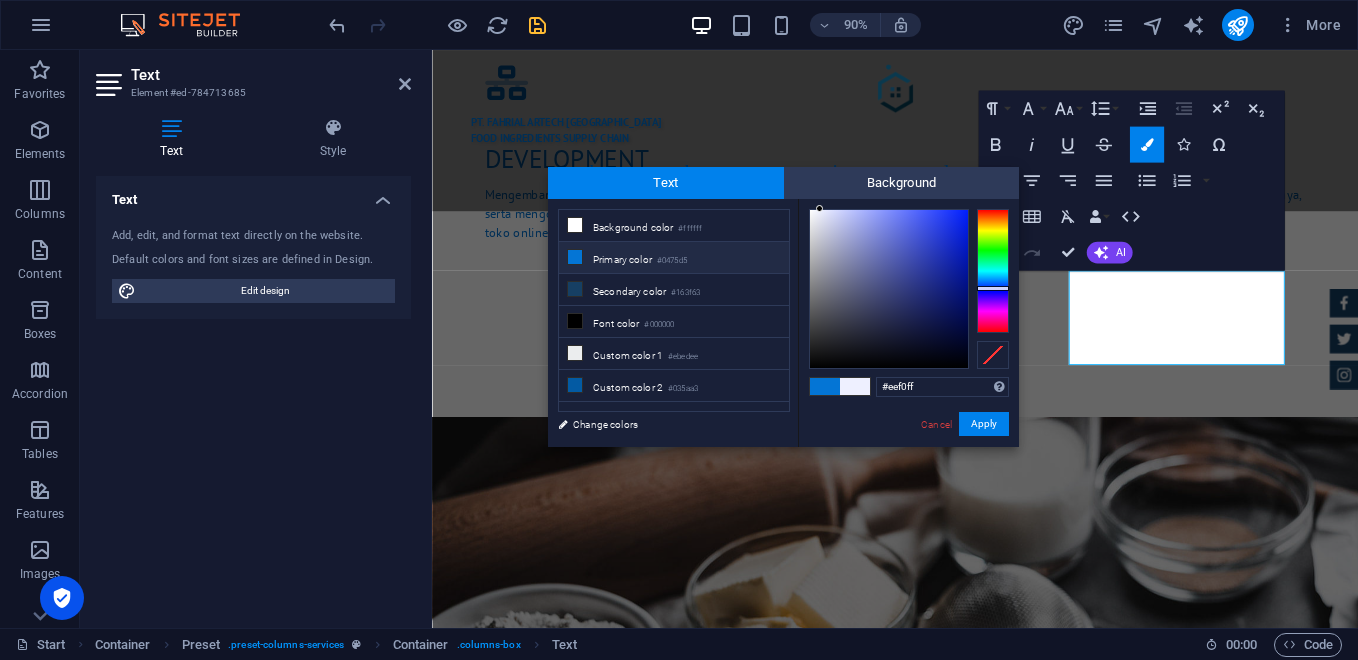 click on "Primary color
#0475d5" at bounding box center [674, 258] 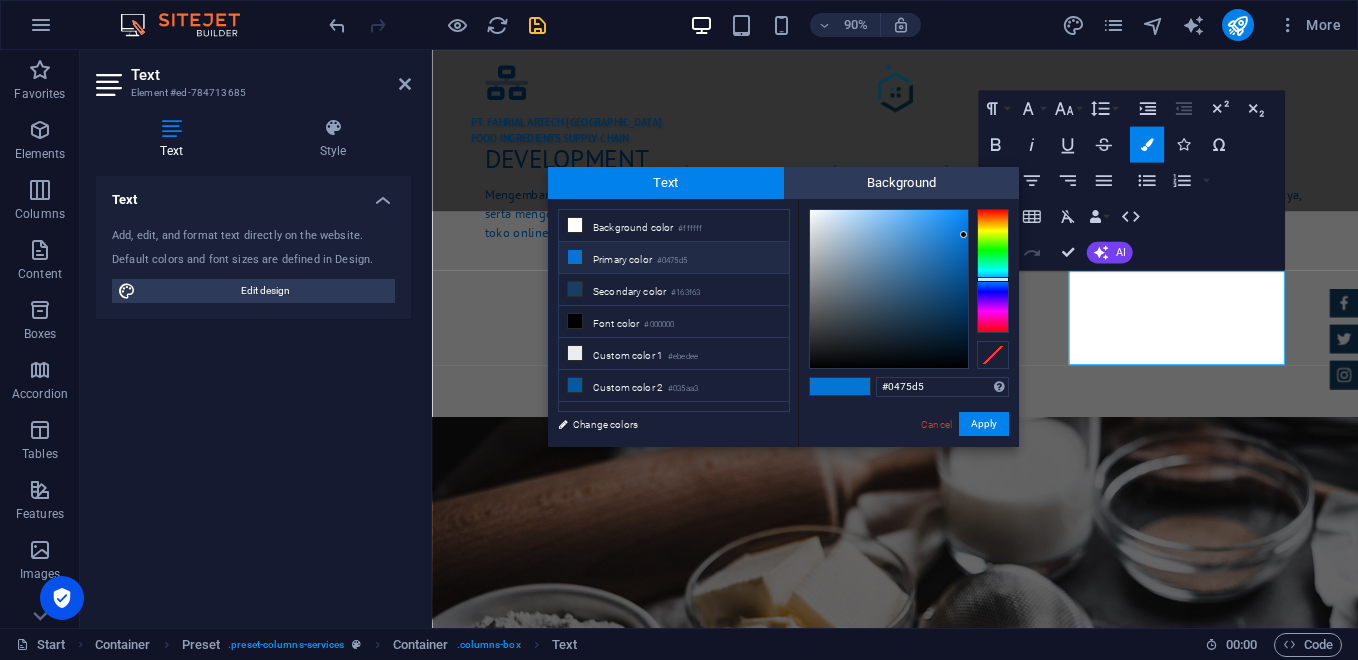 click on "Primary color
#0475d5" at bounding box center (674, 258) 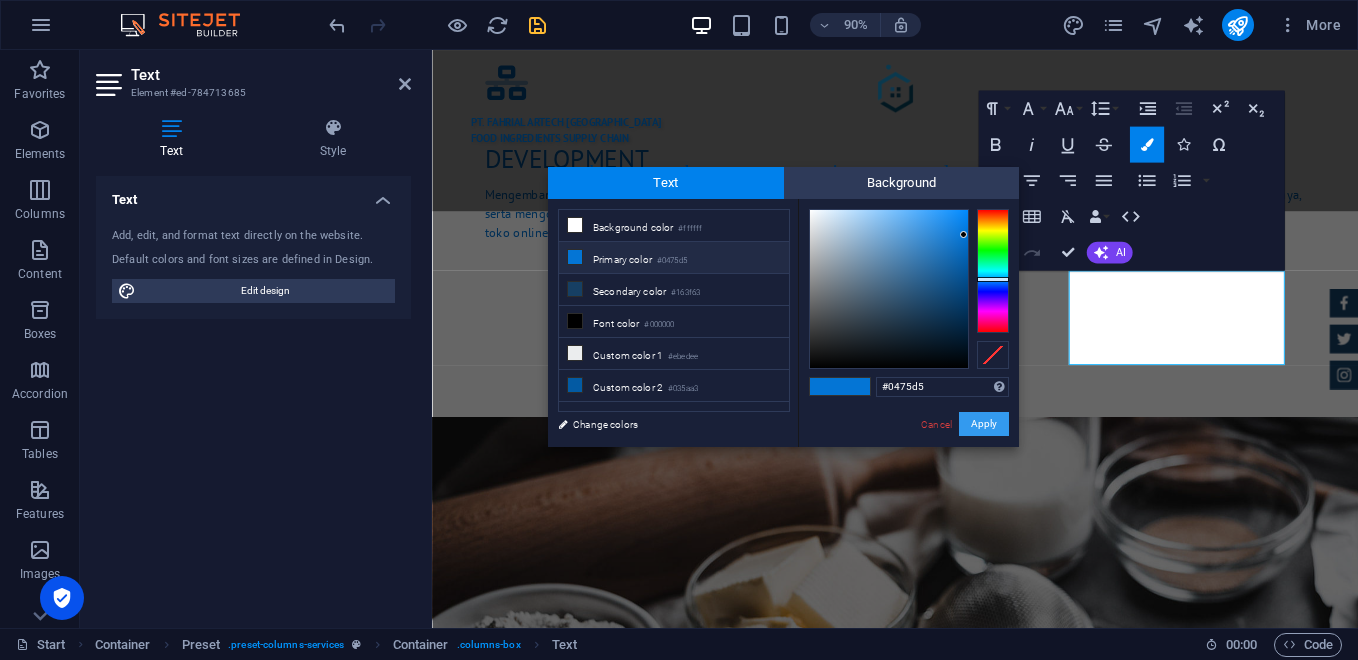 click on "Apply" at bounding box center [984, 424] 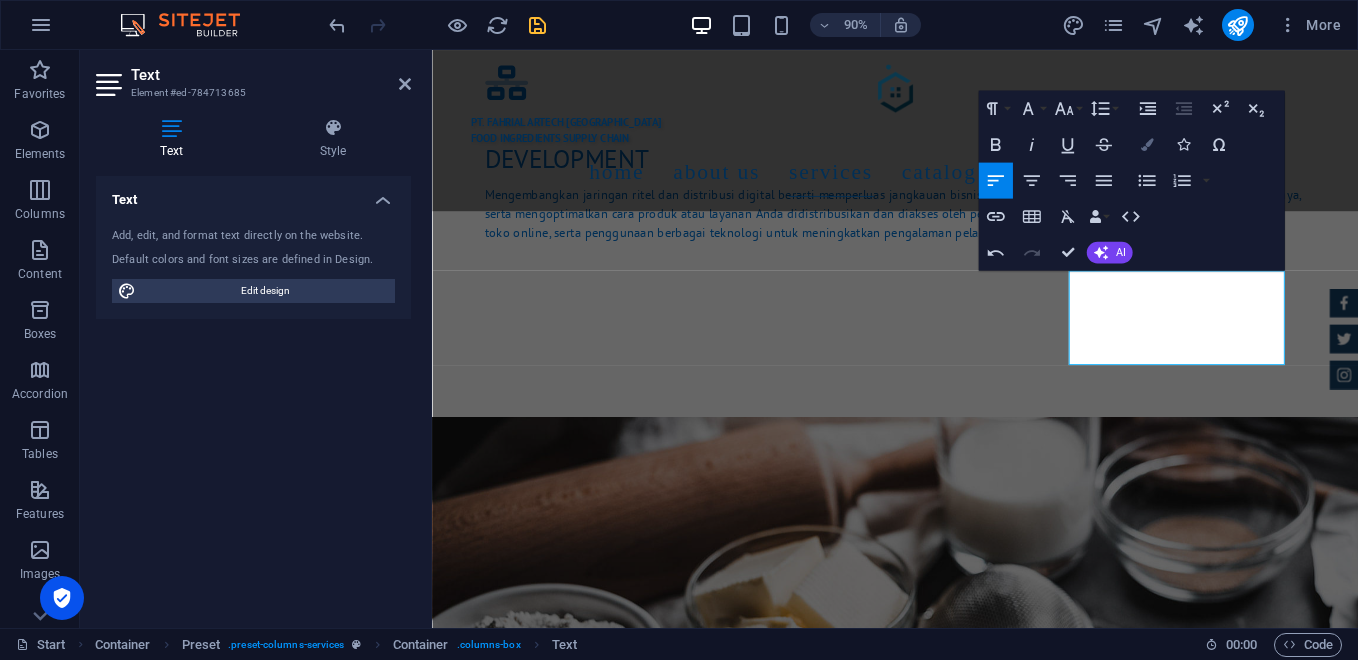 click at bounding box center [1146, 145] 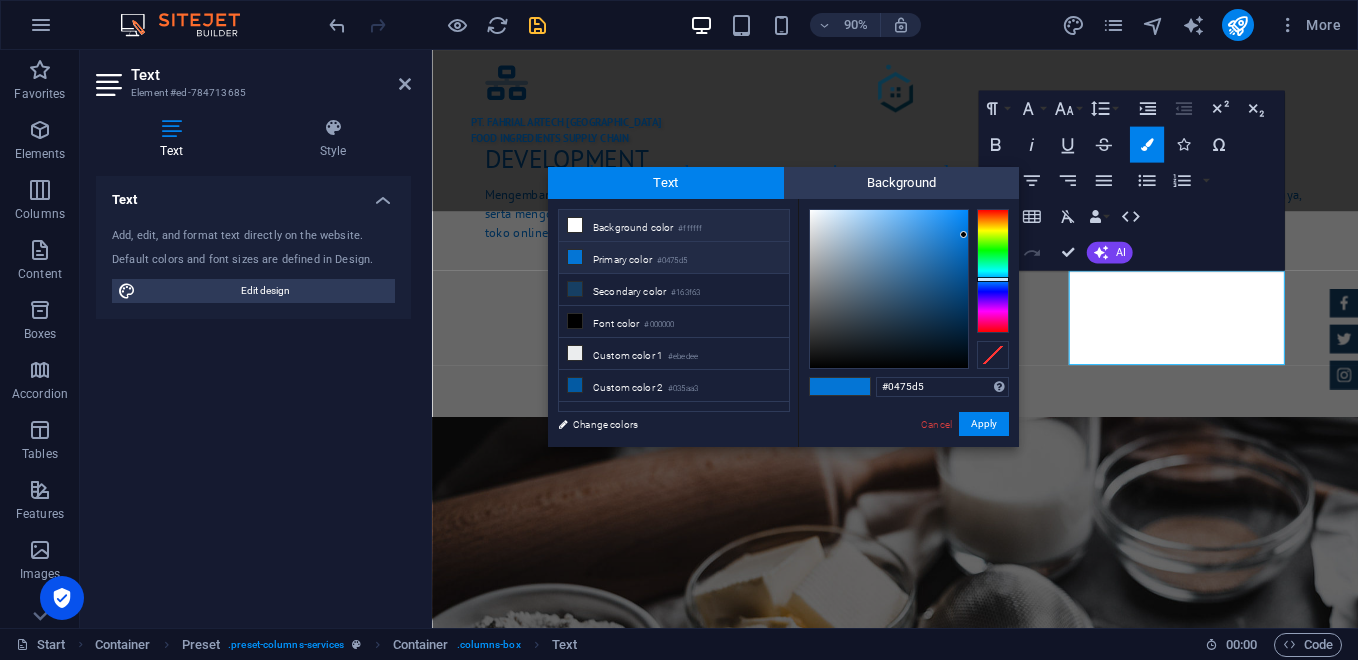 click on "Background color
#ffffff" at bounding box center [674, 226] 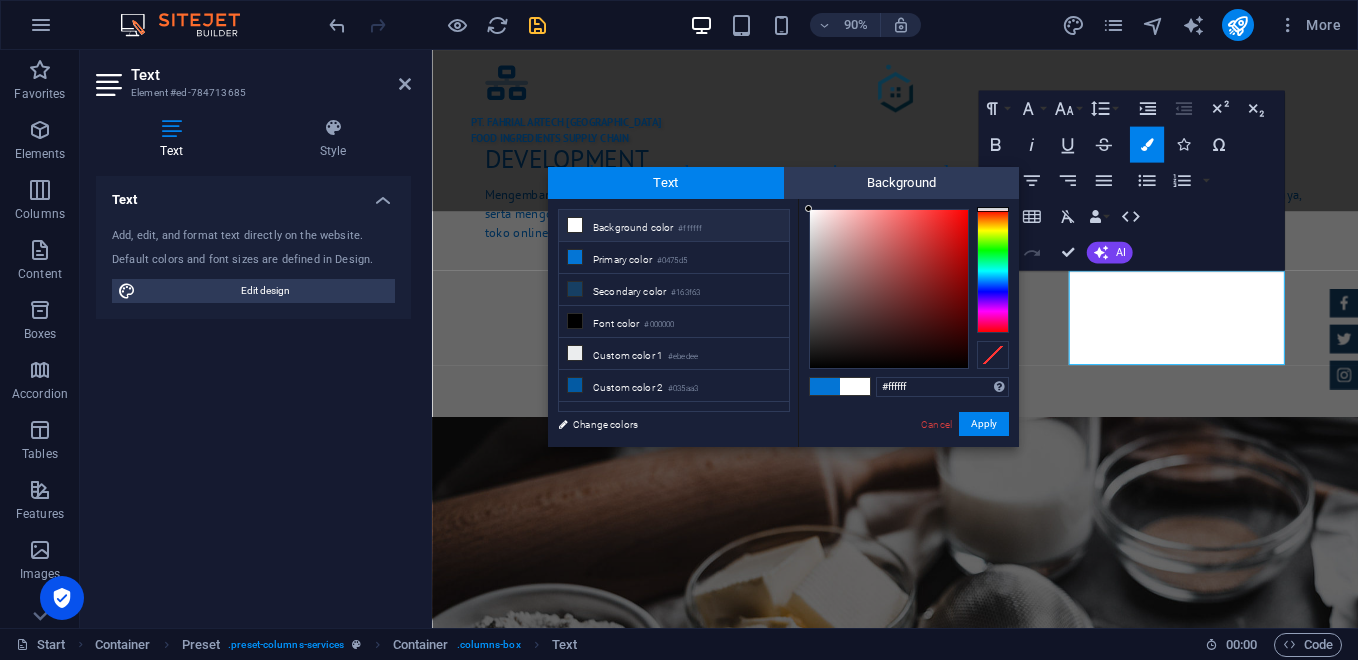 click on "Background color
#ffffff" at bounding box center (674, 226) 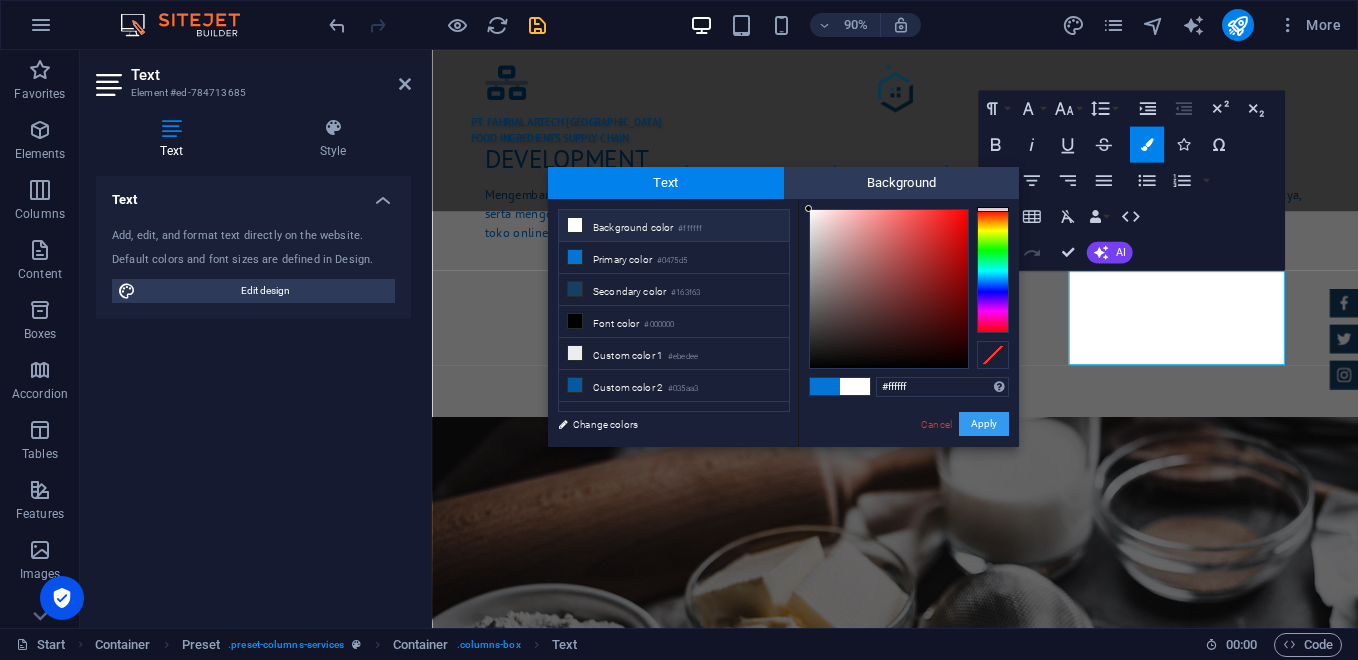 click on "Apply" at bounding box center [984, 424] 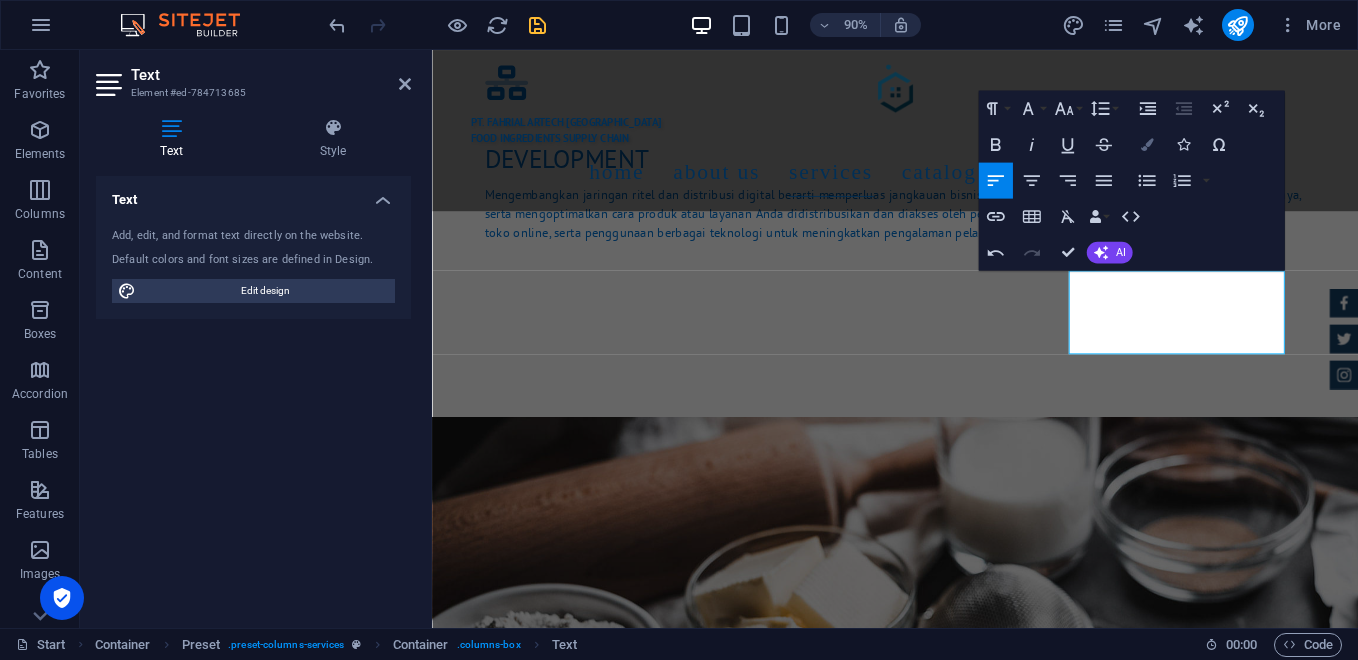 click on "Colors" at bounding box center (1147, 145) 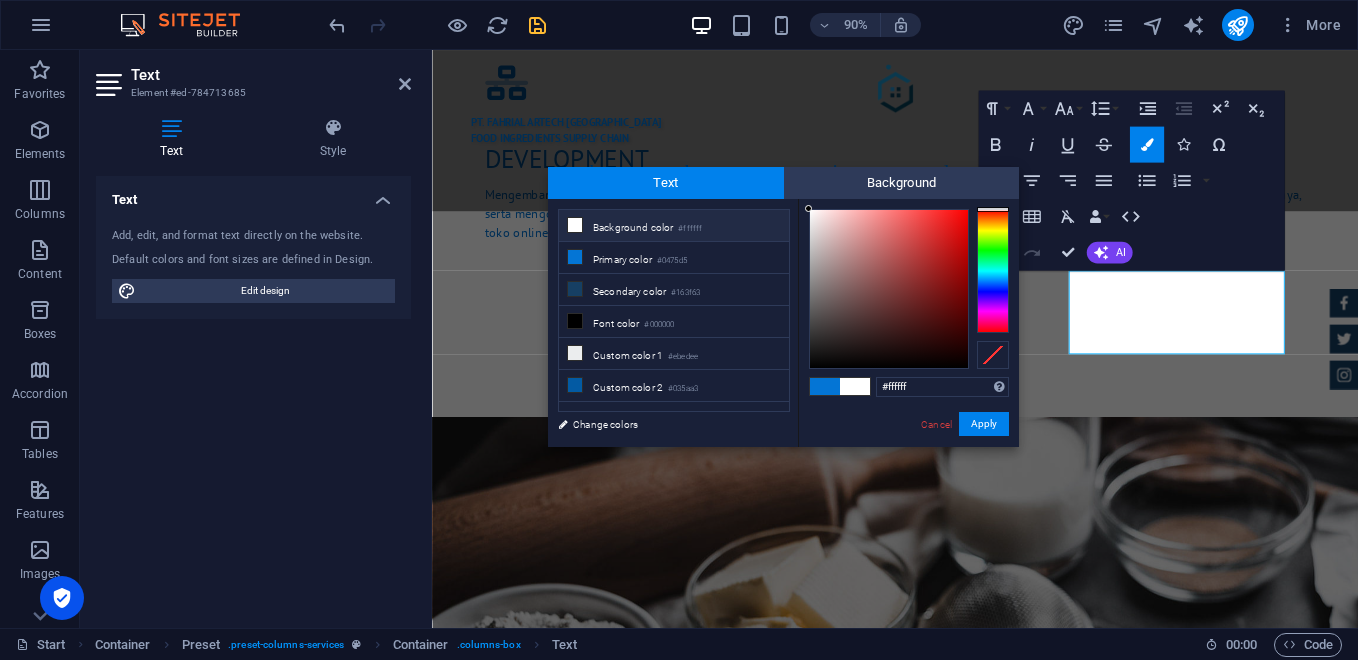 click on "Background color
#ffffff" at bounding box center (674, 226) 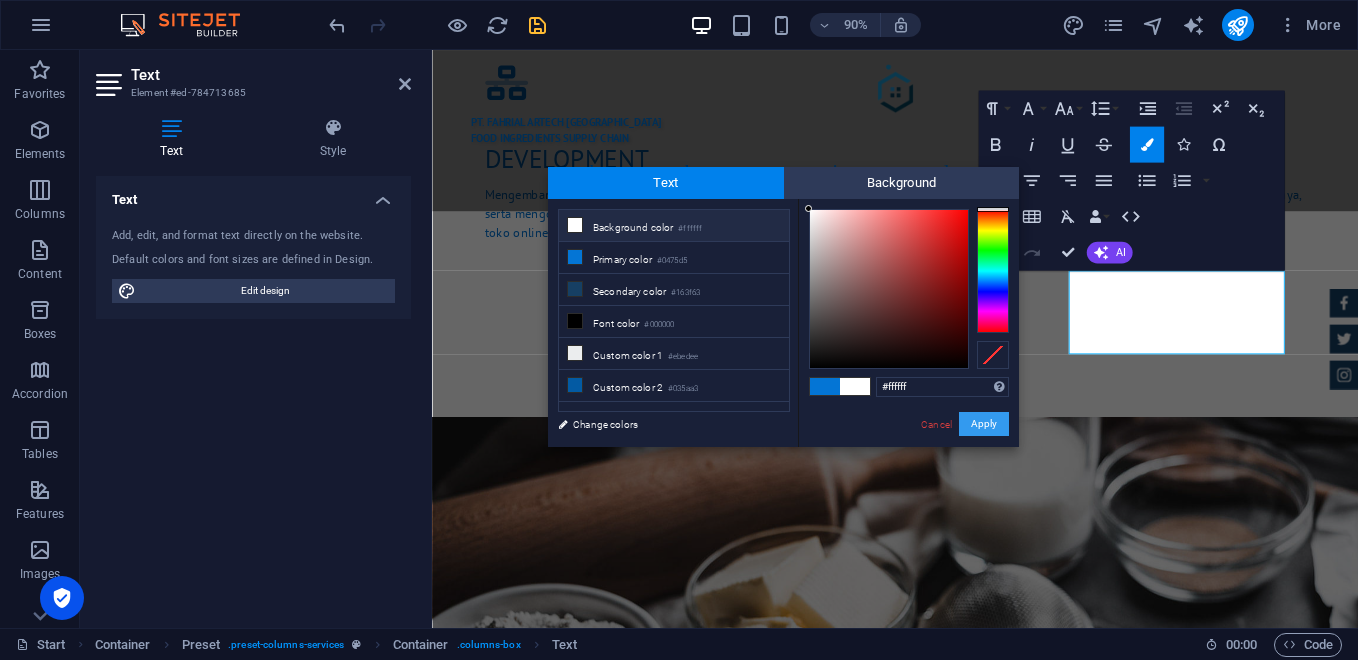 click on "Apply" at bounding box center [984, 424] 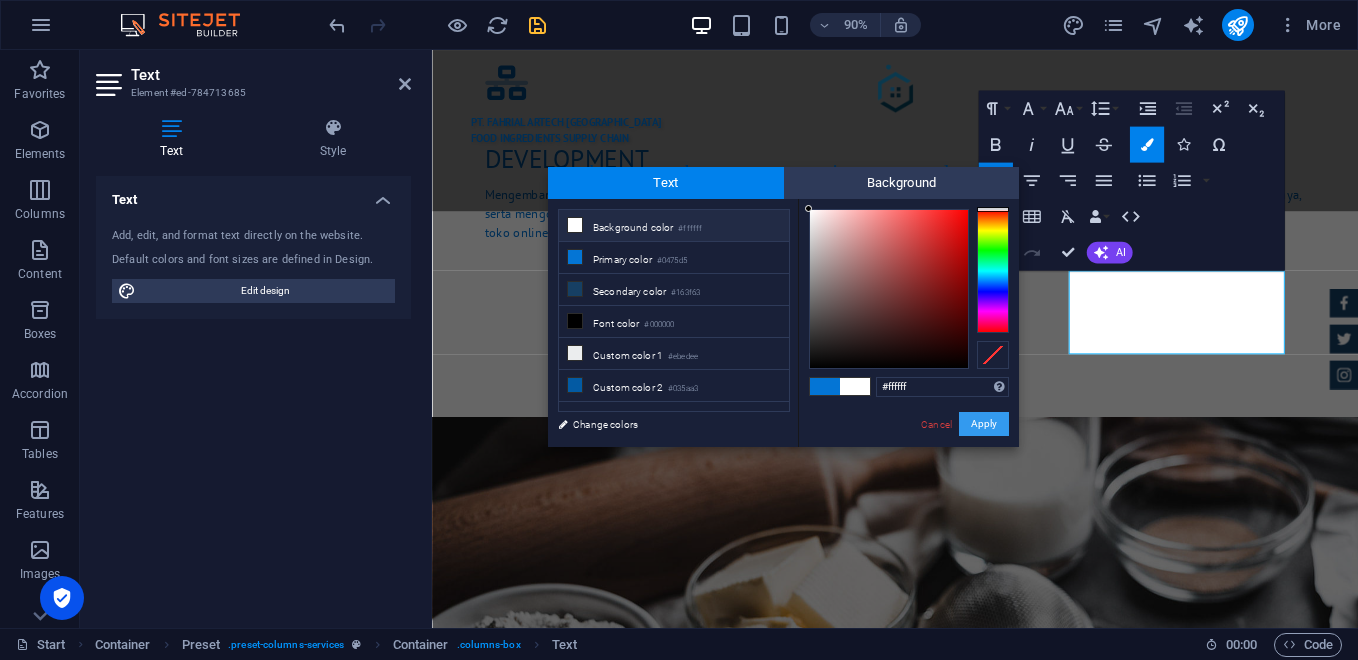 click on "Apply" at bounding box center (984, 424) 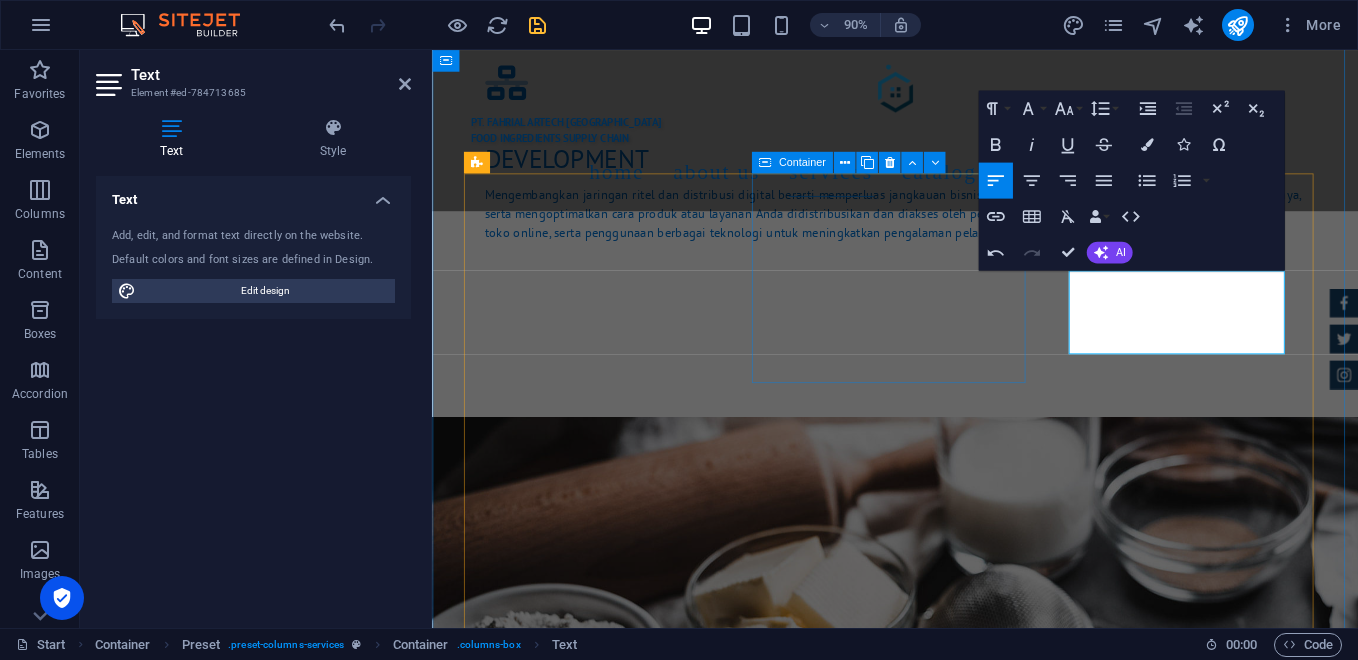 click on "Digital Partnership Menyediakan platform pemesanan online B2B dan B2C." at bounding box center [947, 1637] 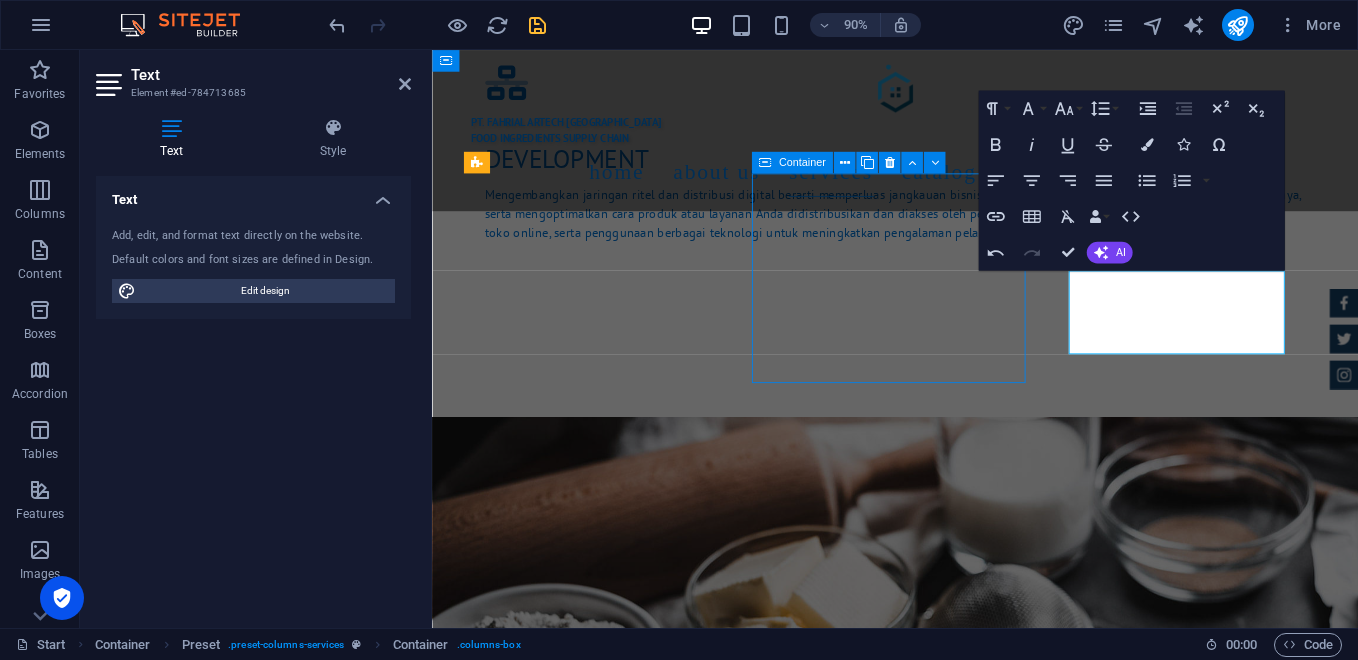 scroll, scrollTop: 3233, scrollLeft: 0, axis: vertical 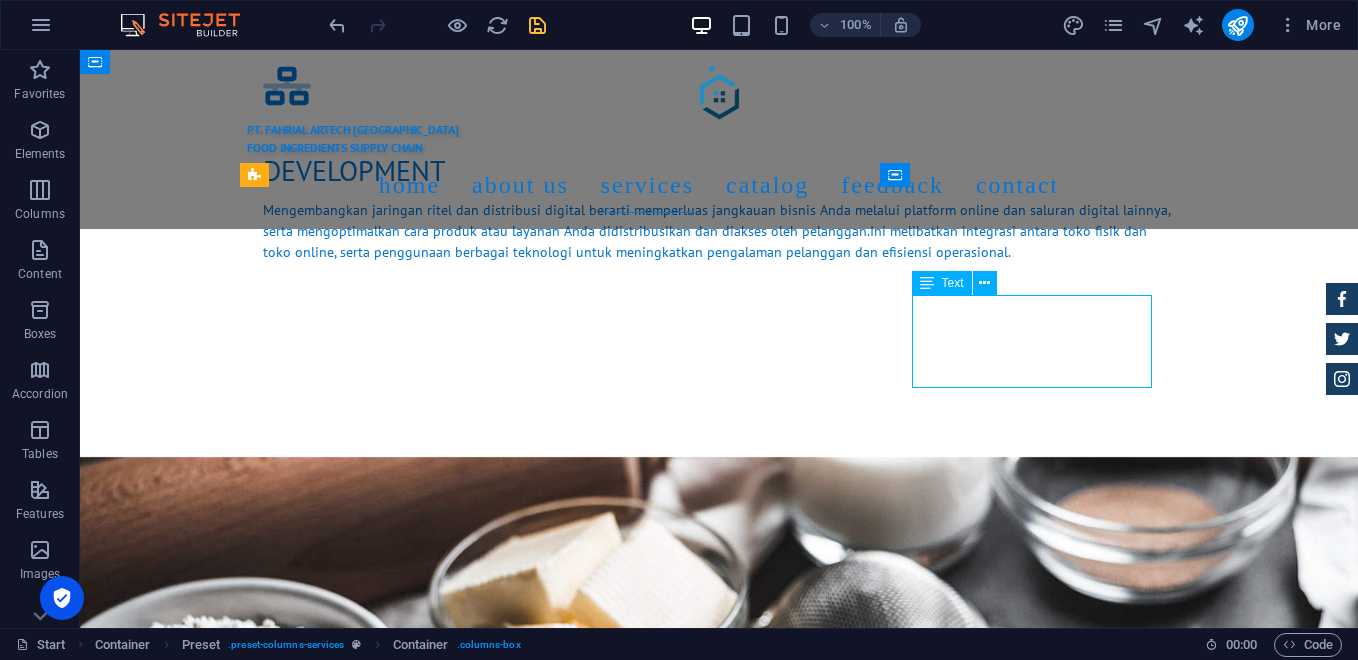 click on "Pembukaan toko fisik bahan kue di area strategis, d engan perencanaan yang matang dan eksekusi yang tepat, toko bahan kue di area strategis dapat menjadi bisnis yang menguntungkan." at bounding box center [719, 1811] 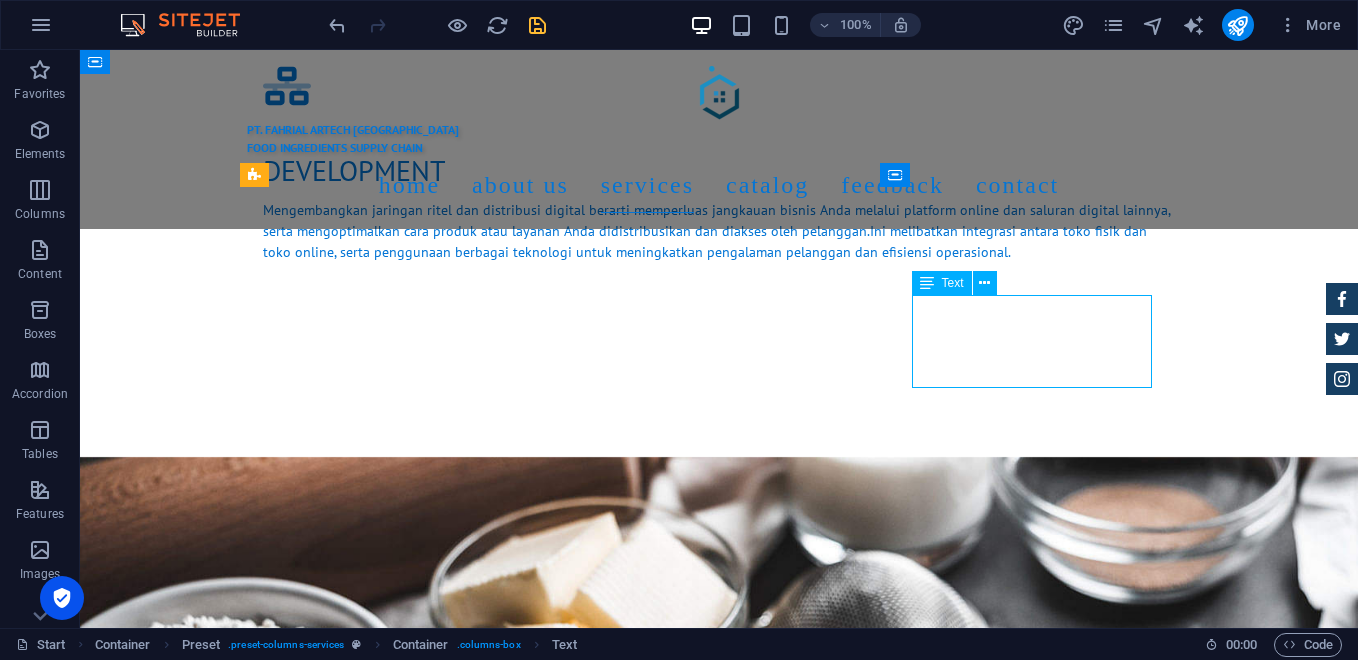 click on "Pembukaan toko fisik bahan kue di area strategis, d engan perencanaan yang matang dan eksekusi yang tepat, toko bahan kue di area strategis dapat menjadi bisnis yang menguntungkan." at bounding box center [719, 1811] 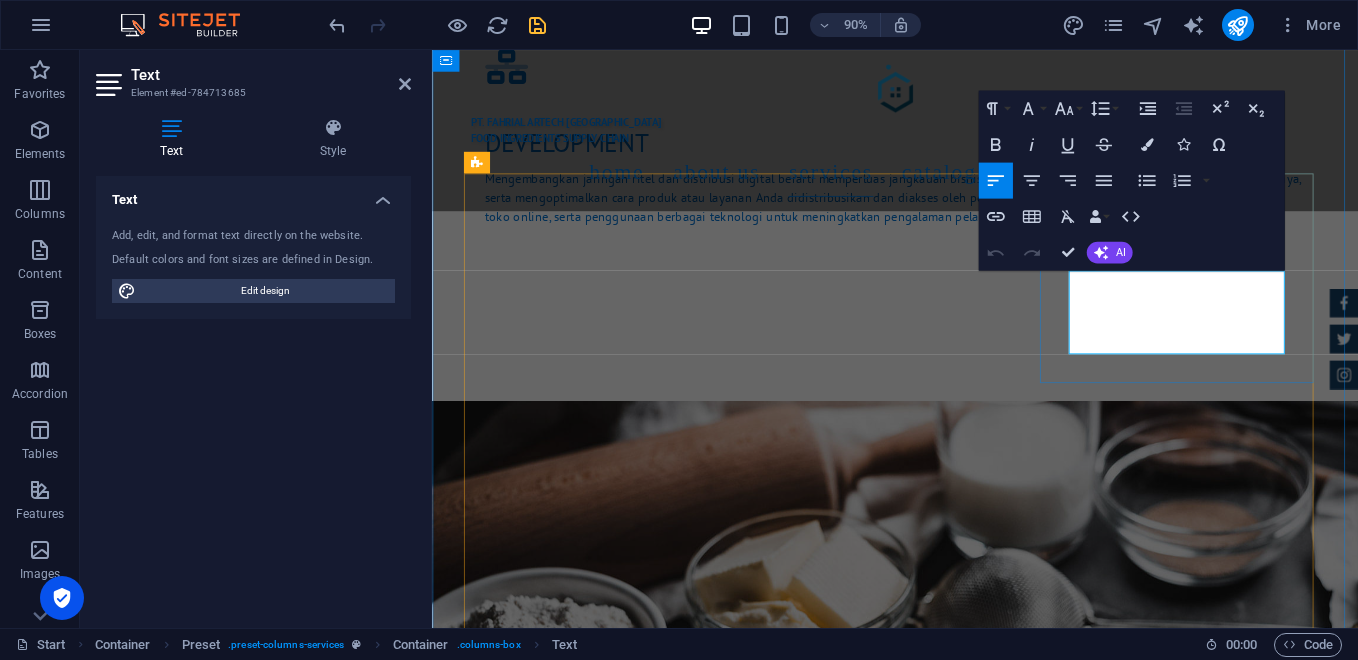 scroll, scrollTop: 3216, scrollLeft: 0, axis: vertical 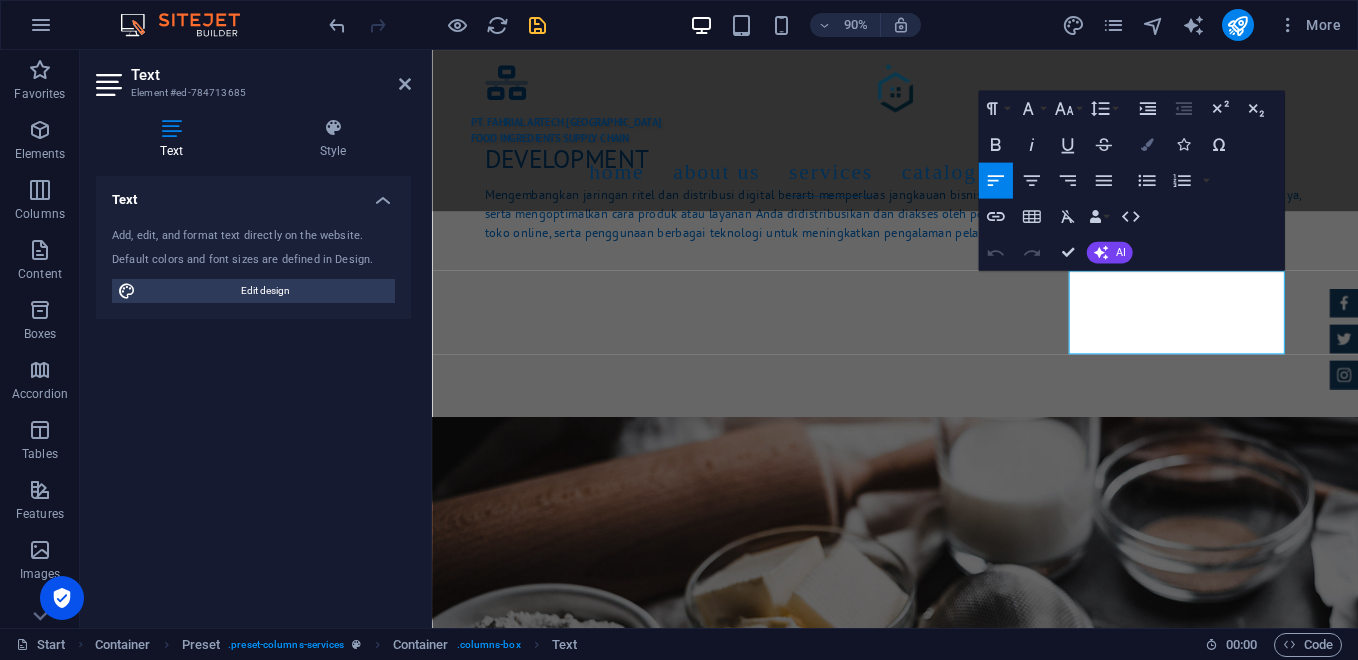 click at bounding box center [1146, 145] 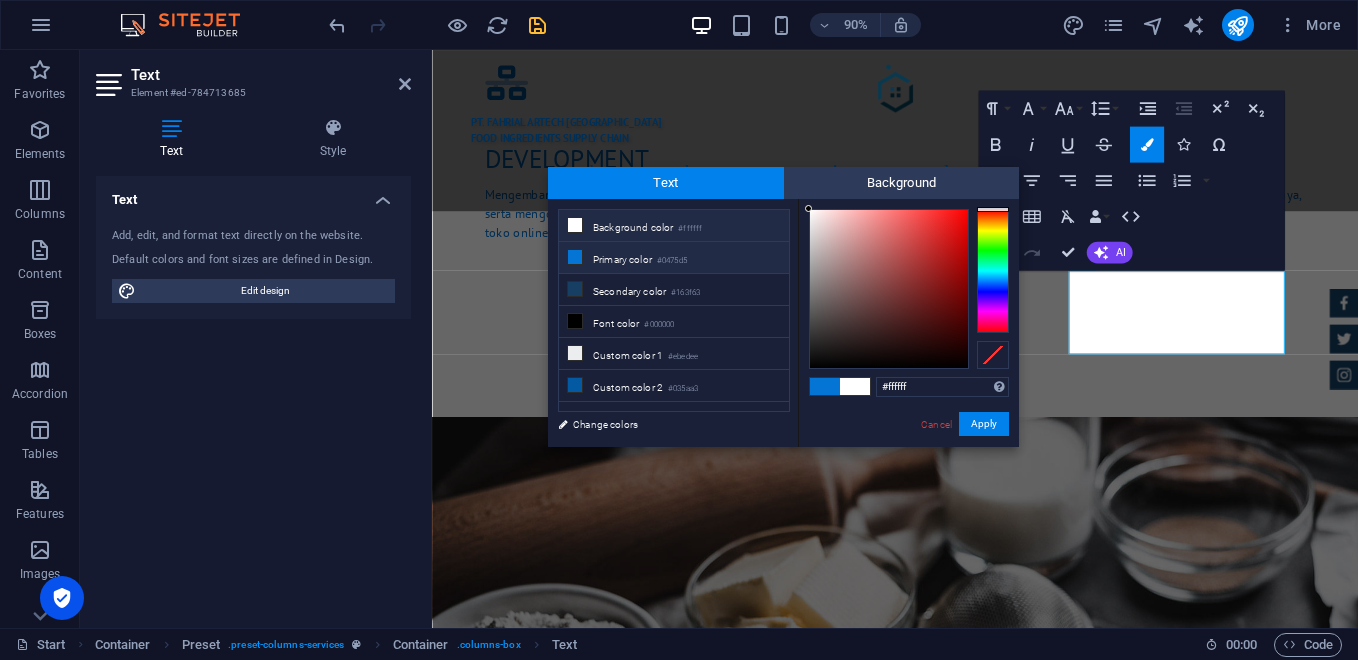click on "Background color
#ffffff" at bounding box center [674, 226] 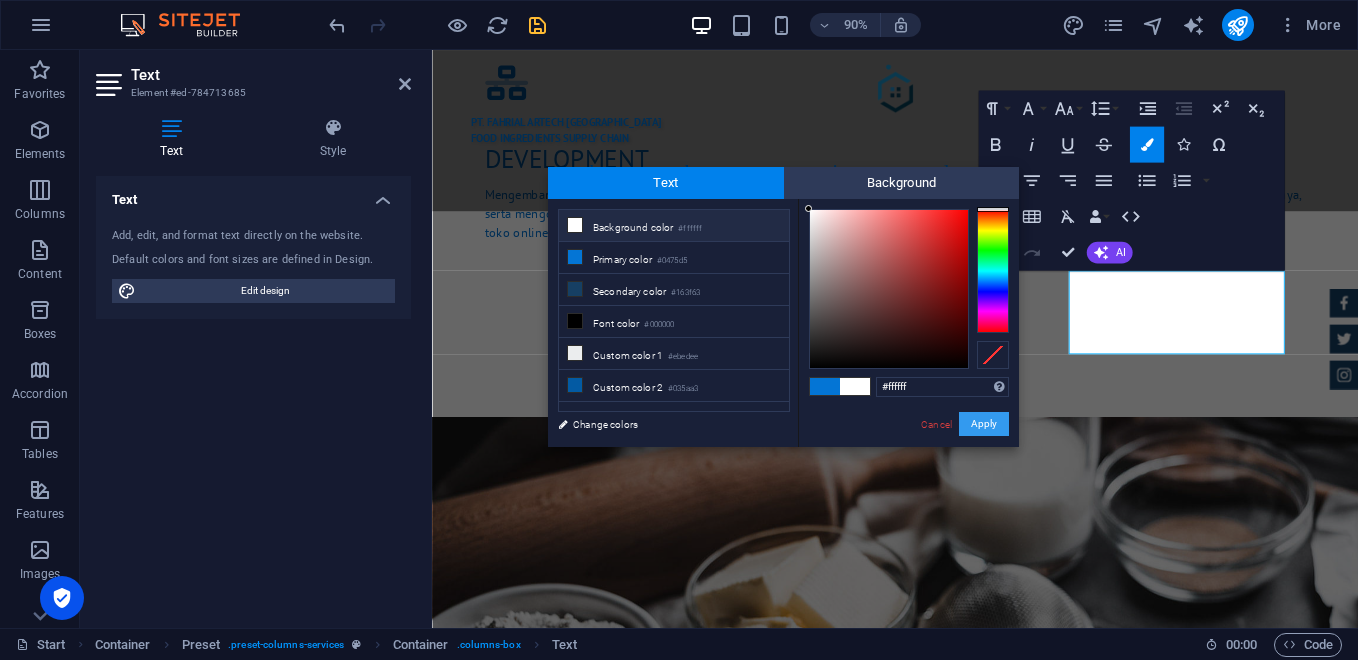 click on "Apply" at bounding box center [984, 424] 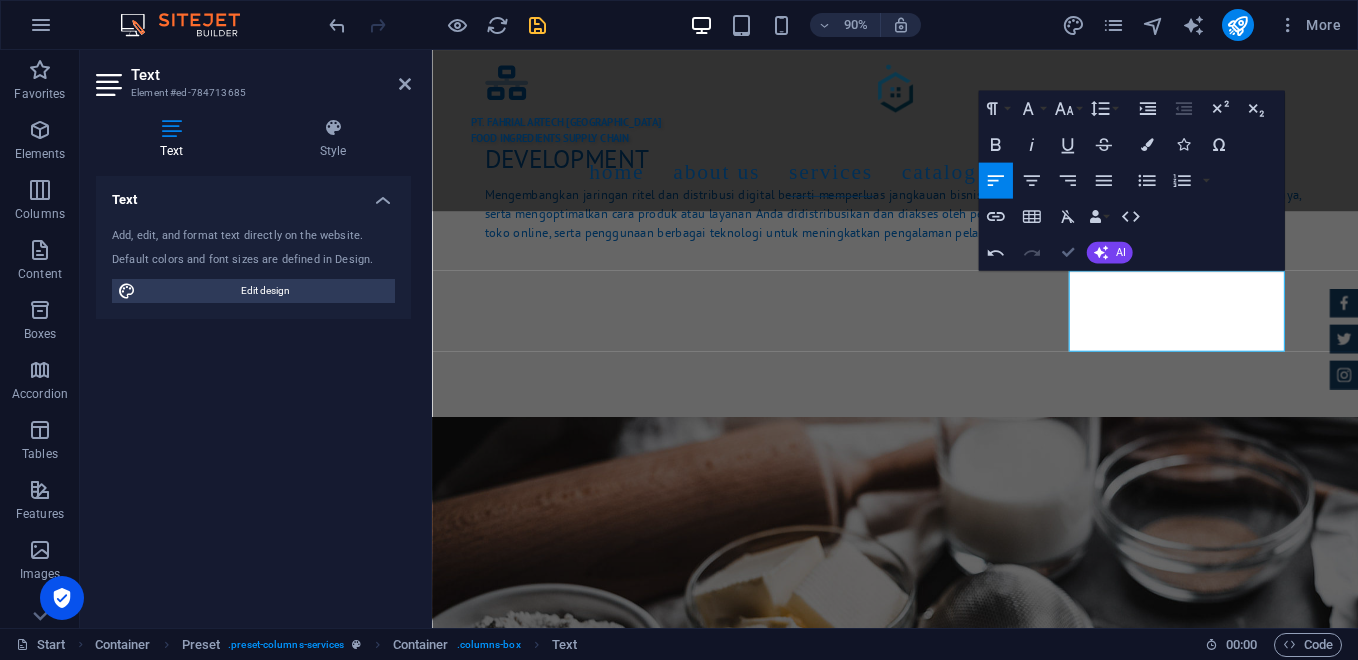scroll, scrollTop: 3233, scrollLeft: 0, axis: vertical 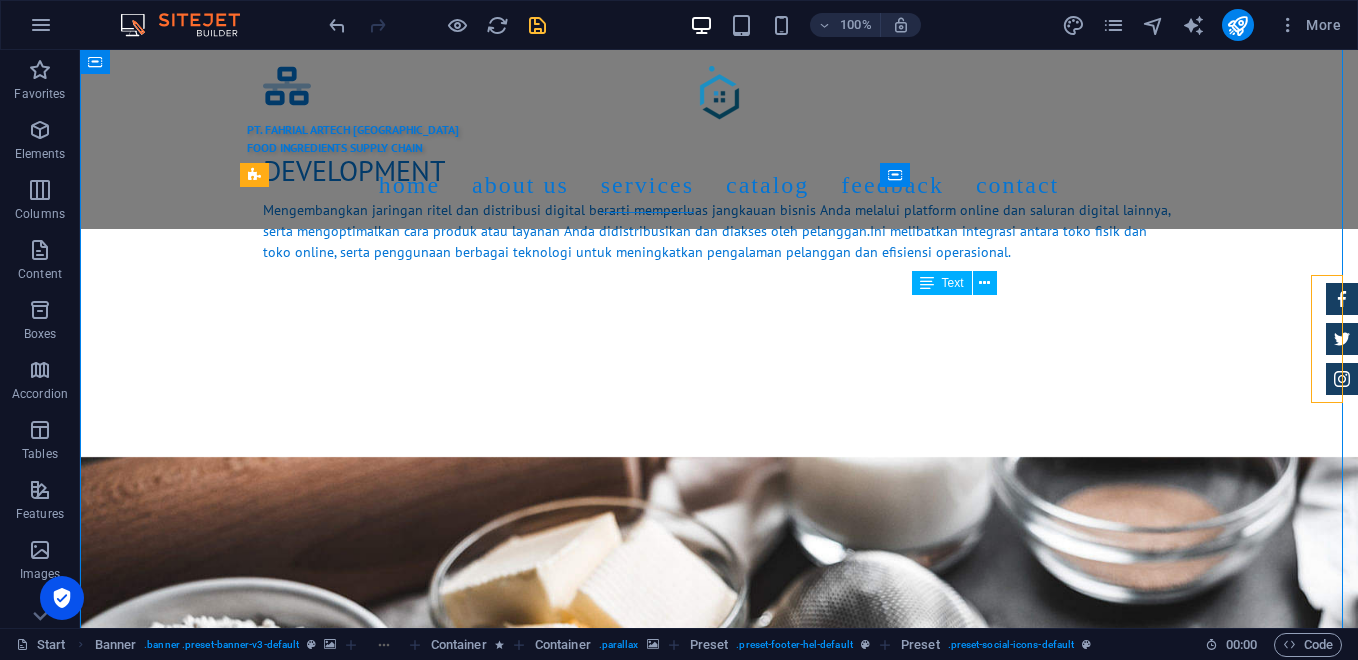 click on "Pembukaan toko fisik bahan kue di area strategis, d engan perencanaan yang matang dan eksekusi yang tepat, toko bahan kue di area strategis dapat menjadi bisnis yang menguntungkan." at bounding box center [719, 1810] 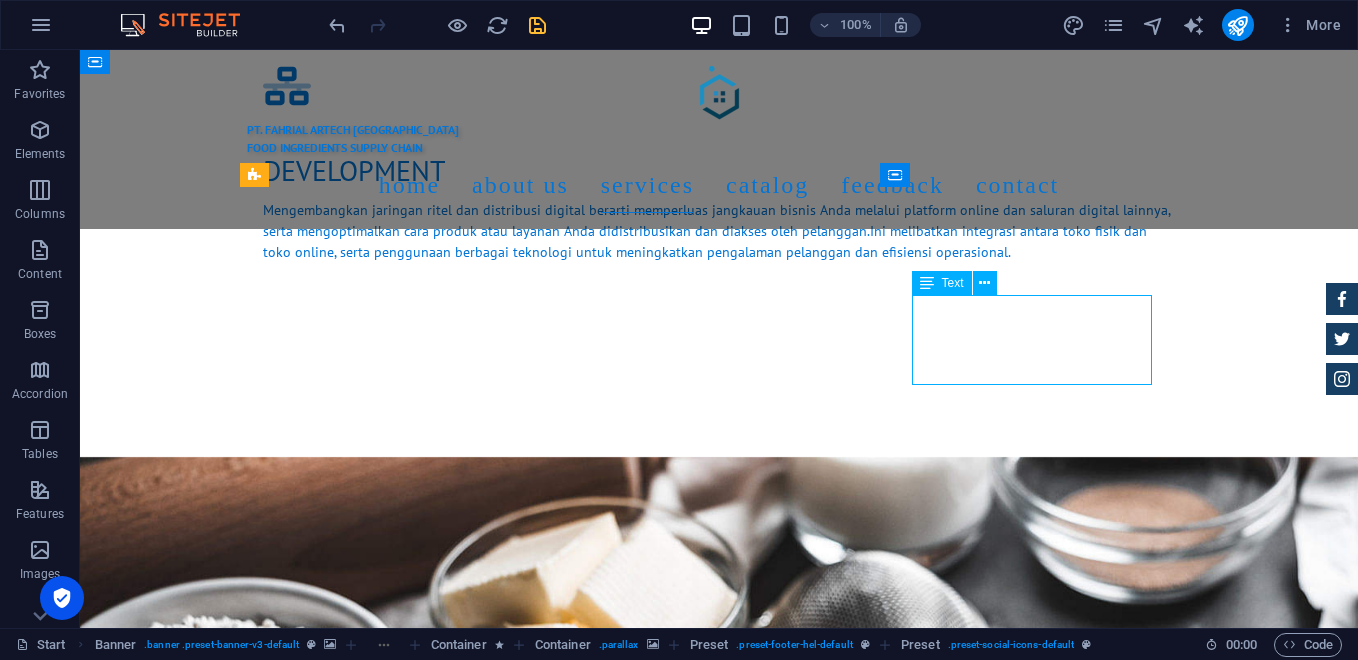 click on "Pembukaan toko fisik bahan kue di area strategis, d engan perencanaan yang matang dan eksekusi yang tepat, toko bahan kue di area strategis dapat menjadi bisnis yang menguntungkan." at bounding box center (719, 1810) 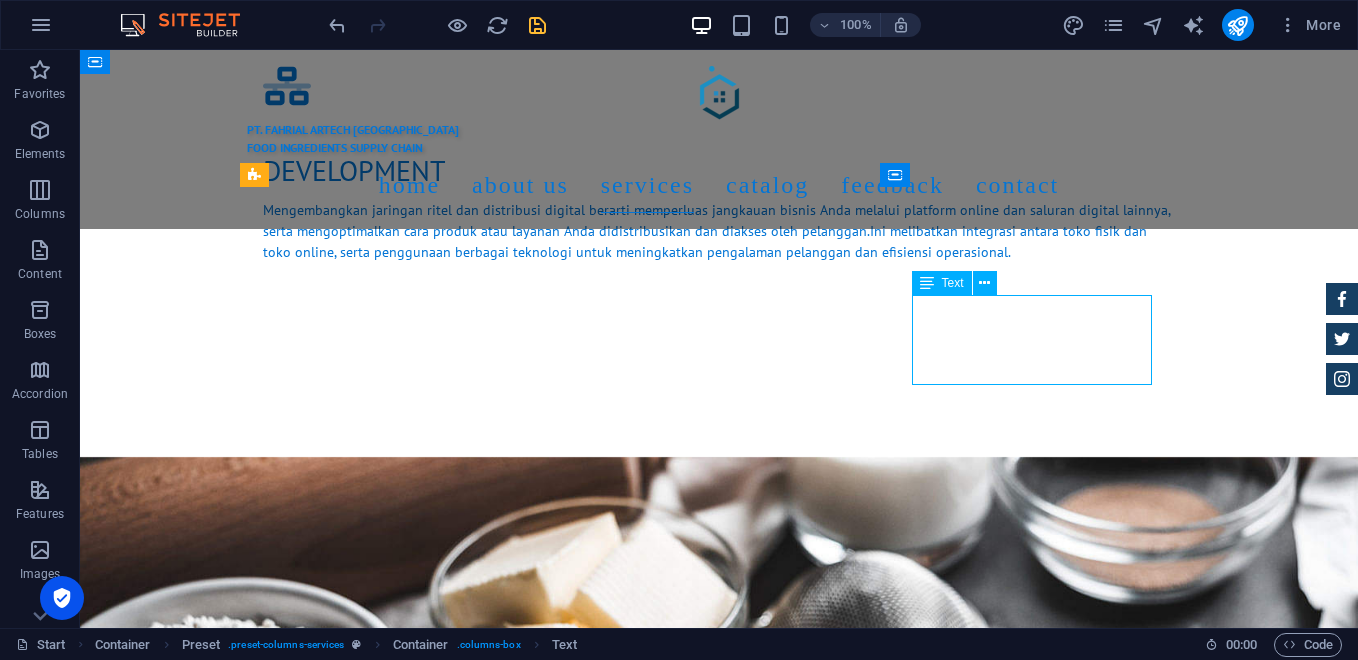 click on "Pembukaan toko fisik bahan kue di area strategis, d engan perencanaan yang matang dan eksekusi yang tepat, toko bahan kue di area strategis dapat menjadi bisnis yang menguntungkan." at bounding box center [719, 1810] 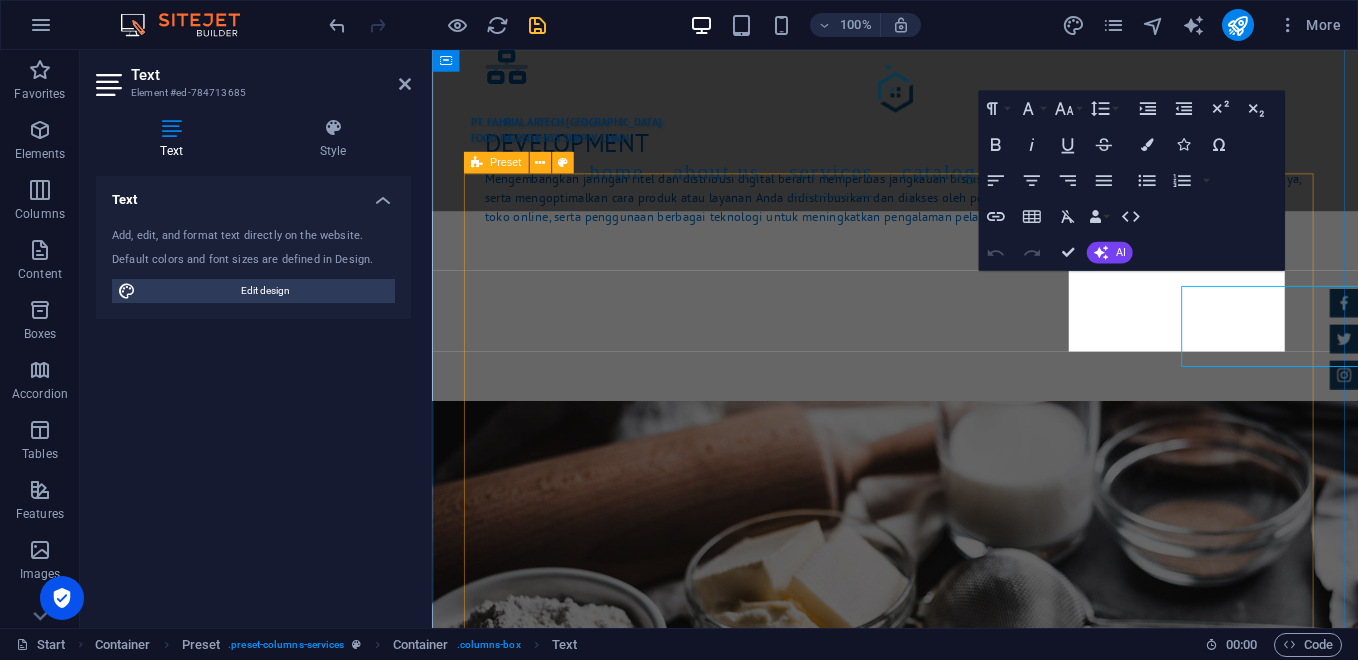 scroll, scrollTop: 3216, scrollLeft: 0, axis: vertical 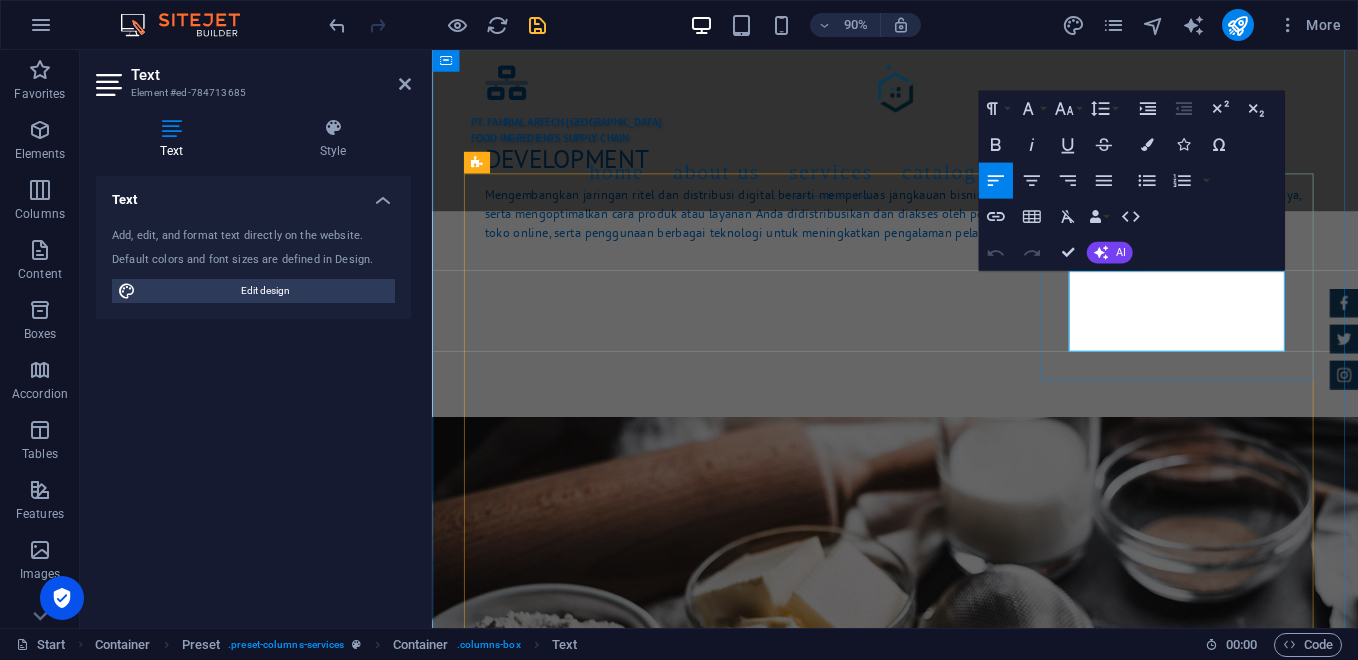 click on "Pembukaan toko fisik bahan kue di area strategis, d engan perencanaan yang matang dan eksekusi yang tepat, toko bahan kue di area strategis dapat menjadi bisnis yang menguntungkan." at bounding box center [947, 1810] 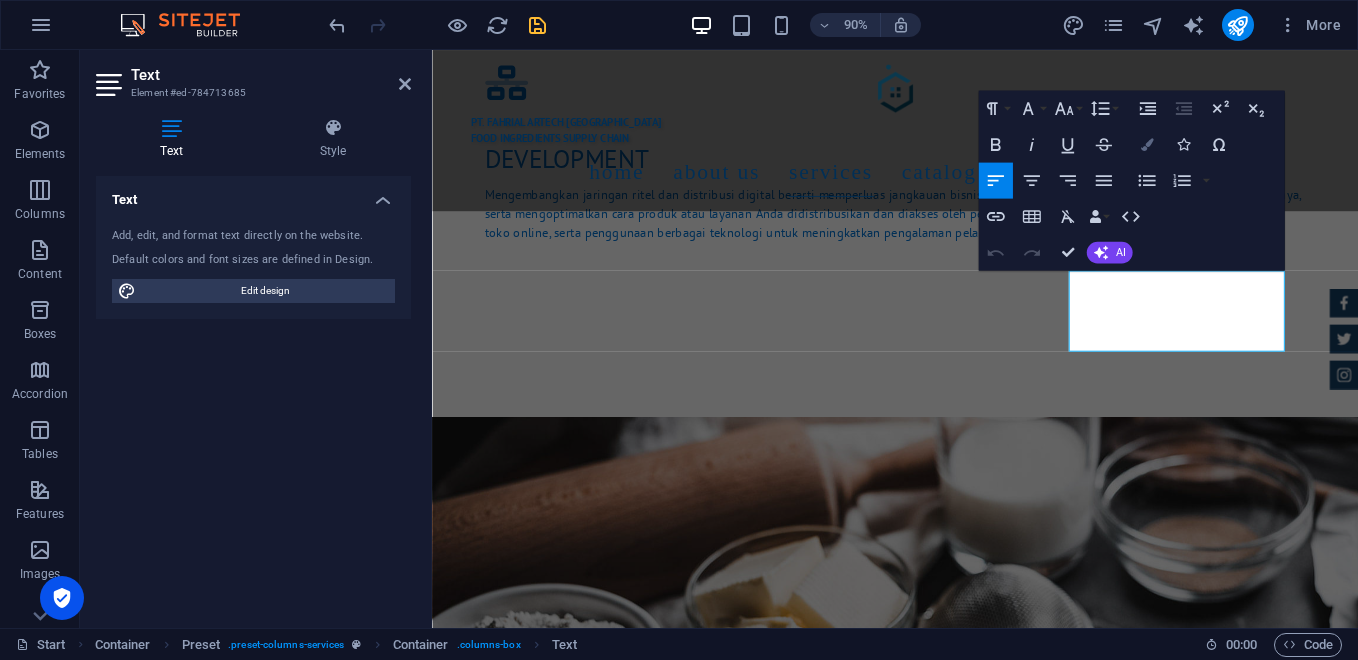 click at bounding box center (1146, 145) 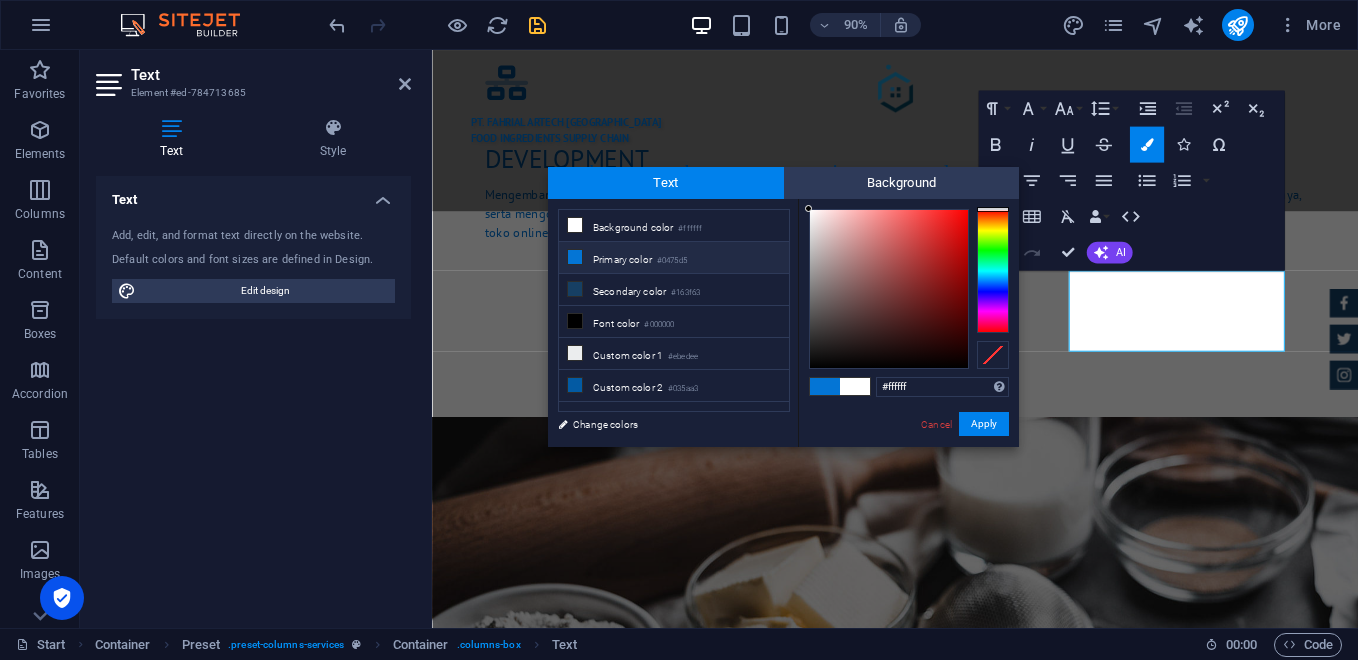 click on "Primary color
#0475d5" at bounding box center [674, 258] 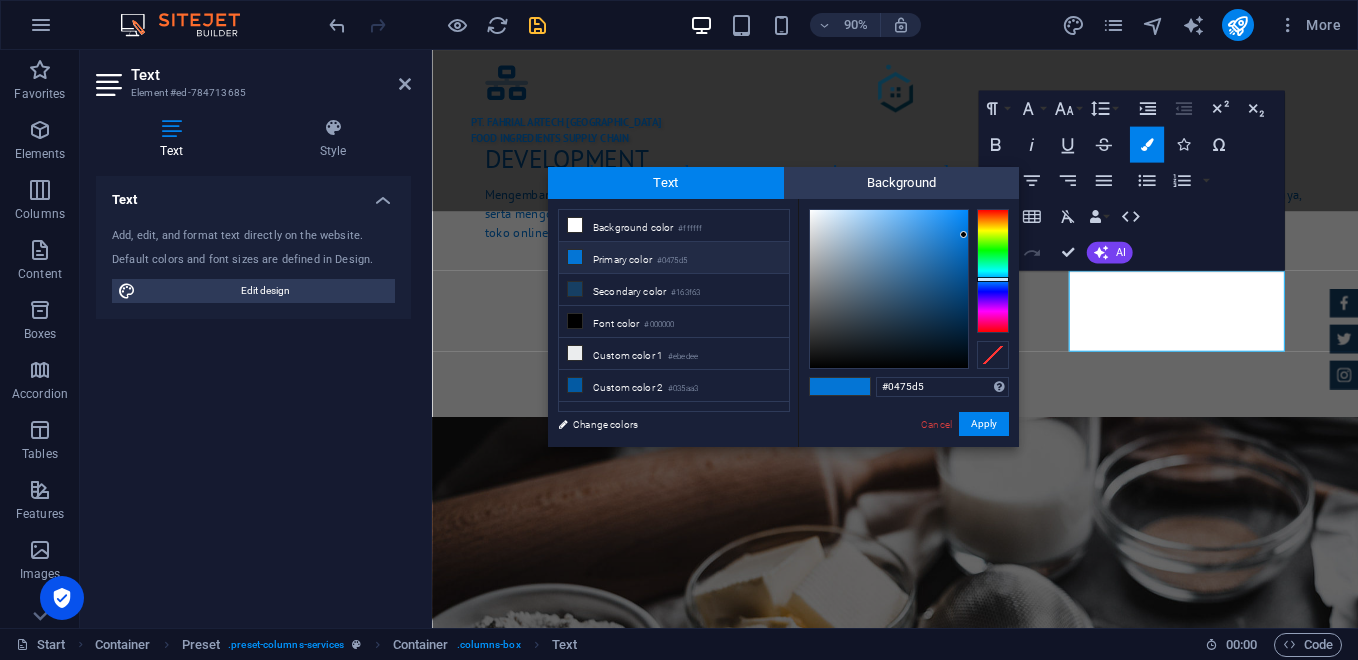 click on "Primary color
#0475d5" at bounding box center [674, 258] 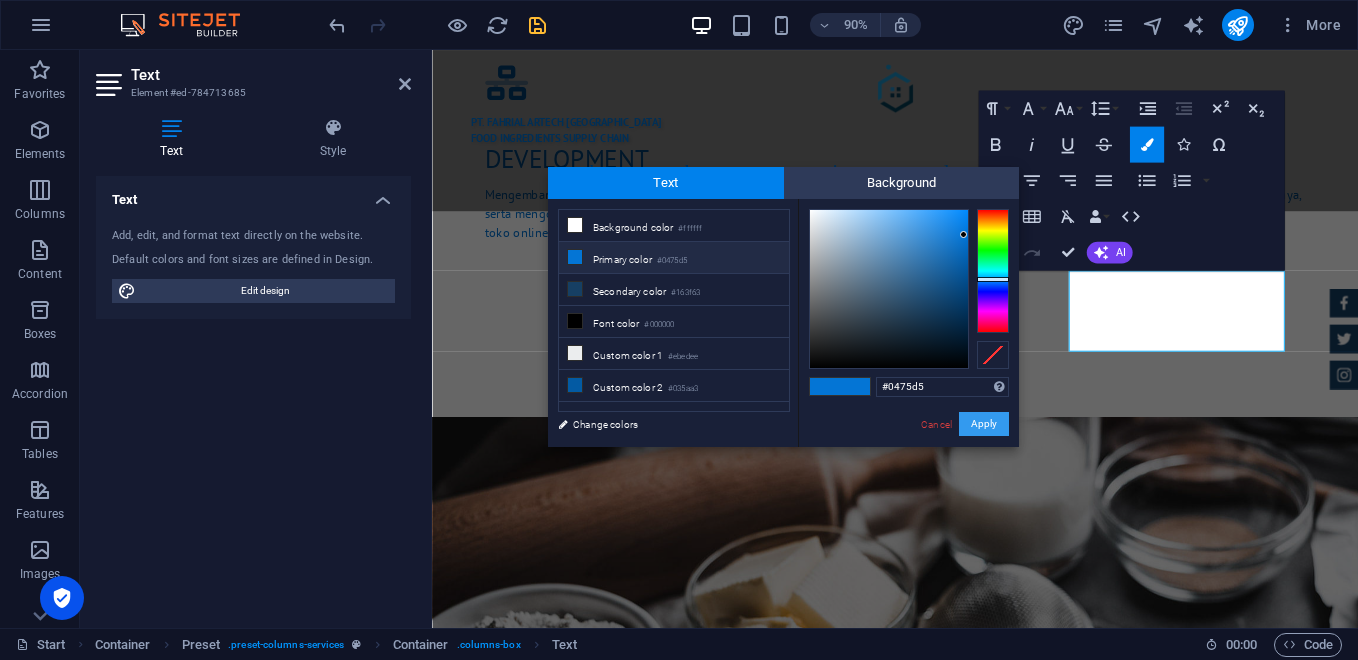 click on "Apply" at bounding box center [984, 424] 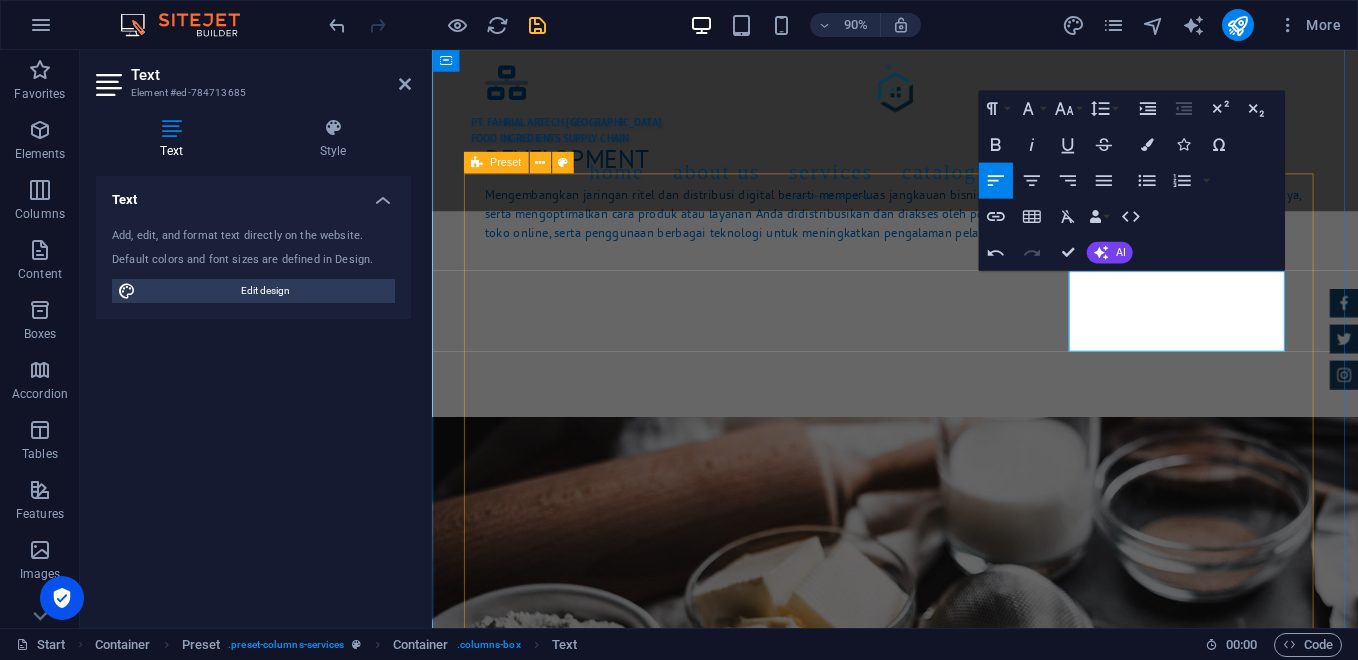 click on "Direct Distribution Melayani pengiriman langsung ke toko bahan kue, bakery rumahan, pabrik roti, dan hotel. Digital Partnership Menyediakan platform pemesanan online B2B dan B2C. Retail & Outlet ​ Pembukaan toko fisik bahan kue di area strategis, d engan perencanaan yang matang dan eksekusi yang tepat, toko bahan kue di area strategis dapat menjadi bisnis yang menguntungkan.   ​ Own Fleet Service Sistem pengiriman barang yang dikelola secara internal oleh perusahaan, dengan fokus pada pengiriman yang sesuai jadwal dan dilakukan secara efektif.  Hal ini melibatkan pengelolaan armada kendaraan, penjadwalan pengiriman yang efisien, pemantauan real-time, dan strategi pengoptimalan rute untuk memastikan barang sampai ke tujuan tepat waktu dan dalam kondisi baik.   Loyalty Program Diskon Loyalitas Pelanggan,  ditujukan khusus untuk pelanggan yang sudah menjadi pelanggan setia atau anggota program loyalitas.   EDUCATION Workshop Baking," at bounding box center (947, 1885) 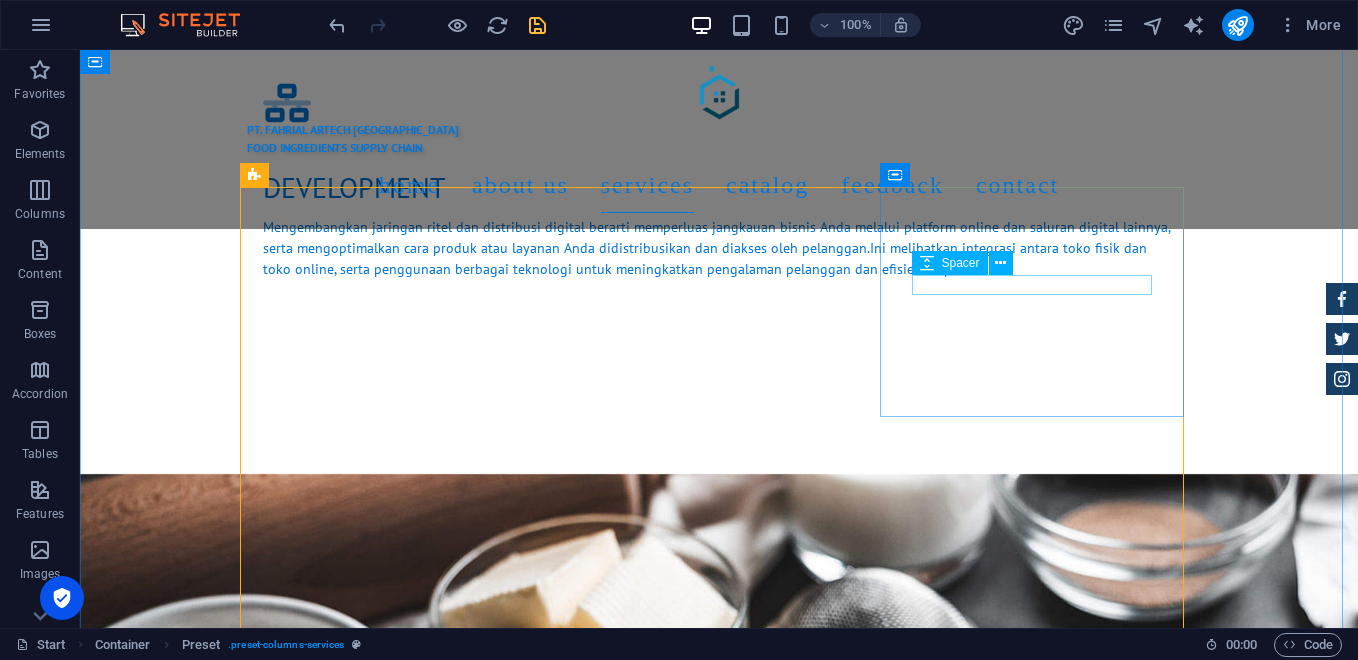 scroll, scrollTop: 3233, scrollLeft: 0, axis: vertical 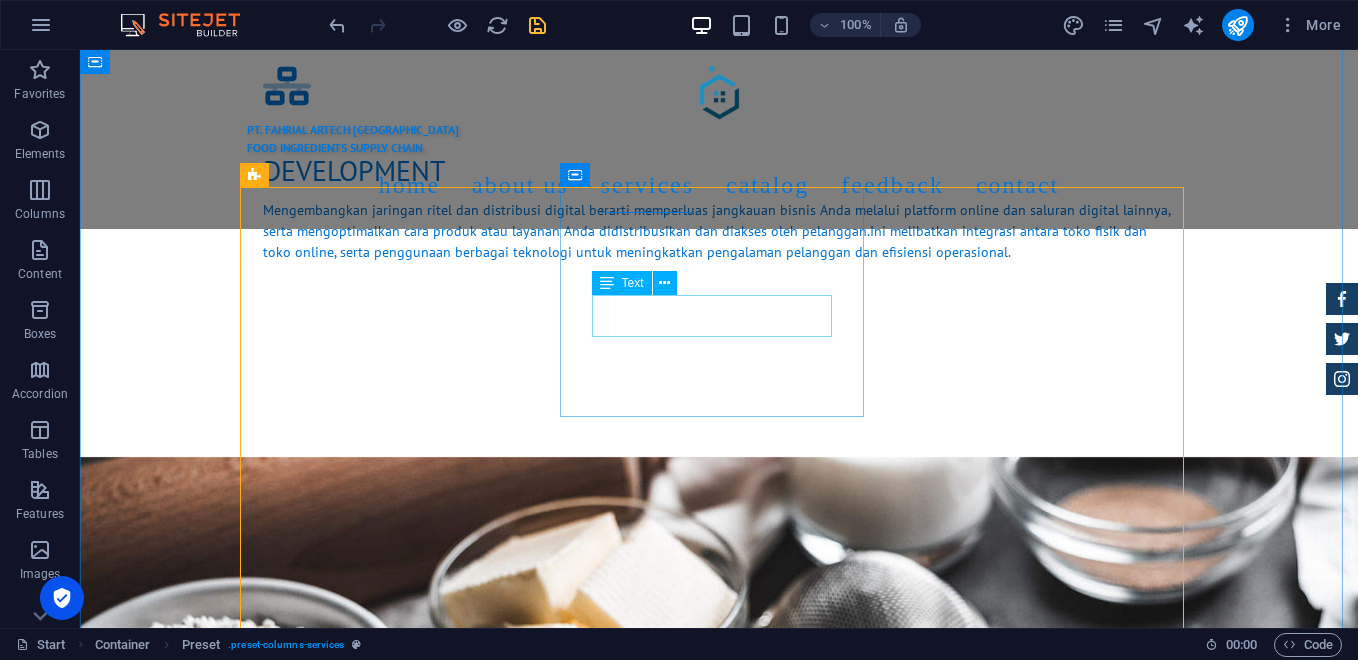 click on "Menyediakan platform pemesanan online B2B dan B2C." at bounding box center [719, 1661] 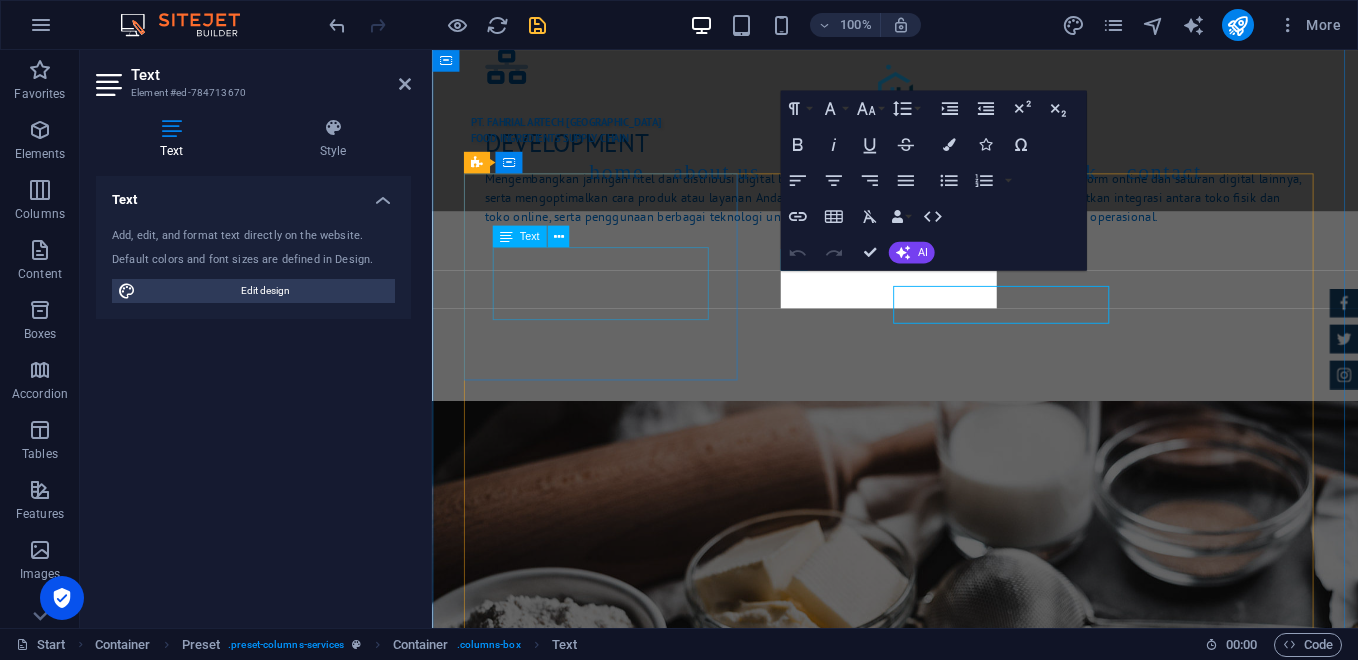scroll, scrollTop: 3216, scrollLeft: 0, axis: vertical 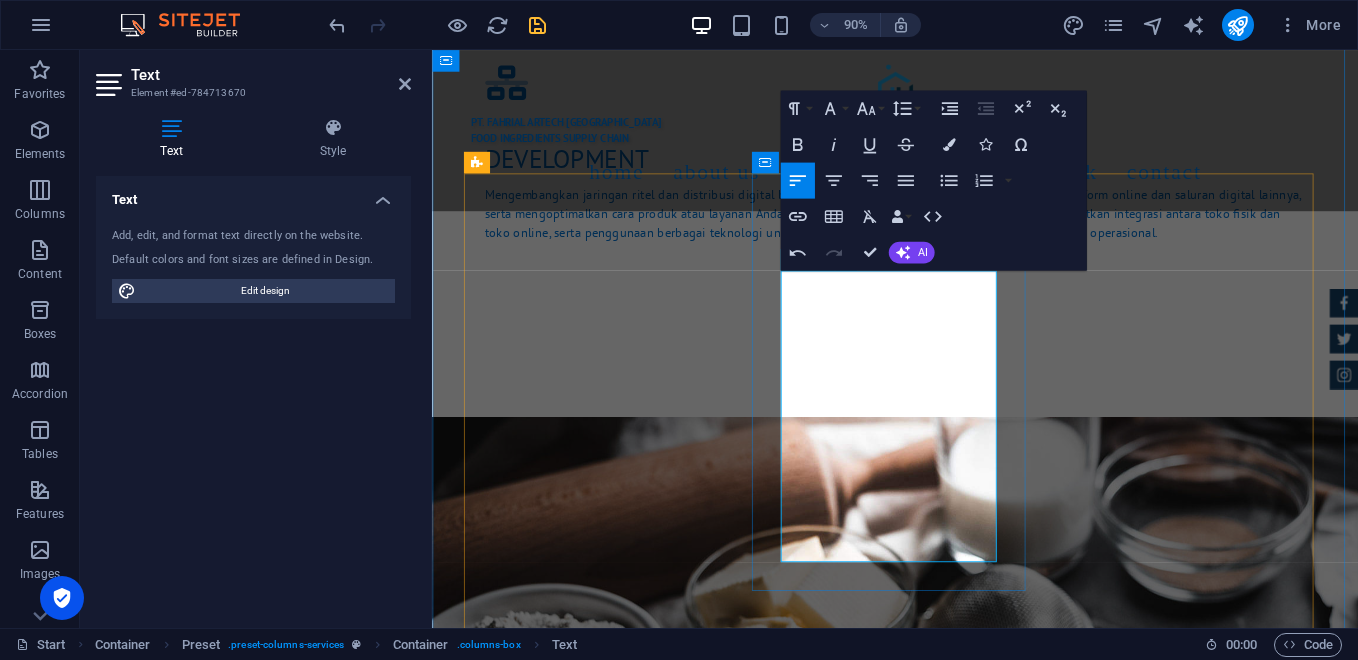 click on "Platform pemesanan online B2B dan B2C  menyediakan dua model bisnis yang berbeda, yaitu Business-to-Business (B2B) dan Business-to-Consumer (B2C) .  B2B melibatkan transaksi antara dua perusahaan, sementara B2C melibatkan transaksi antara perusahaan dan konsumen akhir." at bounding box center [947, 1691] 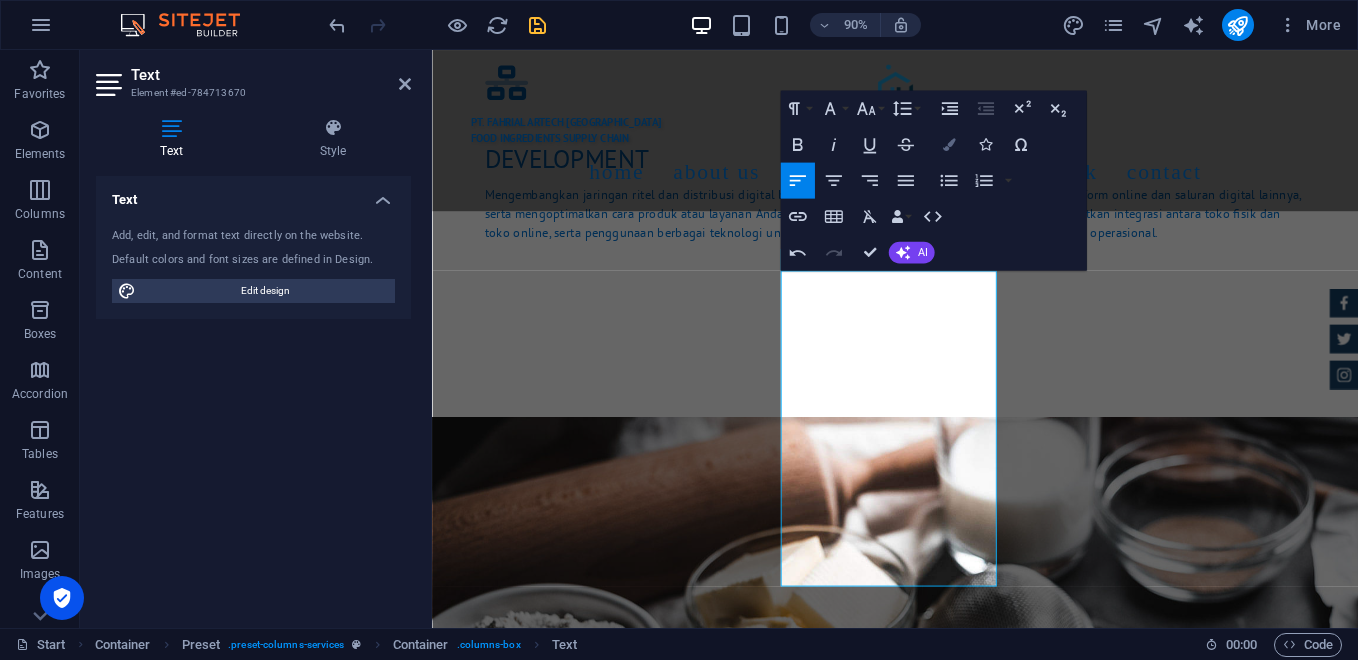 click on "Colors" at bounding box center (949, 145) 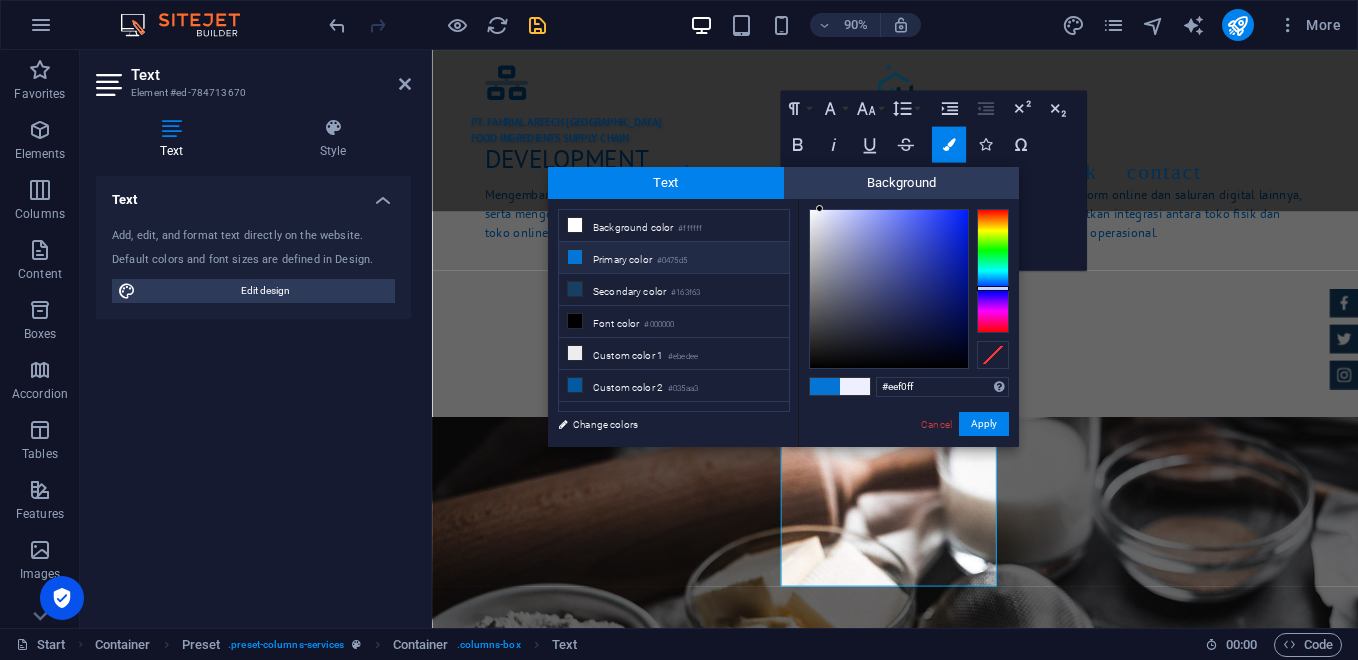 click on "Primary color
#0475d5" at bounding box center [674, 258] 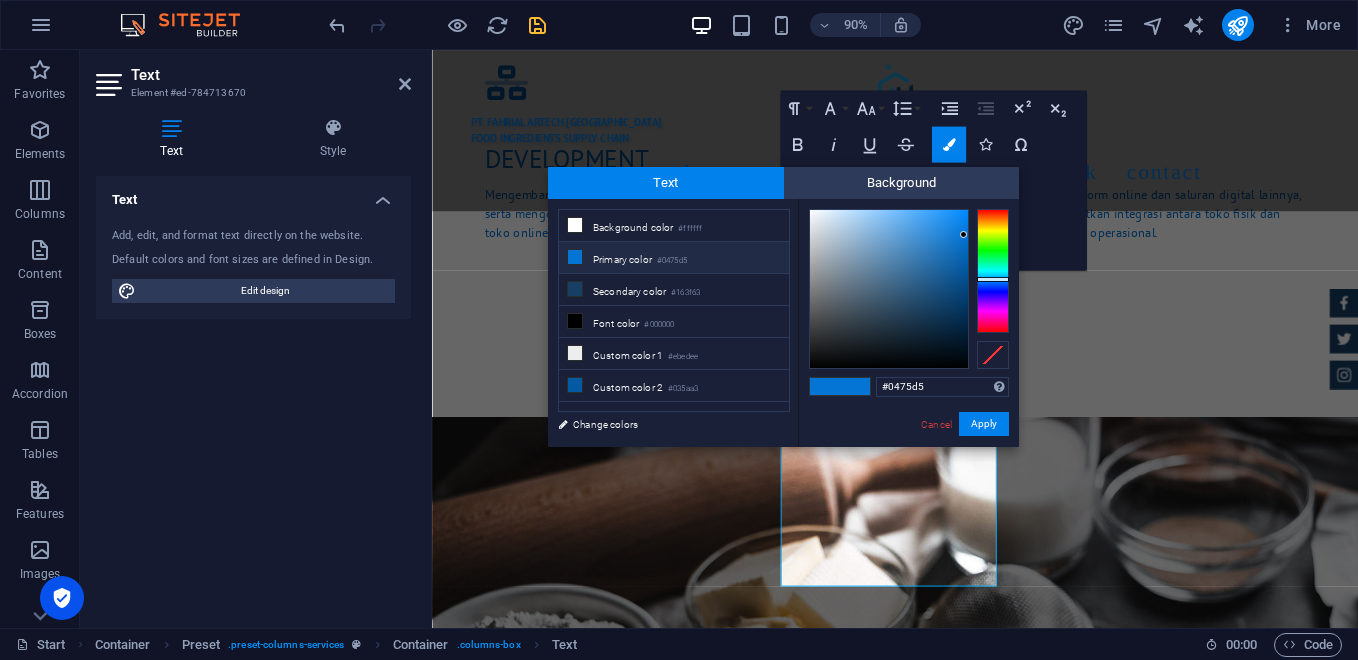 click on "Primary color
#0475d5" at bounding box center [674, 258] 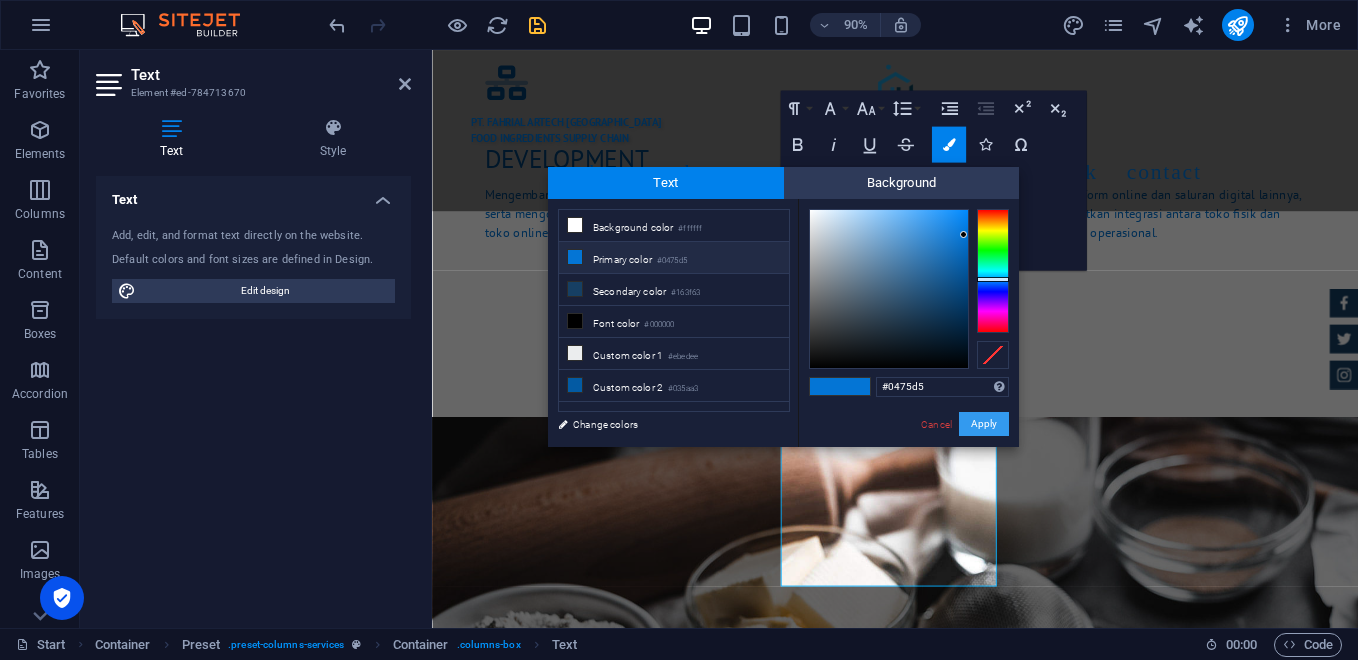 click on "Apply" at bounding box center [984, 424] 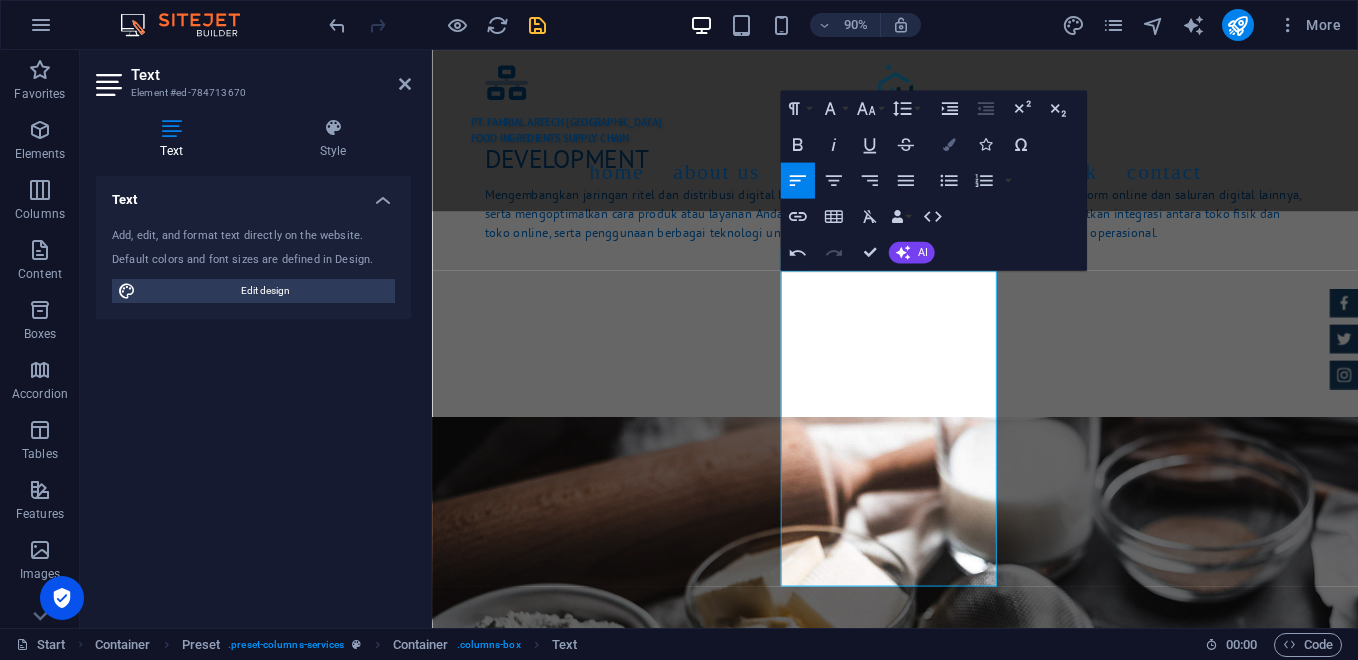 click at bounding box center (948, 145) 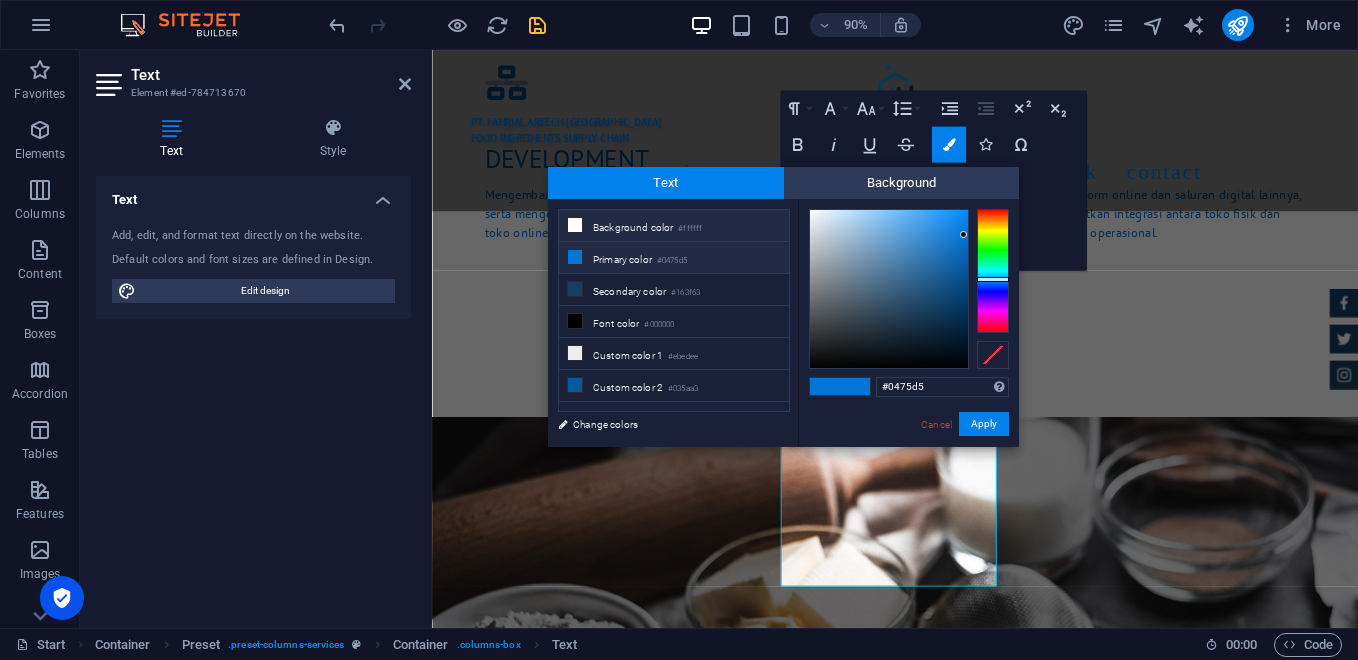click on "Background color
#ffffff" at bounding box center (674, 226) 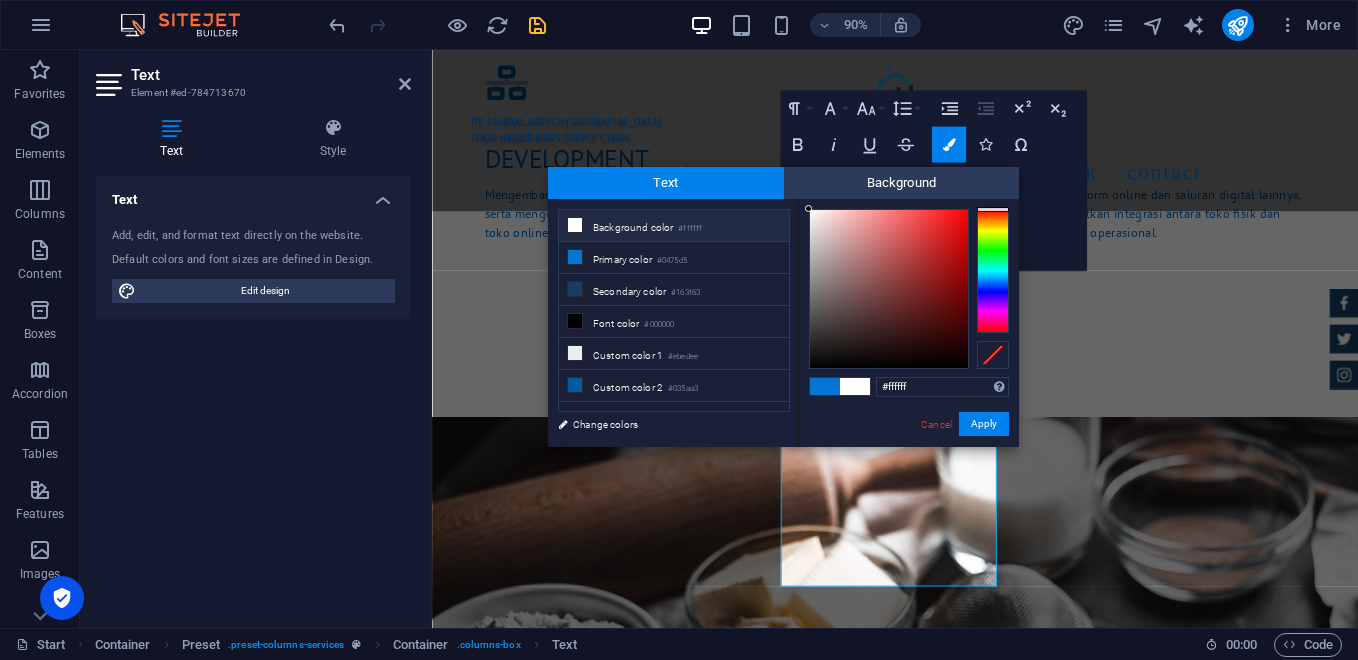 click on "Background color
#ffffff" at bounding box center (674, 226) 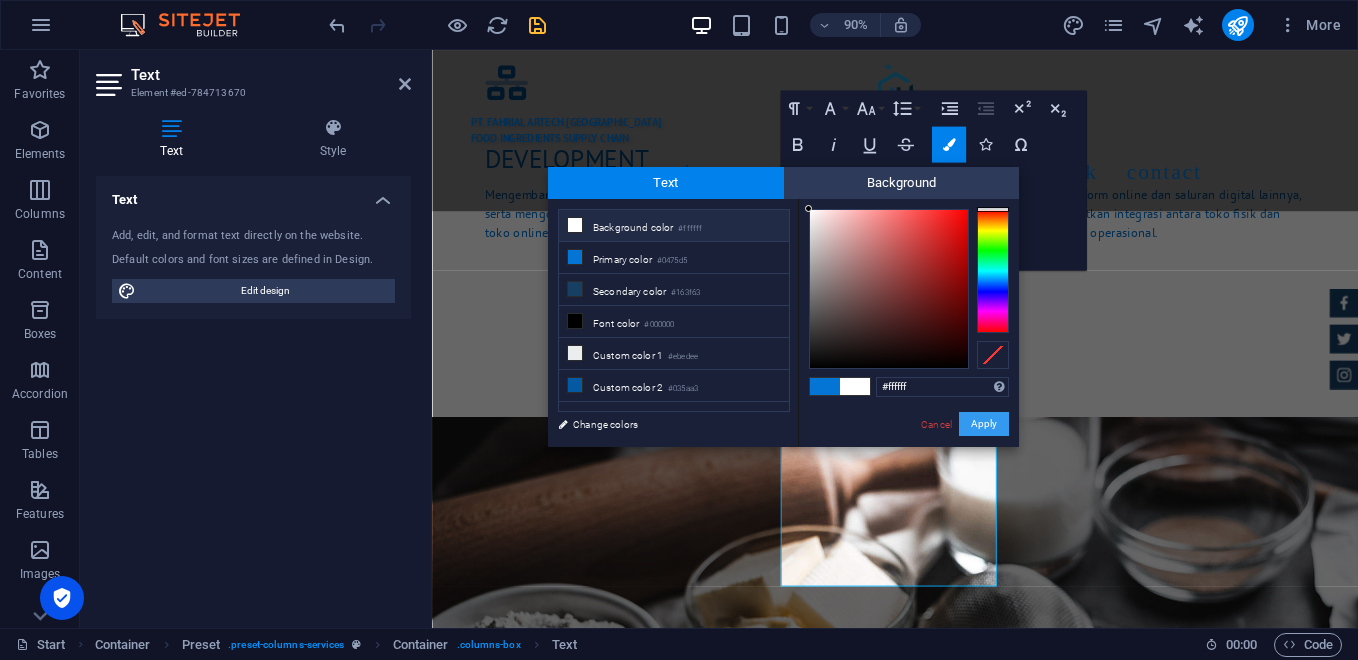 drag, startPoint x: 984, startPoint y: 424, endPoint x: 616, endPoint y: 415, distance: 368.11005 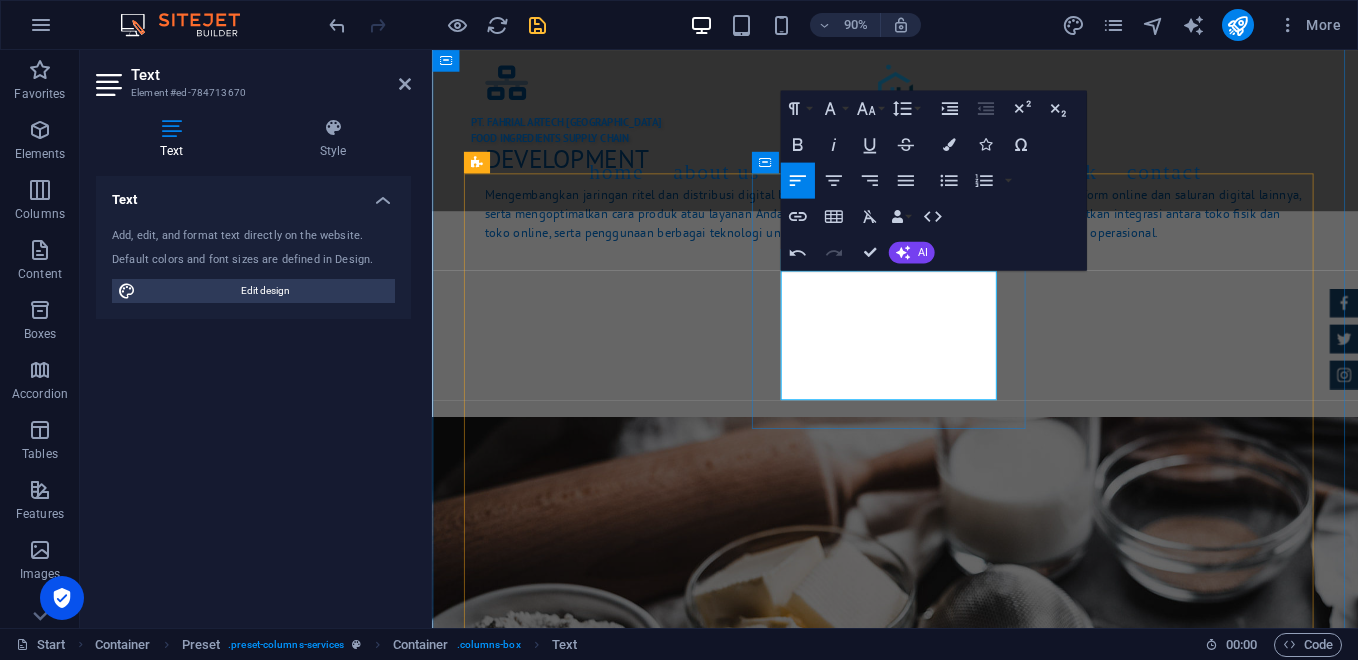 click on "menyediakan dua model bisnis yang berbeda, yaitu Business-to-Business (B2B) dan Business-to-Consumer (B2C)" at bounding box center (933, 1668) 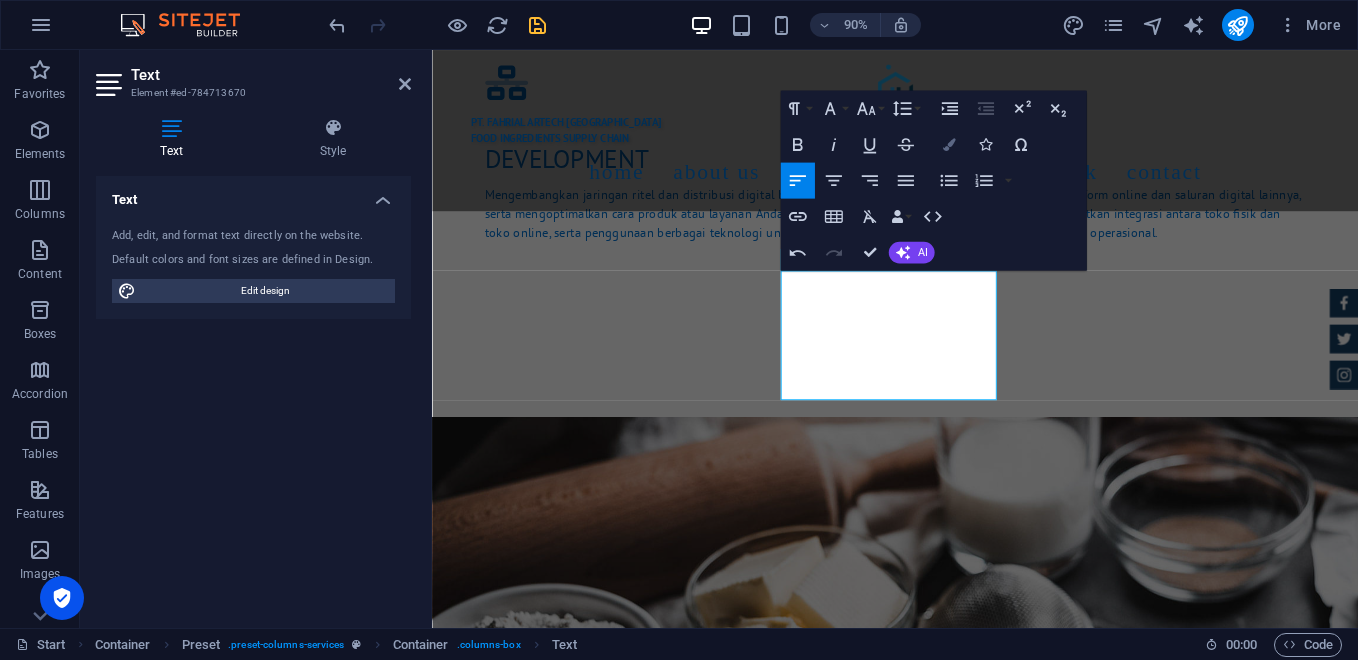 click at bounding box center (948, 145) 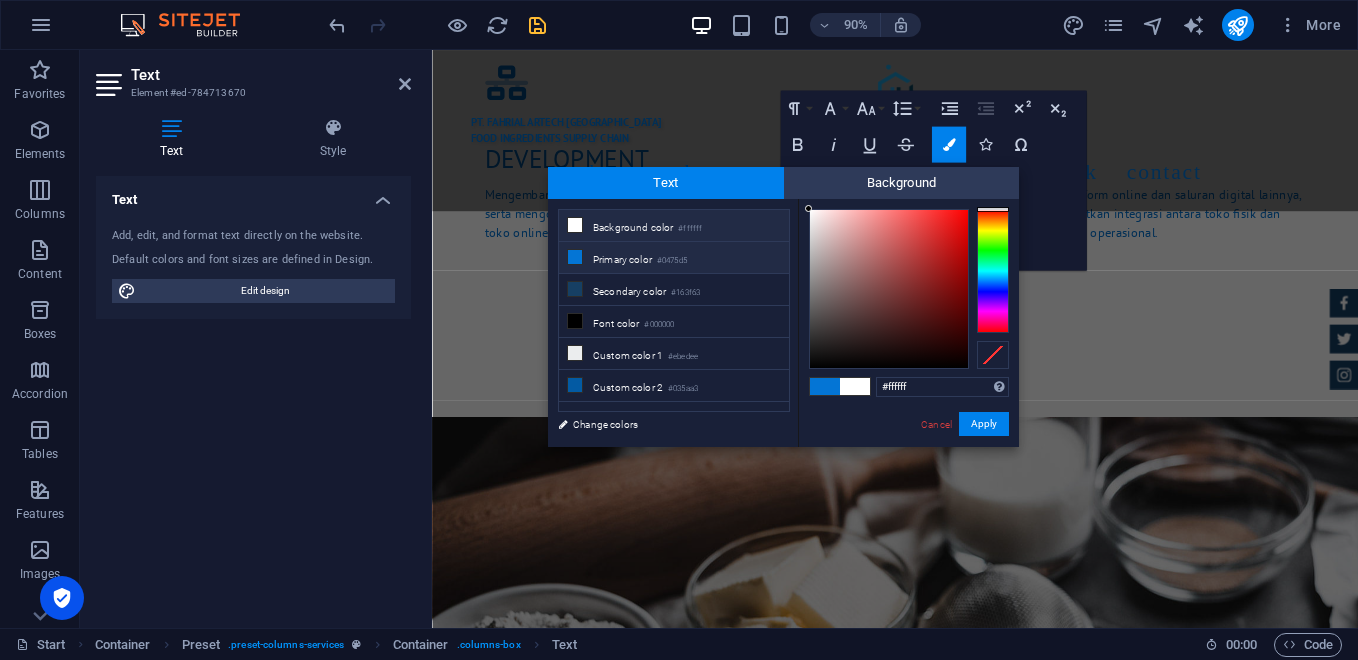 click on "Primary color
#0475d5" at bounding box center (674, 258) 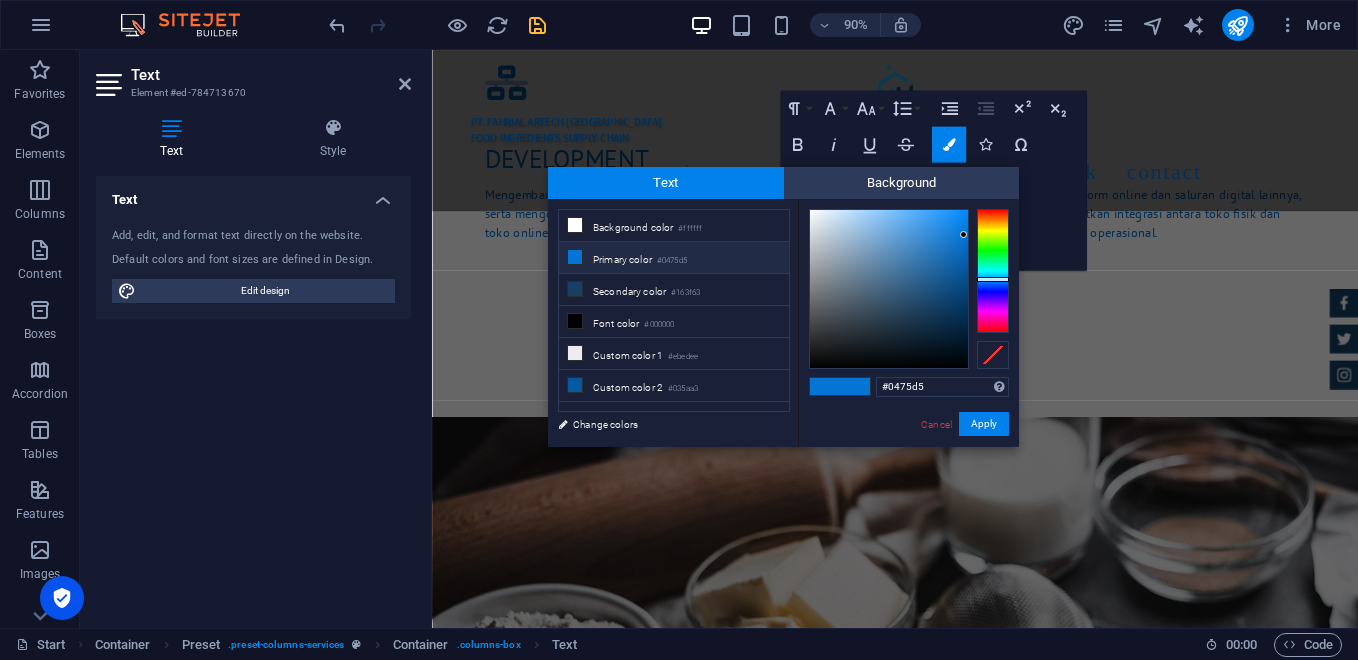 click on "Primary color
#0475d5" at bounding box center [674, 258] 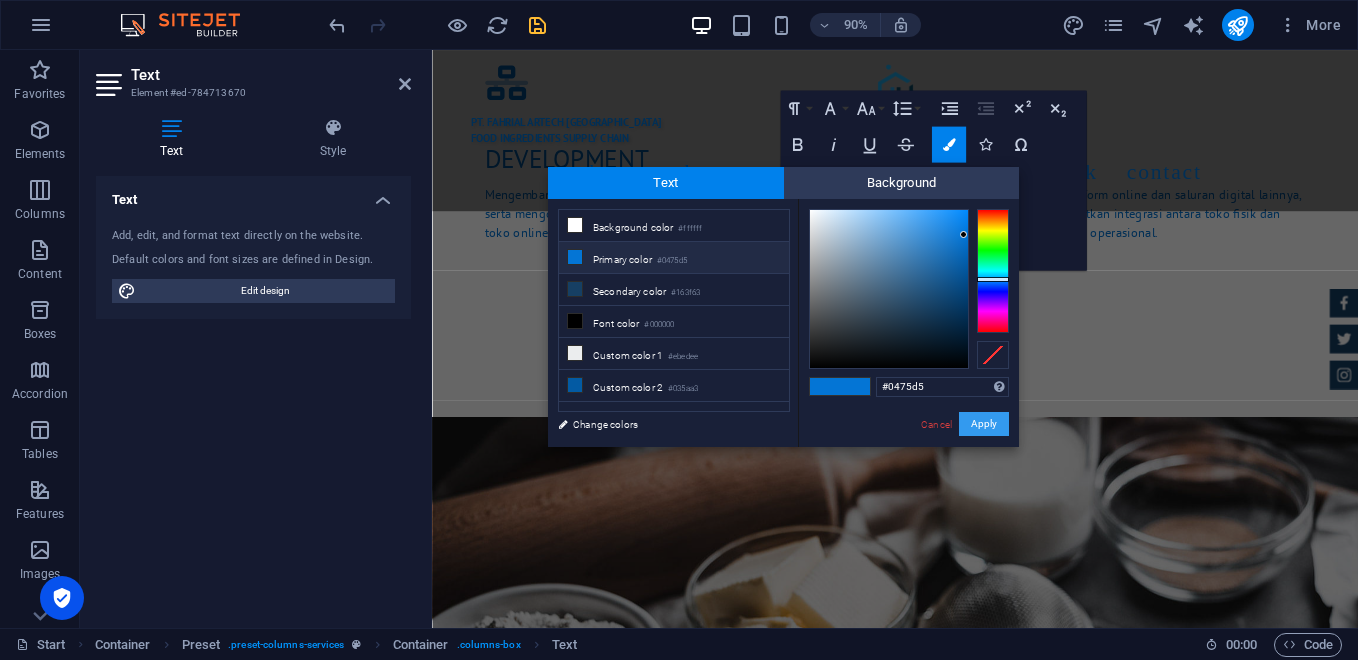 click on "Apply" at bounding box center [984, 424] 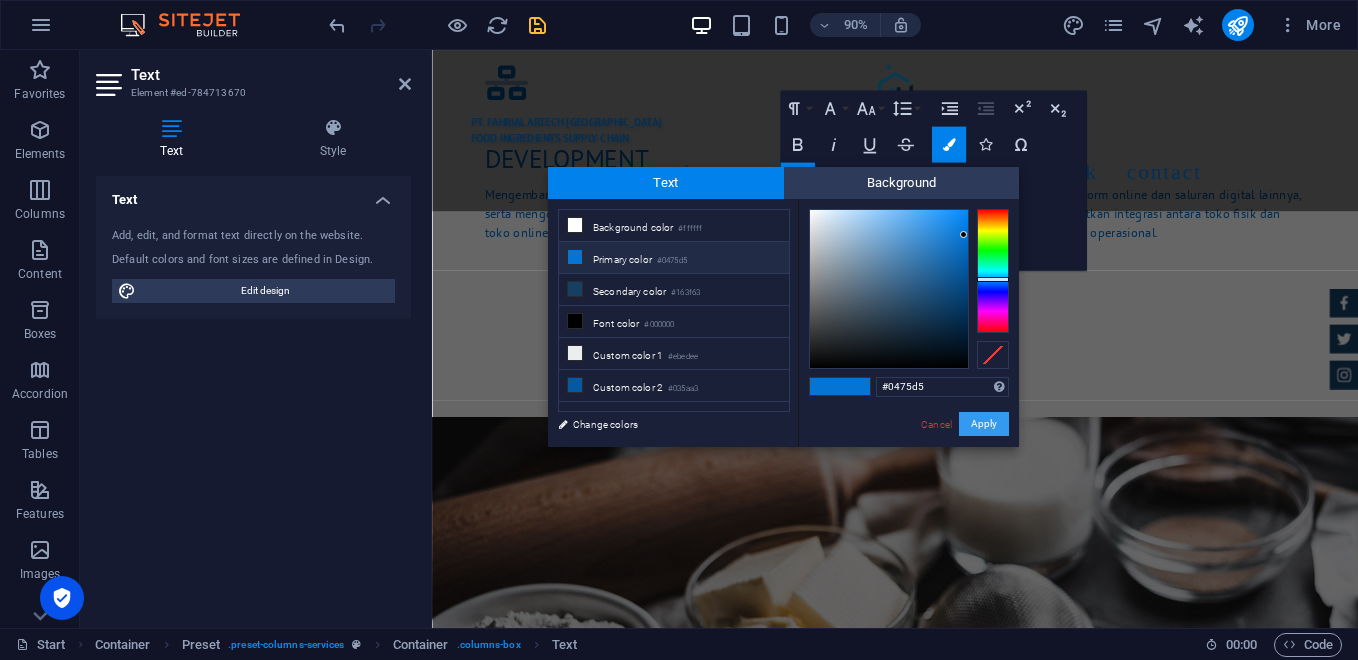 click on "Apply" at bounding box center (984, 424) 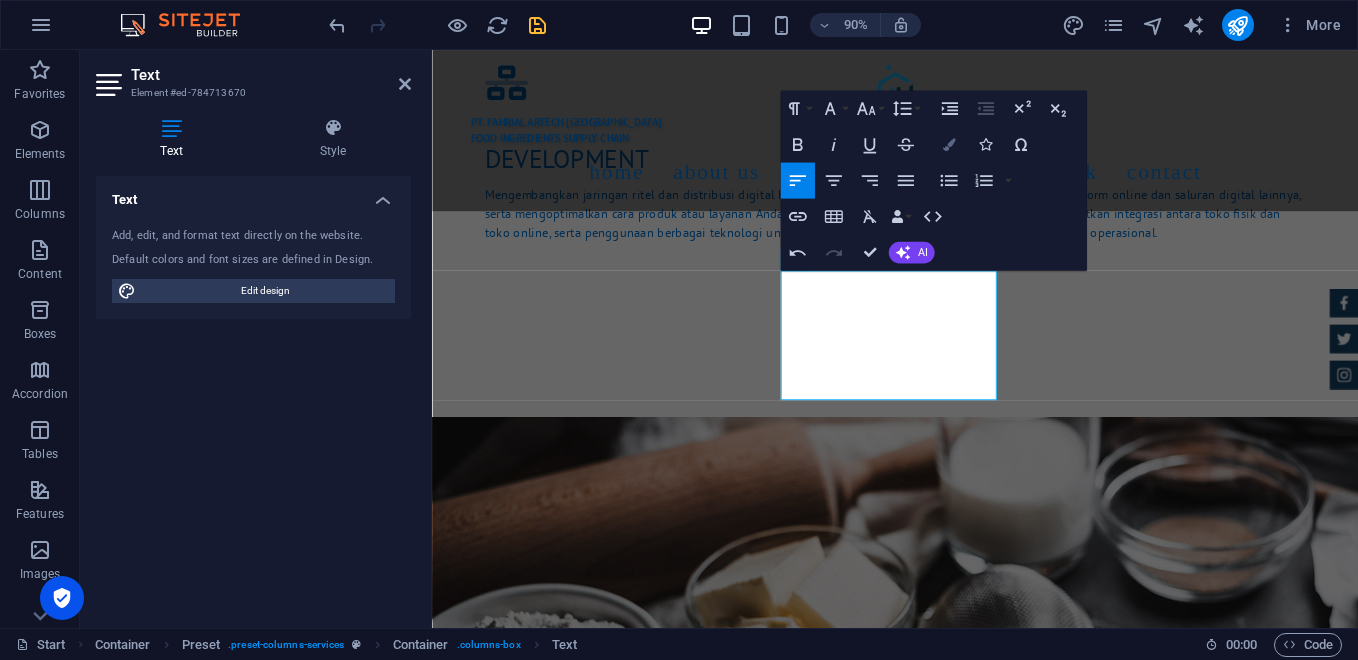click at bounding box center [948, 145] 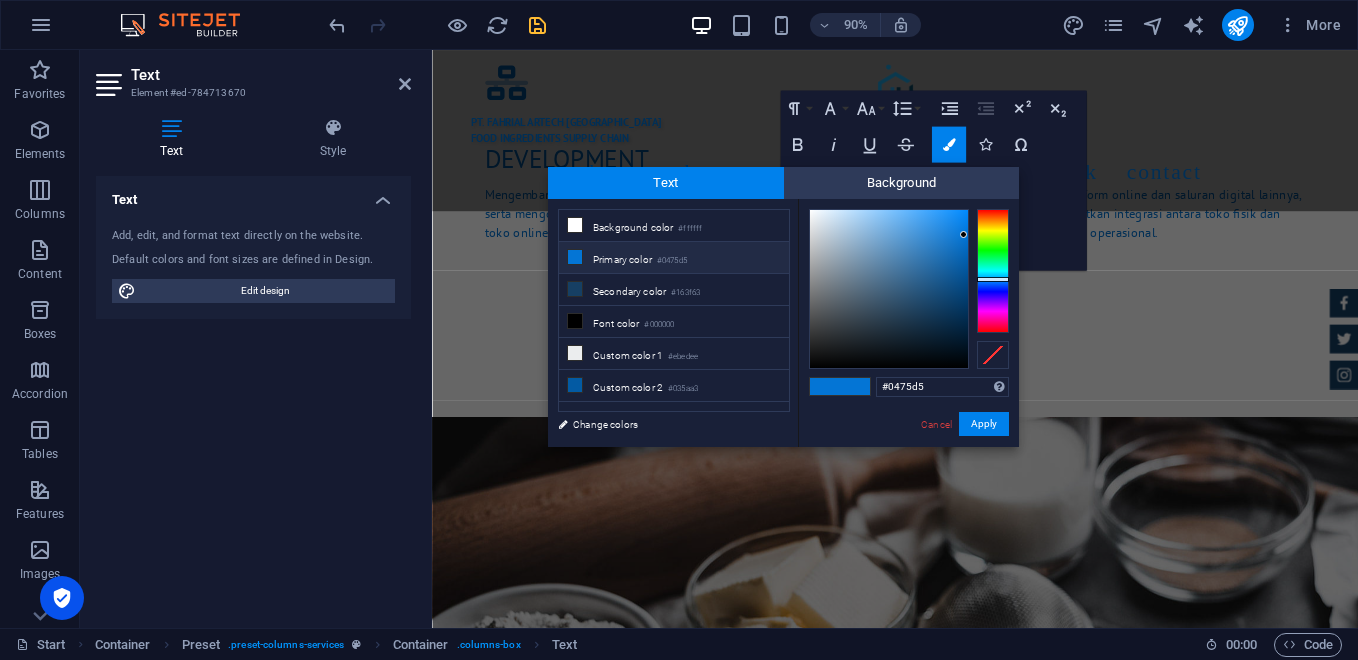 click on "#0475d5" at bounding box center [672, 261] 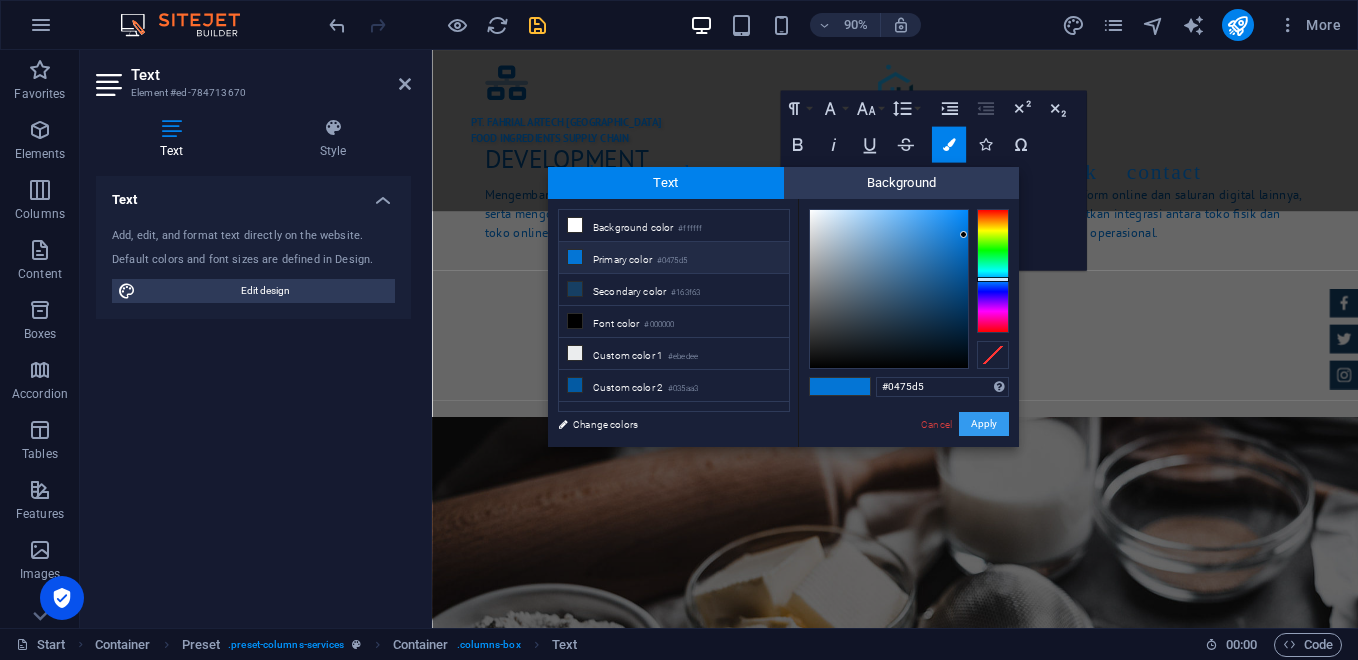click on "Apply" at bounding box center (984, 424) 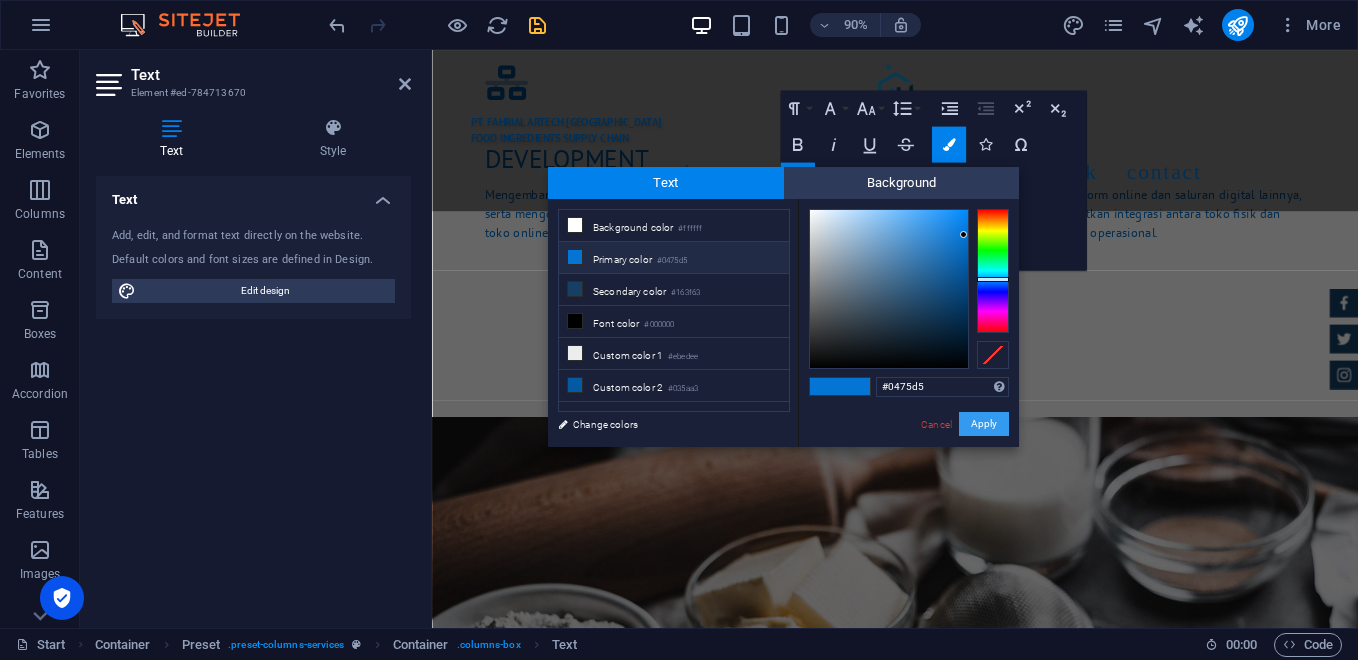 click on "Apply" at bounding box center (984, 424) 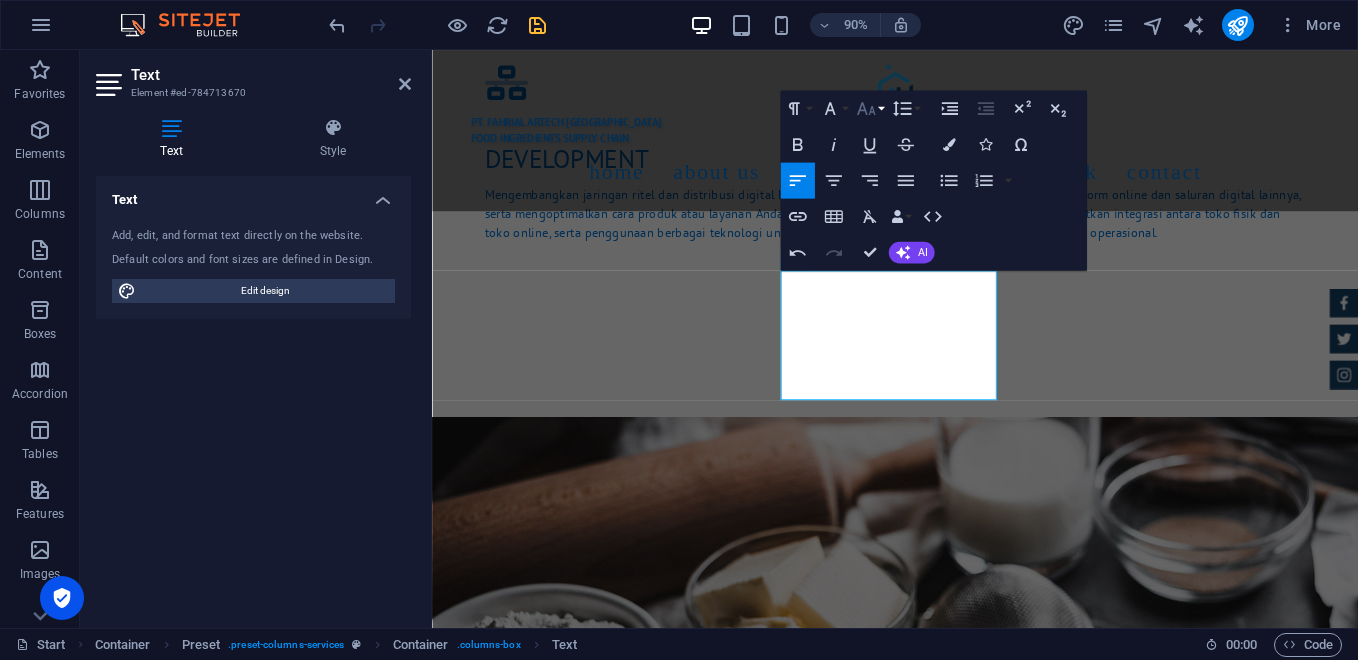 click 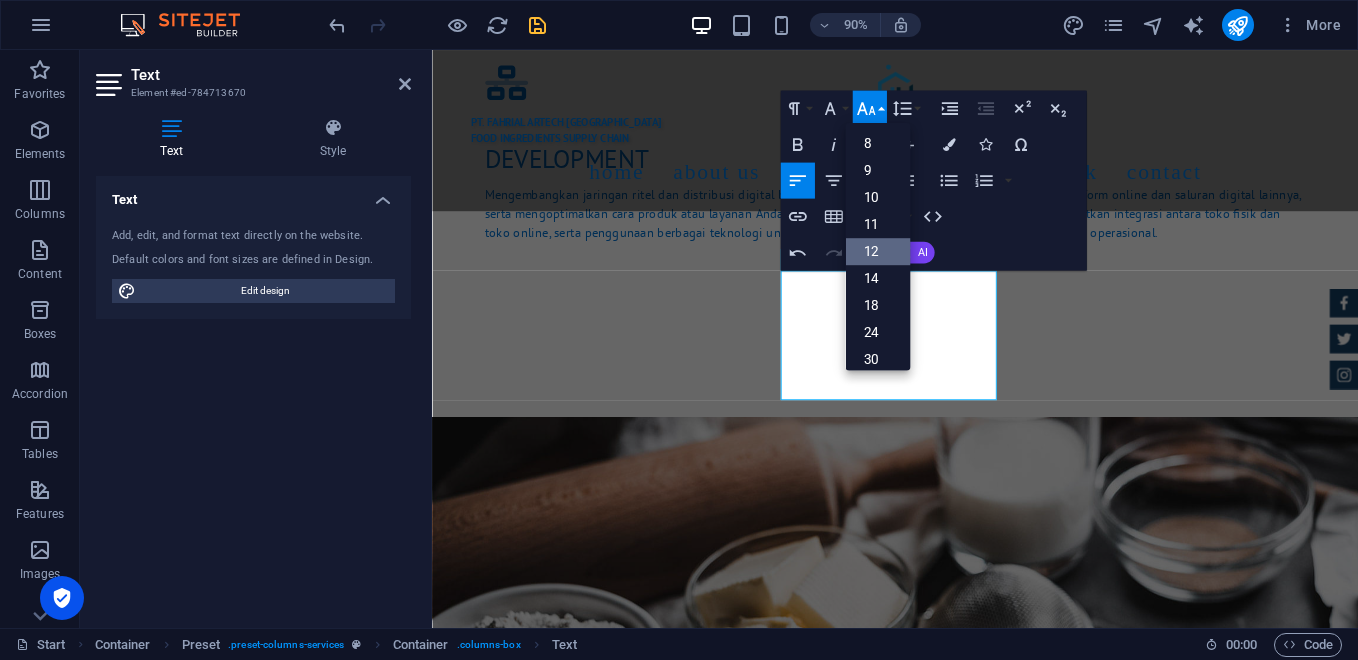 scroll, scrollTop: 143, scrollLeft: 0, axis: vertical 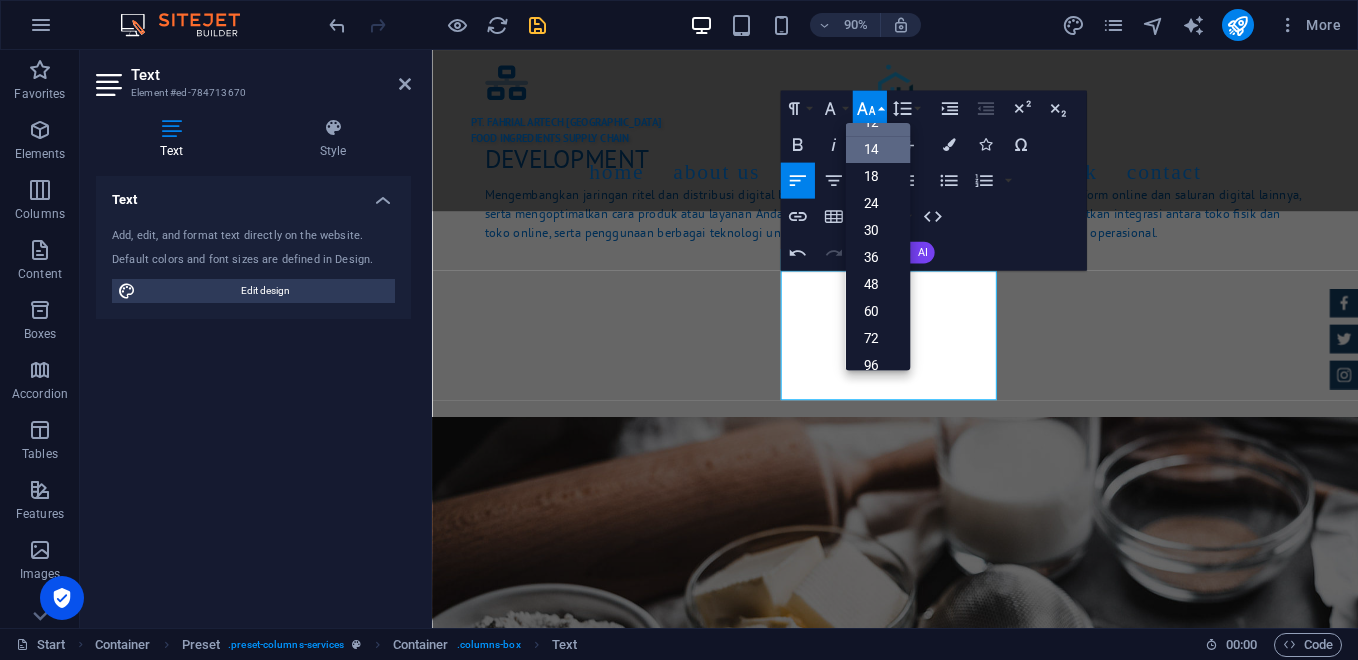 click on "14" at bounding box center [877, 150] 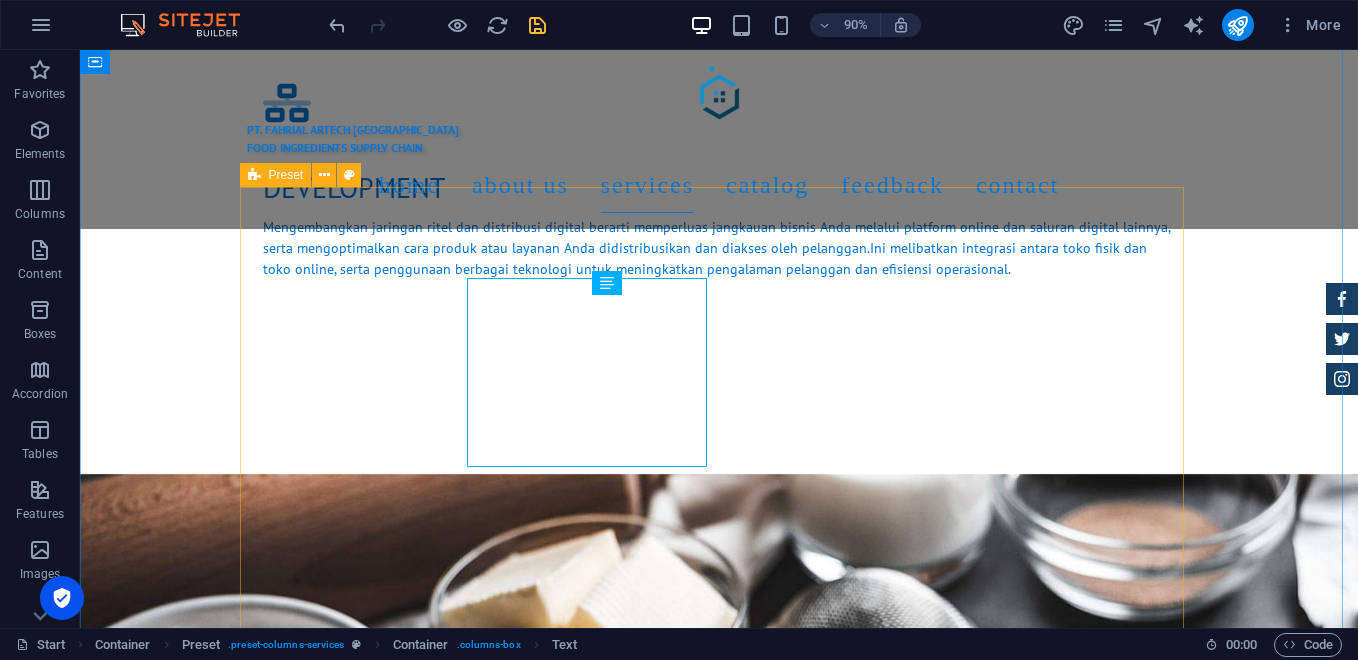 scroll, scrollTop: 3233, scrollLeft: 0, axis: vertical 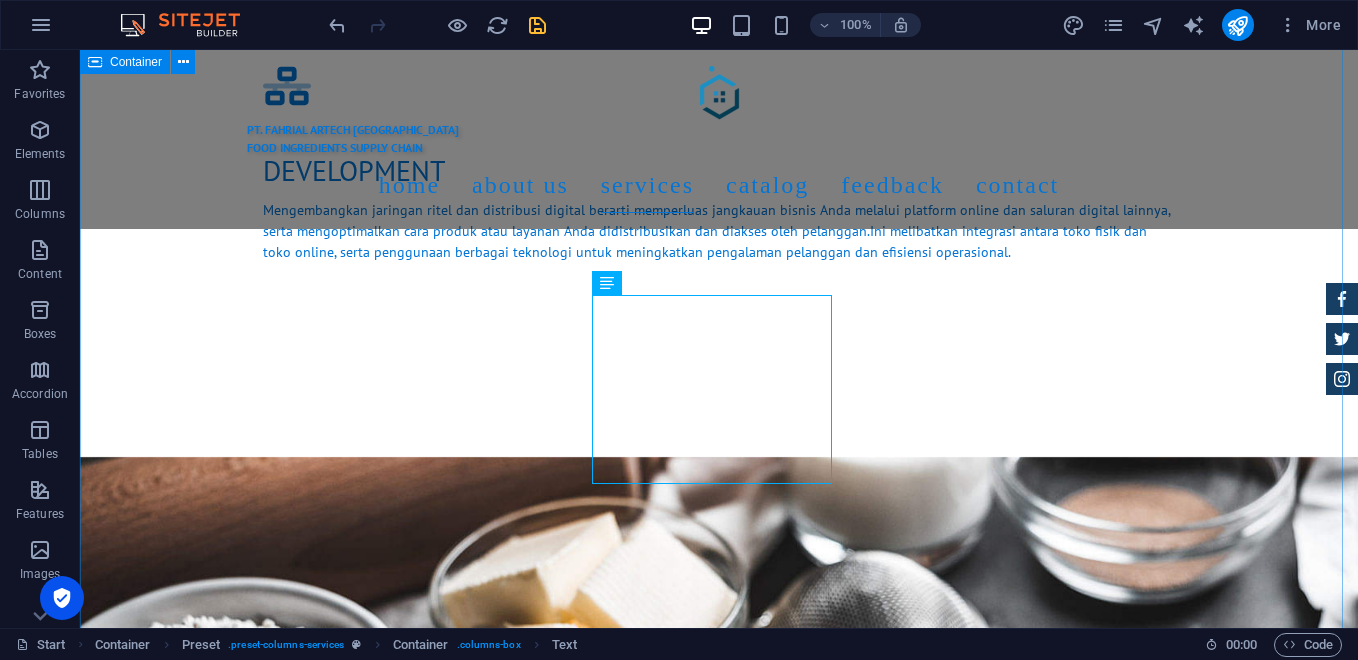 click on "Services [PERSON_NAME] menghadirkan model bisnis “One Stop Solution” untuk memenuhi kebutuhan bahan baku Bakery, Pastry, dan Horeka, mulai dari bahan utama, bahan tambahan, hingga layanan logistik dan distribusi. Direct Distribution Melayani pengiriman langsung ke toko bahan kue, bakery rumahan, pabrik roti, dan hotel. Digital Partnership Menyediakan Platform pemesanan online B2B dan B2C  menyediakan dua model bisnis yang berbeda, yaitu Business-to-Business (B2B) dan Business-to-Consumer (B2C) .  B2B melibatkan transaksi antara dua perusahaan, sementara B2C melibatkan transaksi antara perusahaan dan konsumen akhir.   Retail & Outlet Pembukaan toko fisik bahan kue di area strategis, d engan perencanaan yang matang dan eksekusi yang tepat, toko bahan kue di area strategis dapat menjadi bisnis yang menguntungkan.   Own Fleet Service Sistem pengiriman barang yang dikelola secara internal oleh perusahaan, dengan fokus pada pengiriman yang sesuai jadwal dan dilakukan secara efektif.    Loyalty Program   EDUCATION" at bounding box center [719, 1845] 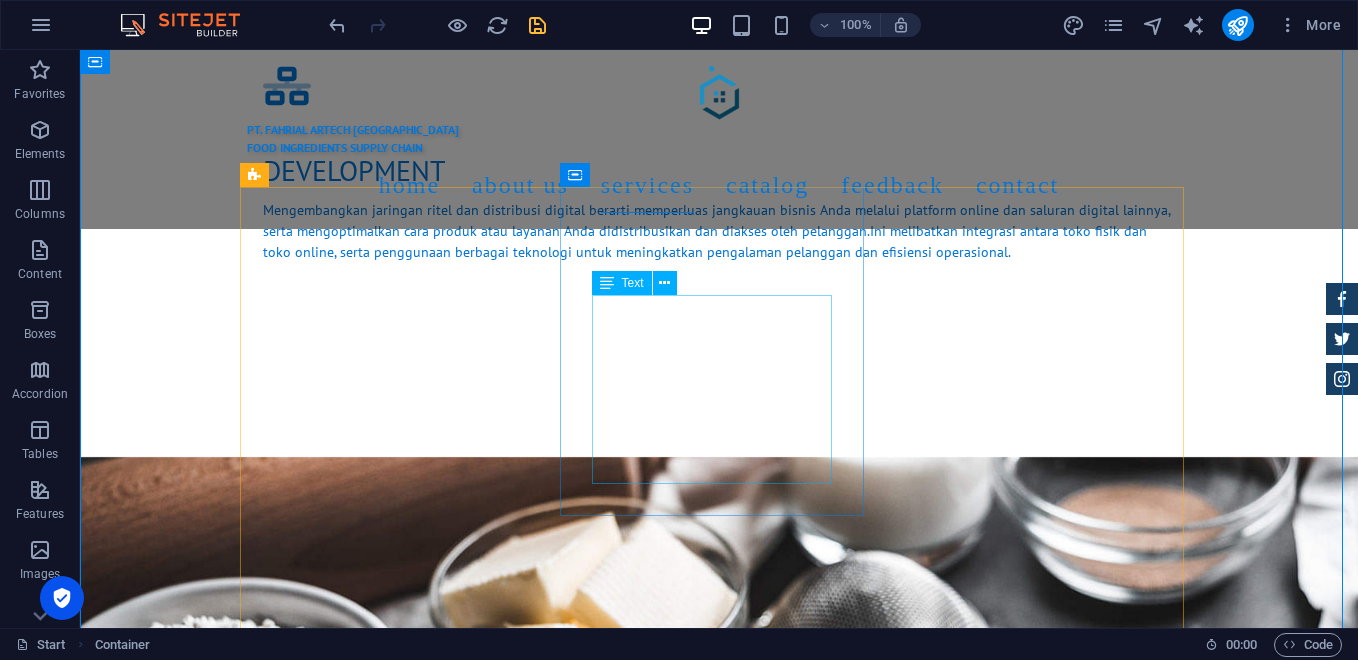 click on "Menyediakan Platform pemesanan online B2B dan B2C  menyediakan dua model bisnis yang berbeda, yaitu Business-to-Business (B2B) dan Business-to-Consumer (B2C) .  B2B melibatkan transaksi antara dua perusahaan, sementara B2C melibatkan transaksi antara perusahaan dan konsumen akhir." at bounding box center (719, 1682) 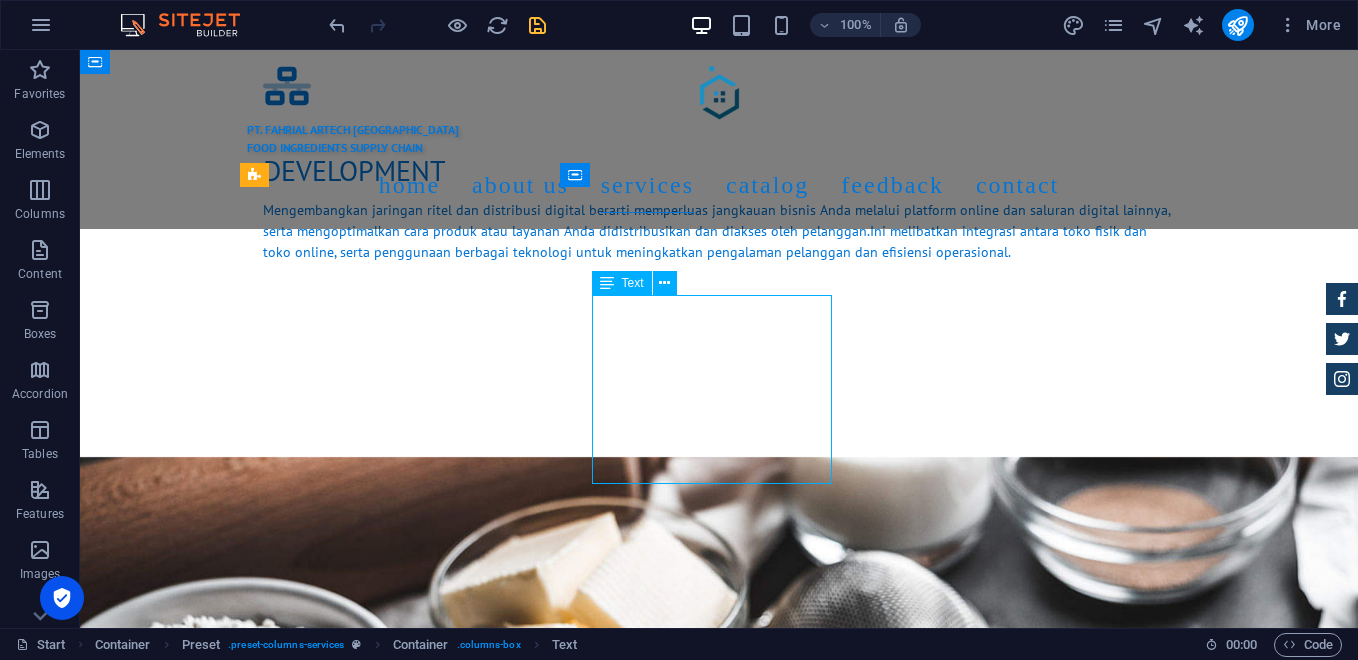 click on "Menyediakan Platform pemesanan online B2B dan B2C  menyediakan dua model bisnis yang berbeda, yaitu Business-to-Business (B2B) dan Business-to-Consumer (B2C) .  B2B melibatkan transaksi antara dua perusahaan, sementara B2C melibatkan transaksi antara perusahaan dan konsumen akhir." at bounding box center [719, 1682] 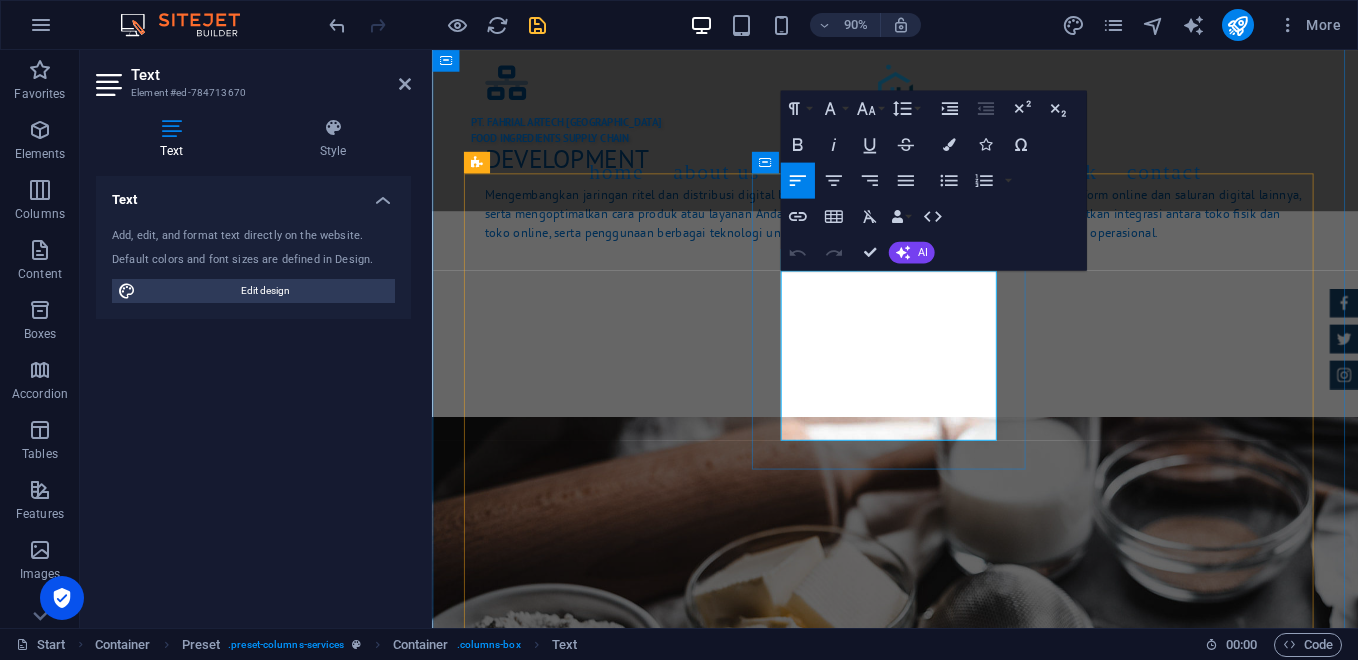 click on "Menyediakan Platform pemesanan online B2B dan B2C  menyediakan dua model bisnis yang berbeda, yaitu Business-to-Business (B2B) dan Business-to-Consumer (B2C) .  B2B melibatkan transaksi antara dua perusahaan, sementara B2C melibatkan transaksi antara perusahaan dan konsumen akhir." at bounding box center [947, 1682] 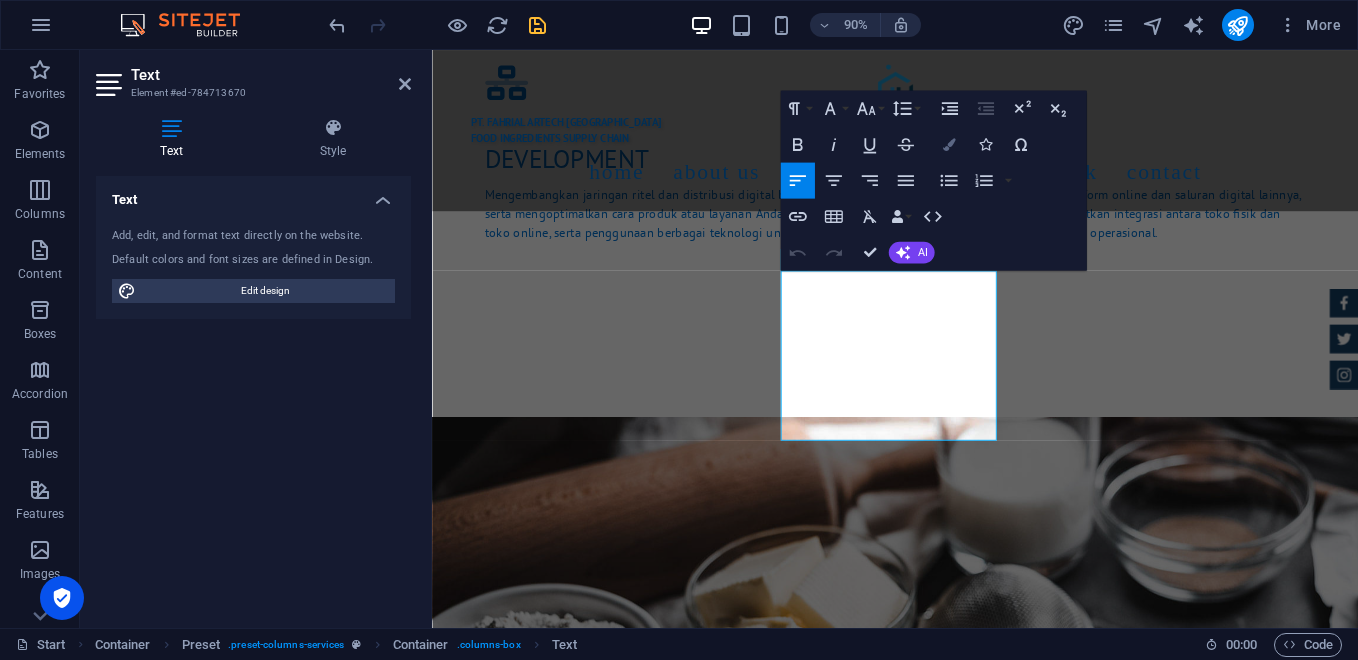 click at bounding box center [948, 145] 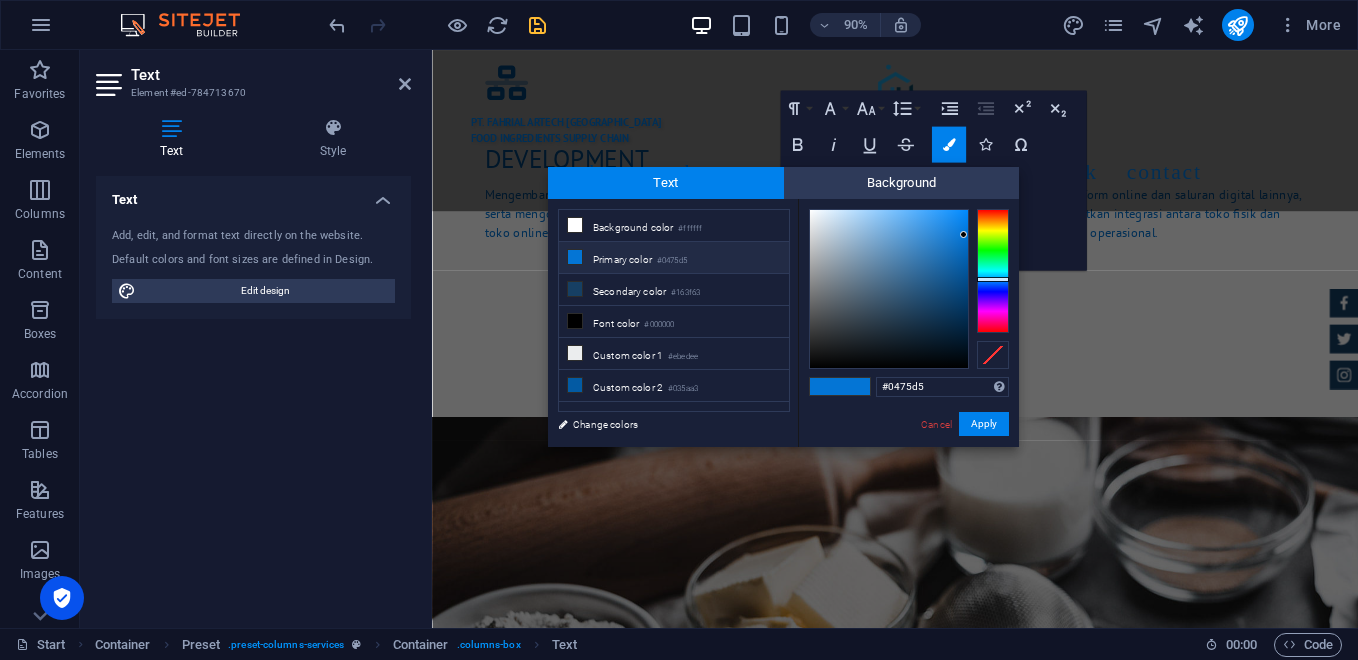 click on "Primary color
#0475d5" at bounding box center (674, 258) 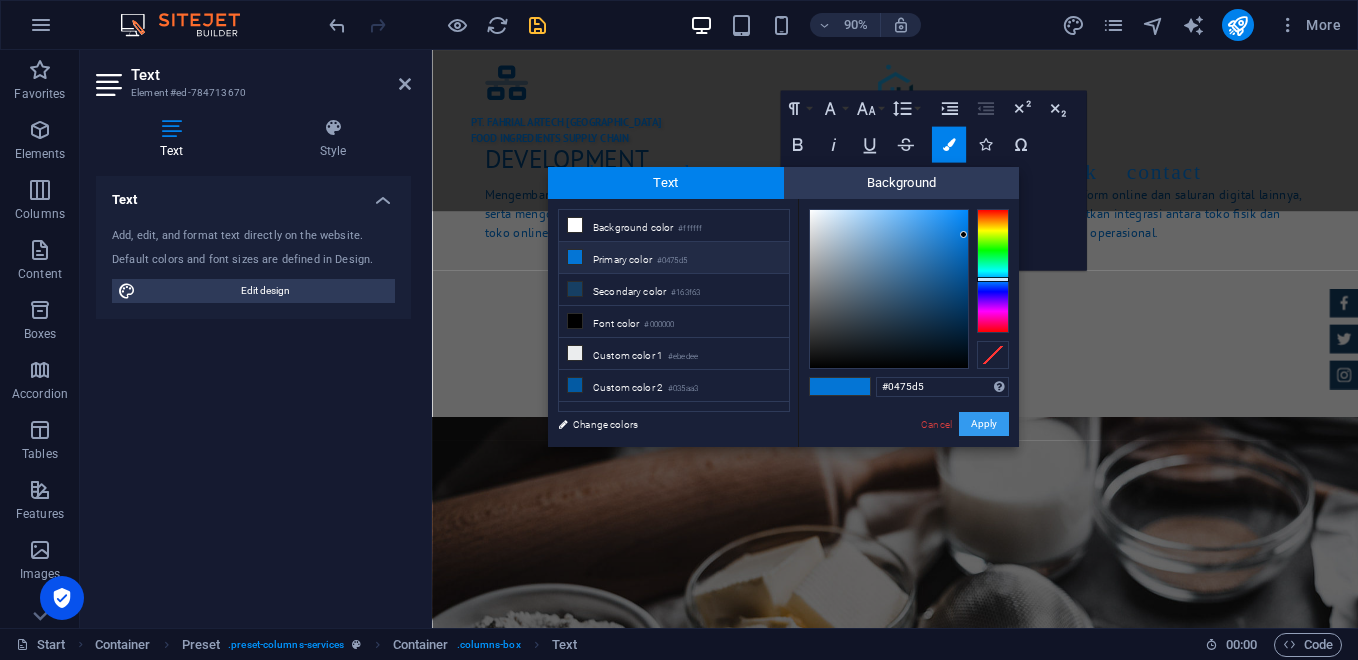 click on "Apply" at bounding box center [984, 424] 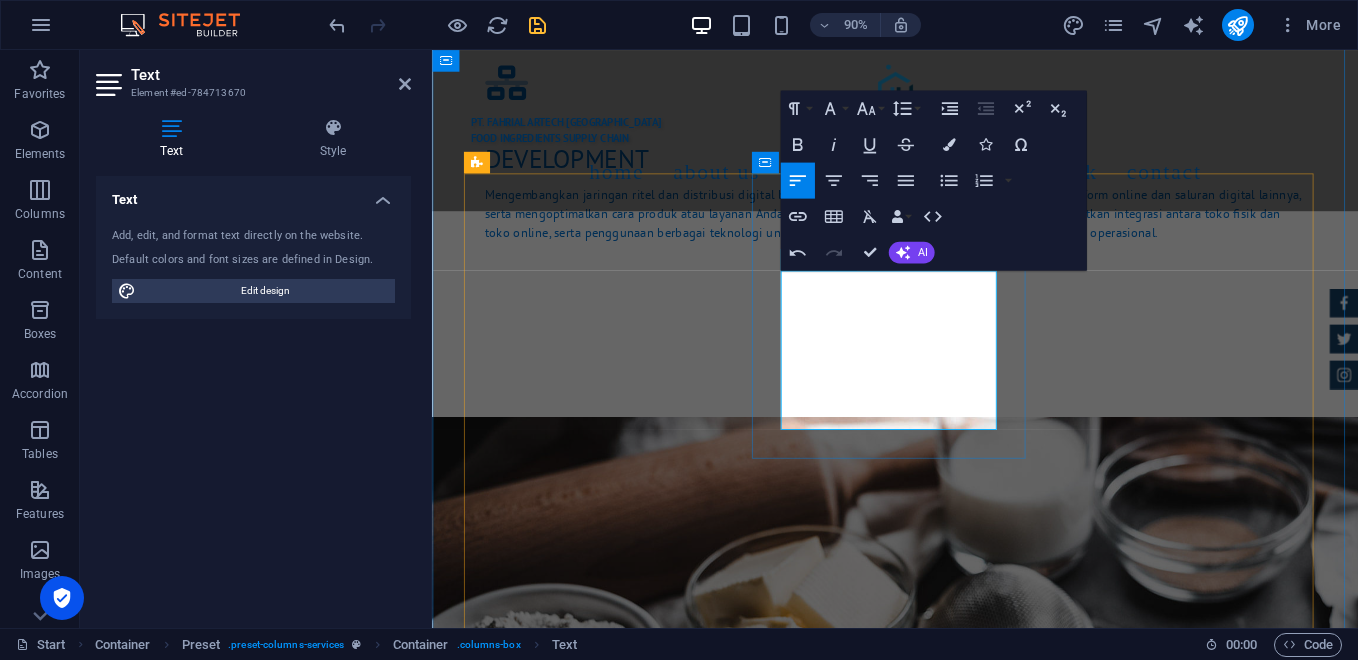 click on "menyediakan dua model bisnis yang berbeda, yaitu Business-to-Business (B2B) dan Business-to-Consumer (B2C)" at bounding box center [947, 1671] 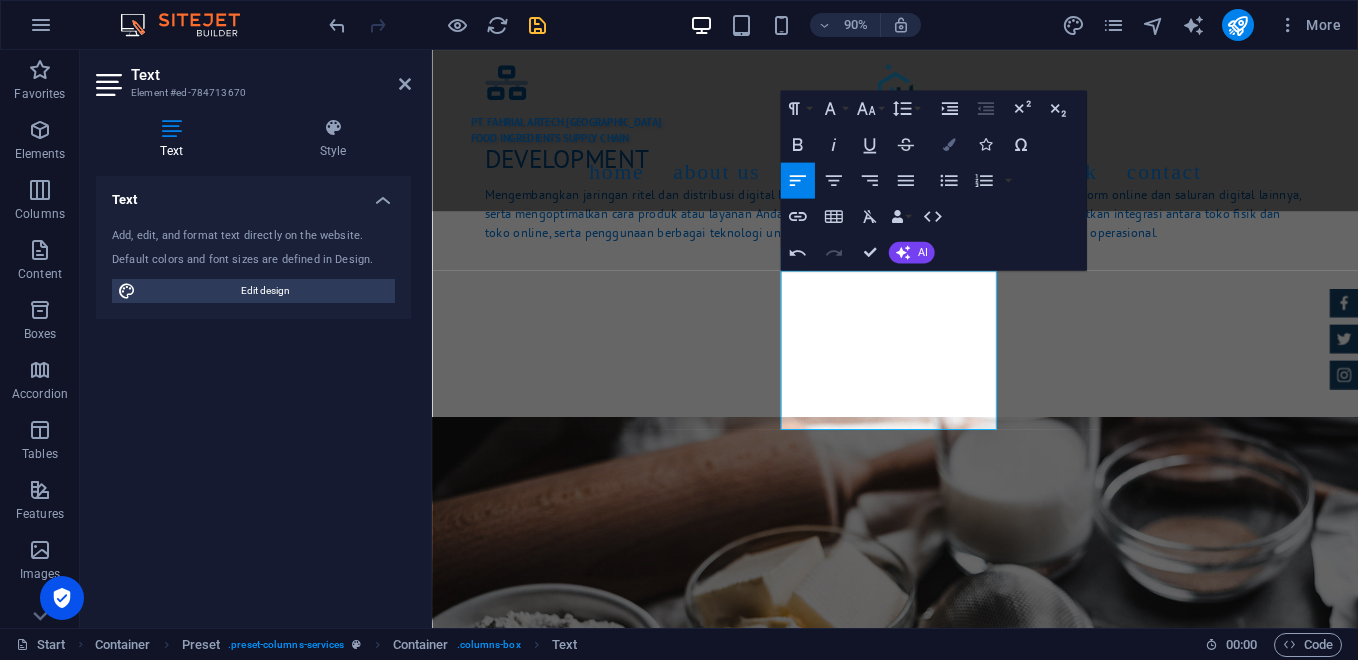 click at bounding box center [948, 145] 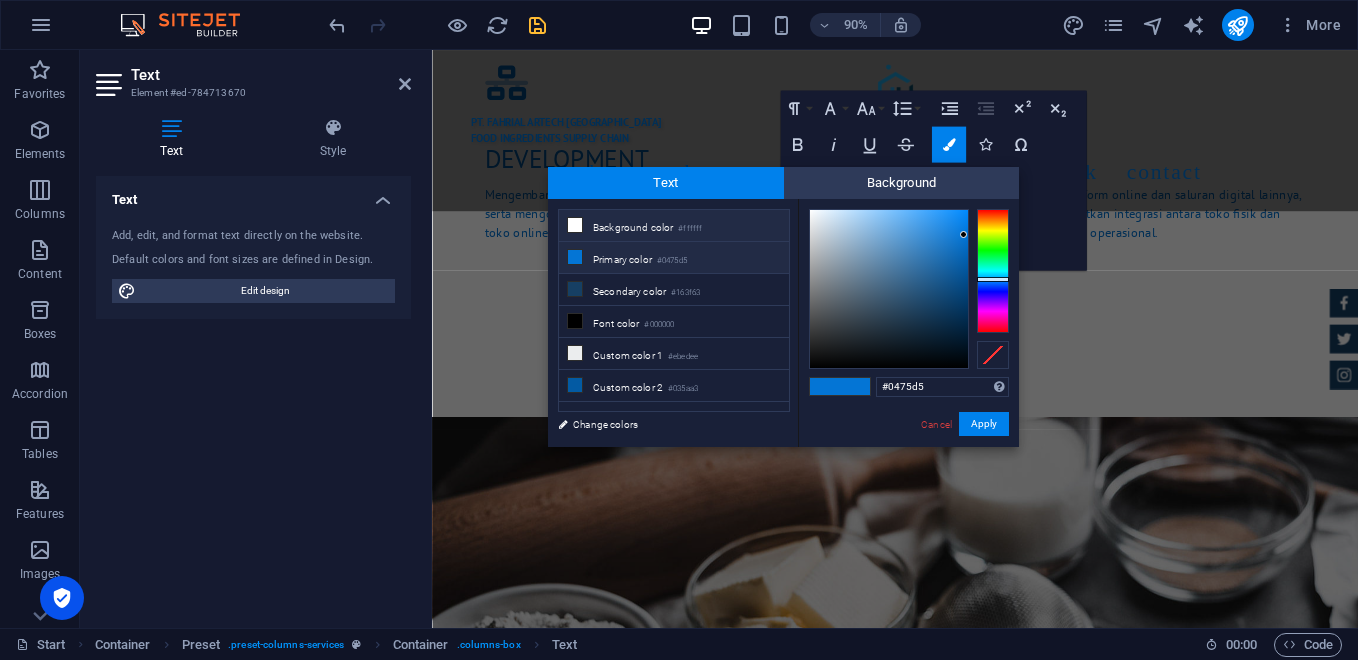 click on "Background color
#ffffff" at bounding box center [674, 226] 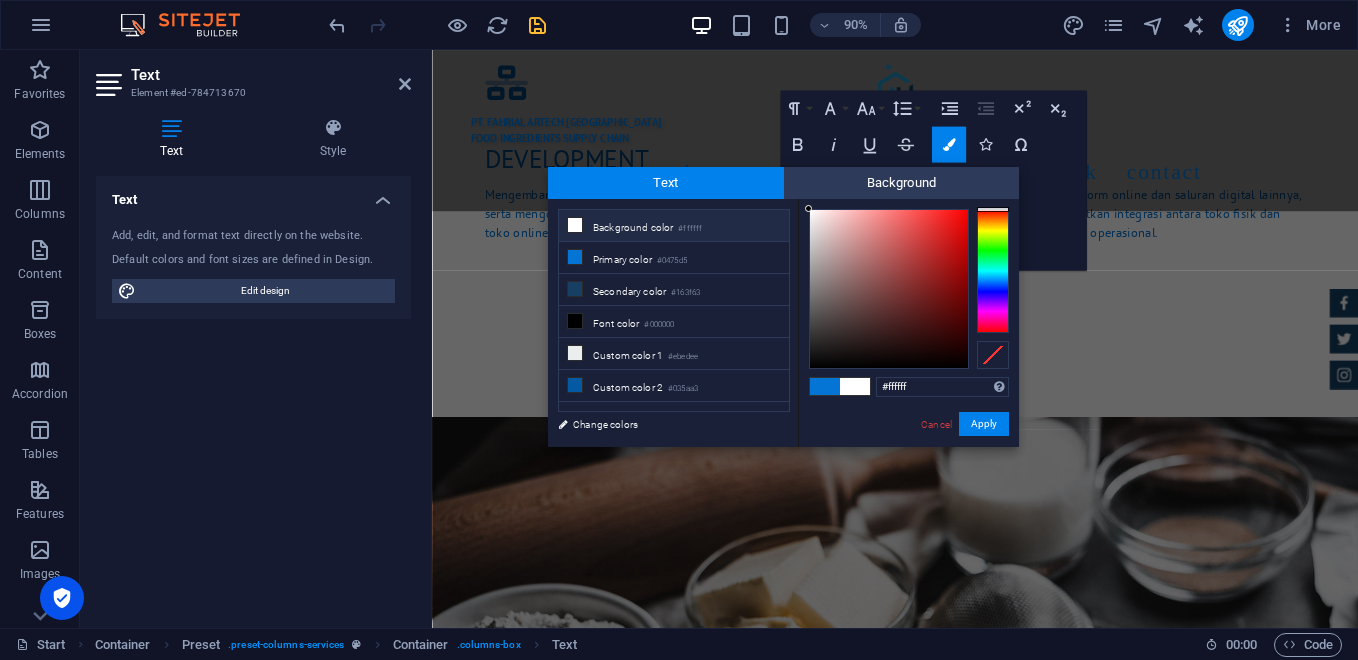 click on "Background color
#ffffff" at bounding box center [674, 226] 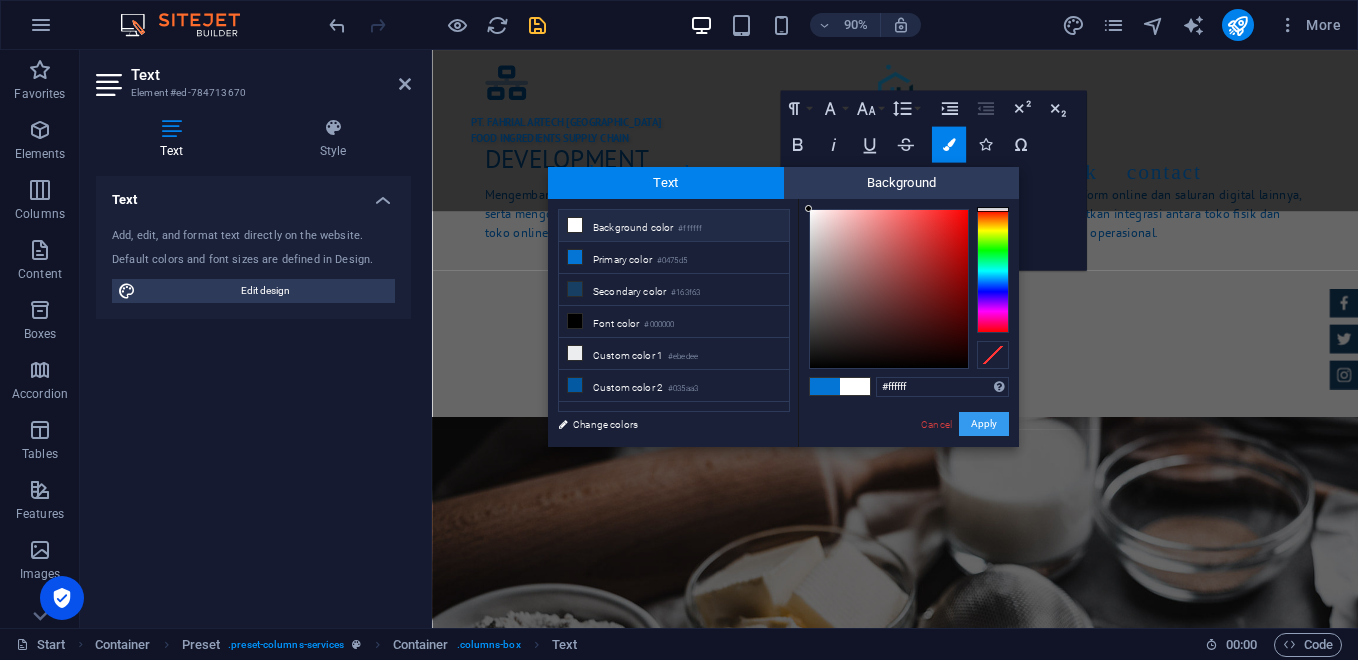 click on "Apply" at bounding box center (984, 424) 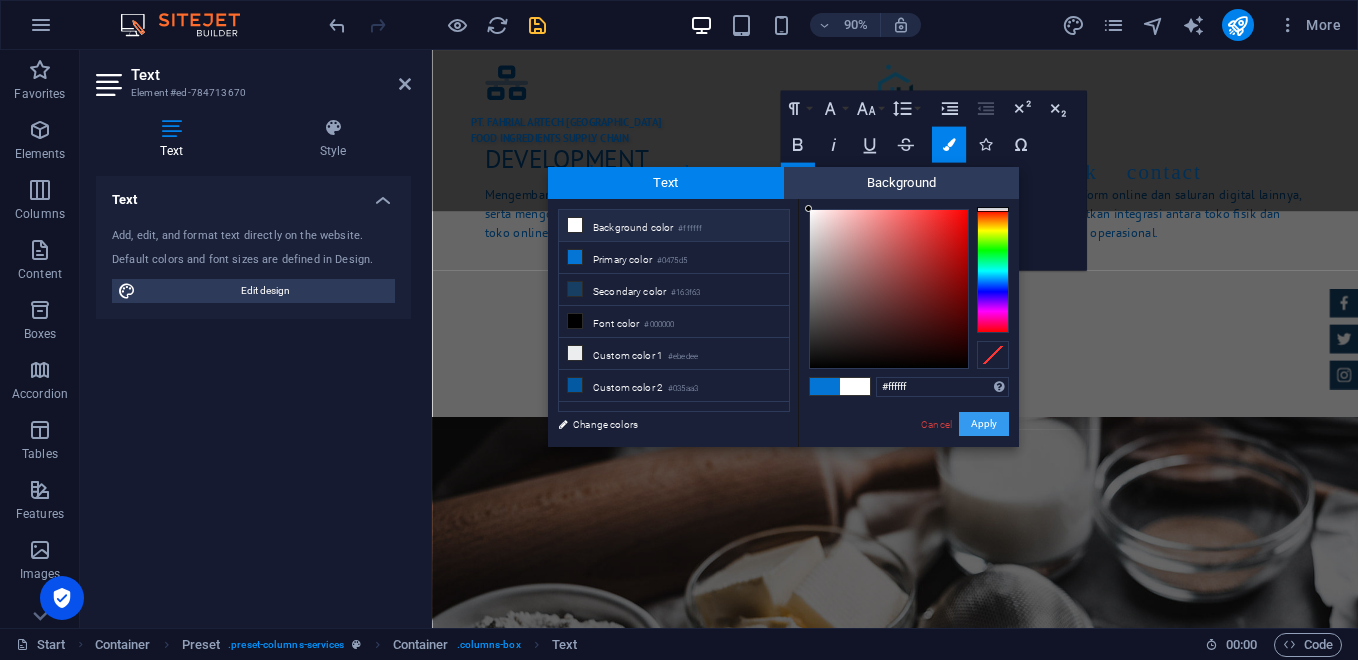 click on "Apply" at bounding box center (984, 424) 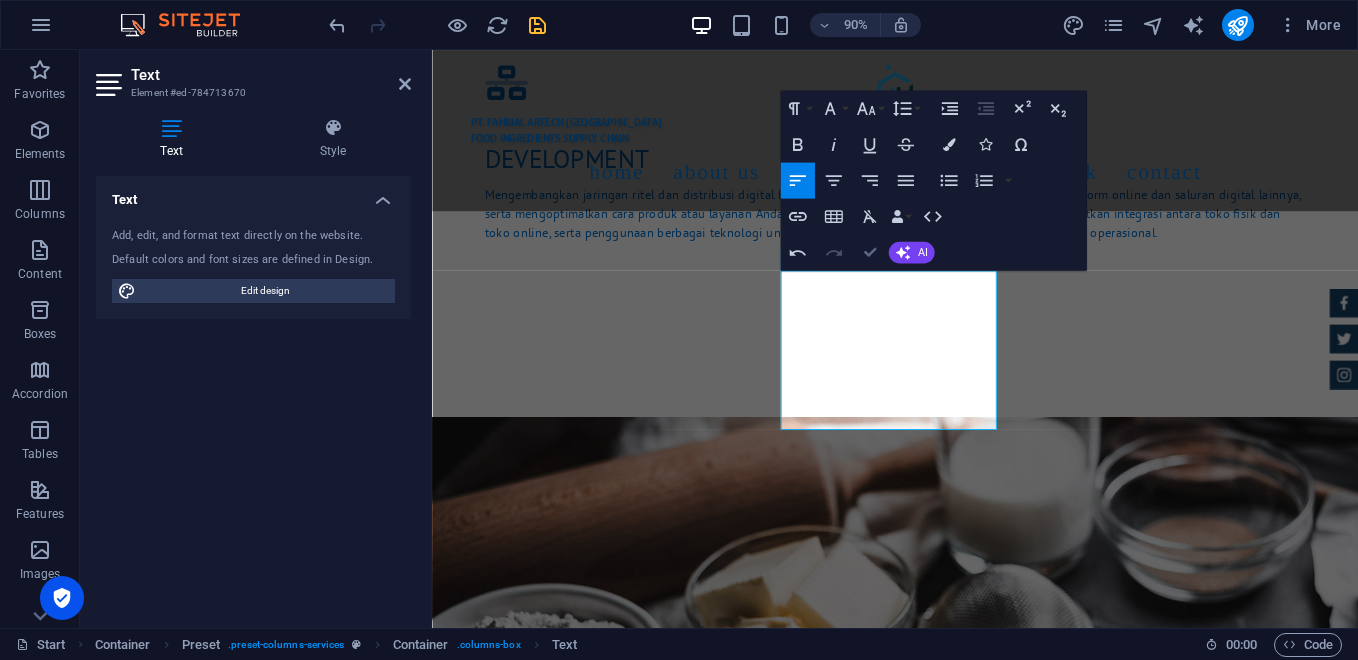 scroll, scrollTop: 3233, scrollLeft: 0, axis: vertical 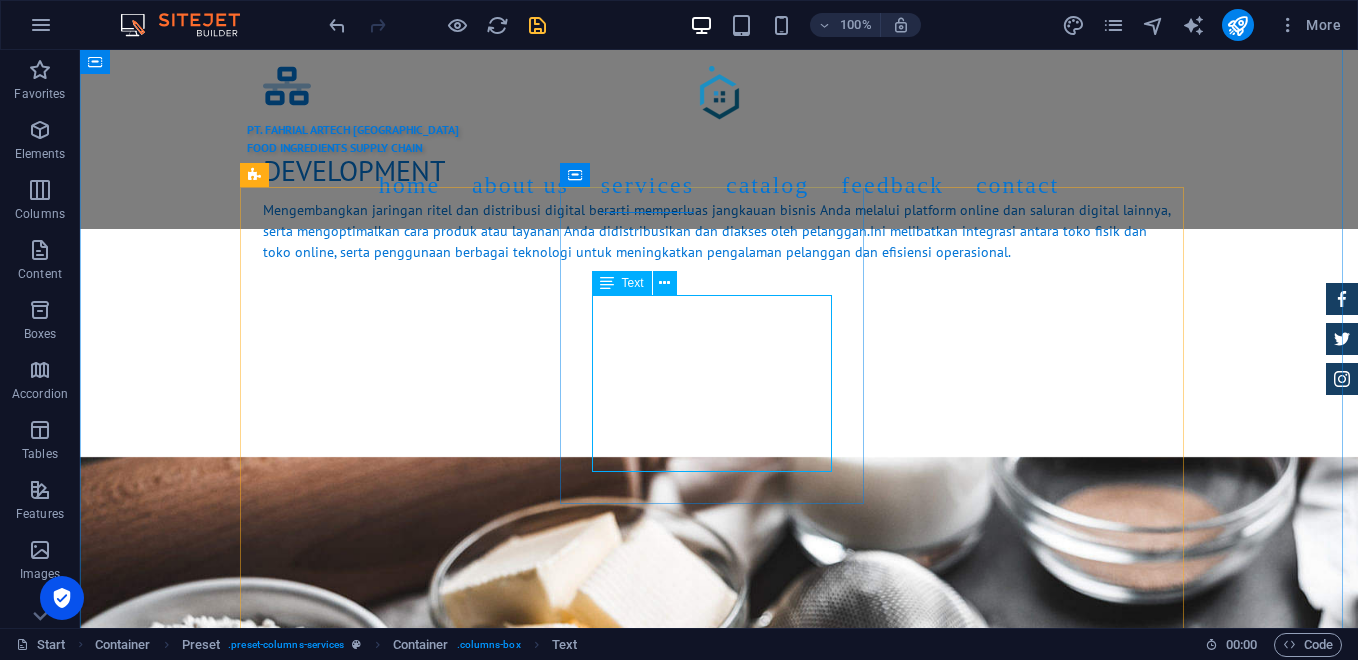 click on "Menyediakan Platform pemesanan online B2B dan B2C  menyediakan dua model bisnis yang berbeda, yaitu Business-to-Business (B2B) dan Business-to-Consumer (B2C) .  B2B melibatkan transaksi antara dua perusahaan, sementara B2C melibatkan transaksi antara perusahaan dan konsumen akhir." at bounding box center (719, 1672) 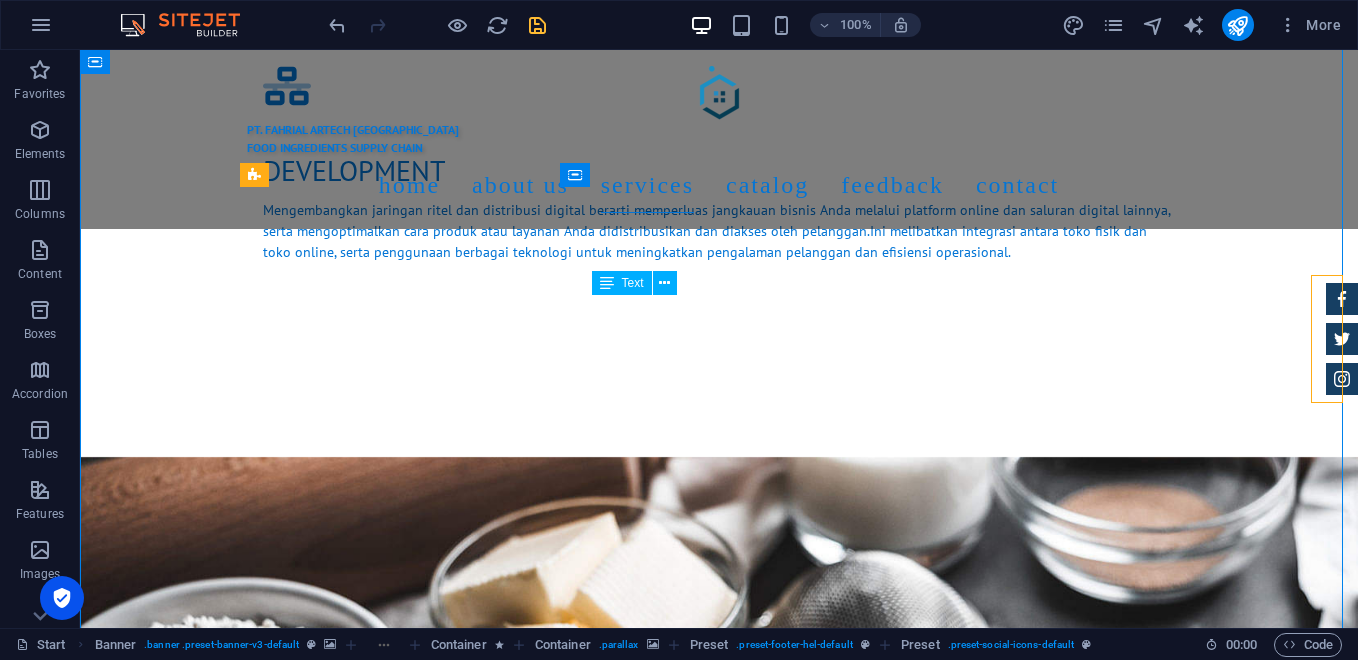 click on "Menyediakan Platform pemesanan online B2B dan B2C  menyediakan dua model bisnis yang berbeda, yaitu Business-to-Business (B2B) dan Business-to-Consumer (B2C) .  B2B melibatkan transaksi antara dua perusahaan, sementara B2C melibatkan transaksi antara perusahaan dan konsumen akhir." at bounding box center (719, 1672) 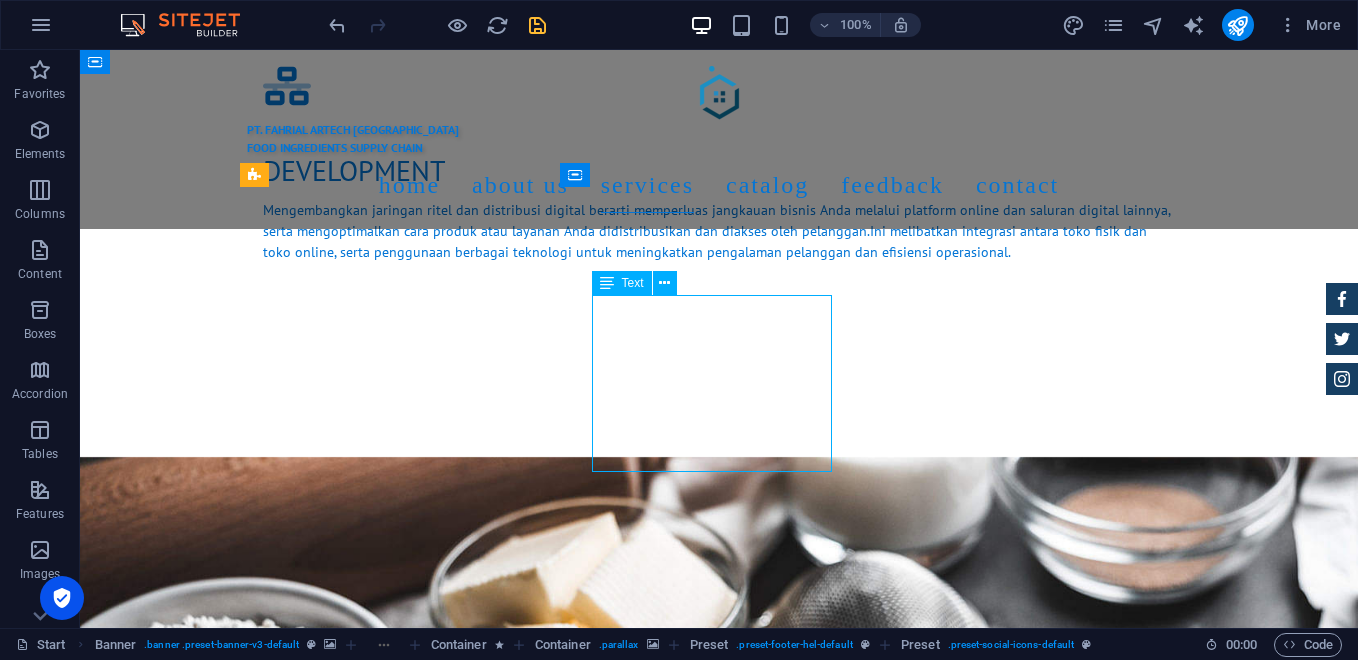 click on "Menyediakan Platform pemesanan online B2B dan B2C  menyediakan dua model bisnis yang berbeda, yaitu Business-to-Business (B2B) dan Business-to-Consumer (B2C) .  B2B melibatkan transaksi antara dua perusahaan, sementara B2C melibatkan transaksi antara perusahaan dan konsumen akhir." at bounding box center (719, 1672) 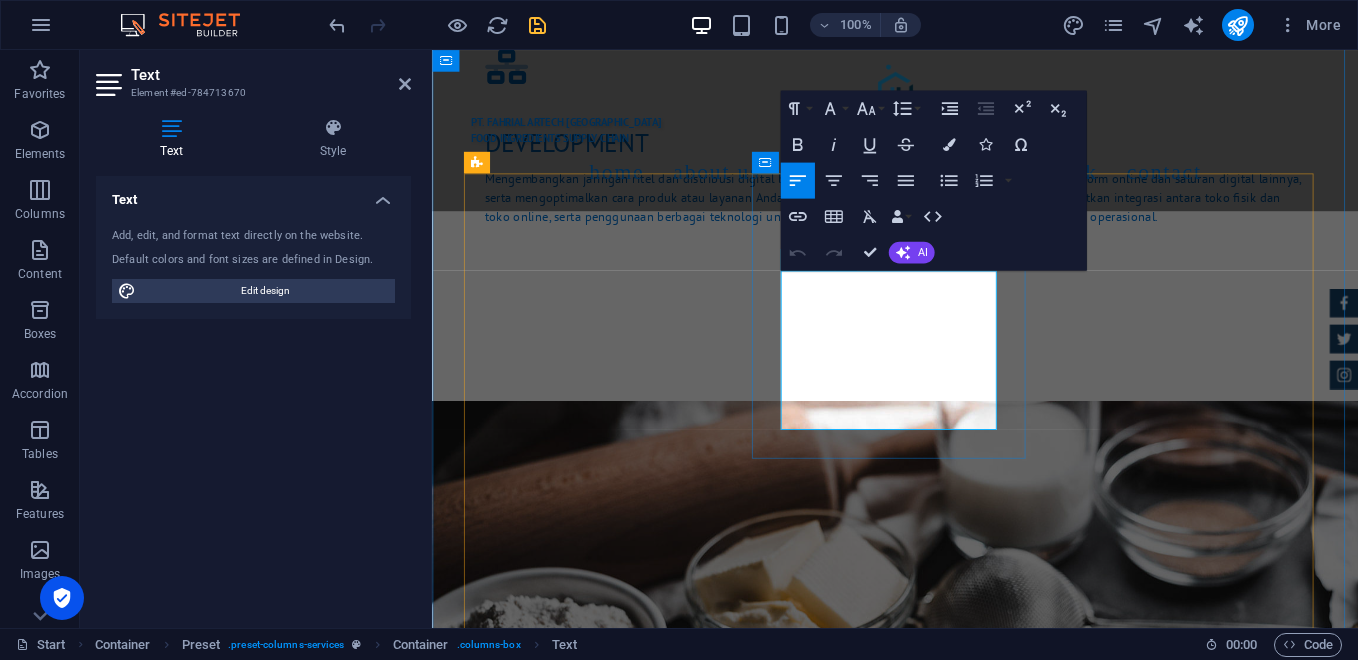 scroll, scrollTop: 3216, scrollLeft: 0, axis: vertical 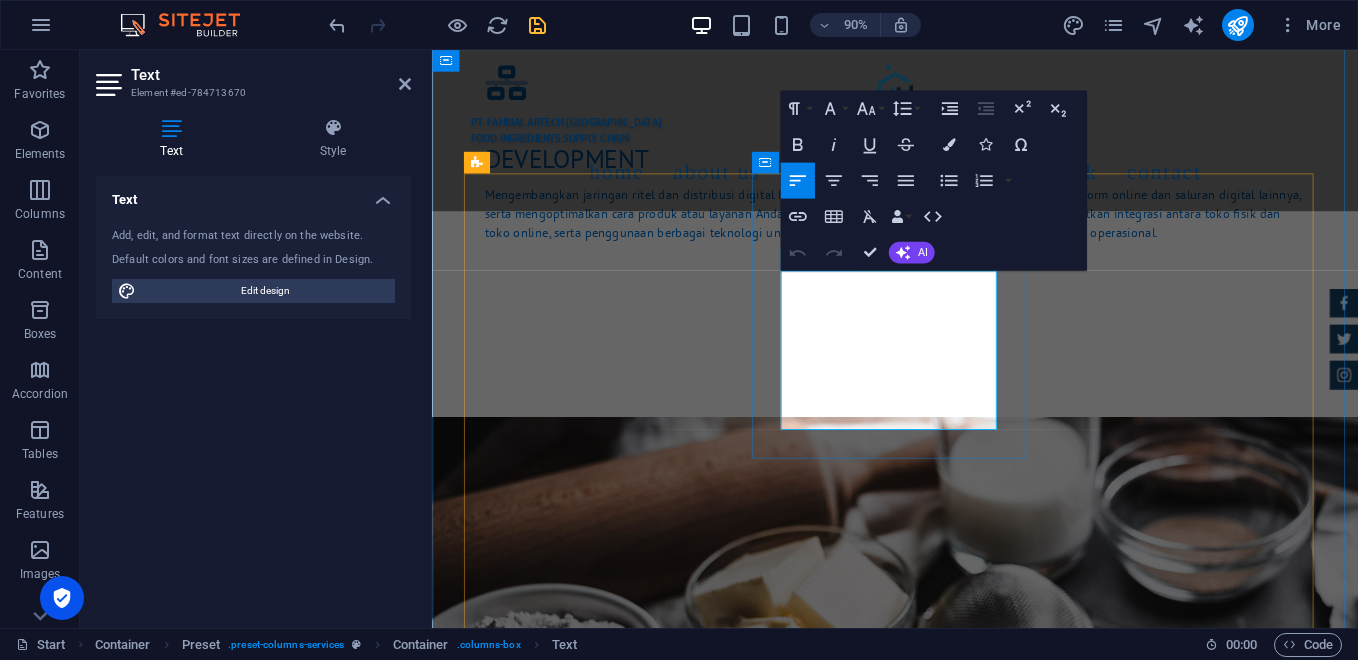 click on "menyediakan dua model bisnis yang berbeda, yaitu Business-to-Business (B2B) dan Business-to-Consumer (B2C)" 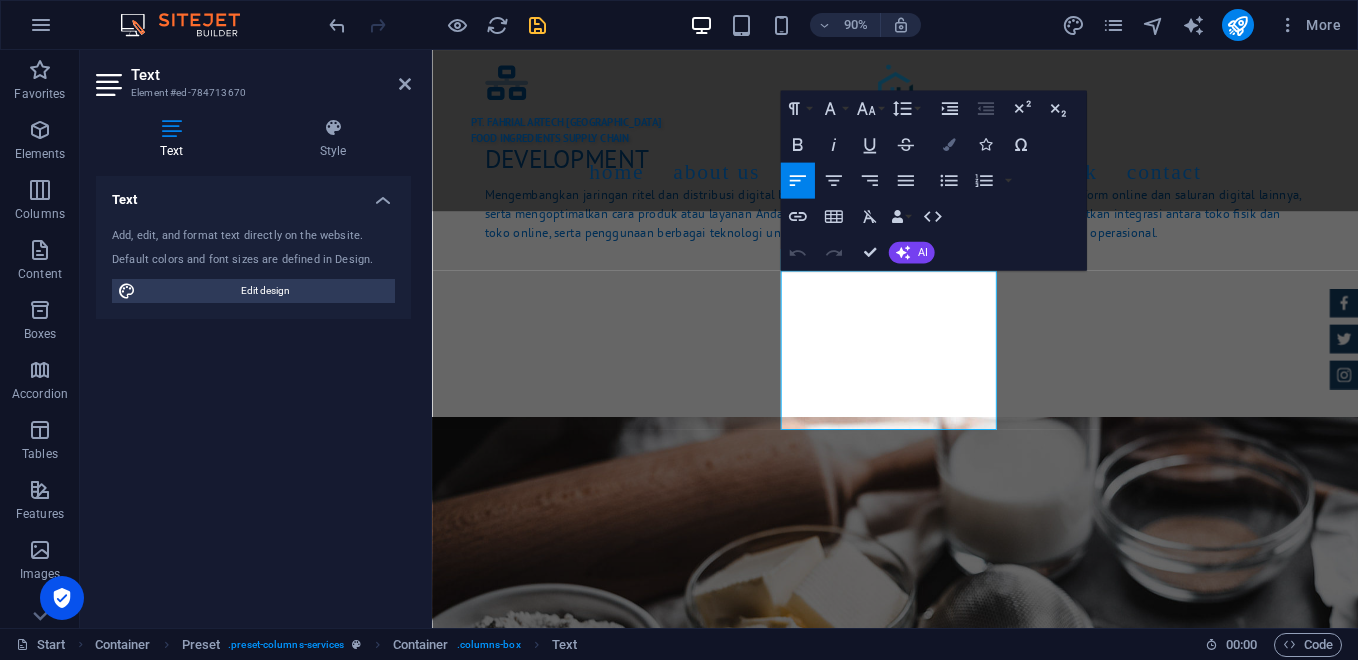 click at bounding box center [948, 145] 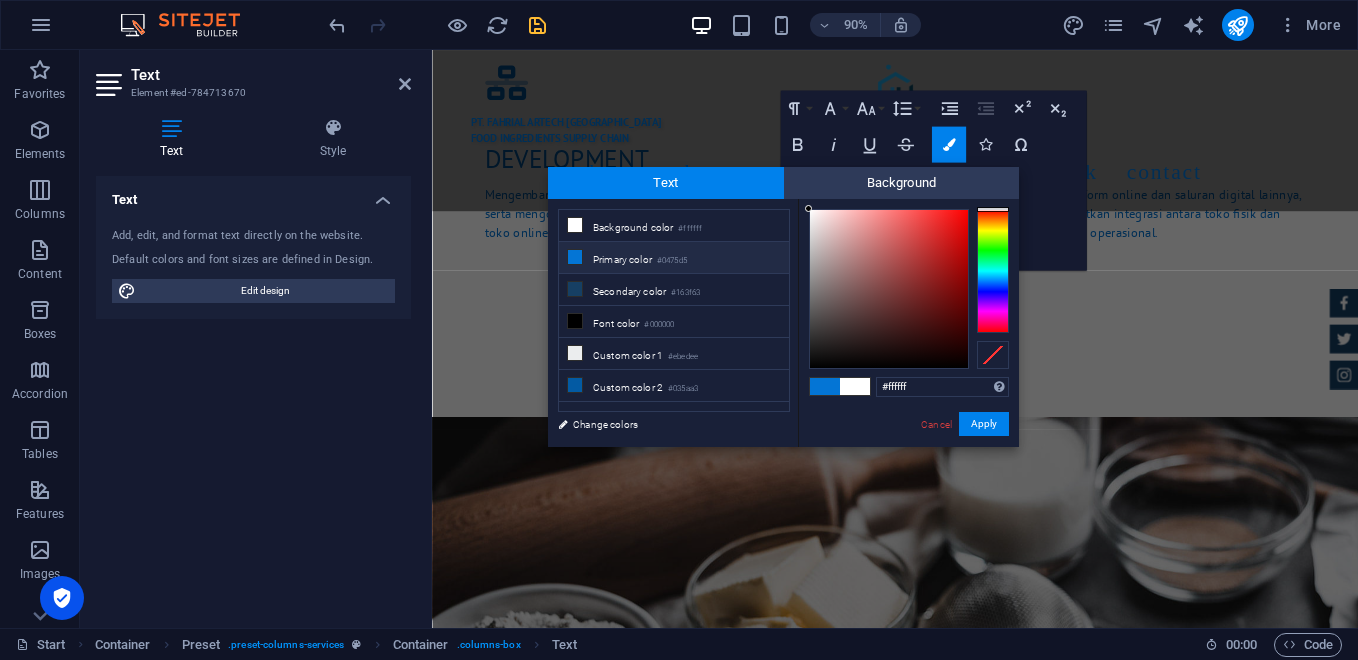 click on "#0475d5" at bounding box center (672, 261) 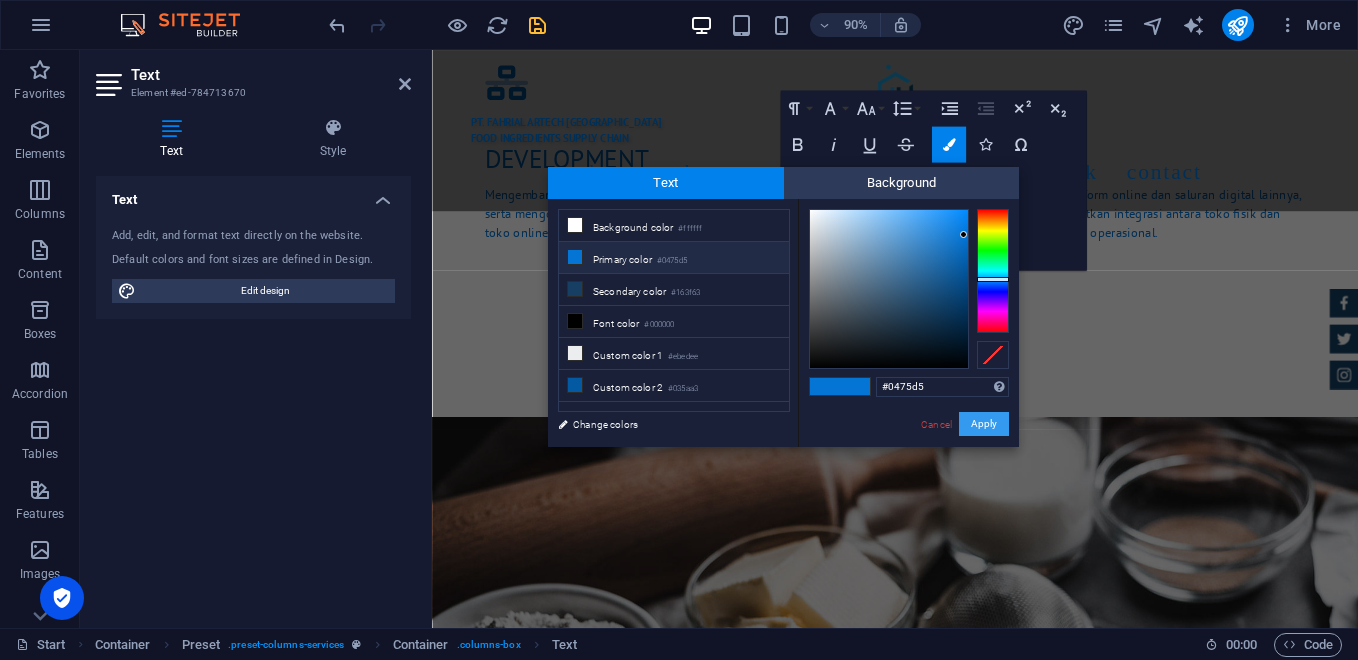 click on "Apply" at bounding box center (984, 424) 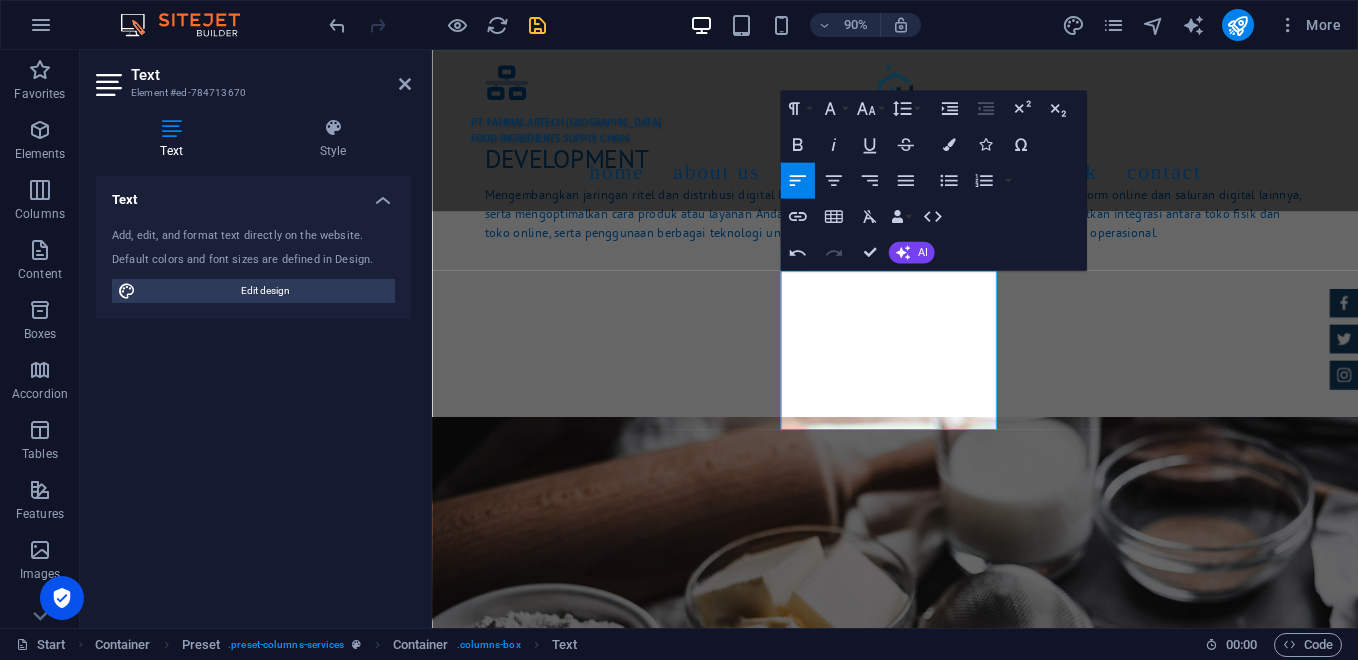 click on "Text Add, edit, and format text directly on the website. Default colors and font sizes are defined in Design. Edit design Alignment Left aligned Centered Right aligned" at bounding box center [253, 394] 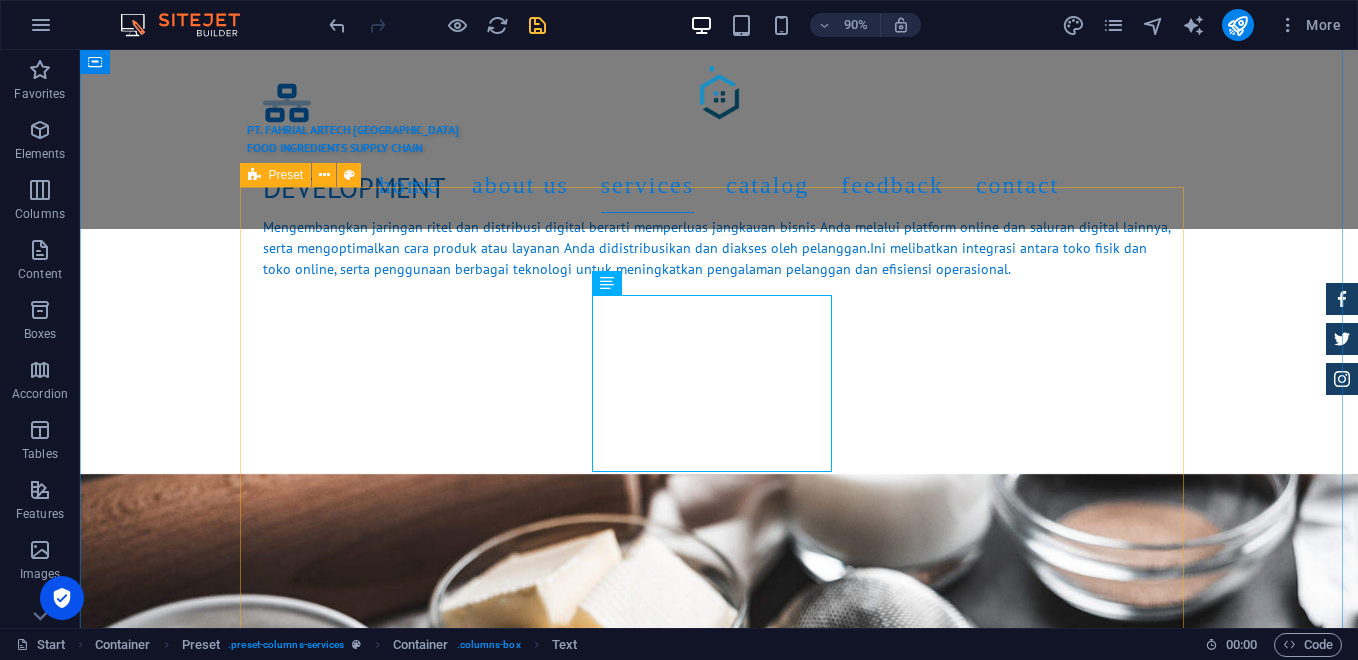 scroll, scrollTop: 3233, scrollLeft: 0, axis: vertical 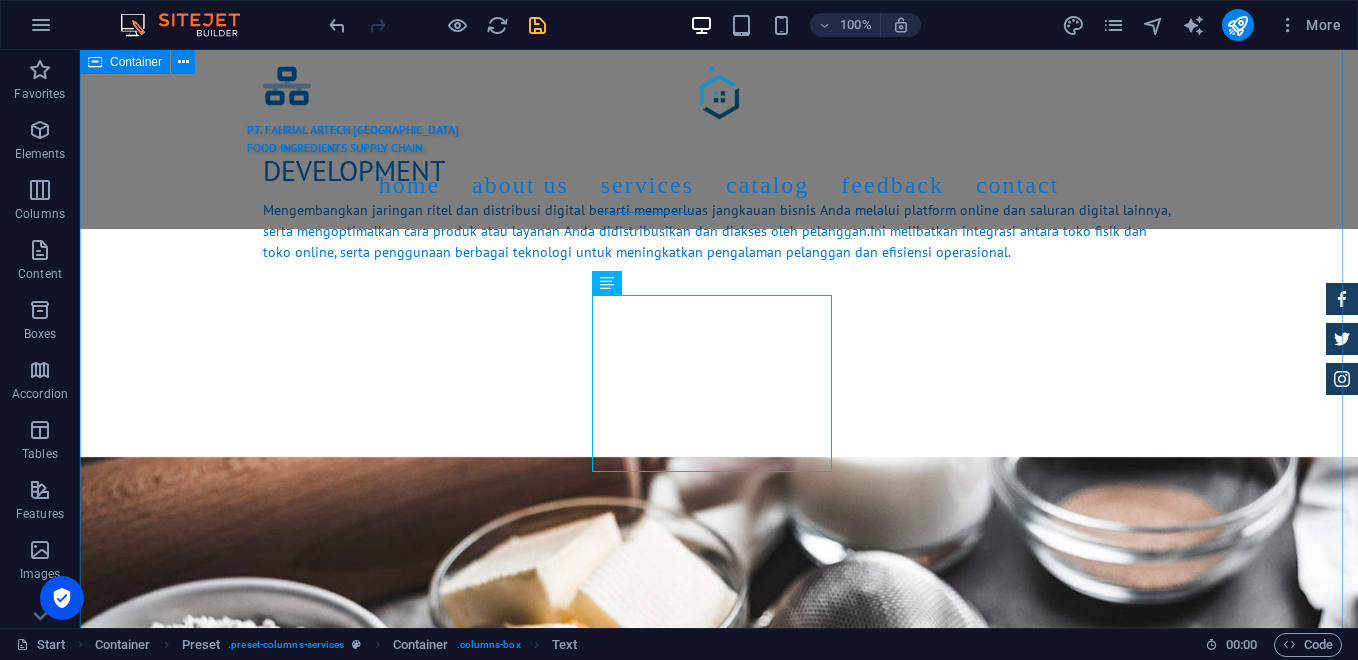 click on "Services [PERSON_NAME] menghadirkan model bisnis “One Stop Solution” untuk memenuhi kebutuhan bahan baku Bakery, Pastry, dan Horeka, mulai dari bahan utama, bahan tambahan, hingga layanan logistik dan distribusi. Direct Distribution Melayani pengiriman langsung ke toko bahan kue, bakery rumahan, pabrik roti, dan hotel. Digital Partnership Menyediakan Platform pemesanan online B2B dan B2C  menyediakan dua model bisnis yang berbeda, yaitu Business-to-Business (B2B) dan Business-to-Consumer (B2C) .  B2B melibatkan transaksi antara dua perusahaan, sementara B2C melibatkan transaksi antara perusahaan dan konsumen akhir.   Retail & Outlet Pembukaan toko fisik bahan kue di area strategis, d engan perencanaan yang matang dan eksekusi yang tepat, toko bahan kue di area strategis dapat menjadi bisnis yang menguntungkan.   Own Fleet Service Sistem pengiriman barang yang dikelola secara internal oleh perusahaan, dengan fokus pada pengiriman yang sesuai jadwal dan dilakukan secara efektif.    Loyalty Program   EDUCATION" at bounding box center (719, 1835) 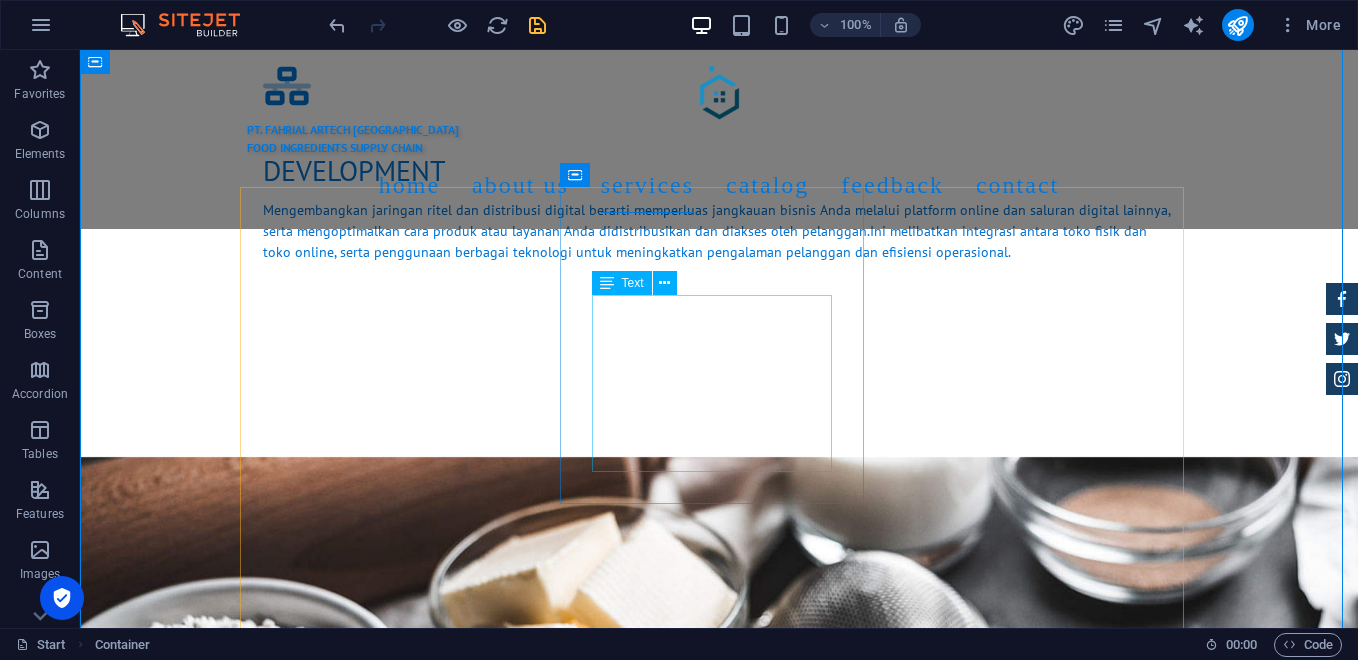click on "Menyediakan Platform pemesanan online B2B dan B2C  menyediakan dua model bisnis yang berbeda, yaitu Business-to-Business (B2B) dan Business-to-Consumer (B2C) .  B2B melibatkan transaksi antara dua perusahaan, sementara B2C melibatkan transaksi antara perusahaan dan konsumen akhir." at bounding box center [719, 1672] 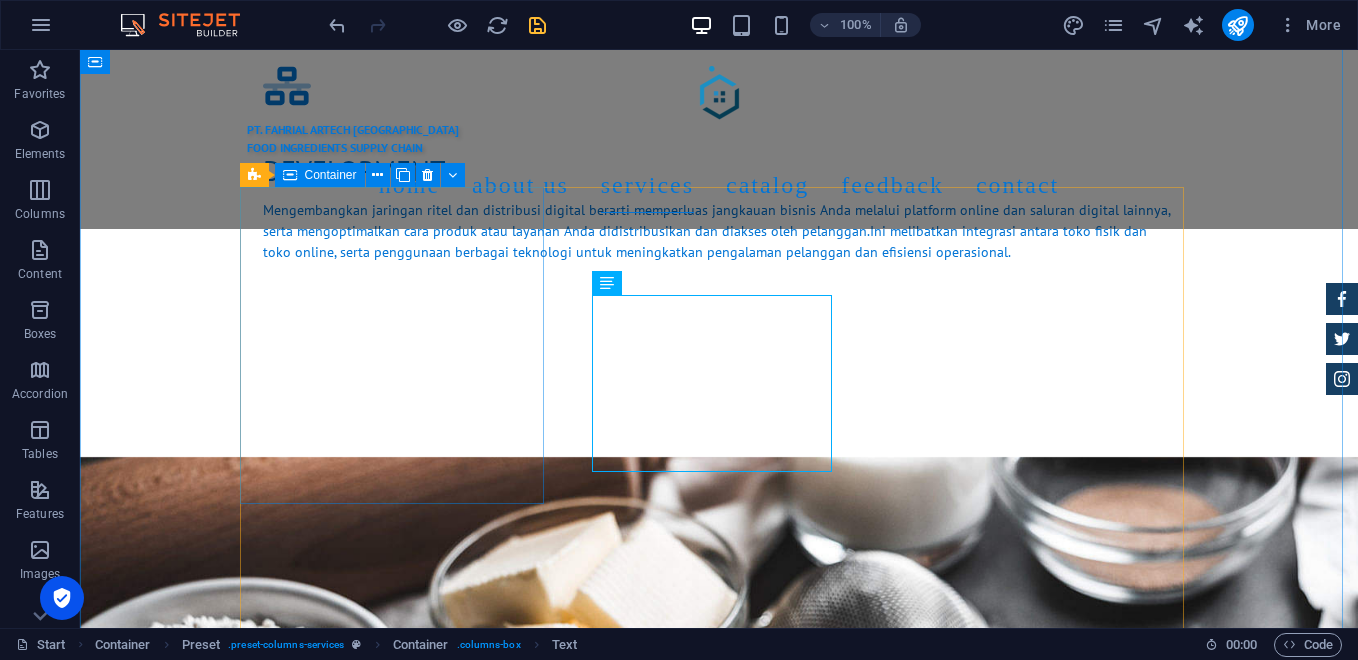 click on "Direct Distribution Melayani pengiriman langsung ke toko bahan kue, bakery rumahan, pabrik roti, dan hotel." at bounding box center (719, 1486) 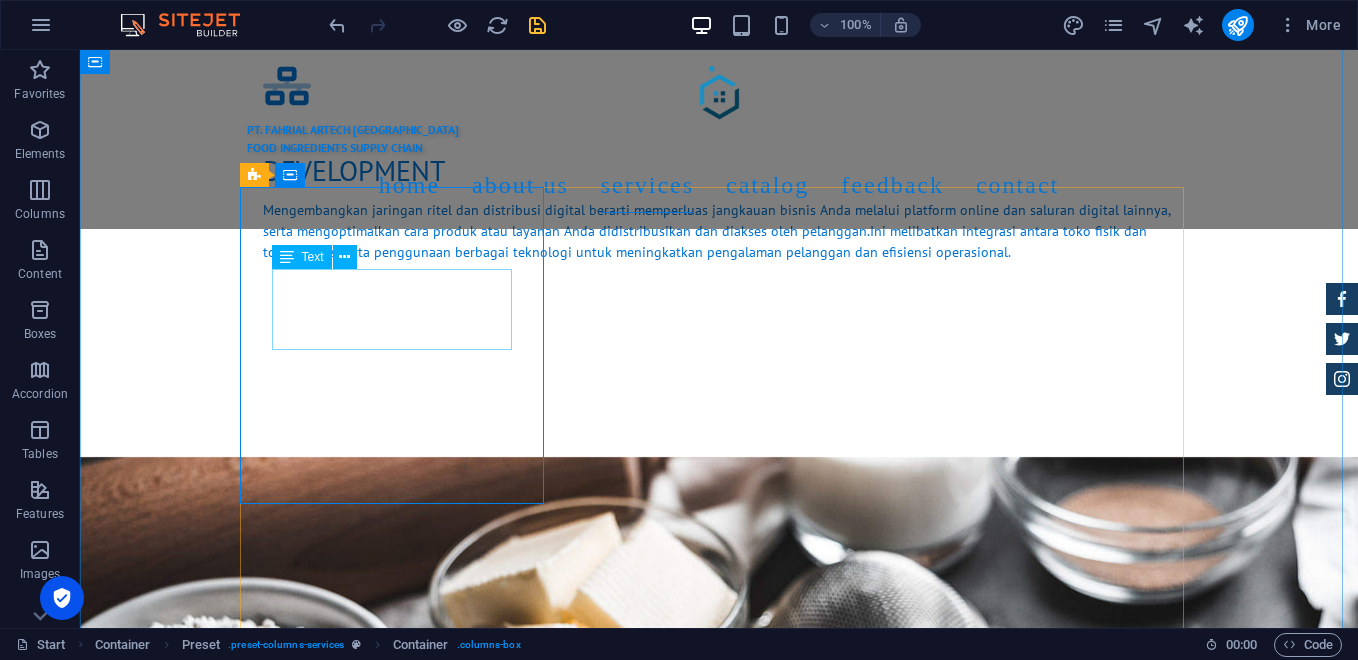 click on "Melayani pengiriman langsung ke toko bahan kue, bakery rumahan, pabrik roti, dan hotel." at bounding box center [719, 1511] 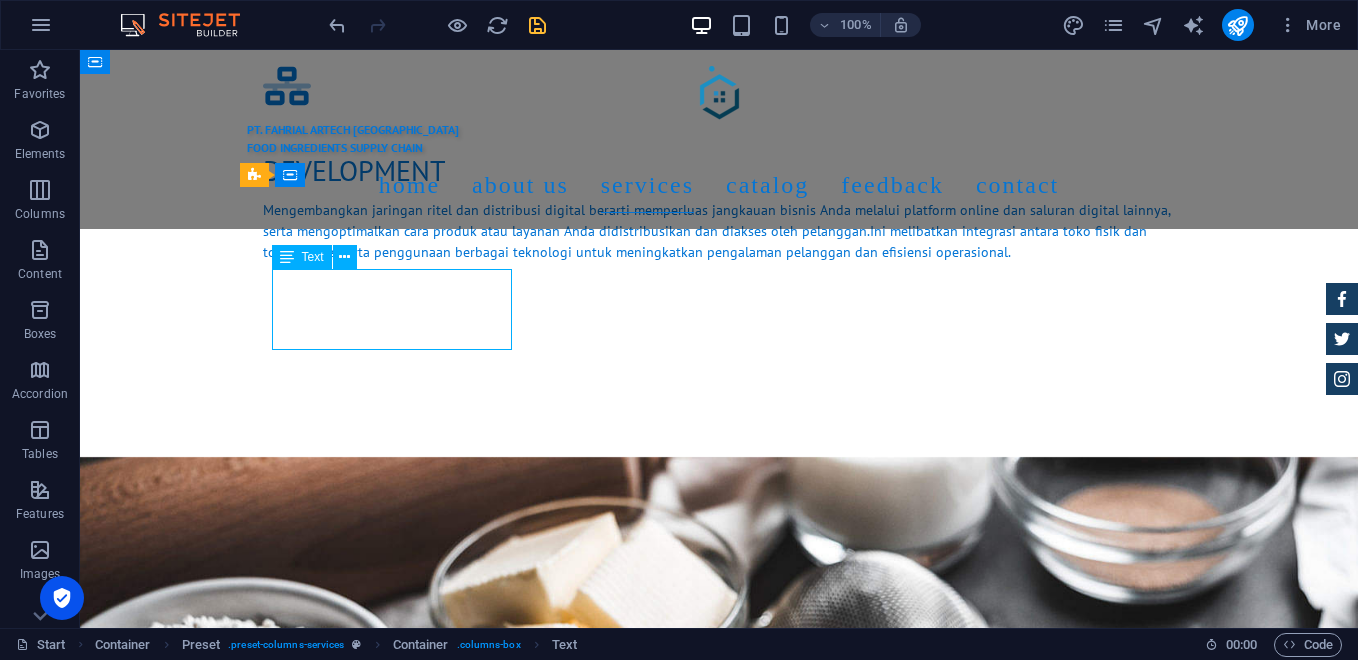 click on "Melayani pengiriman langsung ke toko bahan kue, bakery rumahan, pabrik roti, dan hotel." at bounding box center [719, 1511] 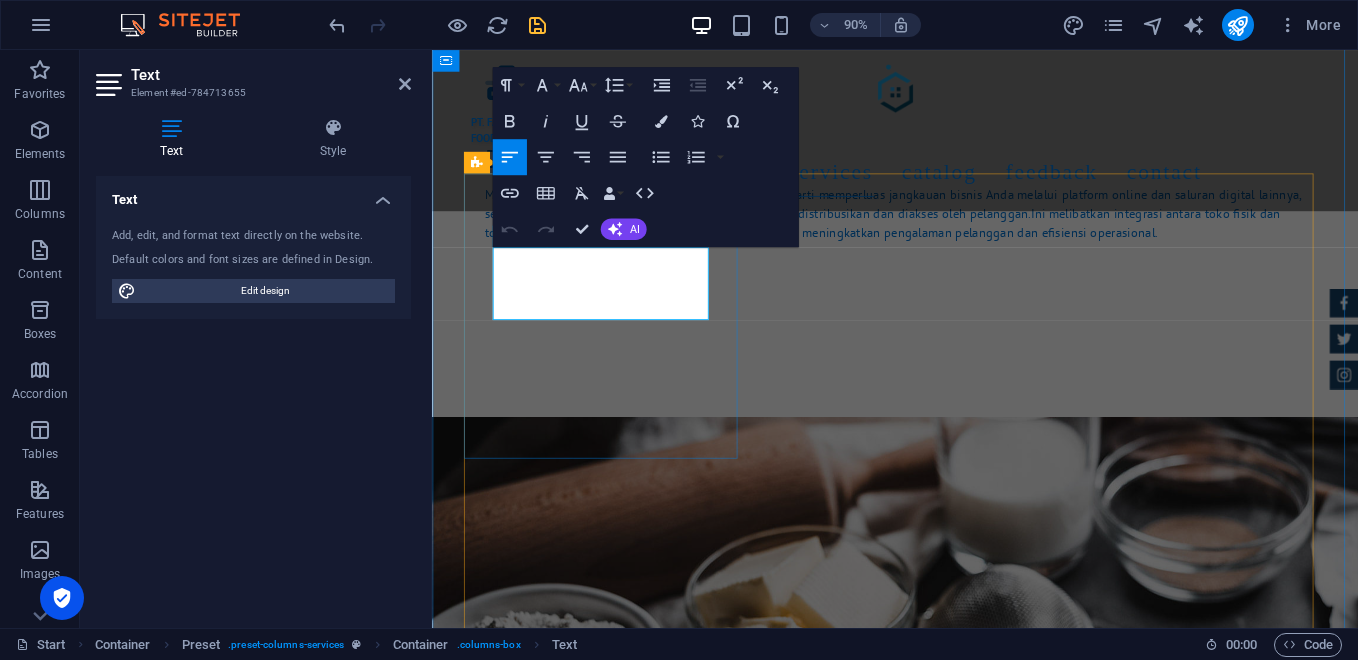 drag, startPoint x: 513, startPoint y: 277, endPoint x: 646, endPoint y: 322, distance: 140.40656 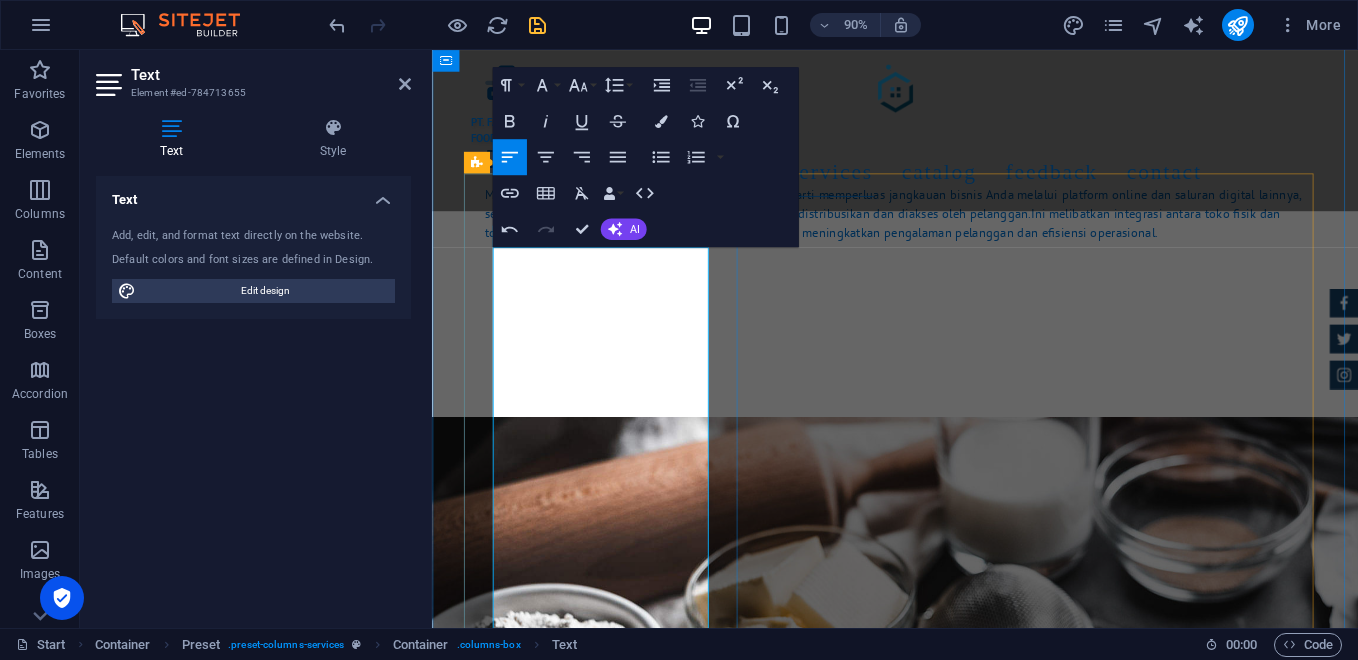 click on "Melayani pengiriman langsung" berarti penyedia layanan pengiriman menawarkan pengiriman barang dari pengirim ke penerima tanpa melalui perantara atau pihak ketiga dalam proses pengiriman." at bounding box center [945, 1518] 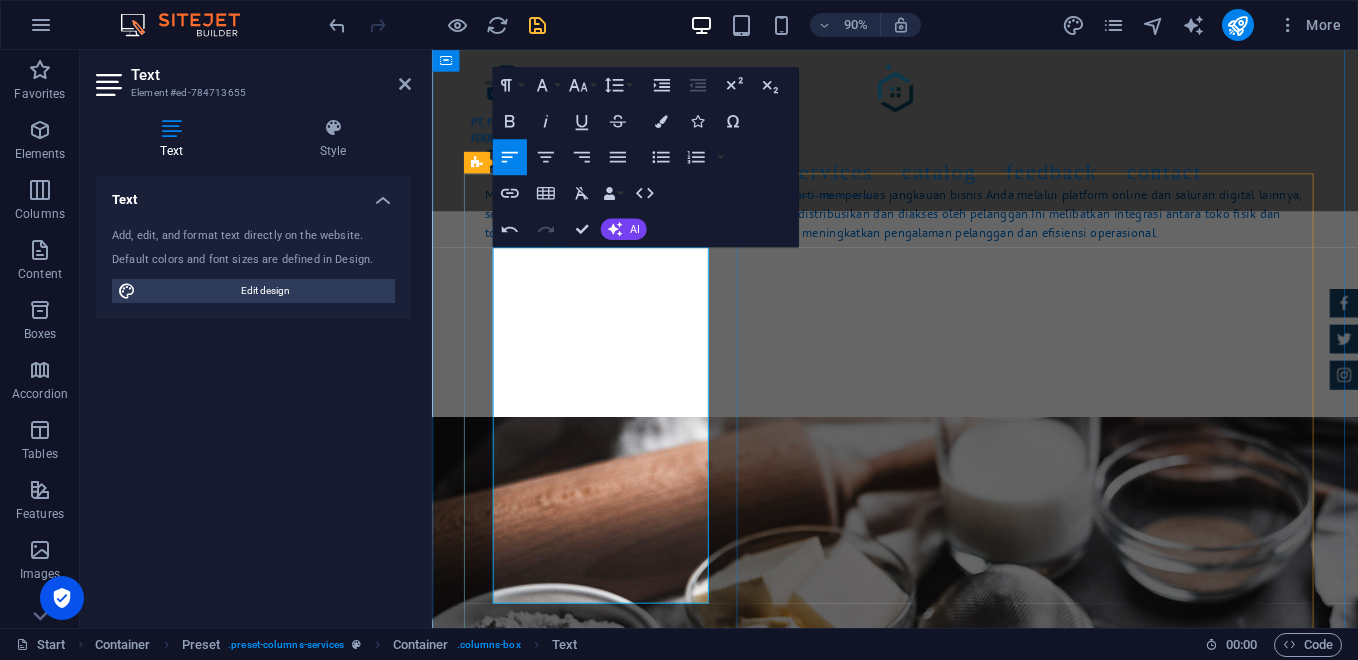 type 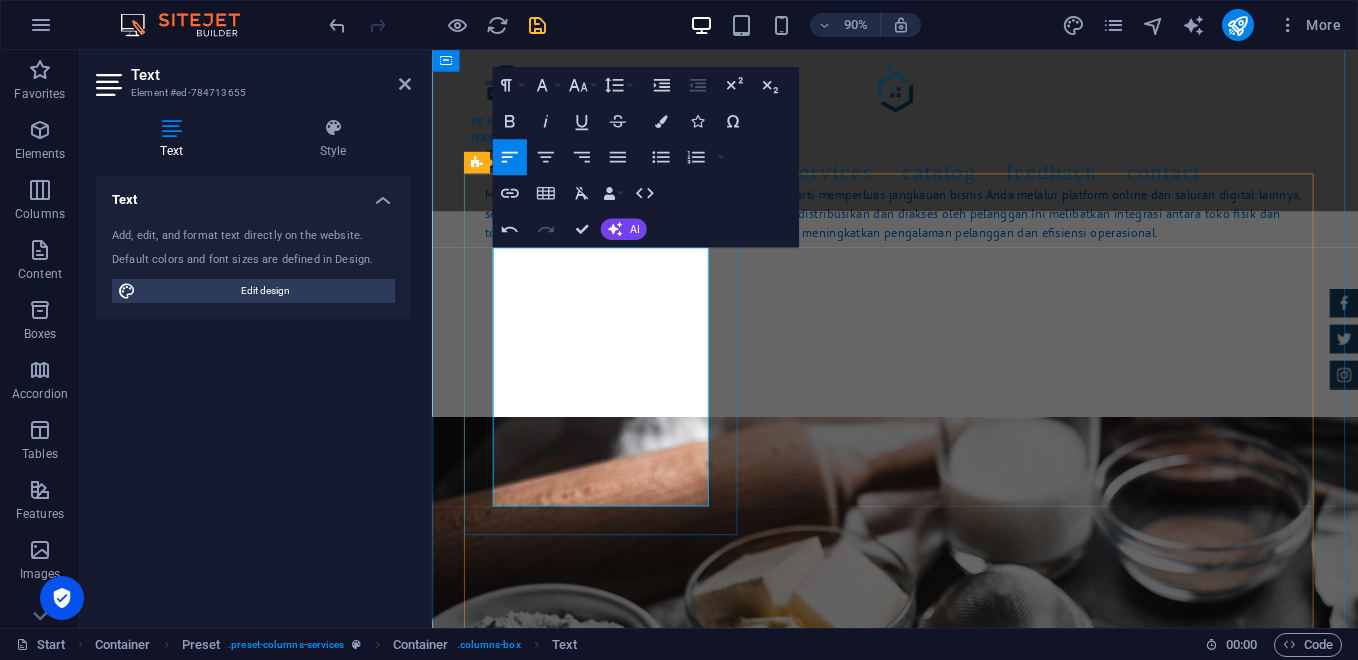 click on "Melayani pengiriman langsung, pengiriman barang dari pengirim ke penerima tanpa melalui perantara atau pihak ketiga dalam proses pengiriman.   di mana barang dijemput di lokasi pengirim dan diantarkan langsung ke lokasi penerima." at bounding box center (947, 1541) 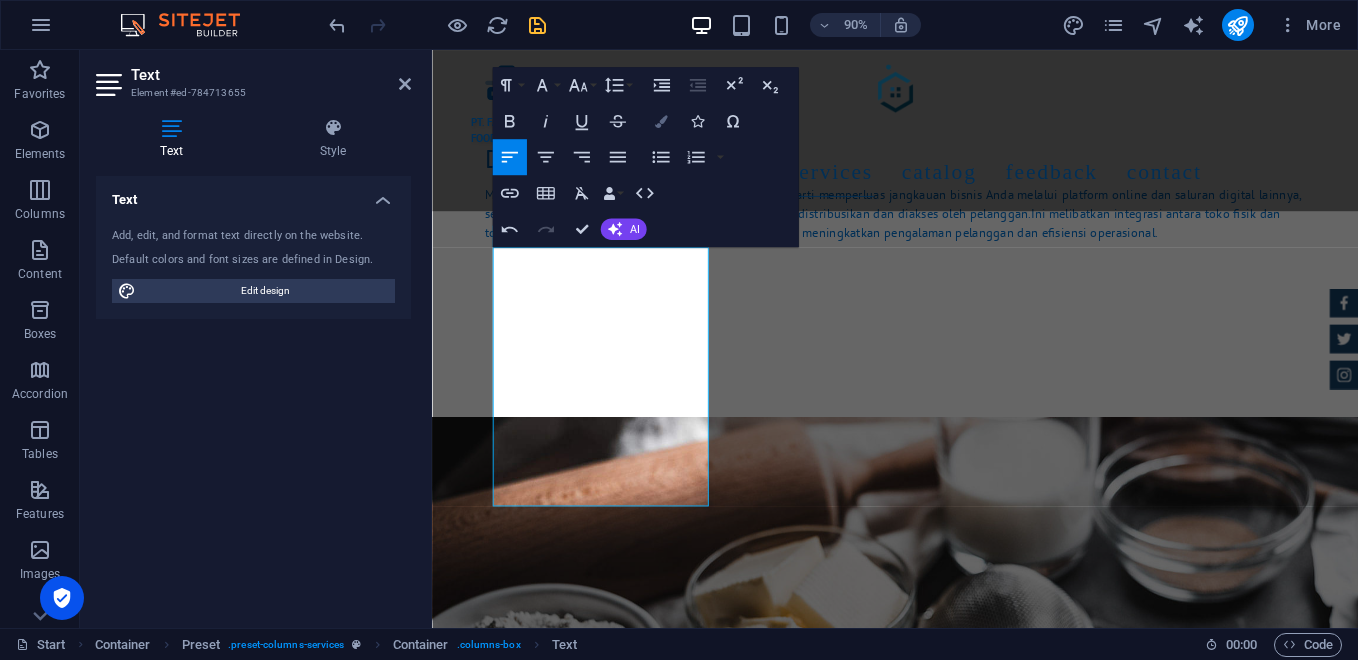 click at bounding box center [660, 121] 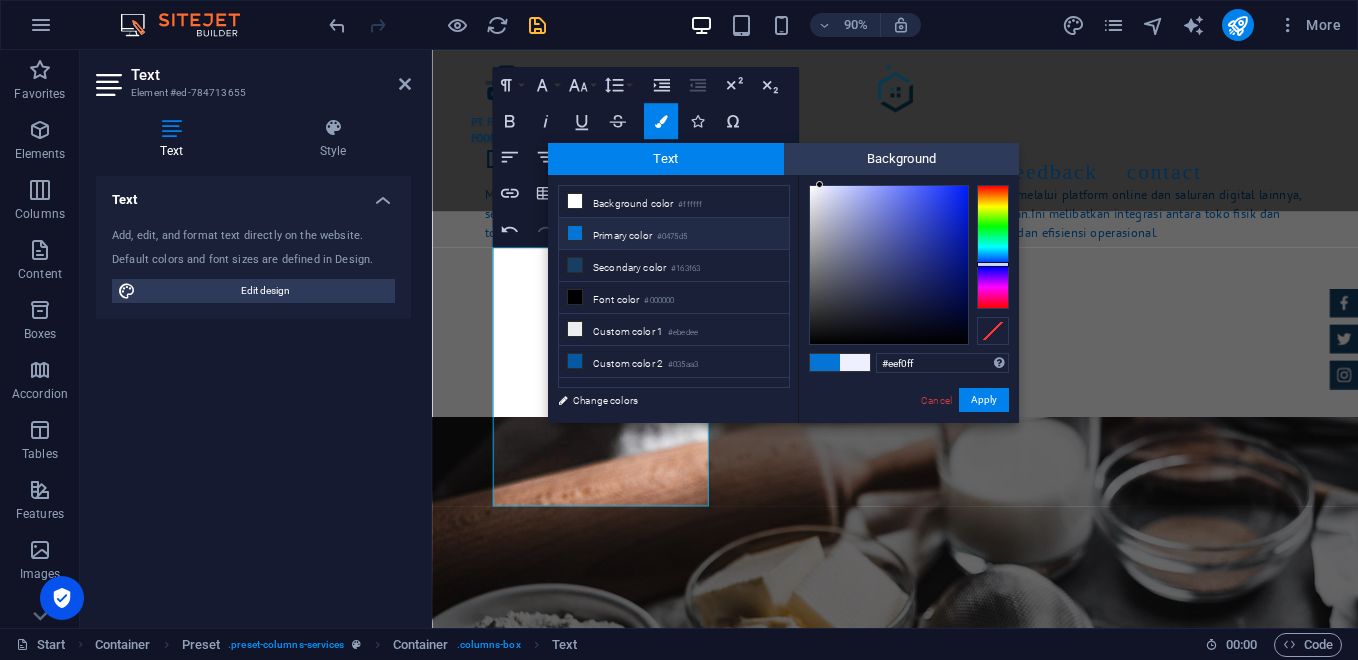 click on "Primary color
#0475d5" at bounding box center [674, 234] 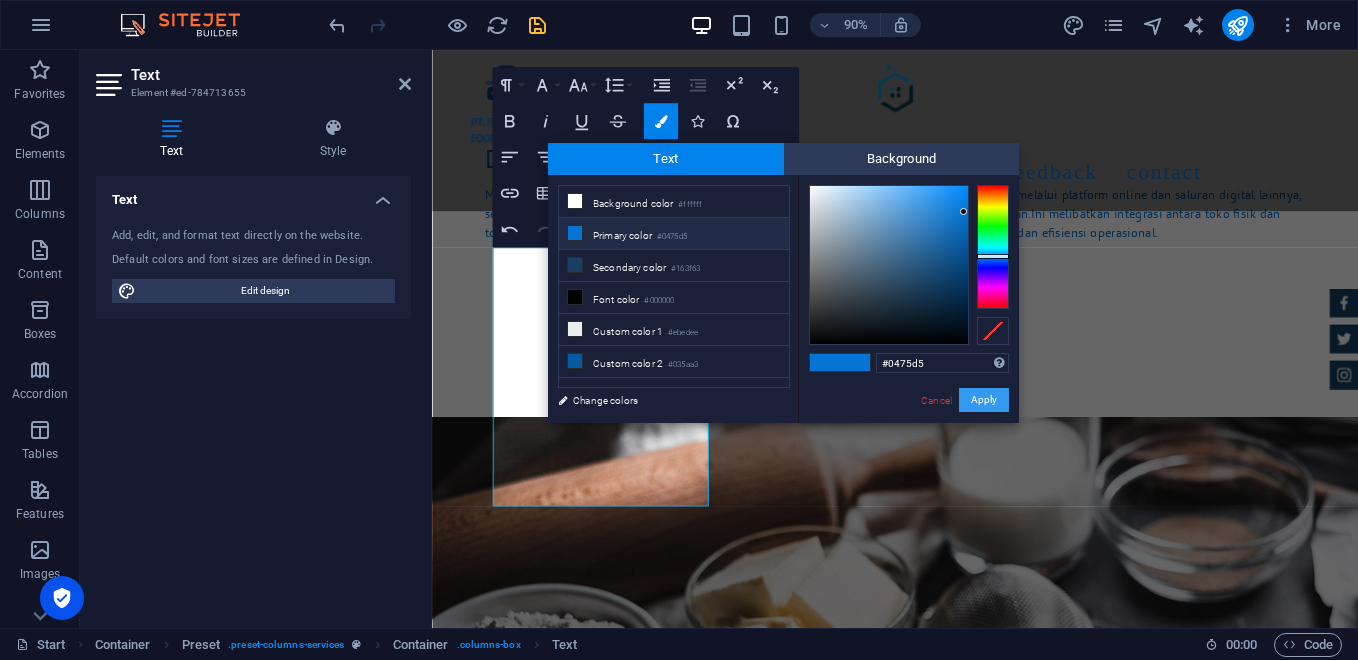 click on "Apply" at bounding box center [984, 400] 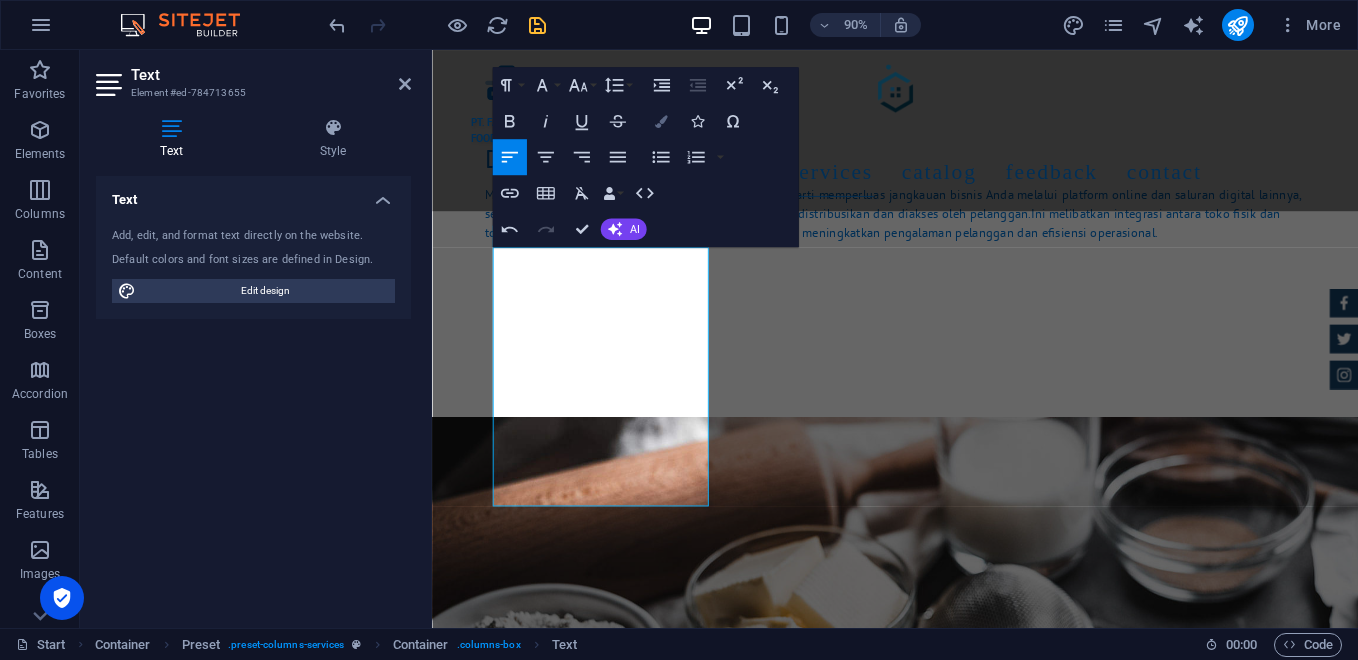 click at bounding box center (660, 121) 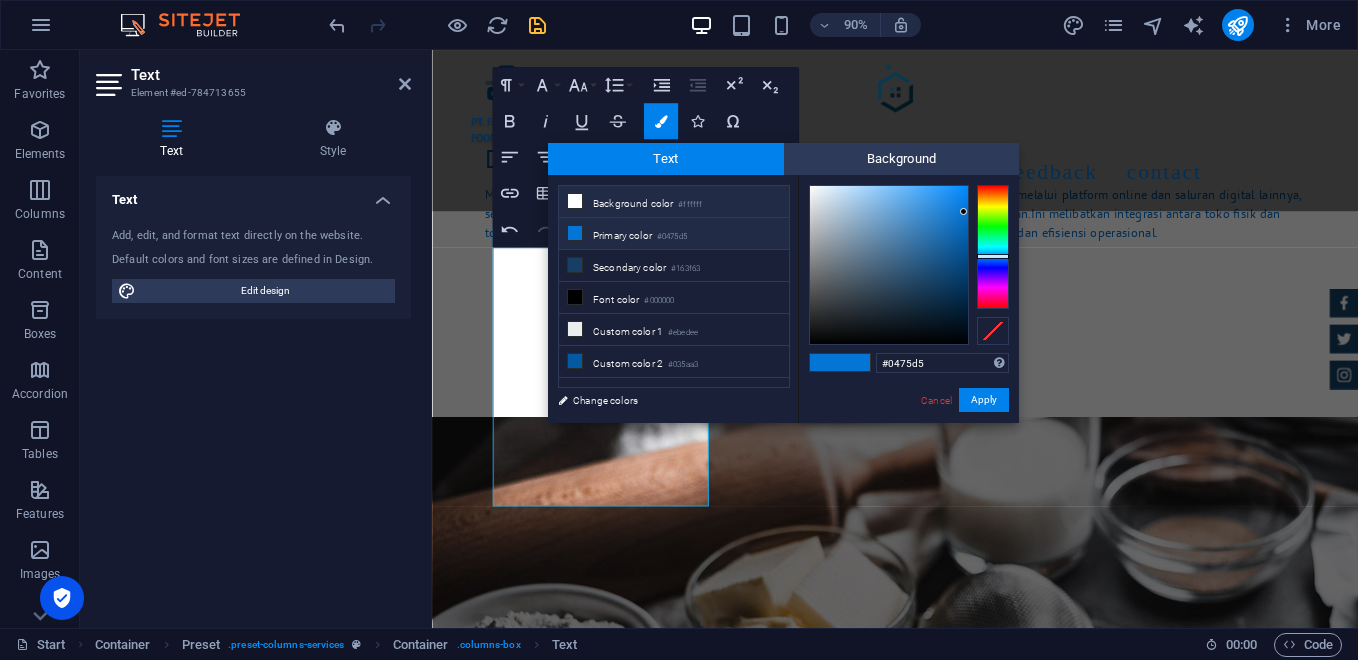 click on "Background color
#ffffff" at bounding box center (674, 202) 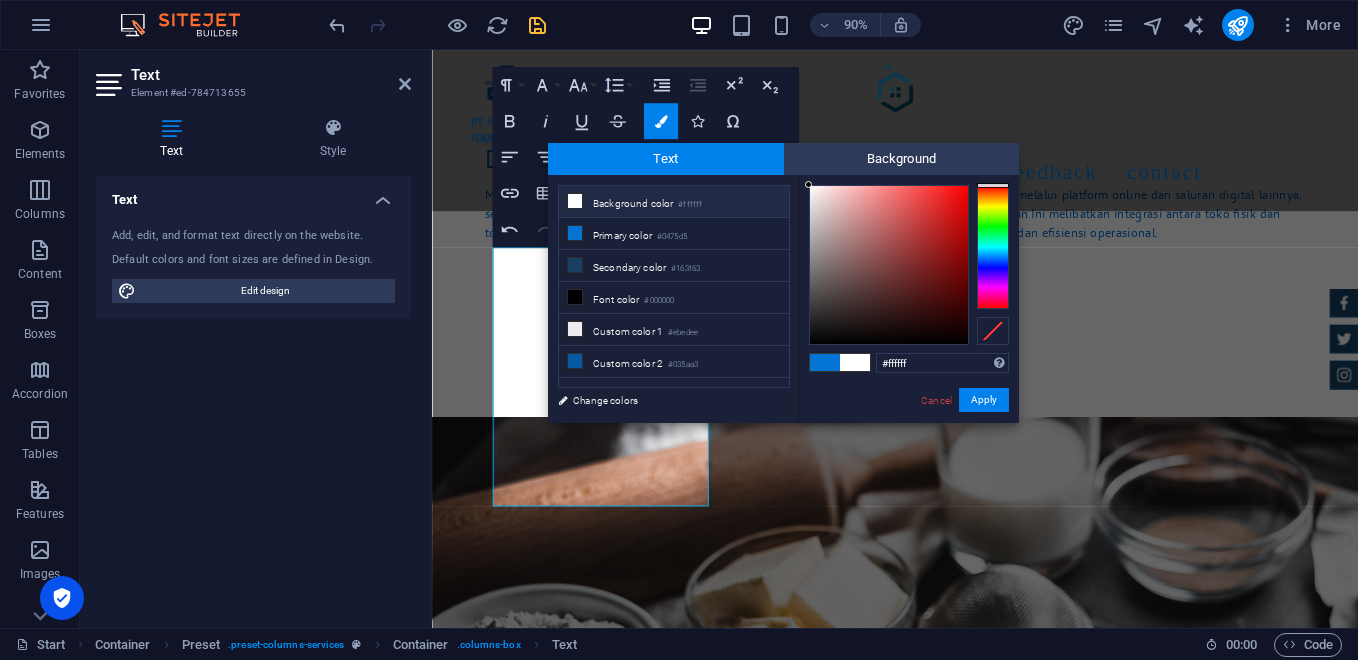 click on "Background color
#ffffff" at bounding box center [674, 202] 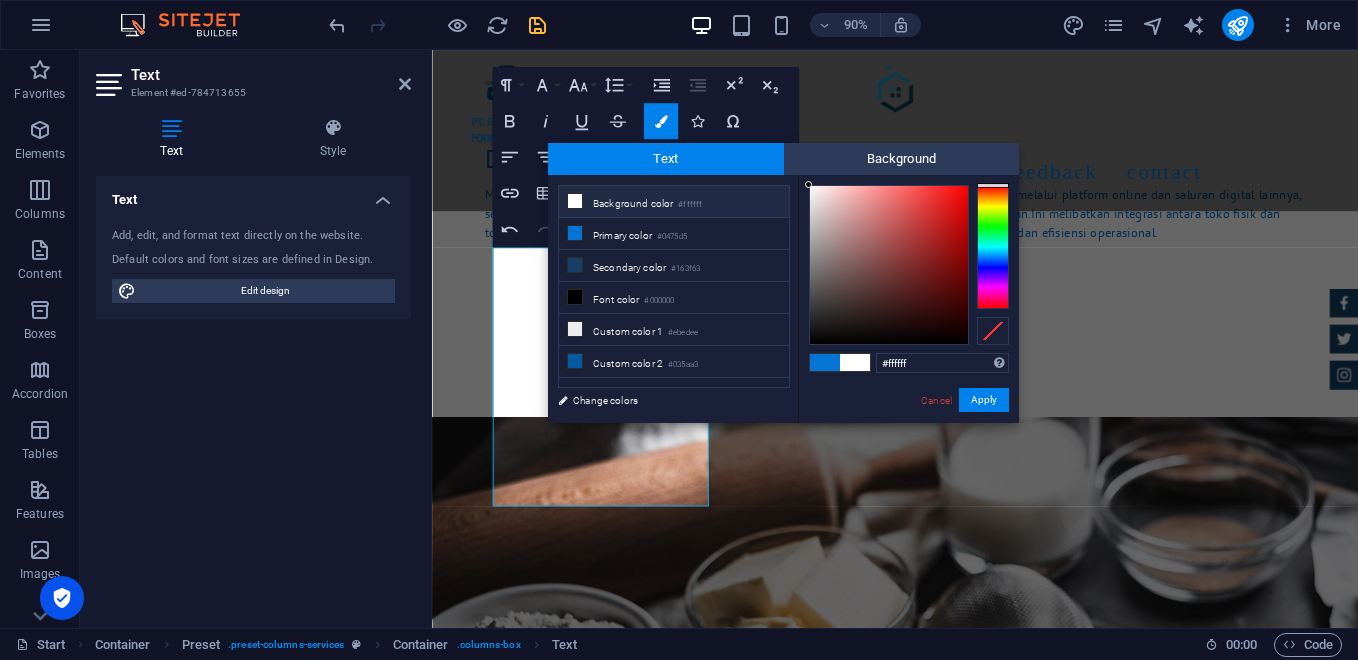 click on "Background color
#ffffff" at bounding box center [674, 202] 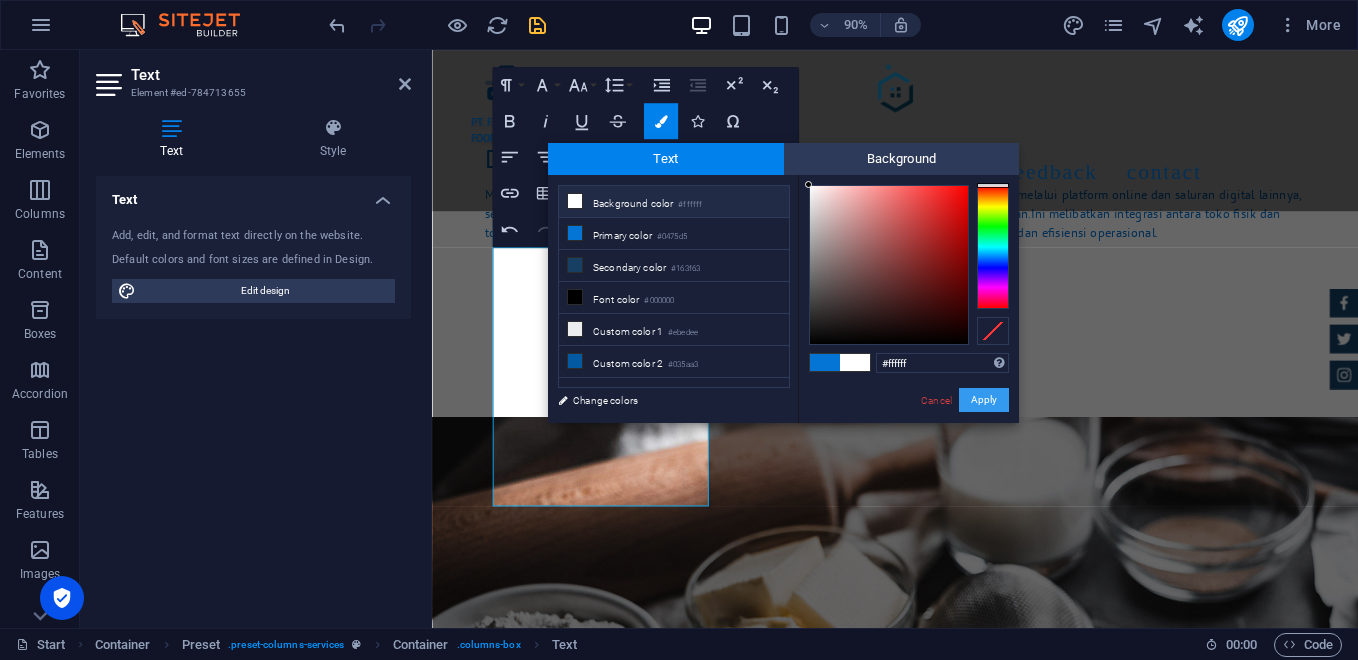 click on "Apply" at bounding box center [984, 400] 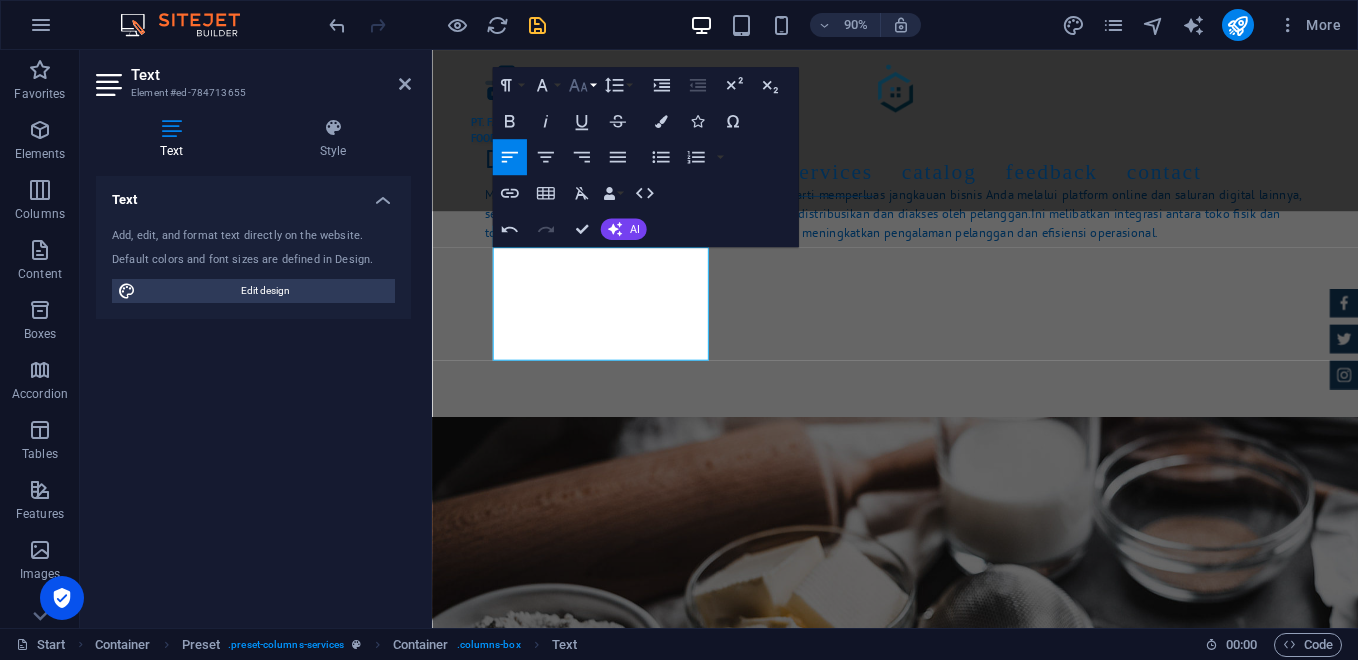 click 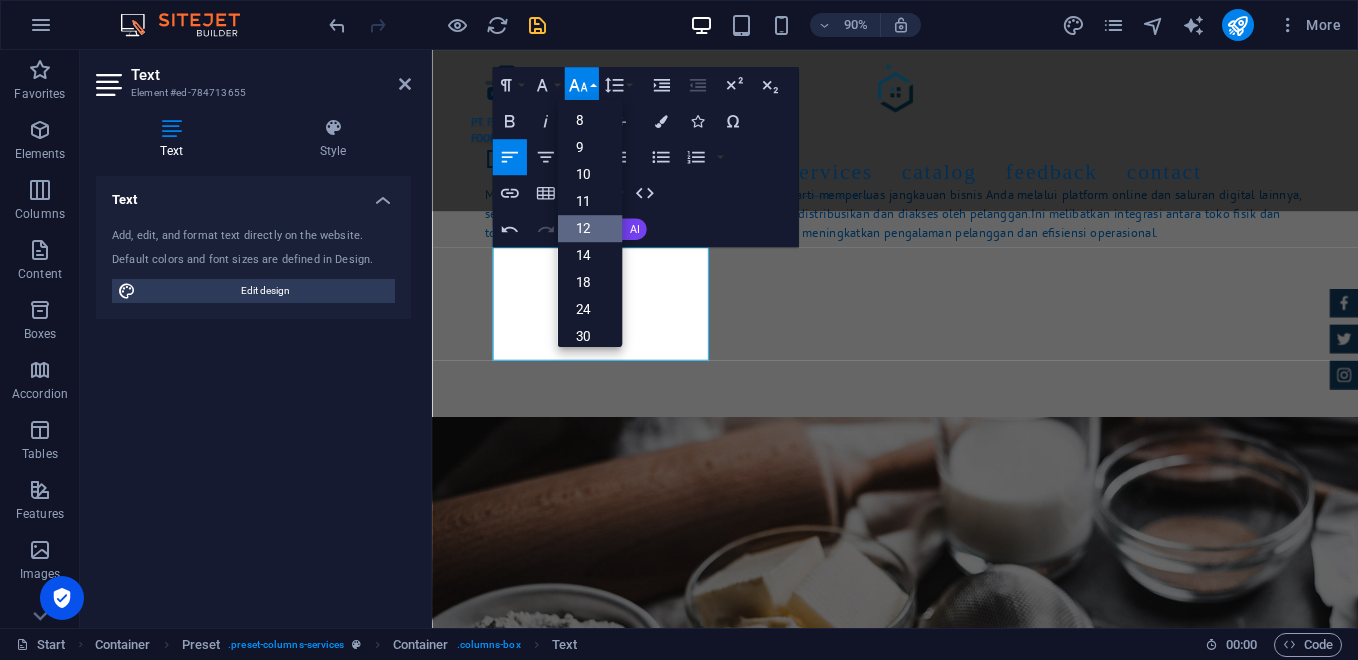 scroll, scrollTop: 143, scrollLeft: 0, axis: vertical 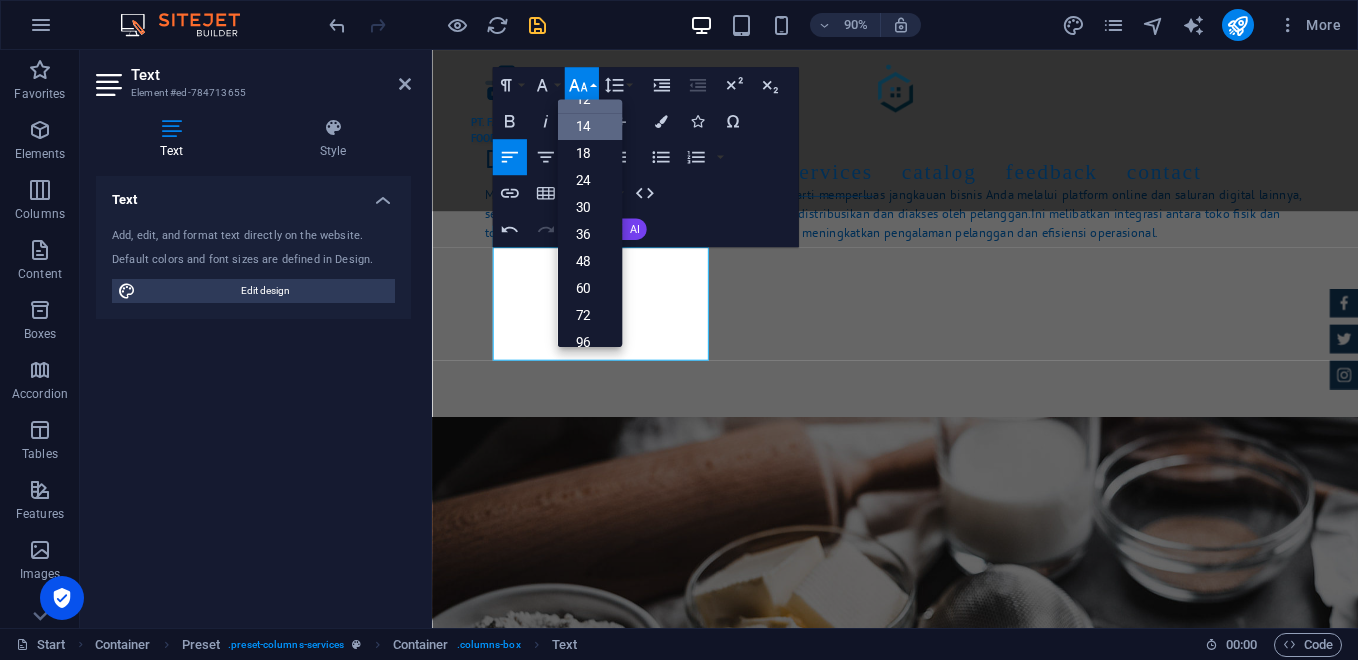 click on "14" at bounding box center (589, 126) 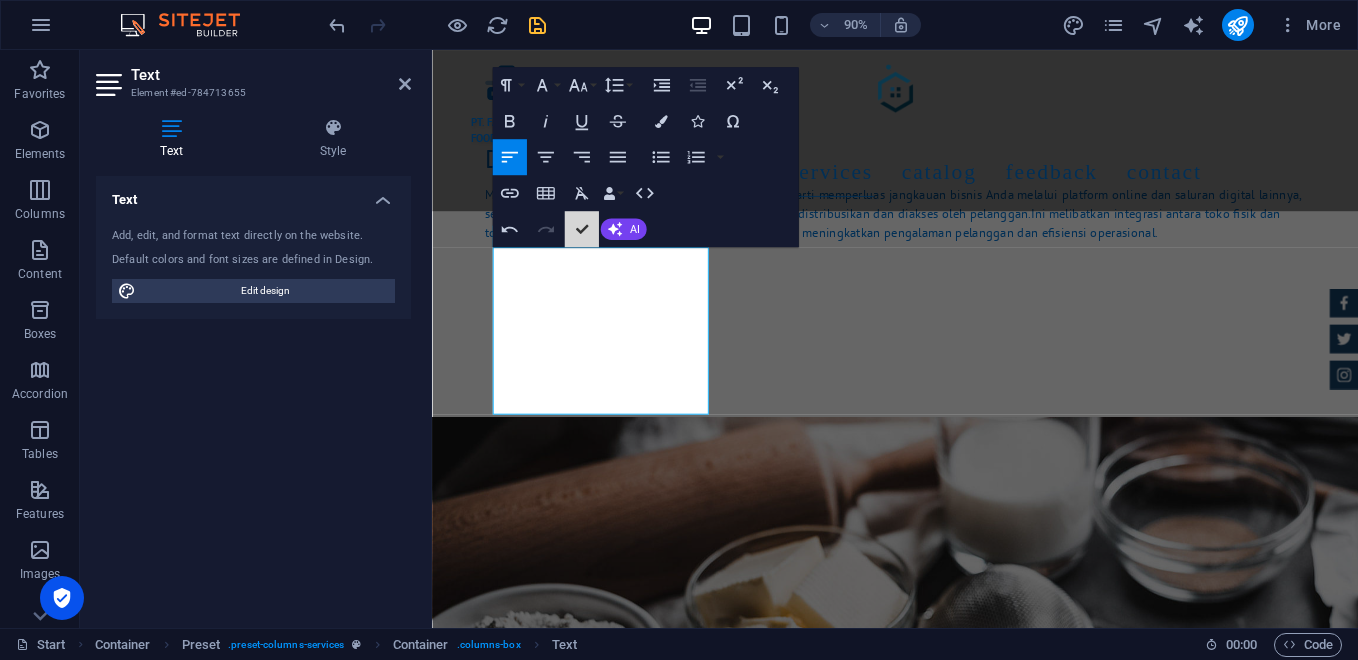 scroll, scrollTop: 3233, scrollLeft: 0, axis: vertical 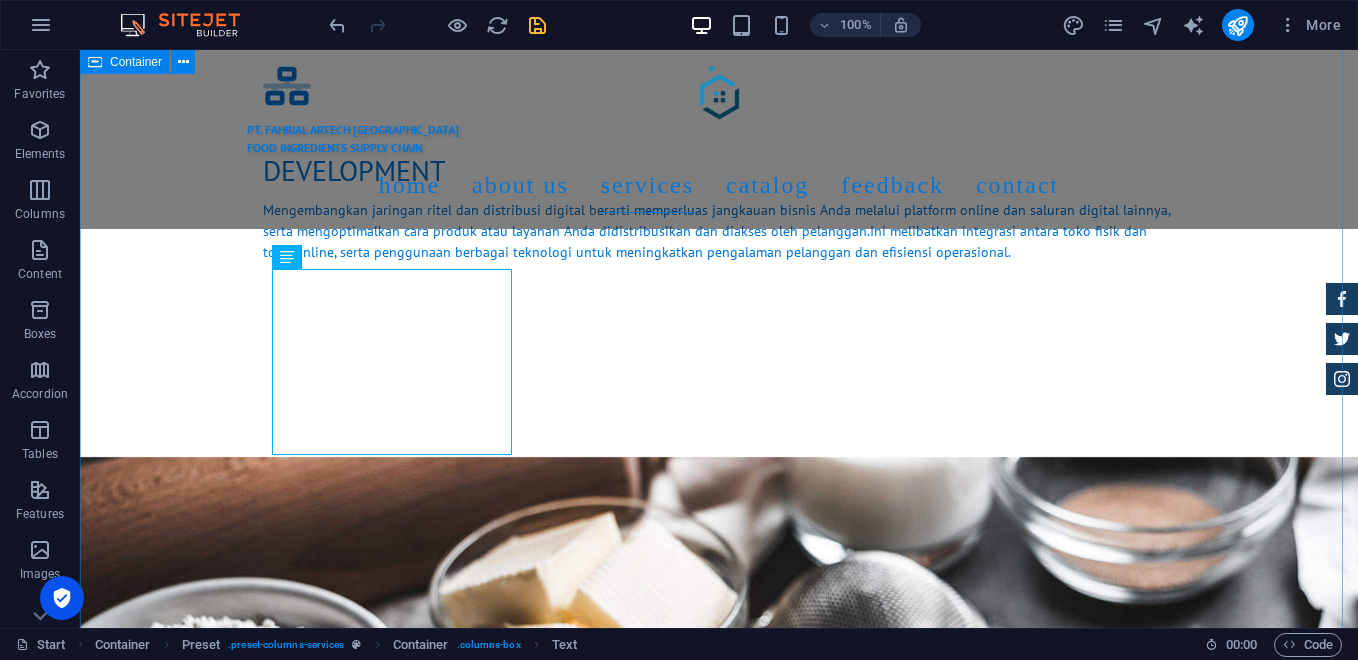 click on "Services [PERSON_NAME] menghadirkan model bisnis “One Stop Solution” untuk memenuhi kebutuhan bahan baku Bakery, Pastry, dan Horeka, mulai dari bahan utama, bahan tambahan, hingga layanan logistik dan distribusi. Direct Distribution Melayani pengiriman langsung, pengiriman barang dari pengirim ke penerima tanpa melalui perantara atau pihak ketiga dalam proses pengiriman,  di mana barang dijemput di lokasi pengirim dan diantarkan langsung ke lokasi penerima.   Digital Partnership Menyediakan Platform pemesanan online B2B dan B2C  menyediakan dua model bisnis yang berbeda, yaitu Business-to-Business (B2B) dan Business-to-Consumer (B2C) .  B2B melibatkan transaksi antara dua perusahaan, sementara B2C melibatkan transaksi antara perusahaan dan konsumen akhir.   Retail & Outlet Pembukaan toko fisik bahan kue di area strategis, d engan perencanaan yang matang dan eksekusi yang tepat, toko bahan kue di area strategis dapat menjadi bisnis yang menguntungkan.   Own Fleet Service   Loyalty Program   EDUCATION" at bounding box center (719, 1845) 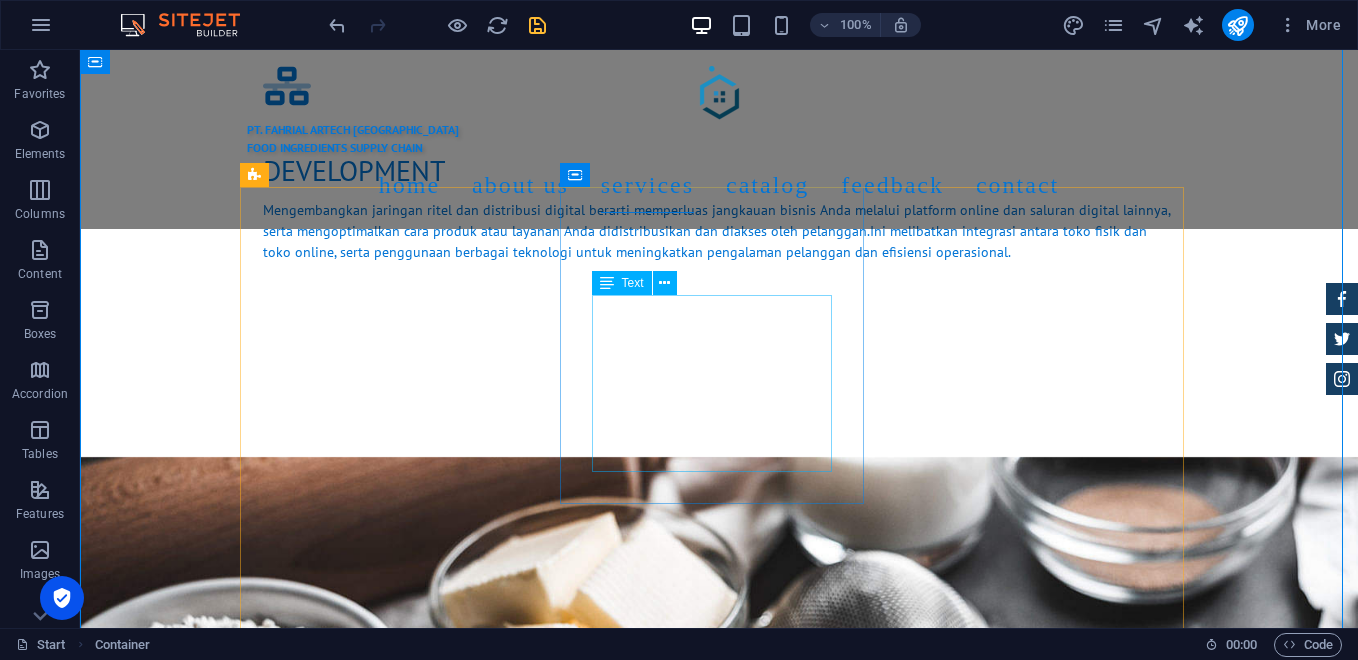 click on "Menyediakan Platform pemesanan online B2B dan B2C  menyediakan dua model bisnis yang berbeda, yaitu Business-to-Business (B2B) dan Business-to-Consumer (B2C) .  B2B melibatkan transaksi antara dua perusahaan, sementara B2C melibatkan transaksi antara perusahaan dan konsumen akhir." at bounding box center (719, 1693) 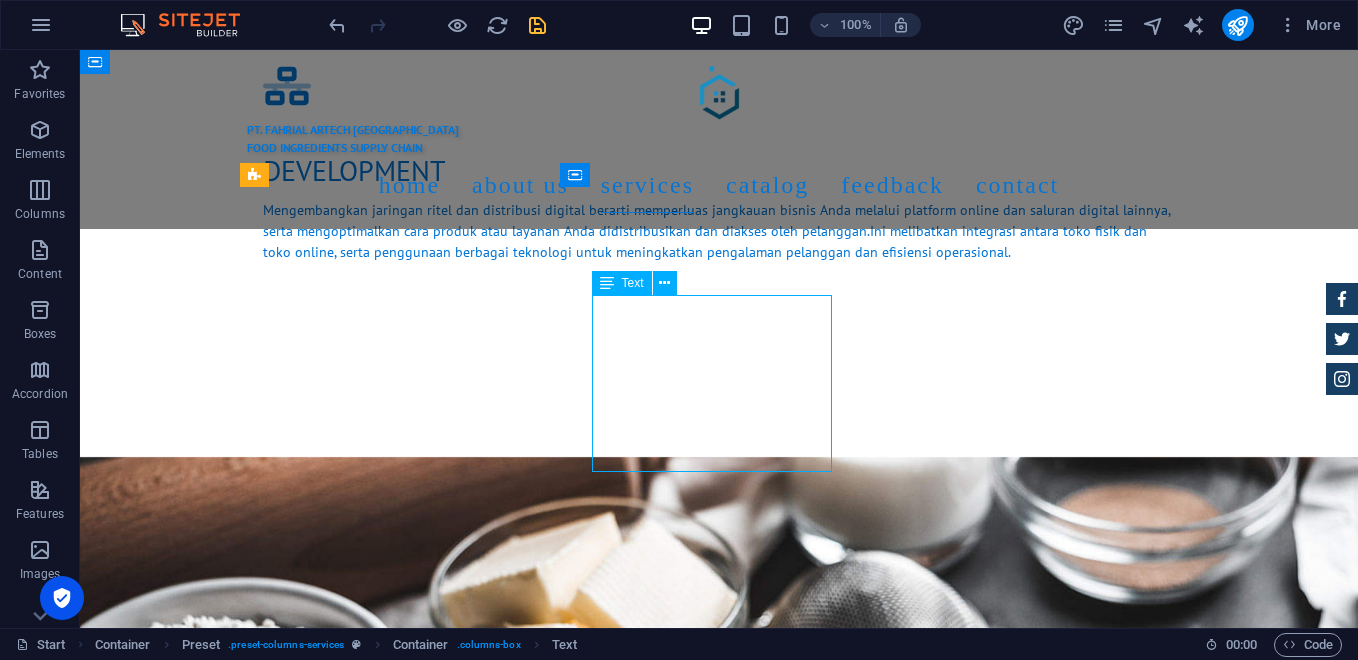 click on "Menyediakan Platform pemesanan online B2B dan B2C  menyediakan dua model bisnis yang berbeda, yaitu Business-to-Business (B2B) dan Business-to-Consumer (B2C) .  B2B melibatkan transaksi antara dua perusahaan, sementara B2C melibatkan transaksi antara perusahaan dan konsumen akhir." at bounding box center (719, 1693) 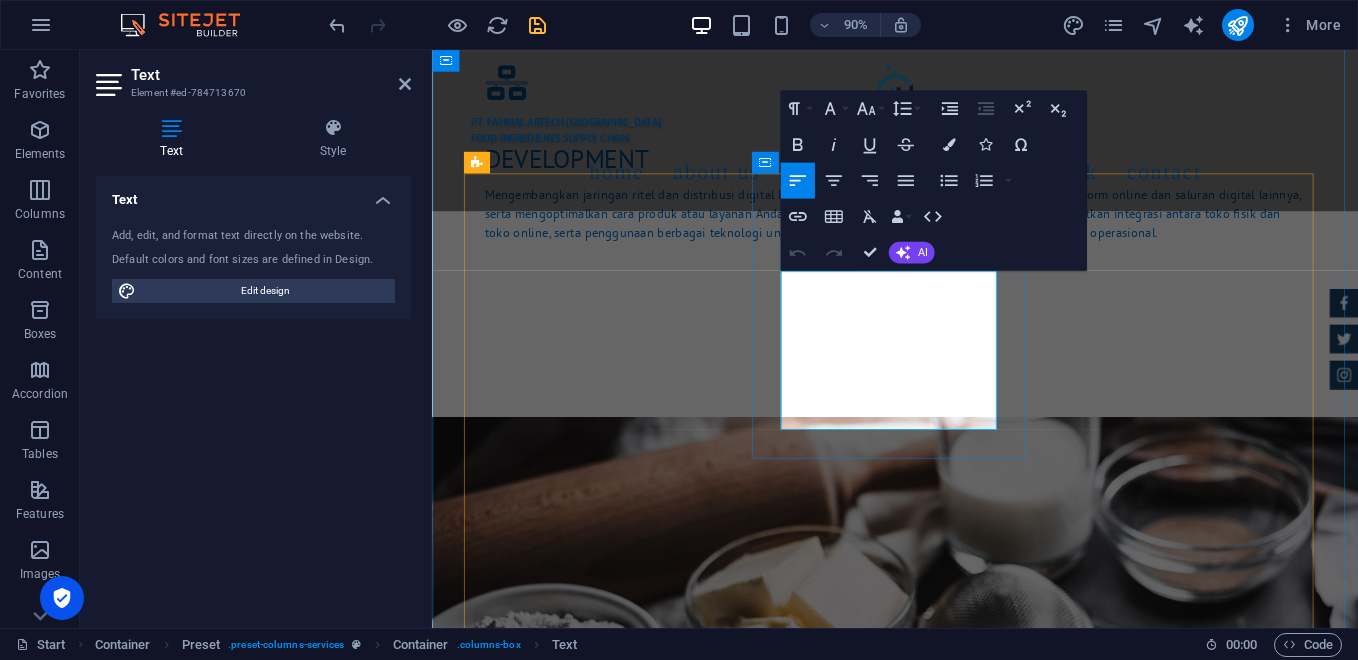 drag, startPoint x: 963, startPoint y: 329, endPoint x: 1007, endPoint y: 391, distance: 76.02631 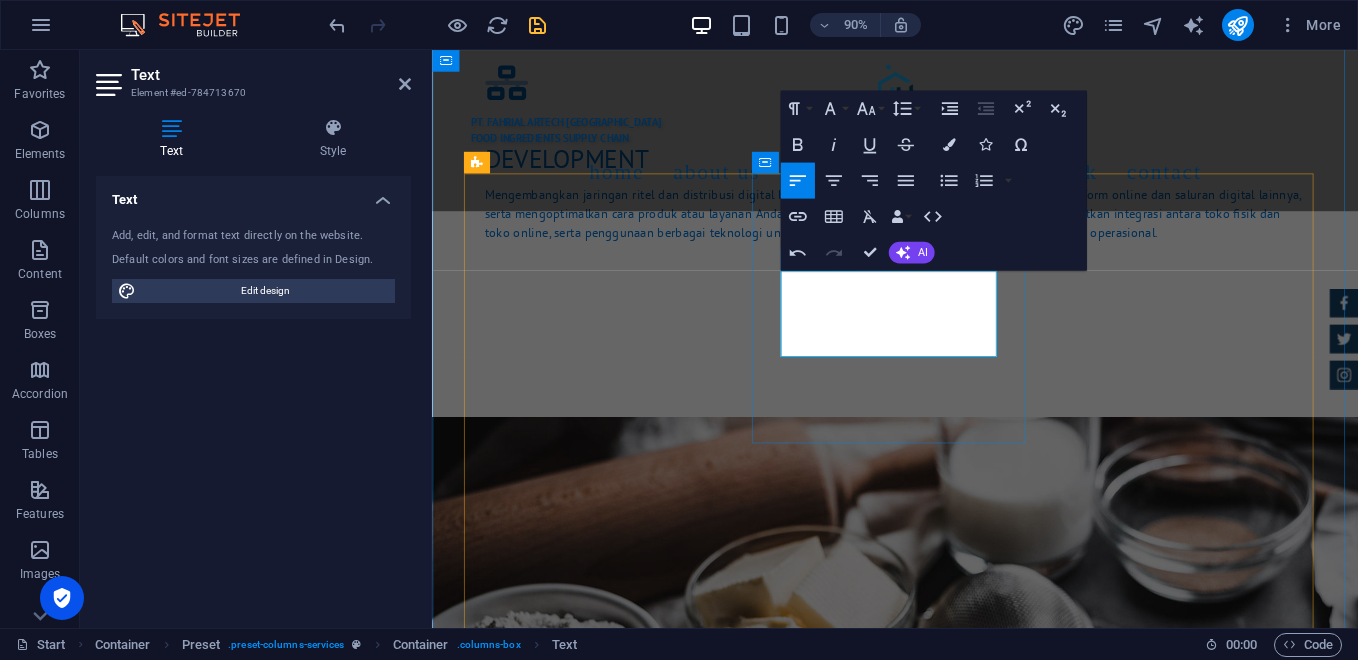type 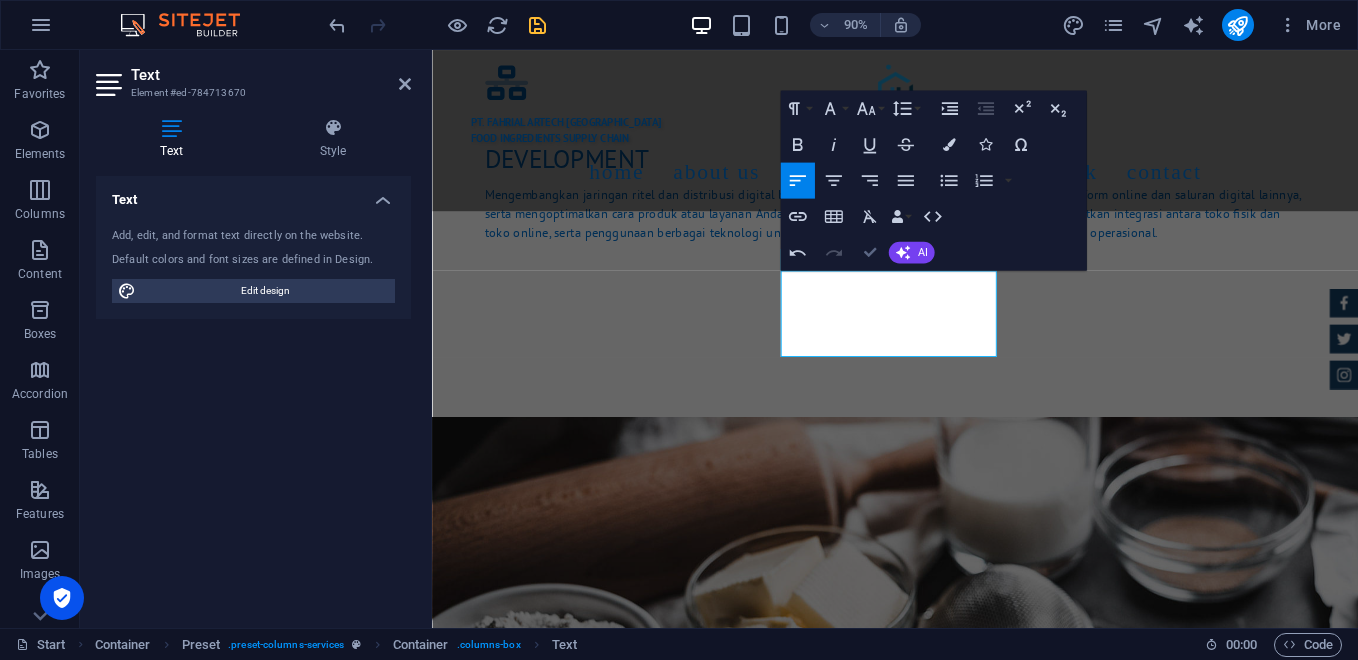 scroll, scrollTop: 3233, scrollLeft: 0, axis: vertical 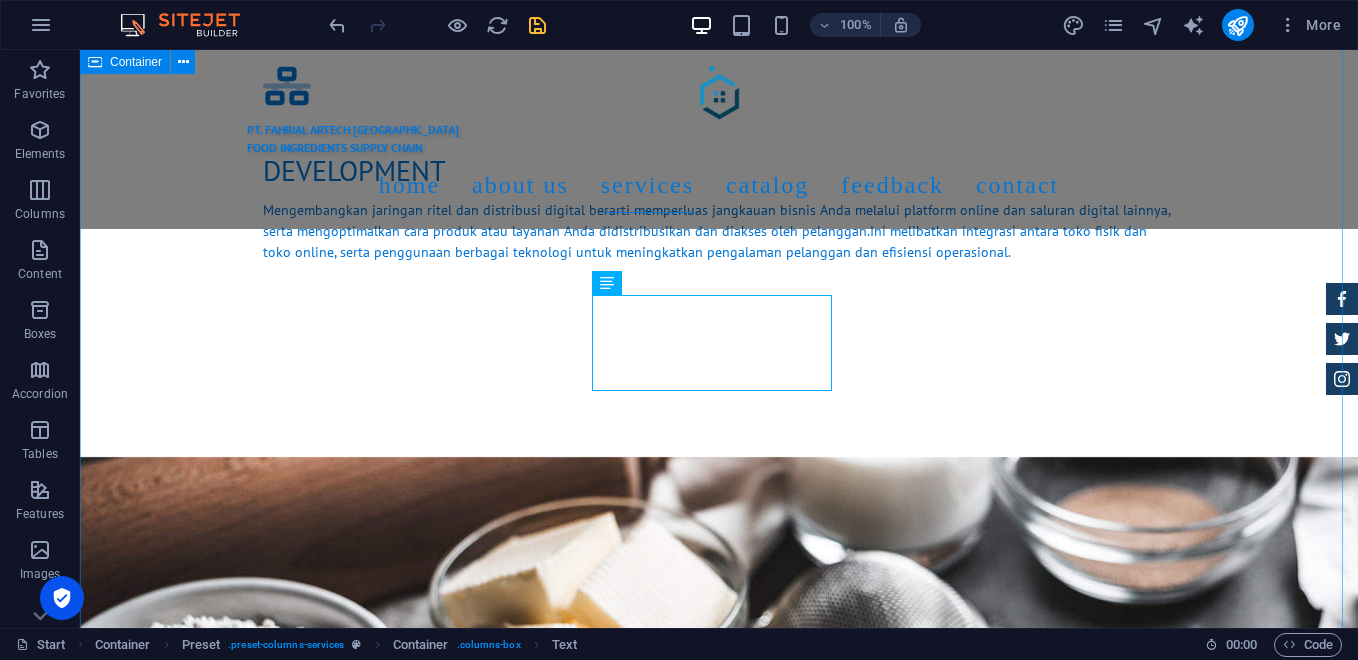 click on "Services [PERSON_NAME] menghadirkan model bisnis “One Stop Solution” untuk memenuhi kebutuhan bahan baku Bakery, Pastry, dan Horeka, mulai dari bahan utama, bahan tambahan, hingga layanan logistik dan distribusi. Direct Distribution Melayani pengiriman langsung, pengiriman barang dari pengirim ke penerima tanpa melalui perantara atau pihak ketiga dalam proses pengiriman,  di mana barang dijemput di lokasi pengirim dan diantarkan langsung ke lokasi penerima.   Digital Partnership Menyediakan Platform pemesanan online B2B dan B2C,  B2B melibatkan transaksi antara dua perusahaan, sementara B2C melibatkan transaksi antara perusahaan dan konsumen akhir.   Retail & Outlet Pembukaan toko fisik bahan kue di area strategis, d engan perencanaan yang matang dan eksekusi yang tepat, toko bahan kue di area strategis dapat menjadi bisnis yang menguntungkan.   Own Fleet Service   Loyalty Program Diskon Loyalitas Pelanggan,  ditujukan khusus untuk pelanggan yang sudah menjadi pelanggan setia atau anggota program loyalitas." at bounding box center [719, 1844] 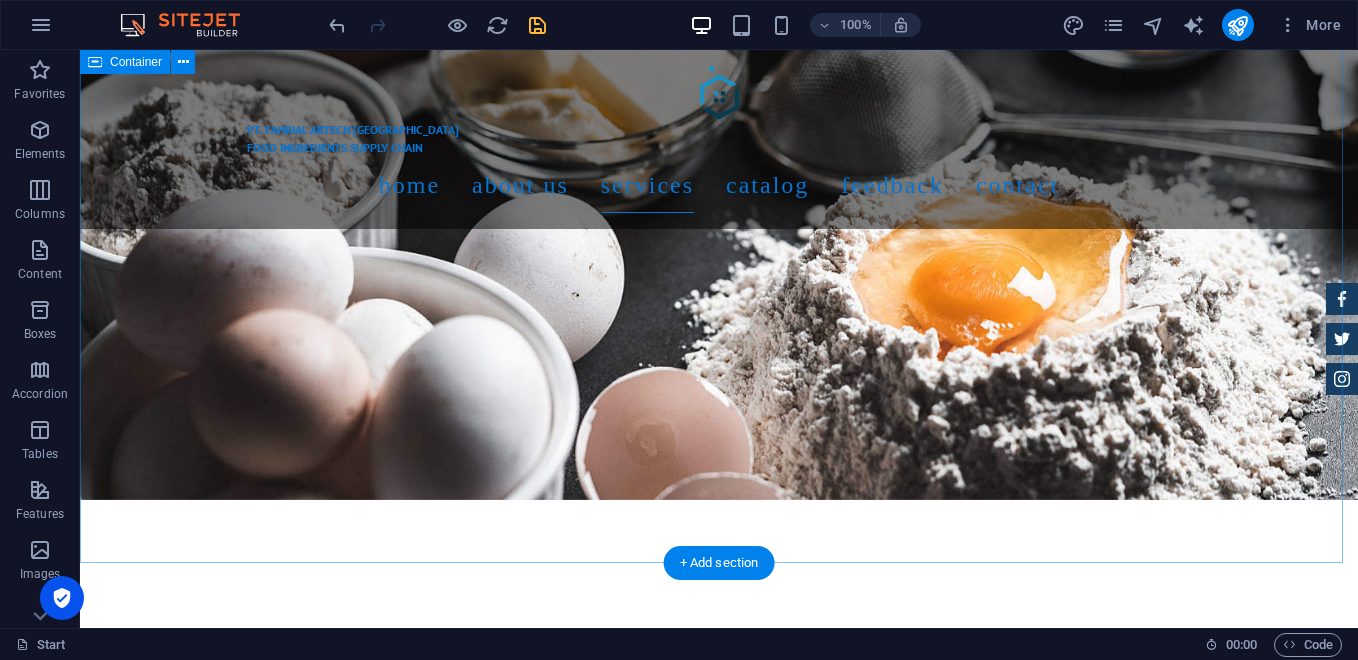scroll, scrollTop: 3867, scrollLeft: 0, axis: vertical 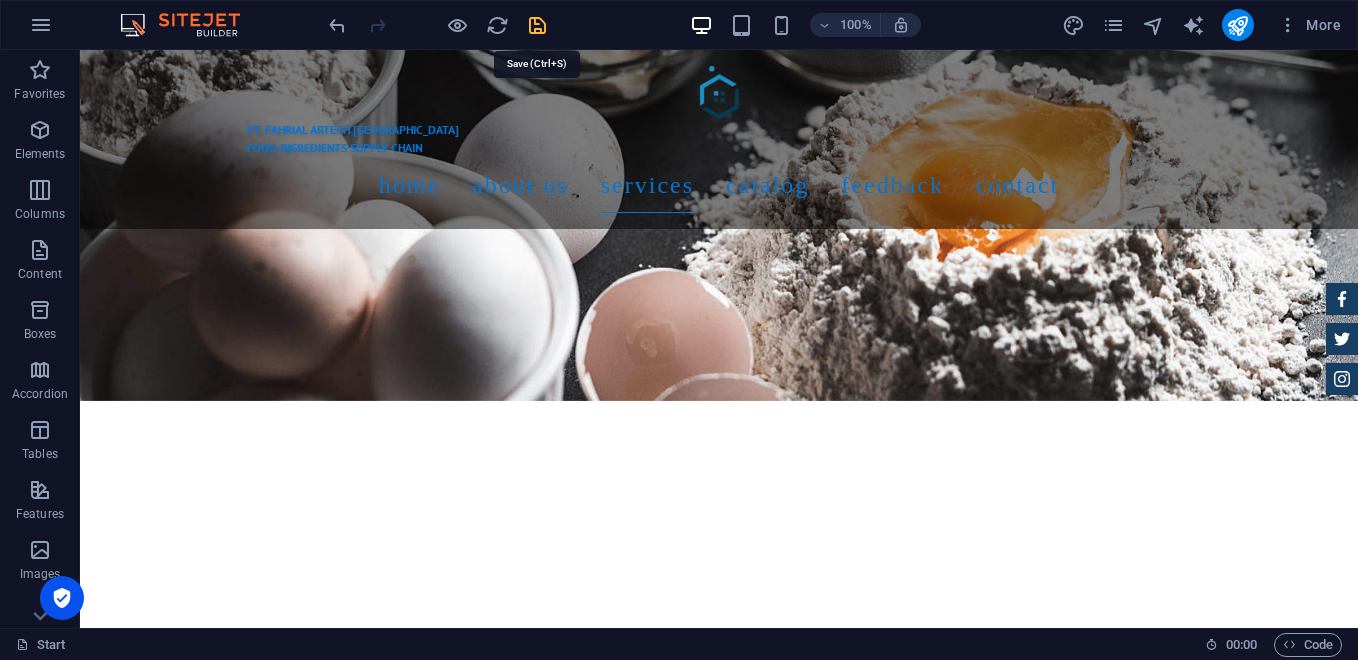 click at bounding box center [537, 25] 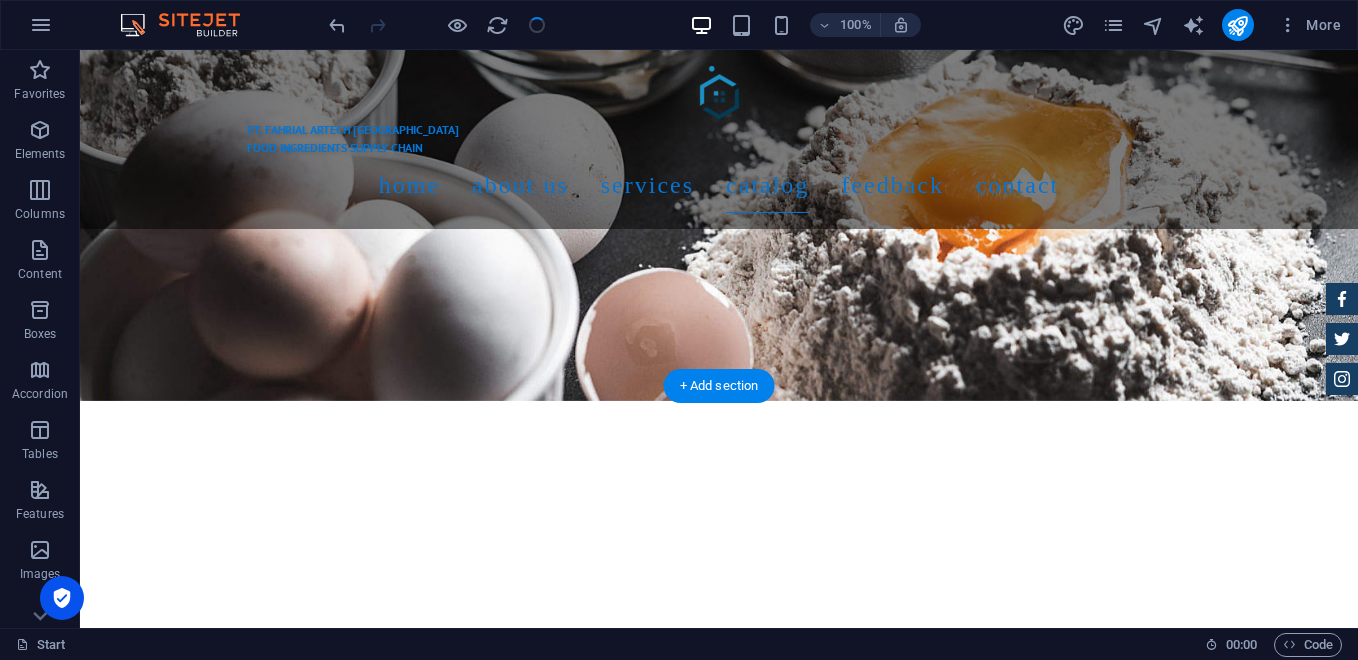 scroll, scrollTop: 4167, scrollLeft: 0, axis: vertical 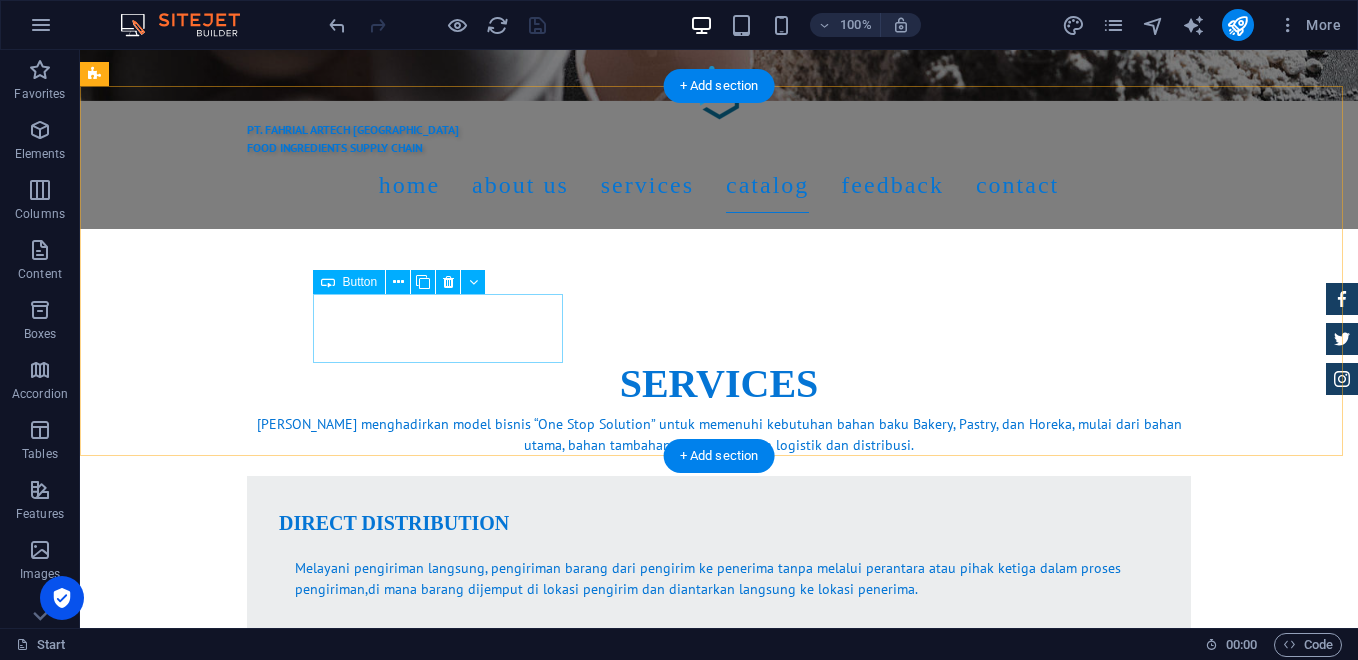 click on "New Cars" at bounding box center [568, 2352] 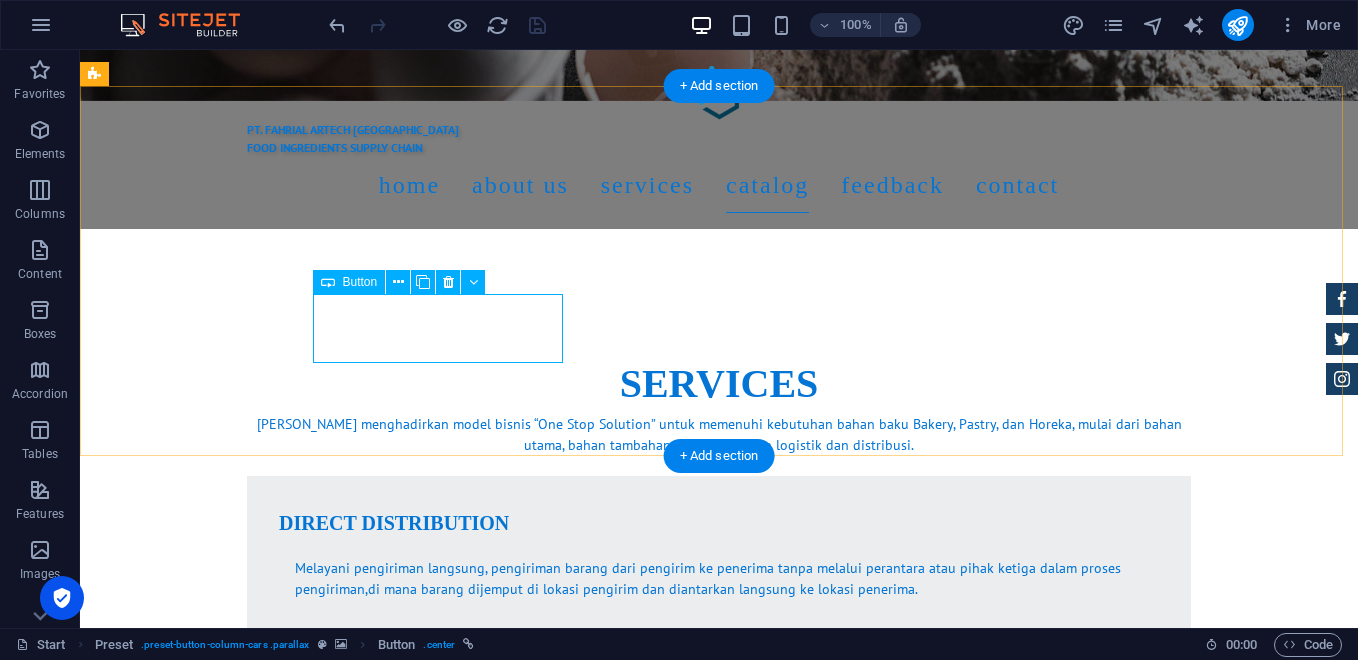 click on "New Cars" at bounding box center [568, 2352] 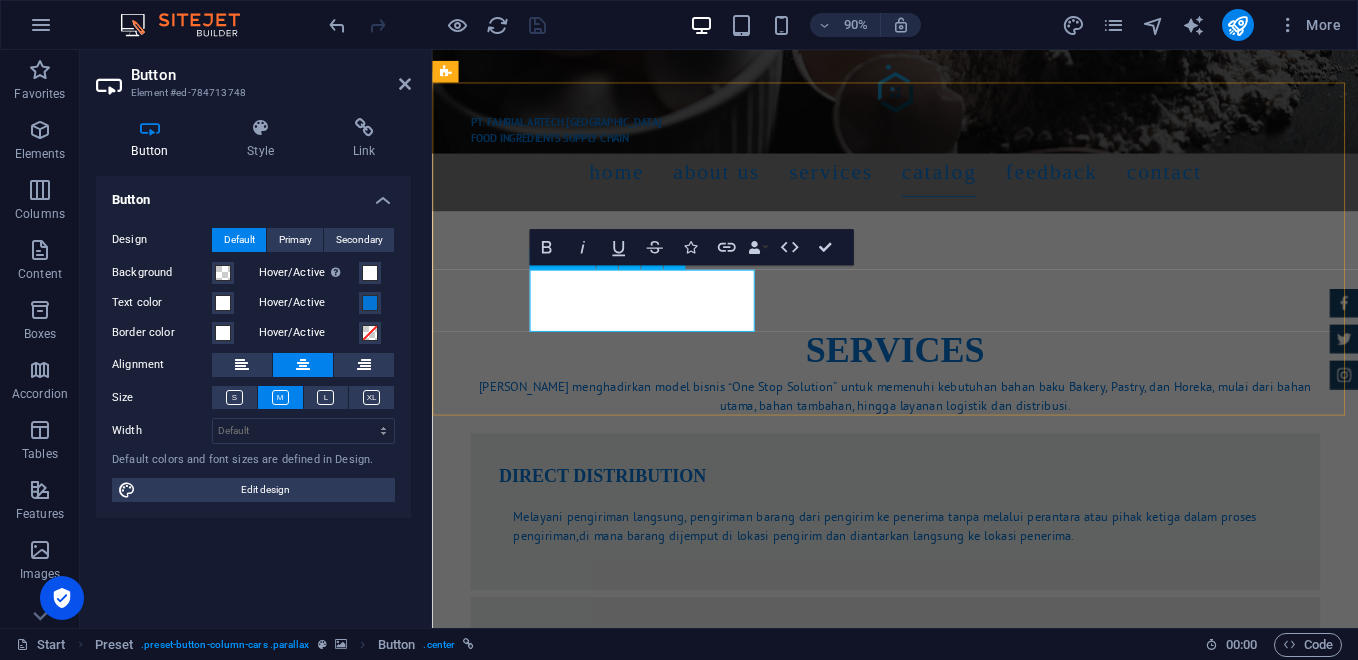 type 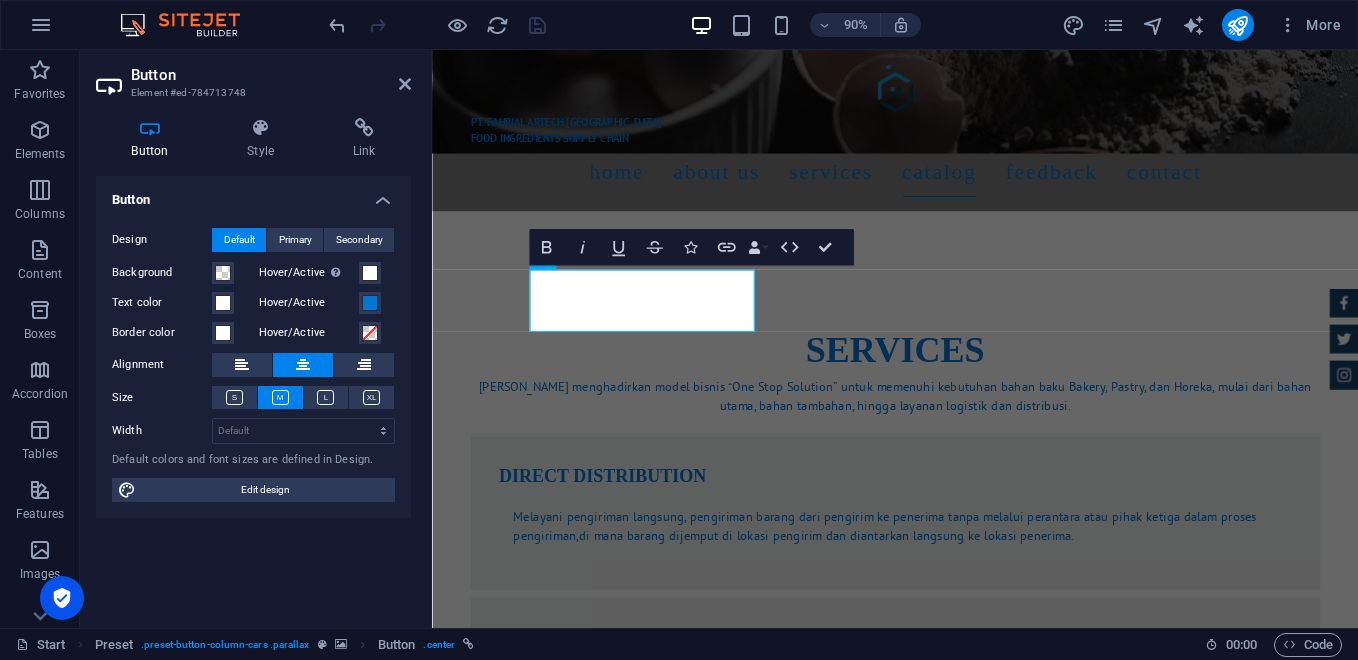 click at bounding box center (946, 1915) 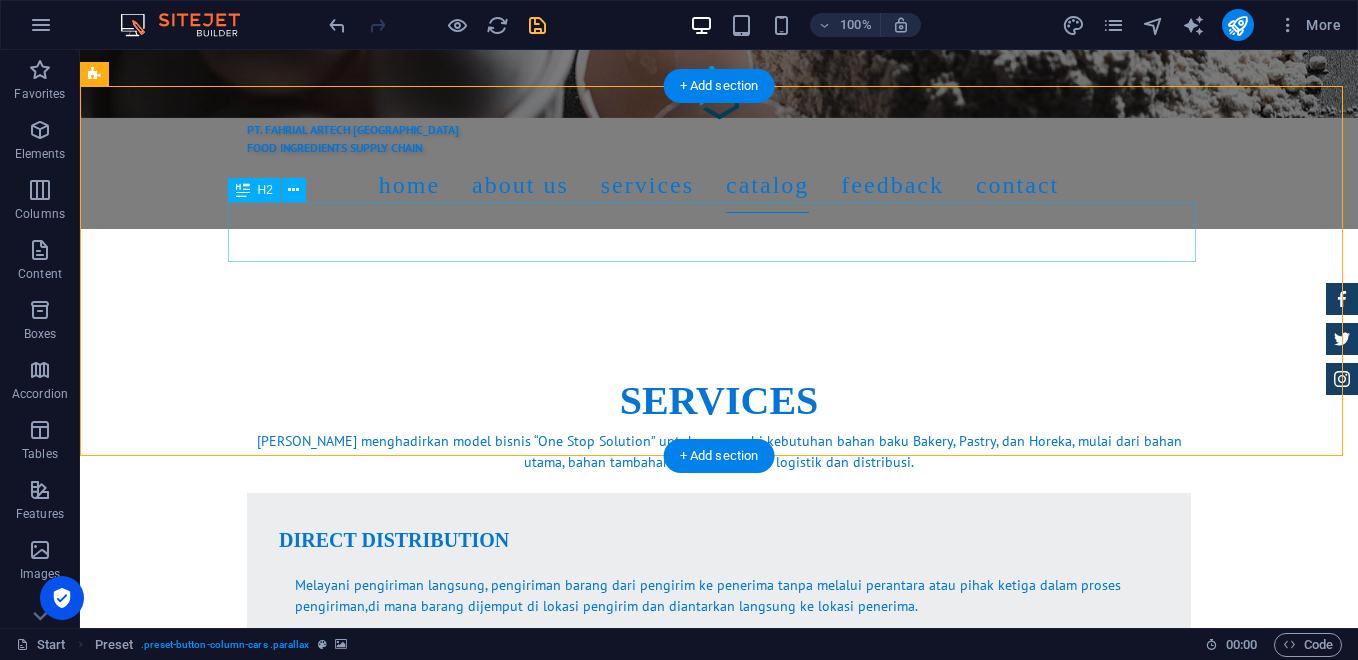 scroll, scrollTop: 4167, scrollLeft: 0, axis: vertical 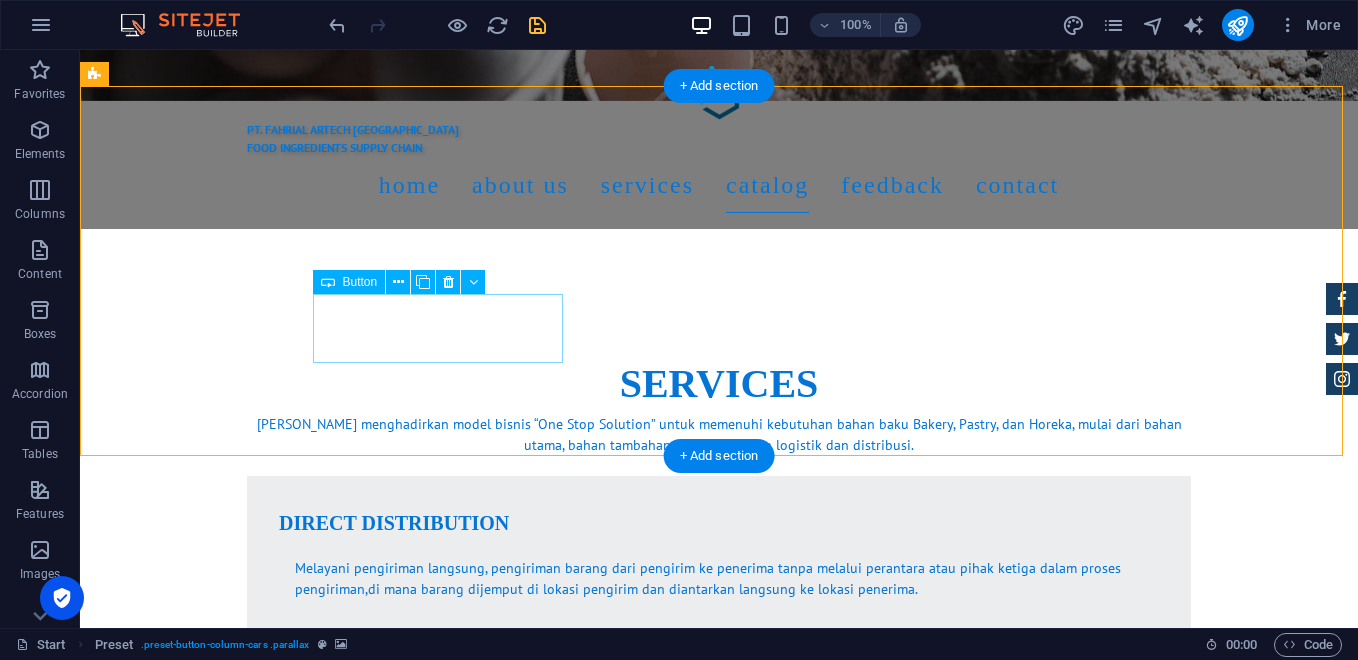 click on "filling paste" at bounding box center [568, 2352] 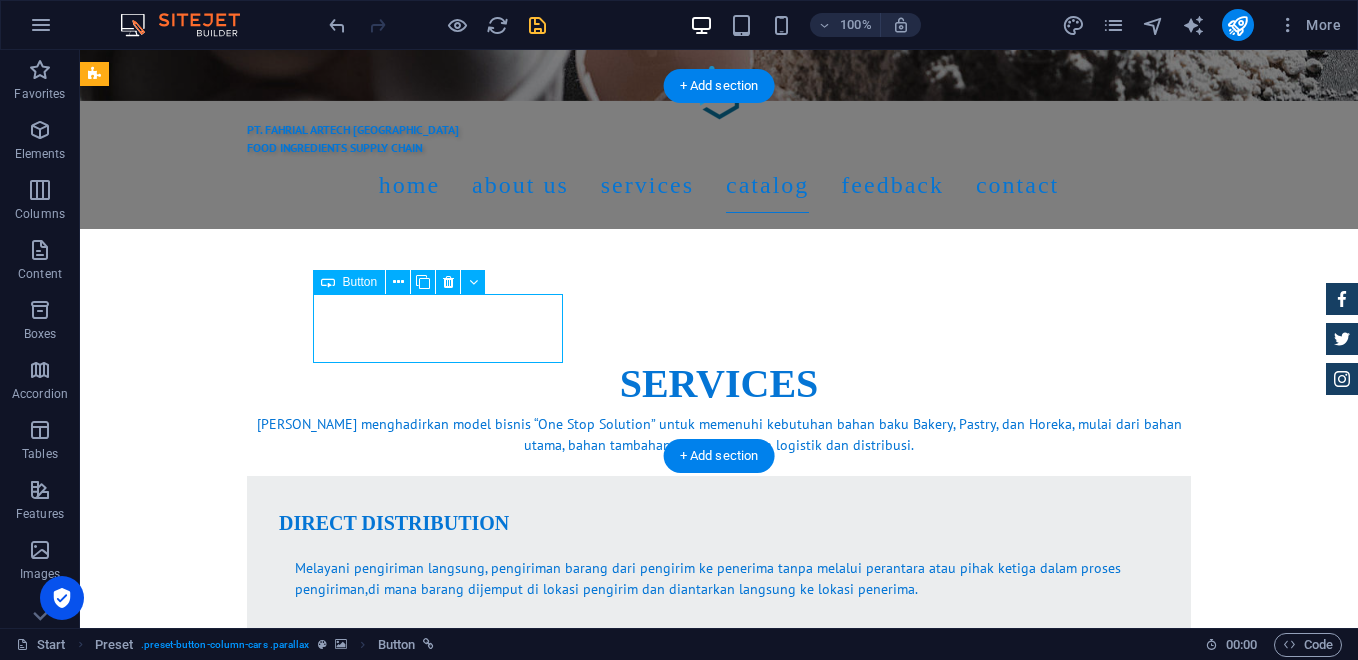 click on "filling paste" at bounding box center (568, 2352) 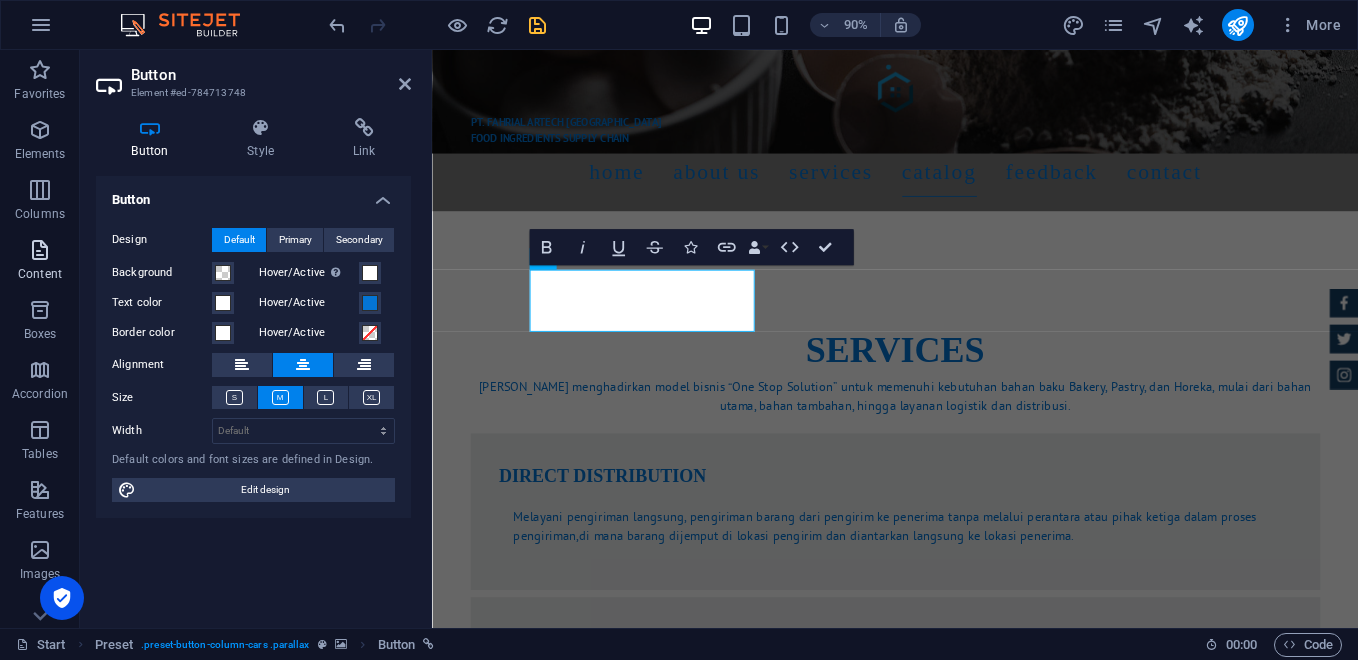 click on "Content" at bounding box center (40, 262) 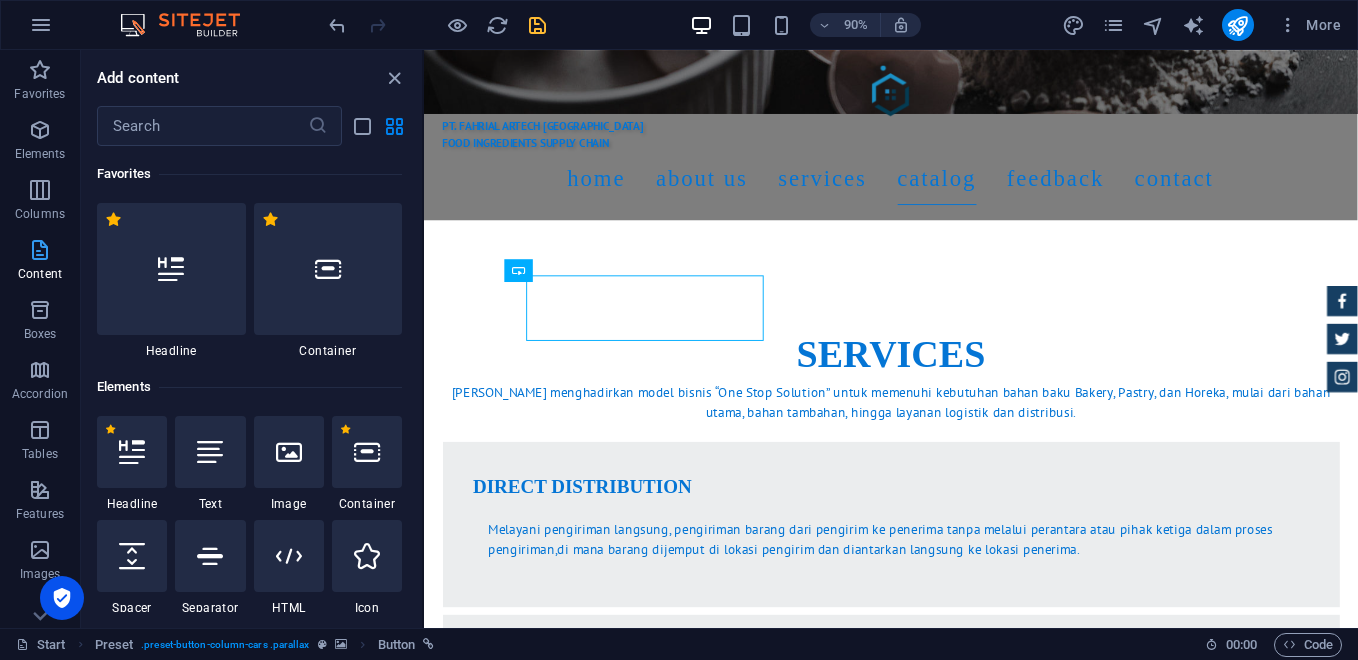 click at bounding box center [40, 250] 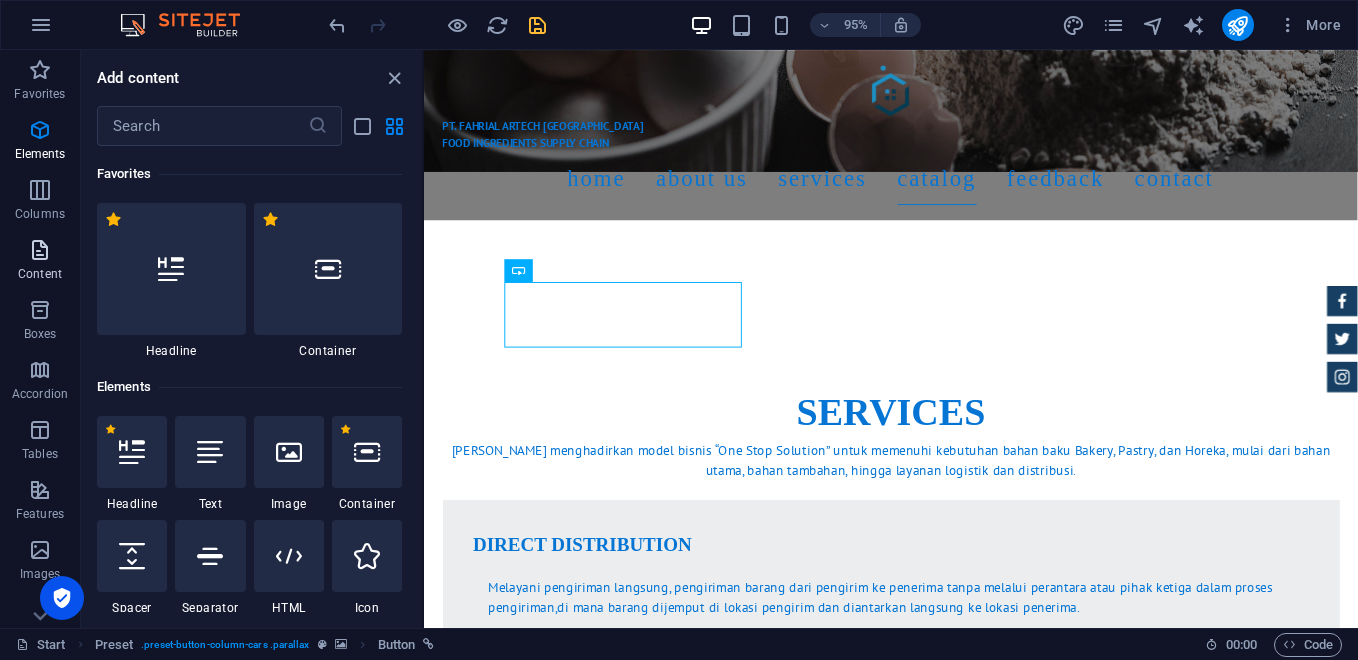 scroll, scrollTop: 4157, scrollLeft: 0, axis: vertical 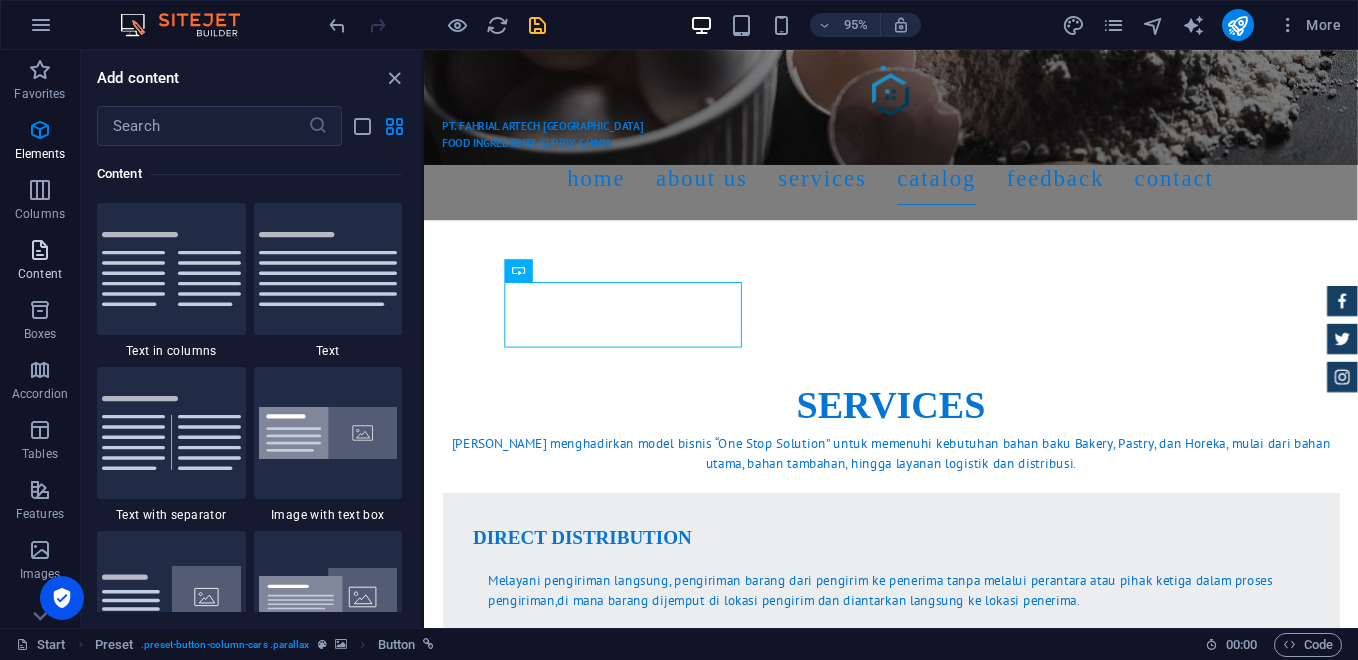 click at bounding box center [40, 250] 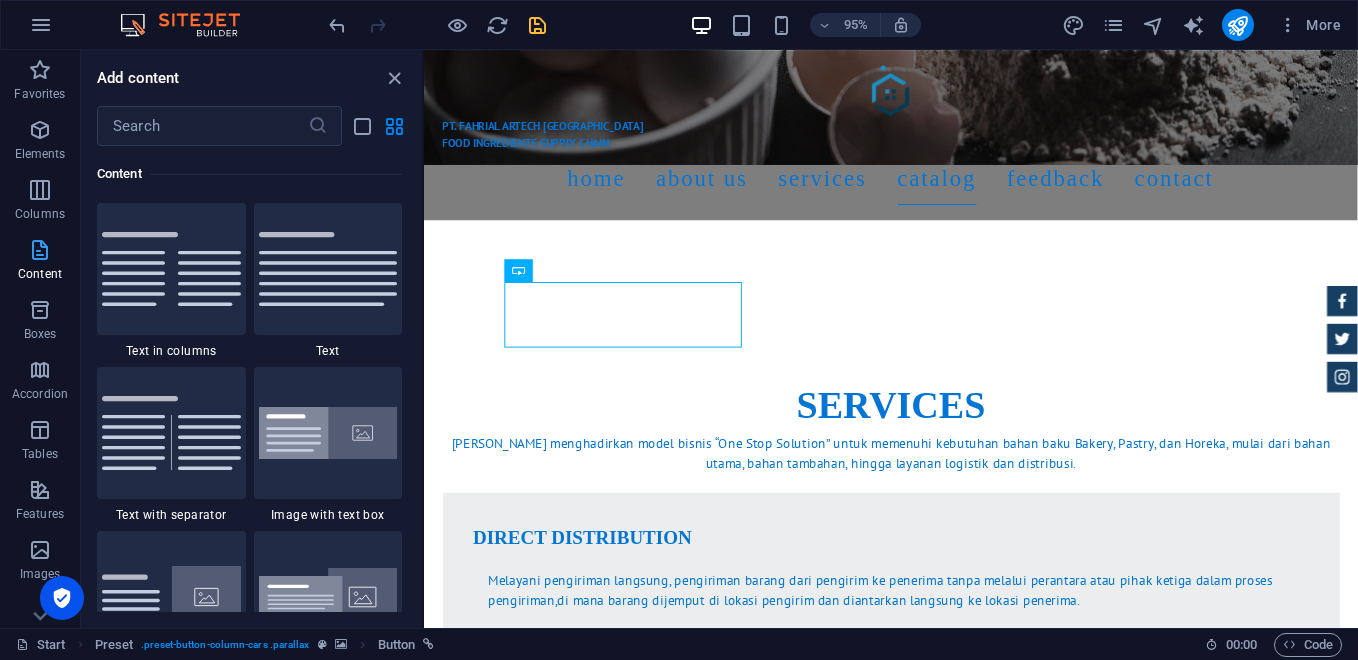 click at bounding box center (40, 250) 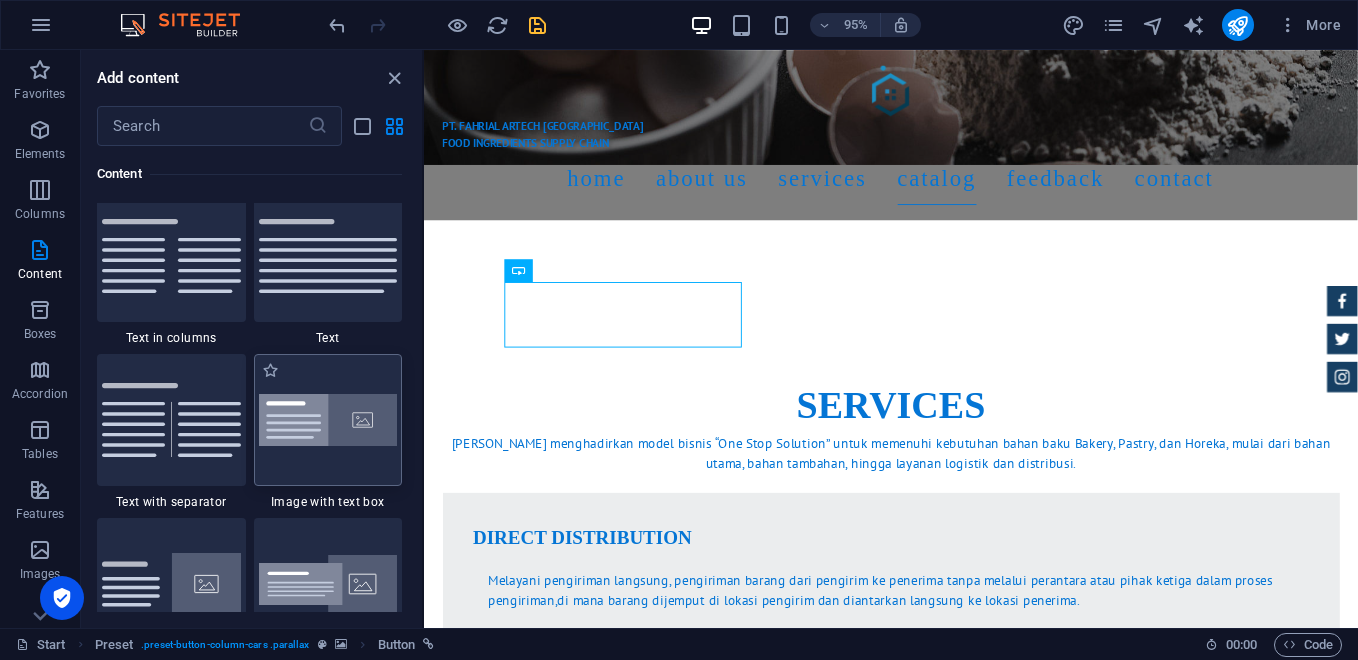 scroll, scrollTop: 3499, scrollLeft: 0, axis: vertical 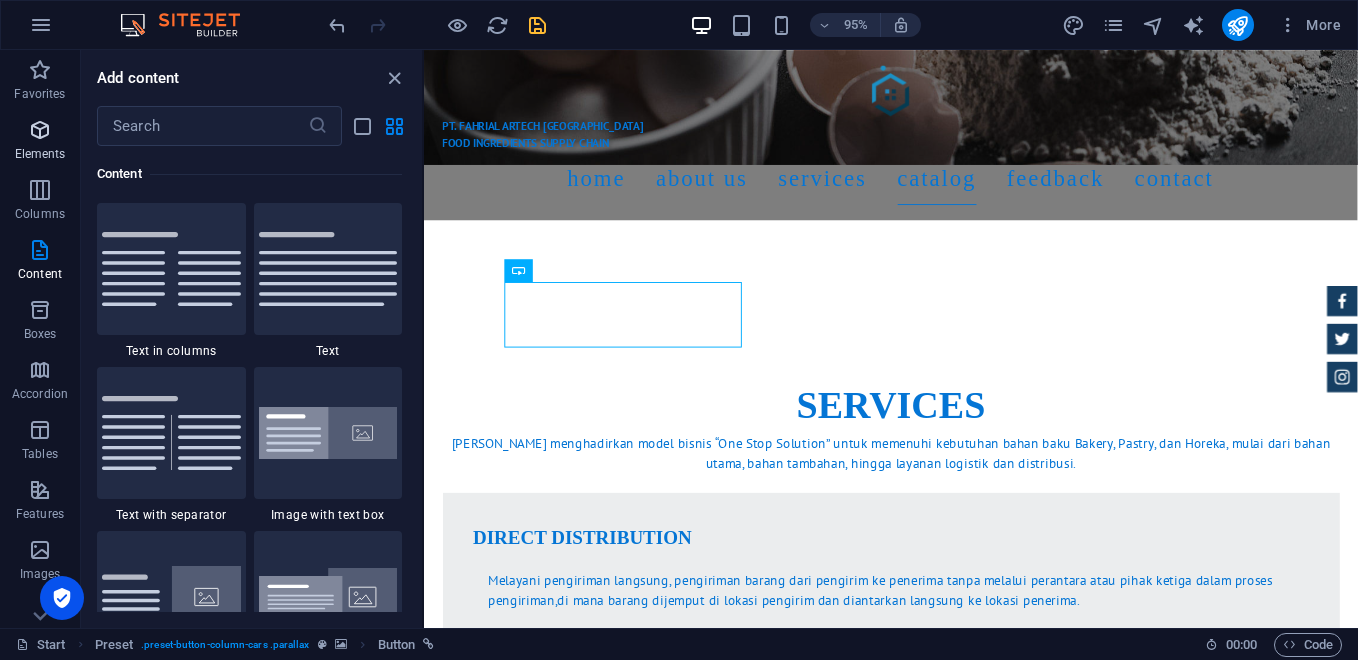 click on "Elements" at bounding box center [40, 142] 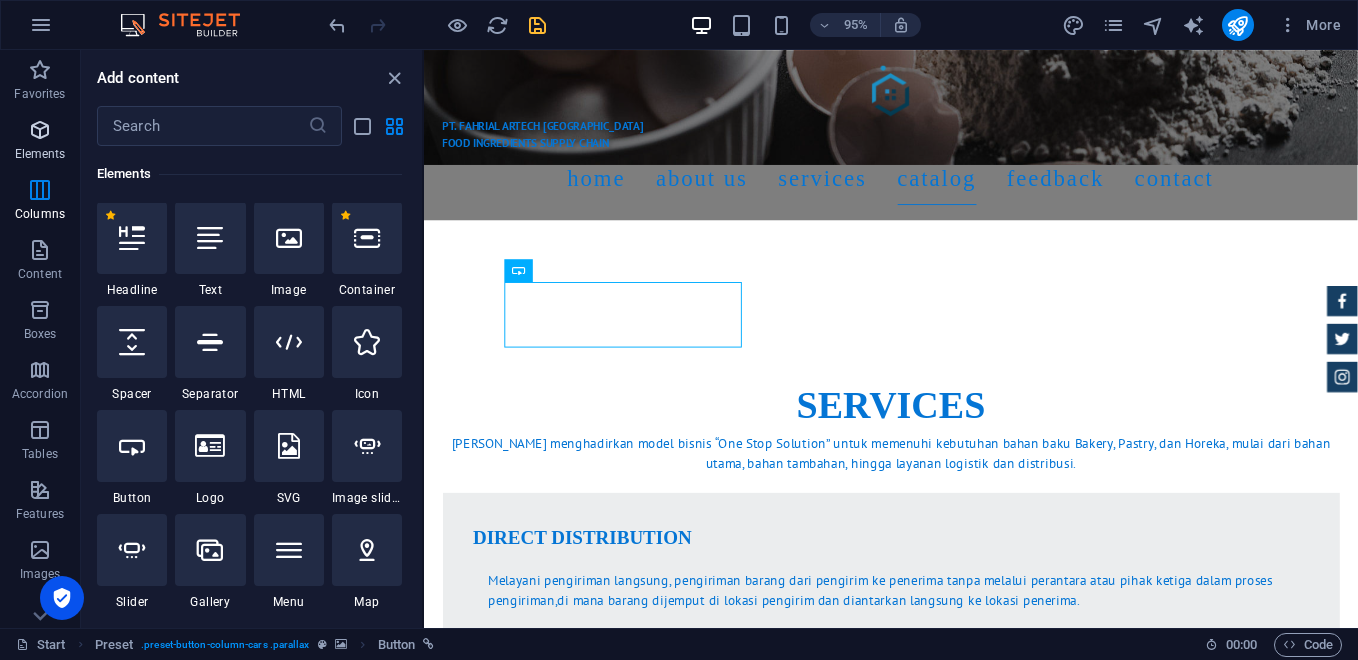 scroll, scrollTop: 213, scrollLeft: 0, axis: vertical 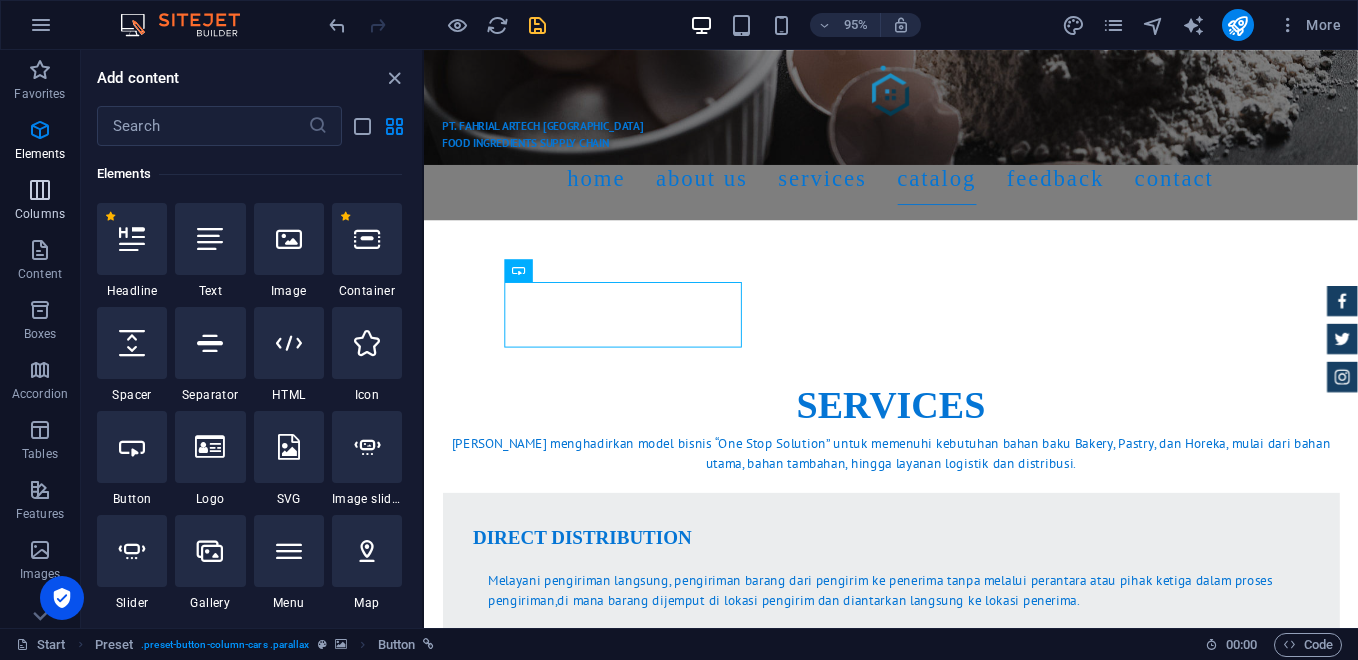 click at bounding box center (40, 190) 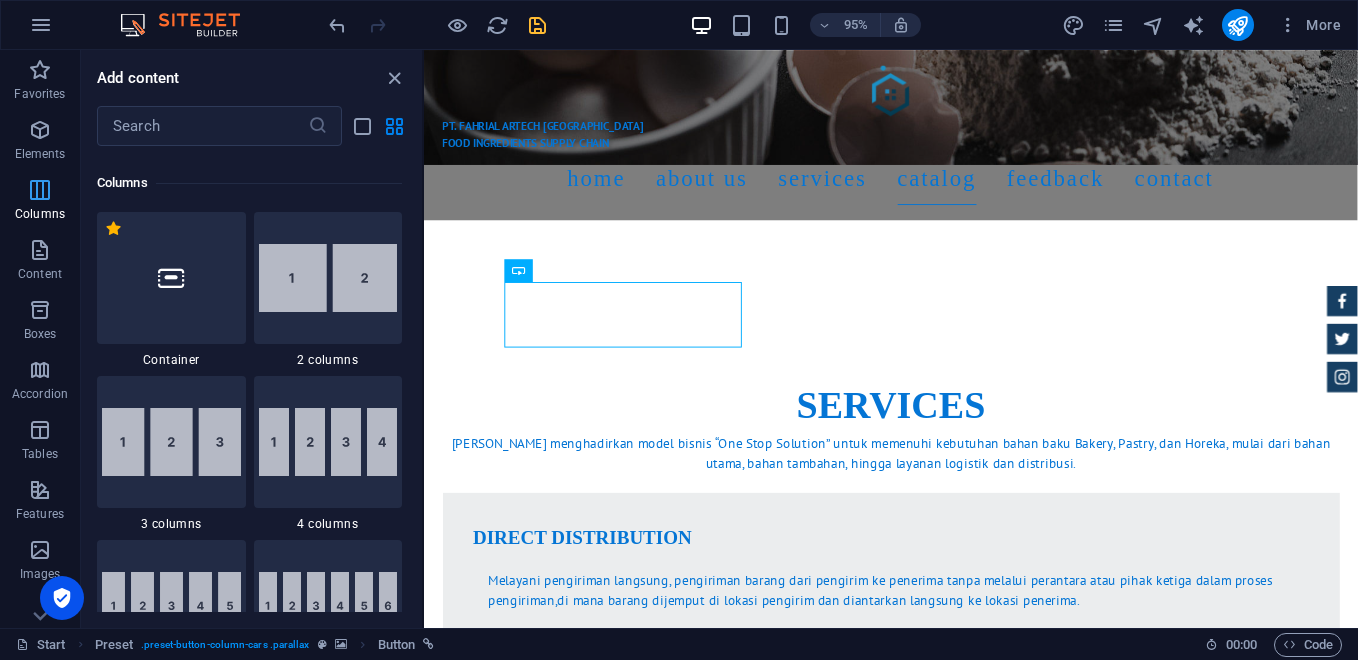 scroll, scrollTop: 990, scrollLeft: 0, axis: vertical 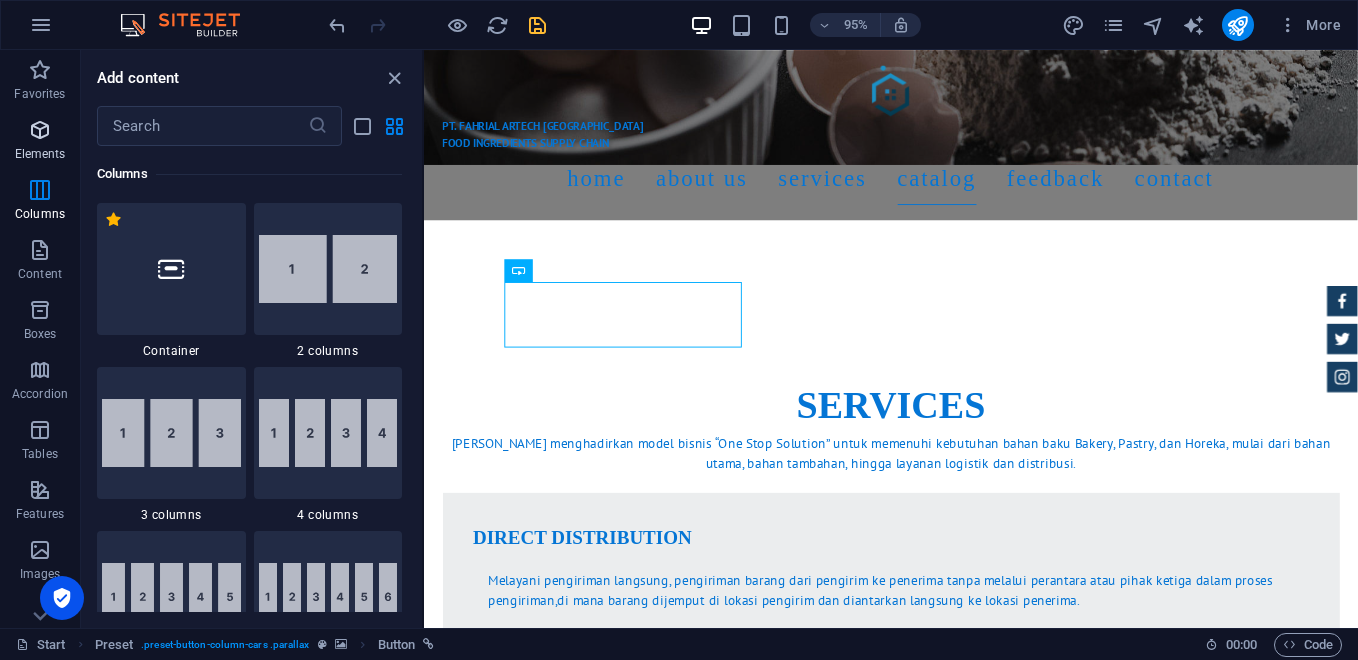 click at bounding box center [40, 130] 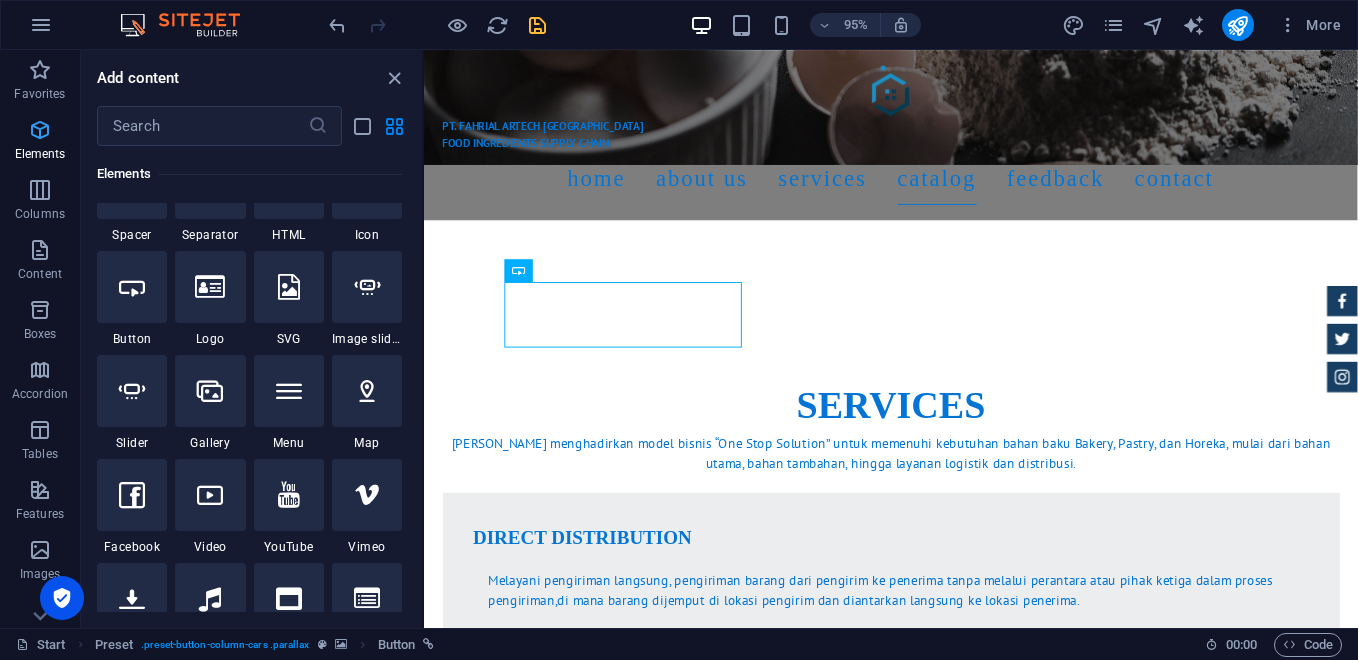 scroll, scrollTop: 213, scrollLeft: 0, axis: vertical 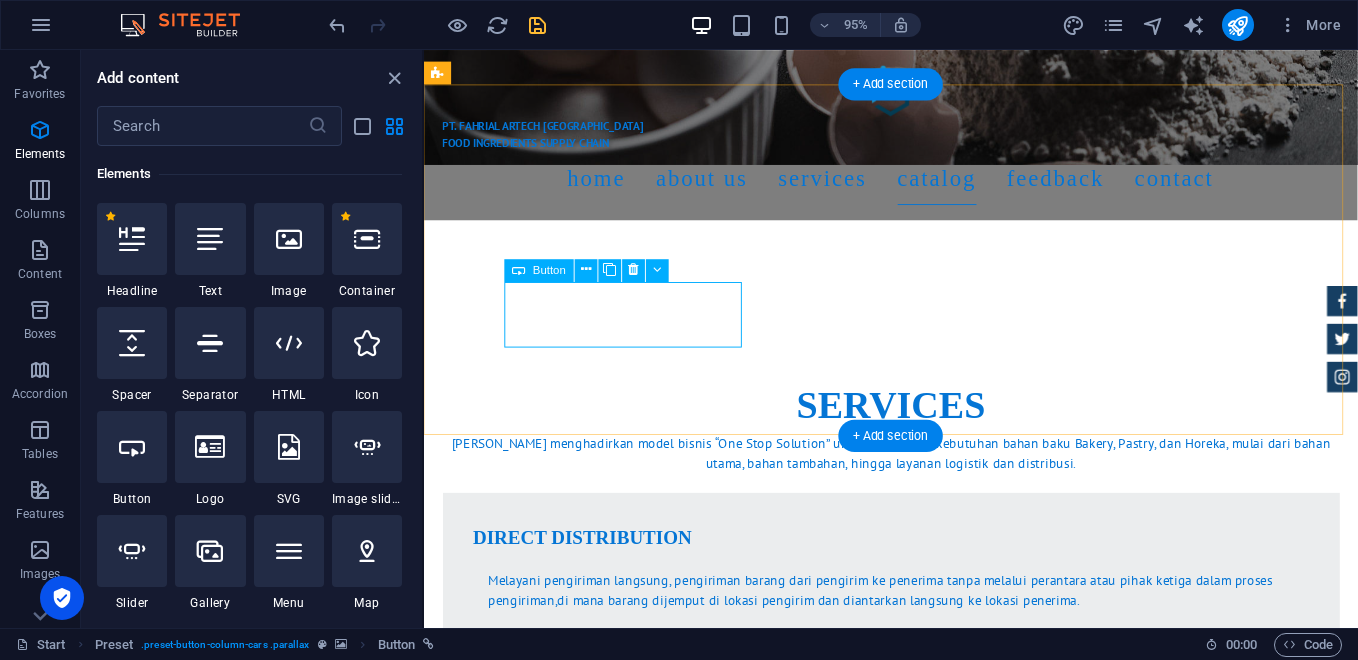 click on "filling paste" at bounding box center [912, 2413] 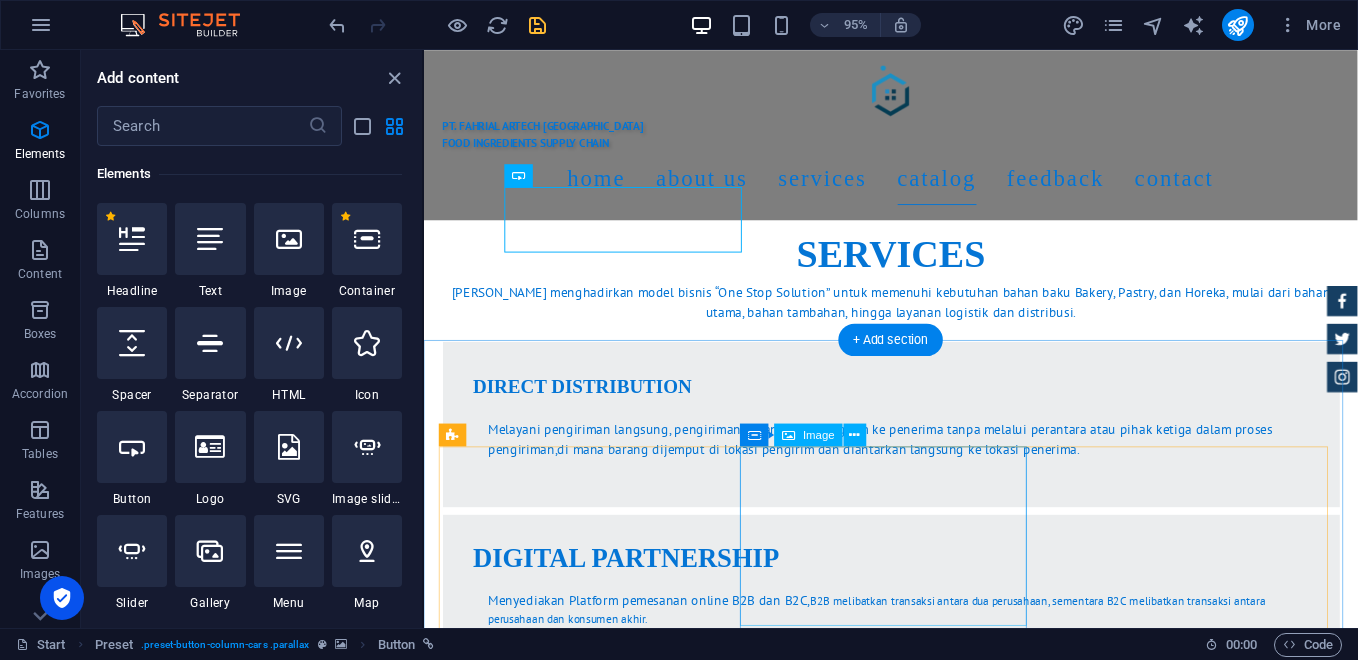 scroll, scrollTop: 4257, scrollLeft: 0, axis: vertical 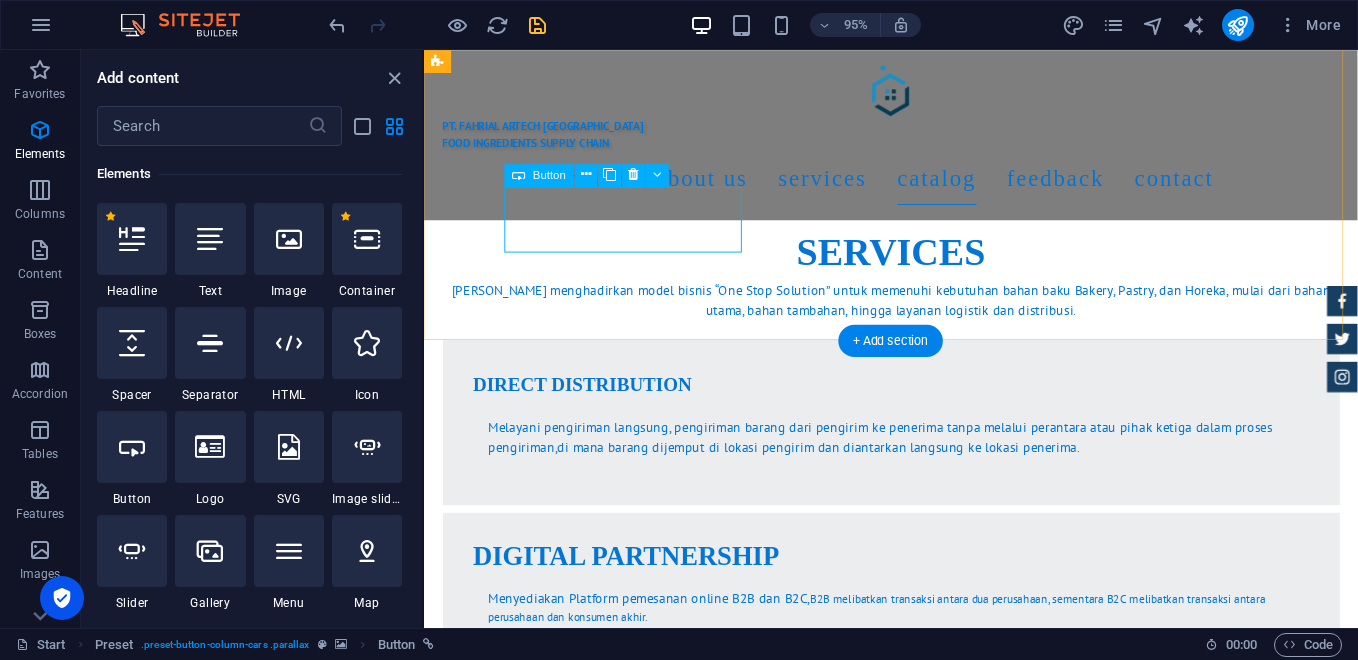click on "filling paste" at bounding box center [912, 2252] 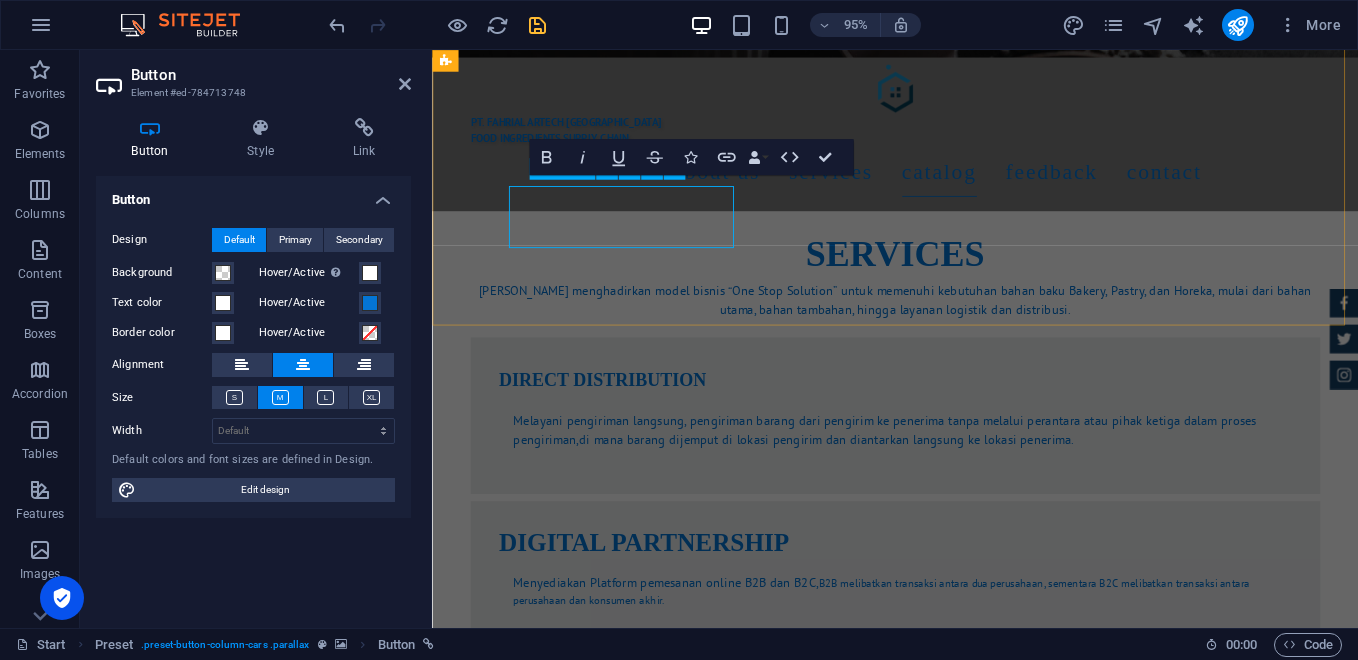 scroll, scrollTop: 4250, scrollLeft: 0, axis: vertical 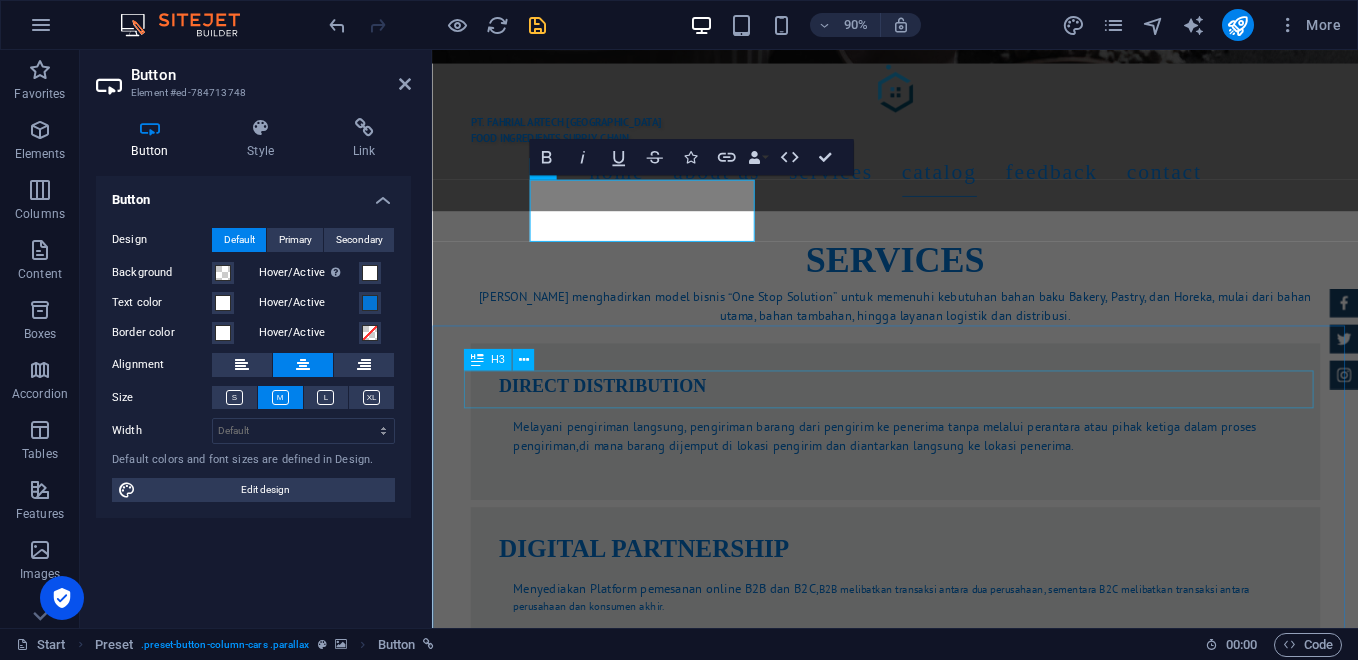 click on "New Cars" at bounding box center [947, 2807] 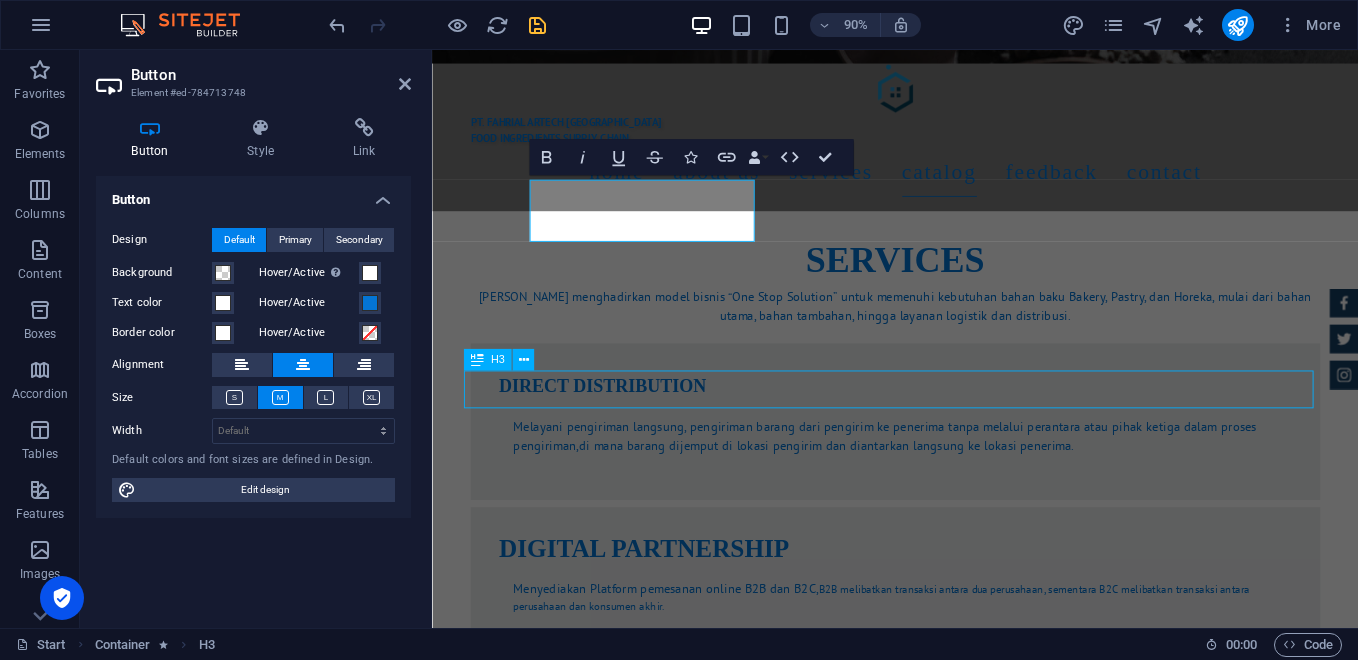 click on "New Cars" at bounding box center [947, 2807] 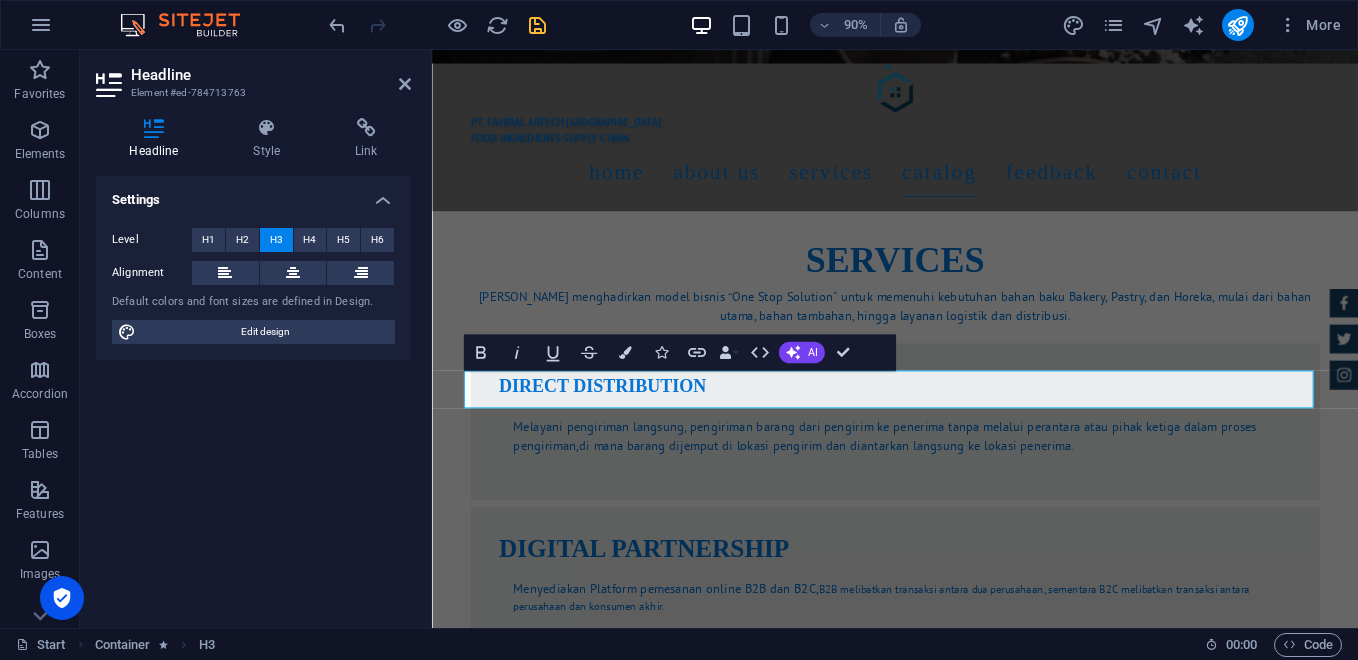 click at bounding box center (946, 1815) 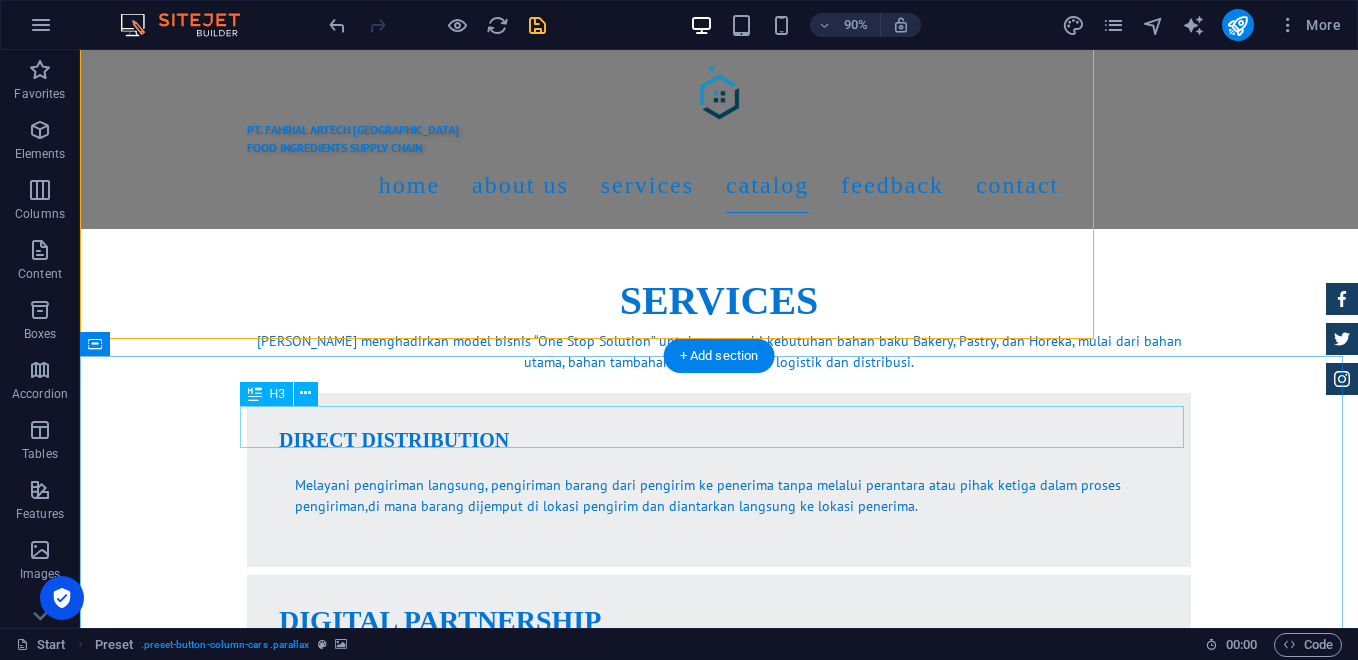 scroll, scrollTop: 4267, scrollLeft: 0, axis: vertical 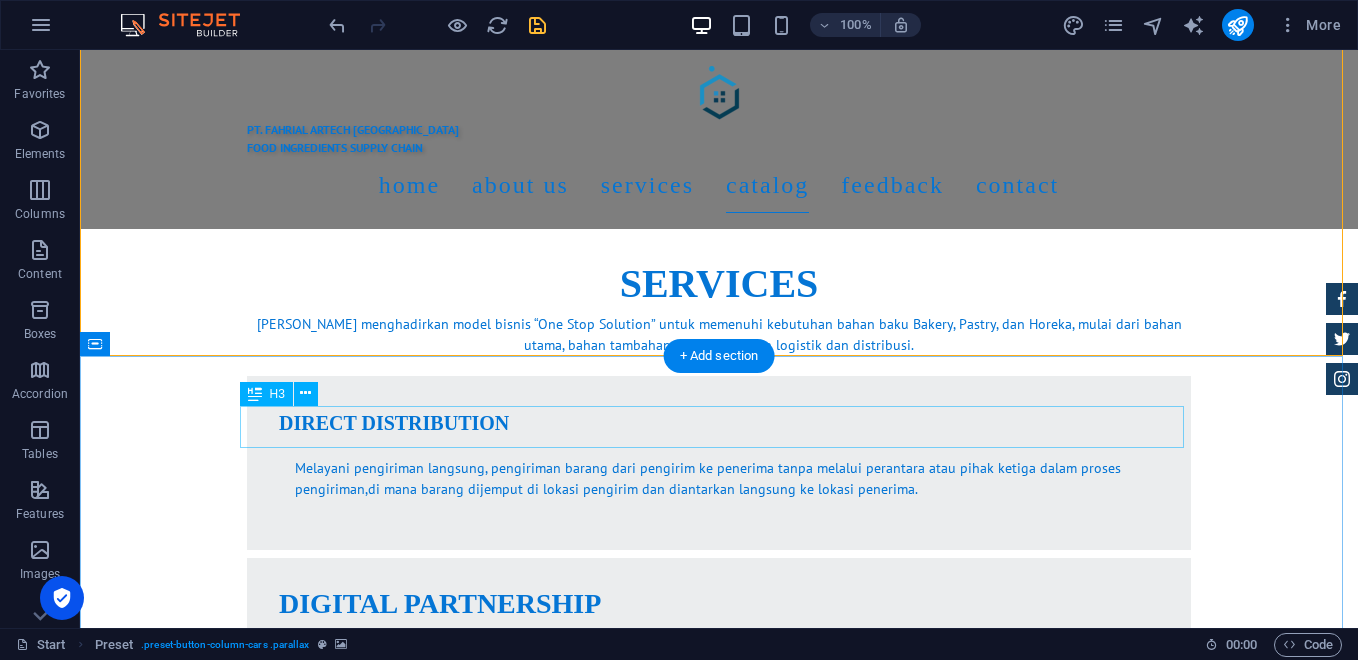 click on "filling paste" at bounding box center (719, 2762) 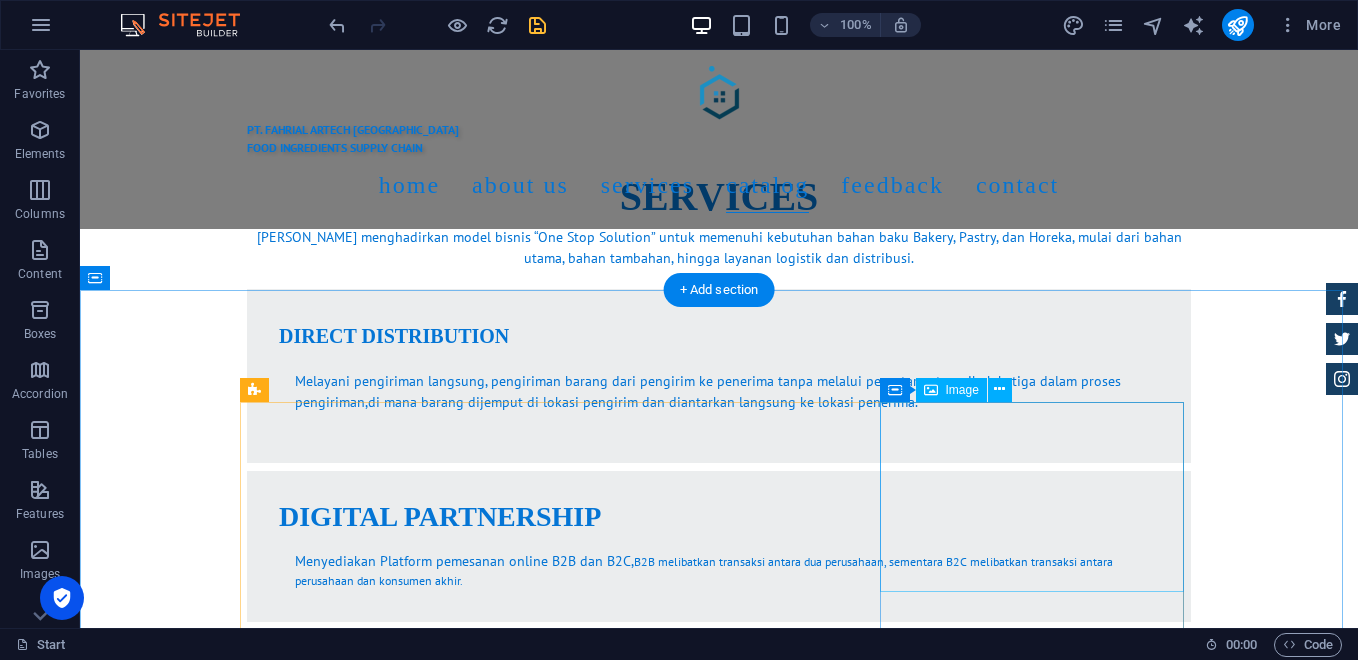 scroll, scrollTop: 4367, scrollLeft: 0, axis: vertical 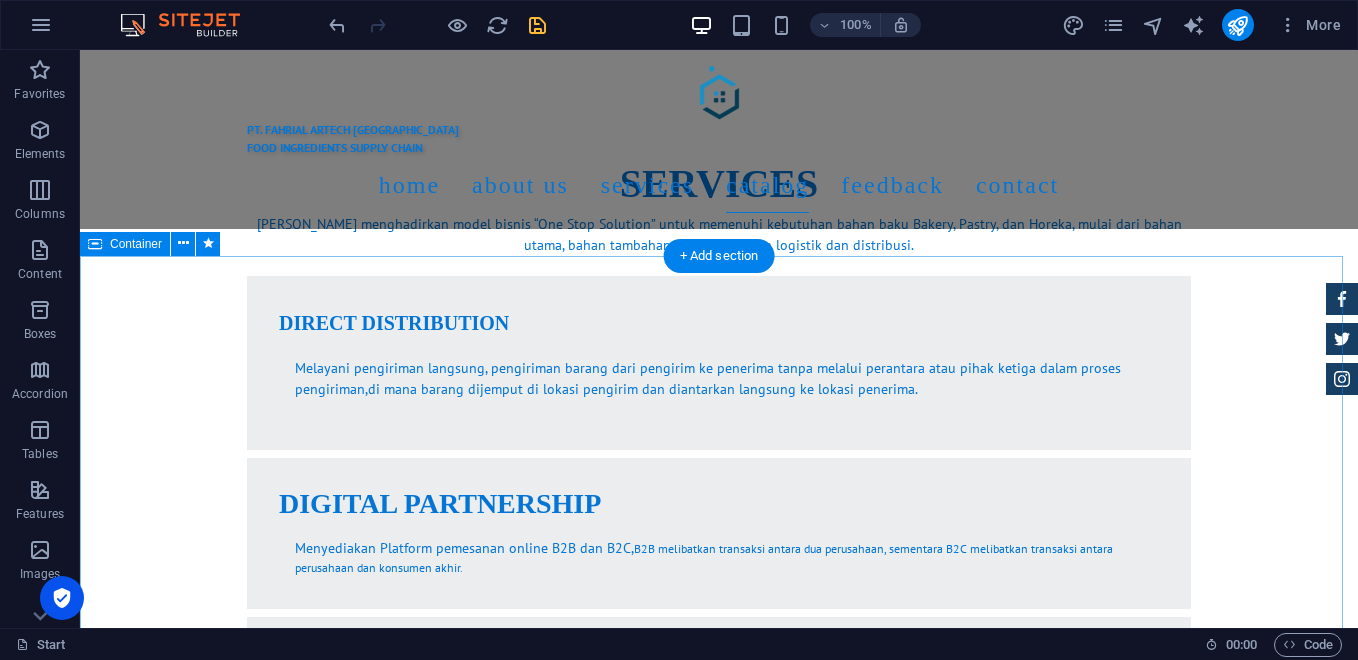 click on "filling paste BMW 535I Individual $ 49.999 Automatic  Transmission  | Vivid Blue More Details Land rover Range $ 49.999 Automatic  Transmission  | [PERSON_NAME] More Details Aston [PERSON_NAME]  DB9 $ 49.999 Automatic  Transmission  | Coupe More Details Mercedes AMG $ 49.999 Automatic  Transmission  | Coupe More Details Audi RS7 $ 49.999 Automatic  Transmission  | Coupe More Details Jeep Compass $ 49.999 Automatic  Transmission  | Coupe More Details" at bounding box center (719, 4931) 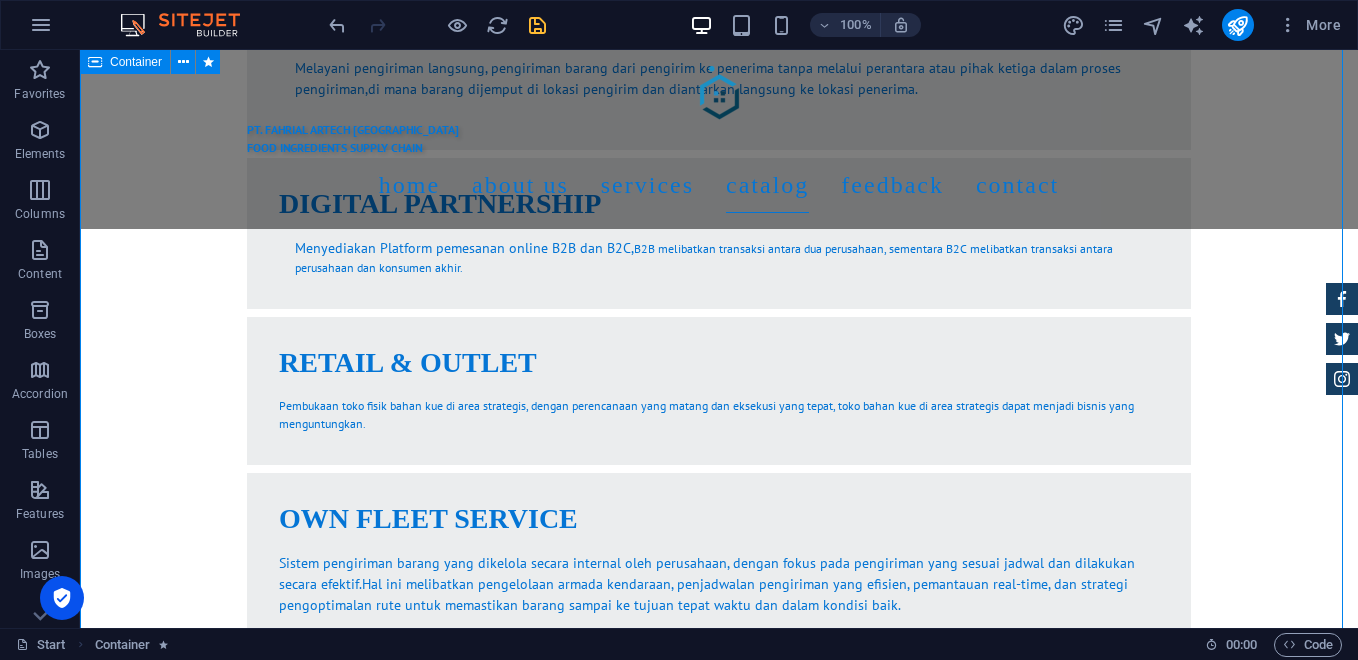 scroll, scrollTop: 4300, scrollLeft: 0, axis: vertical 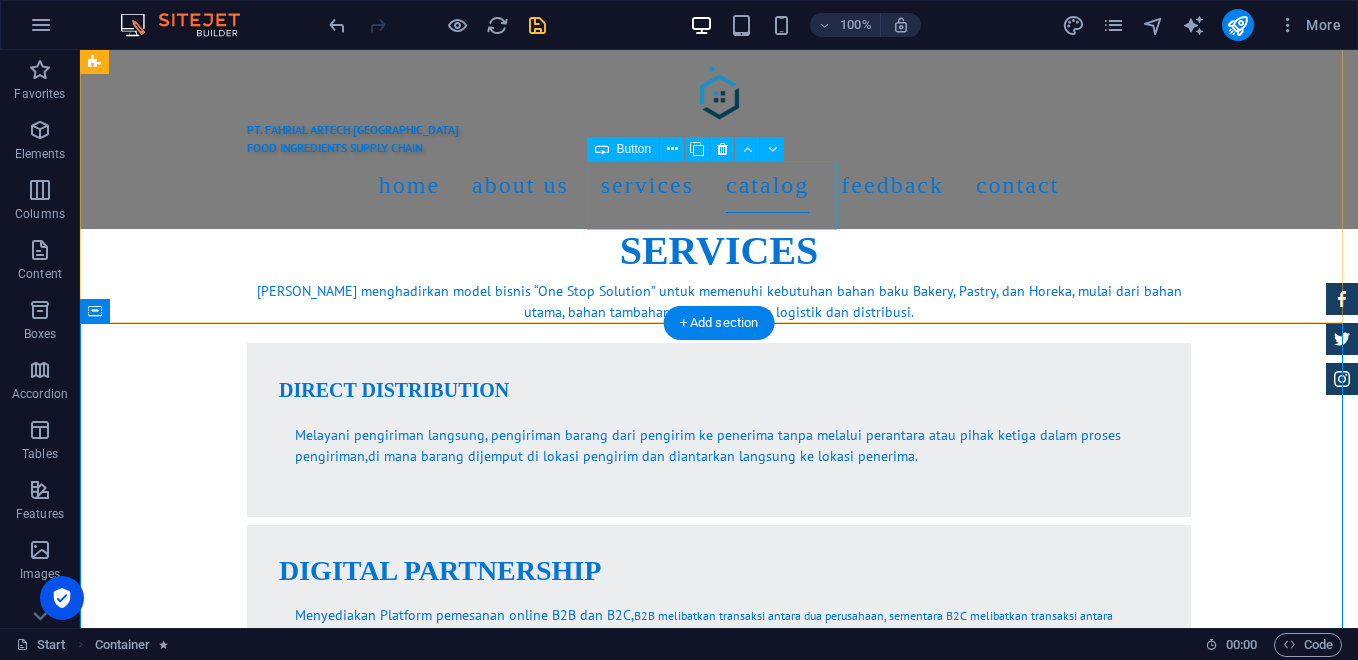 click on "2nd  Hand cars" at bounding box center [568, 2300] 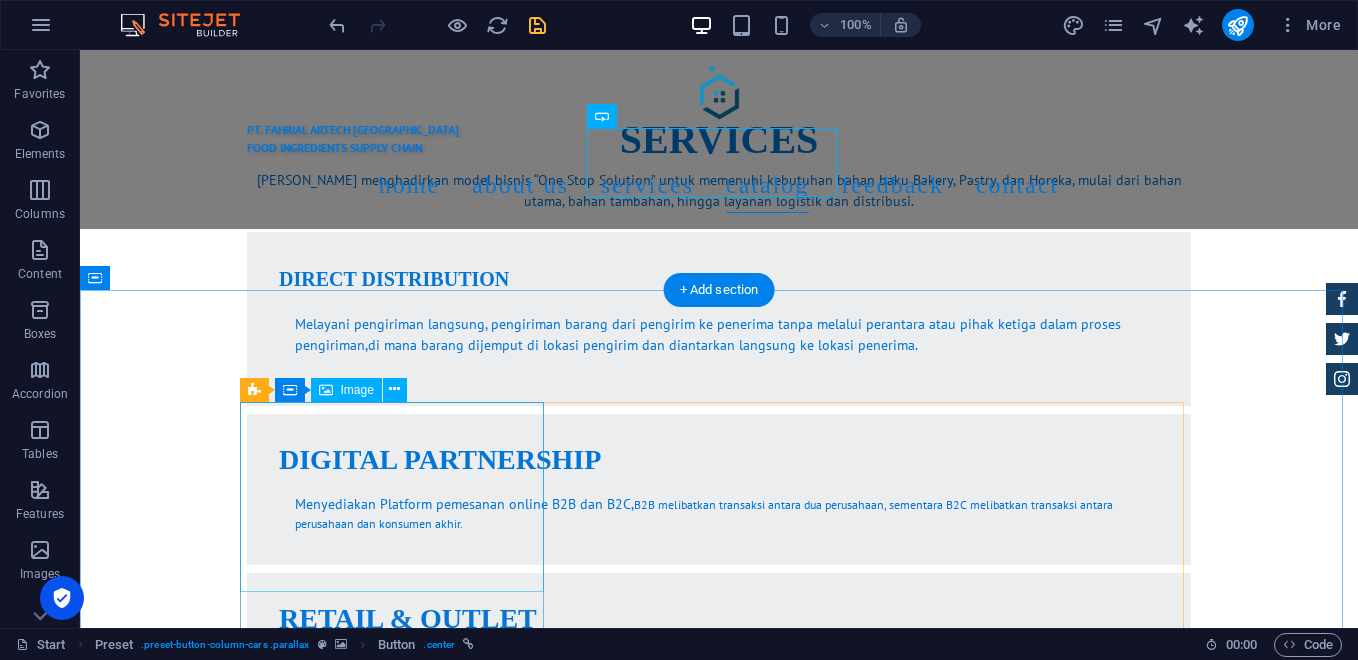 scroll, scrollTop: 4500, scrollLeft: 0, axis: vertical 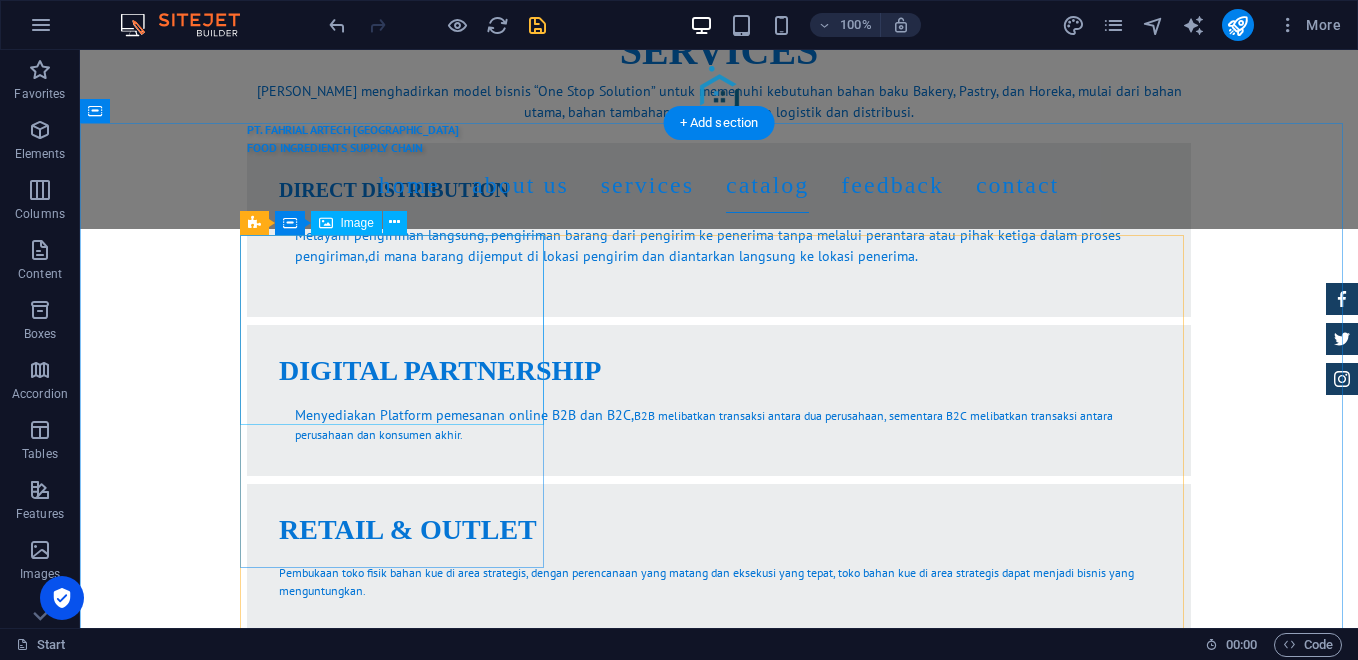 click at bounding box center (719, 2865) 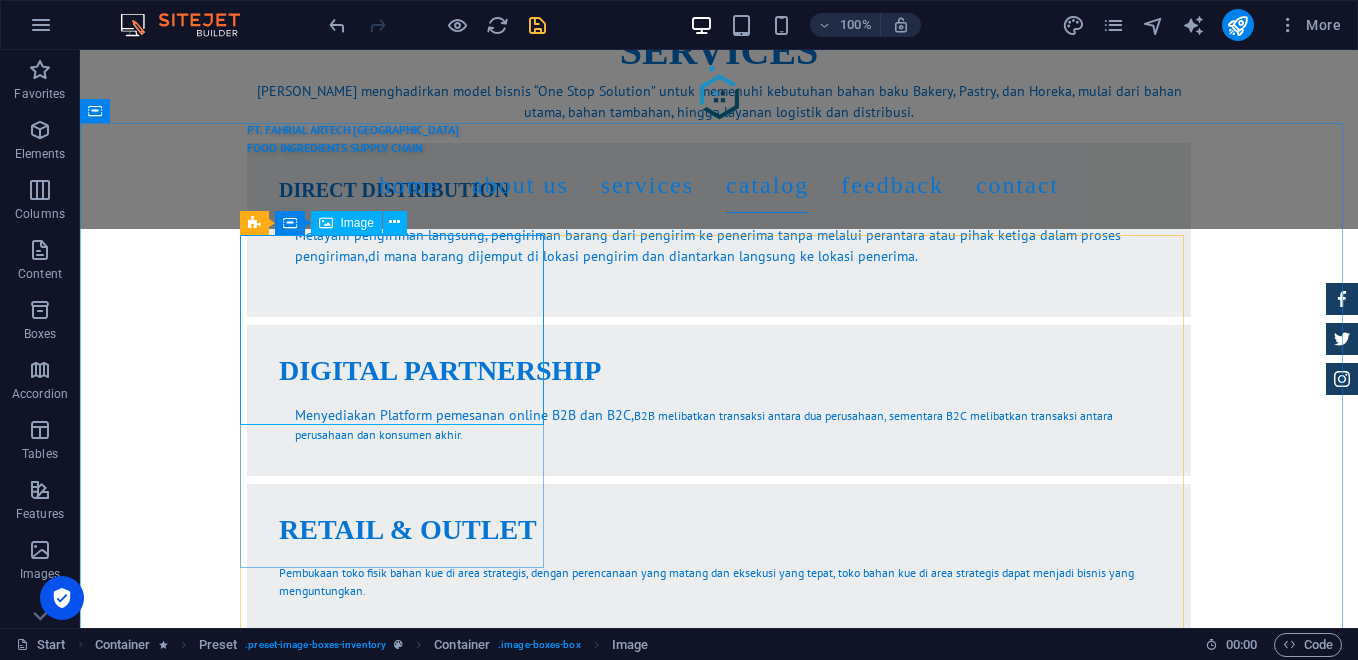 click on "Image" at bounding box center [357, 223] 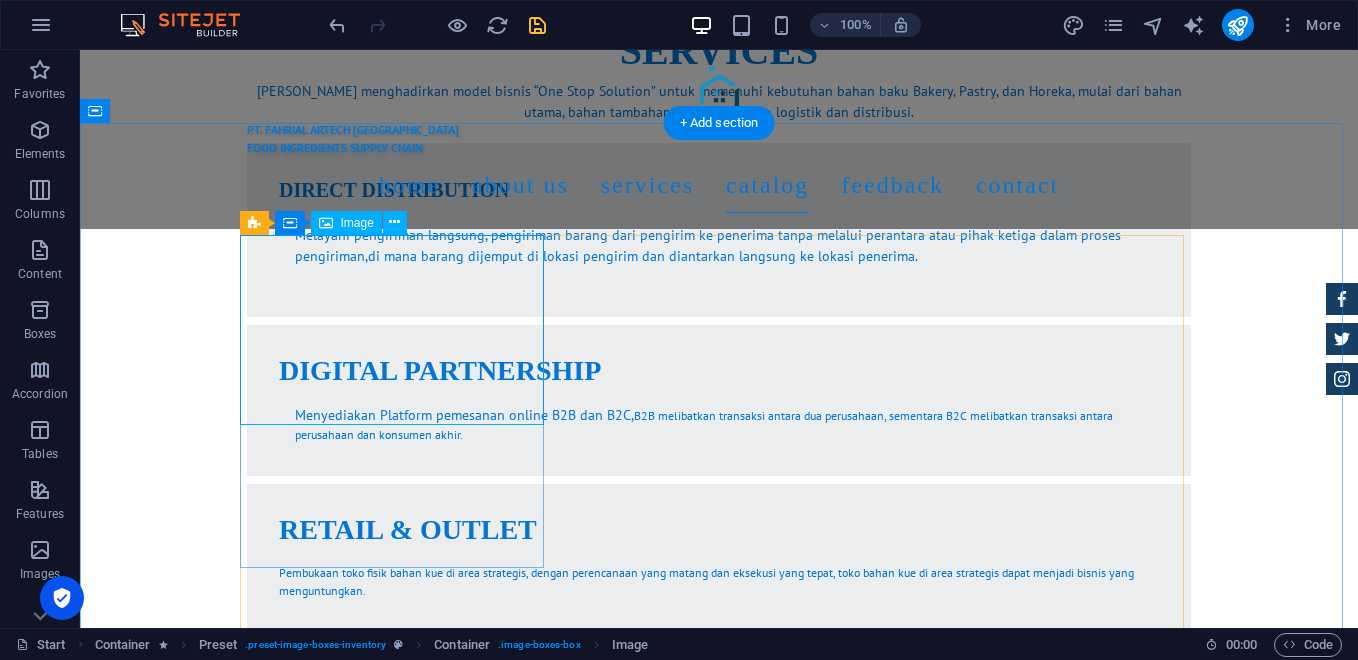 click at bounding box center (719, 2865) 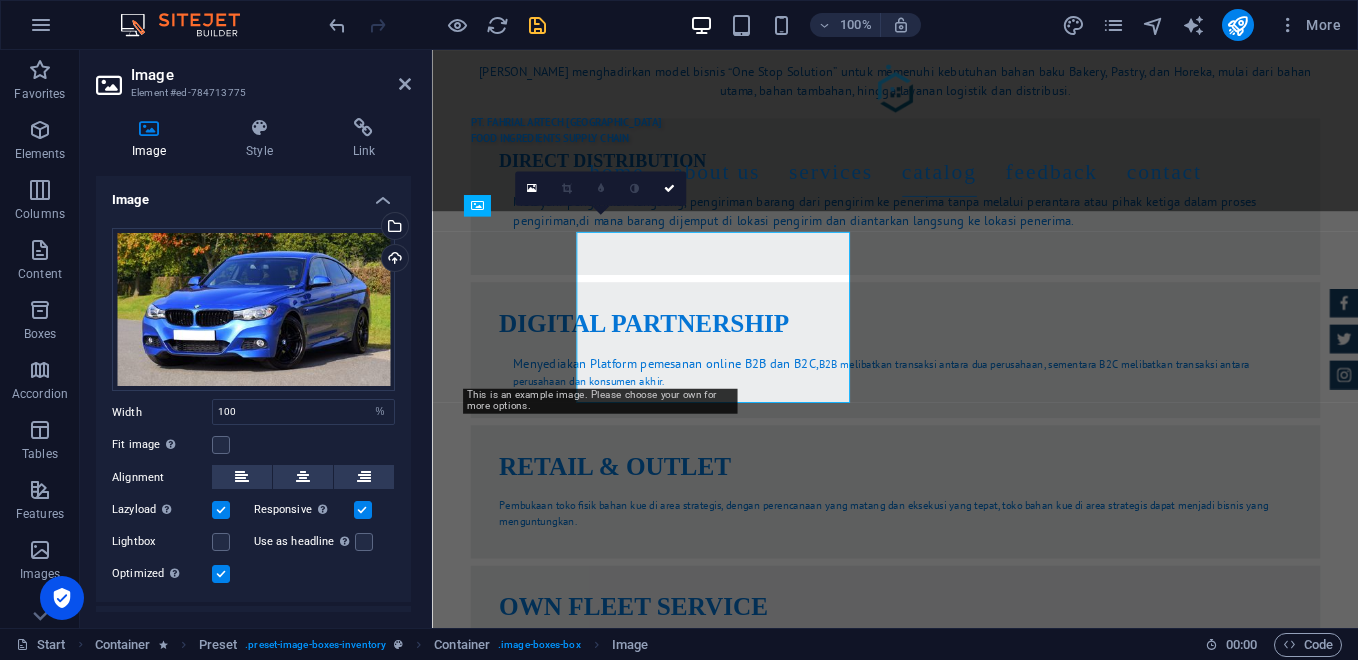 scroll, scrollTop: 4483, scrollLeft: 0, axis: vertical 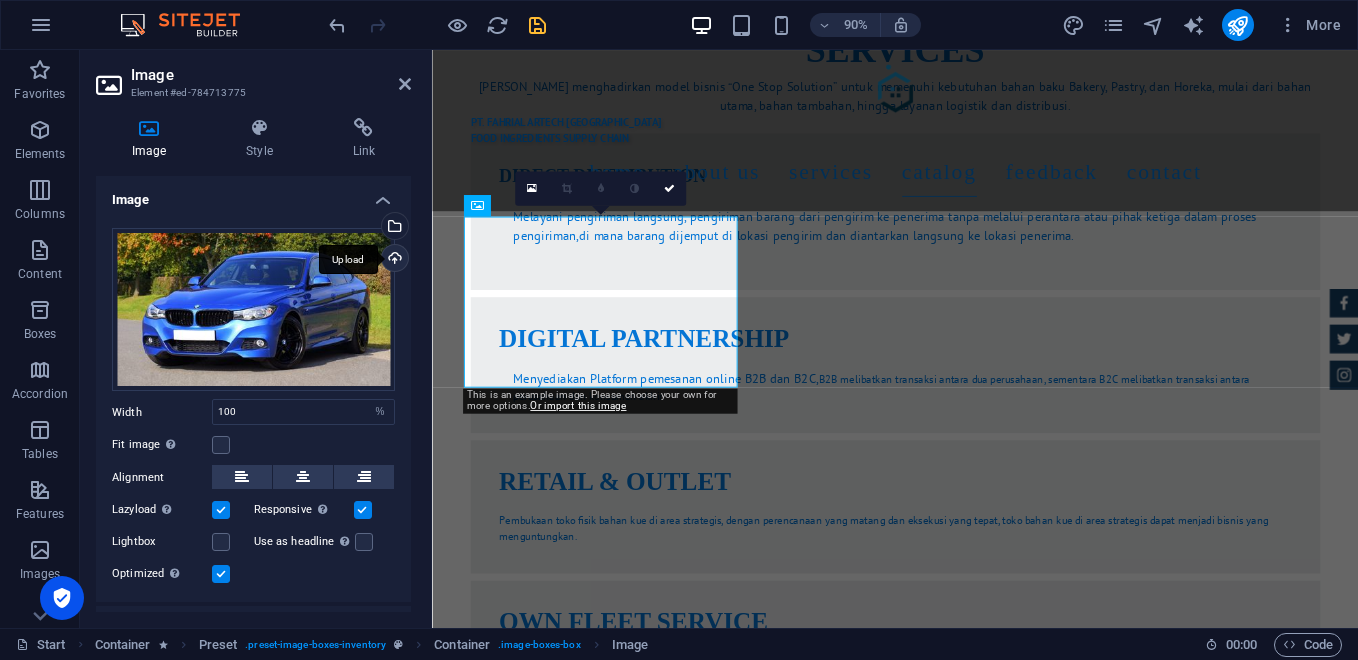click on "Upload" at bounding box center (393, 260) 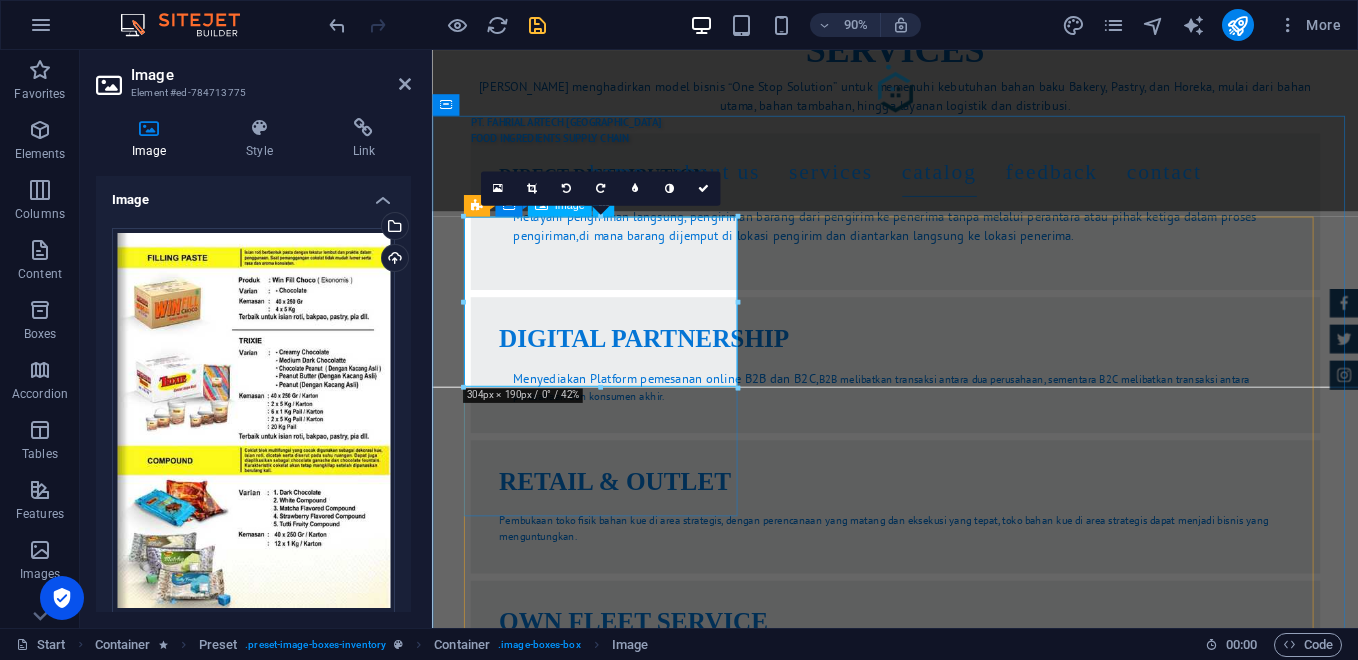 drag, startPoint x: 629, startPoint y: 502, endPoint x: 640, endPoint y: 362, distance: 140.43147 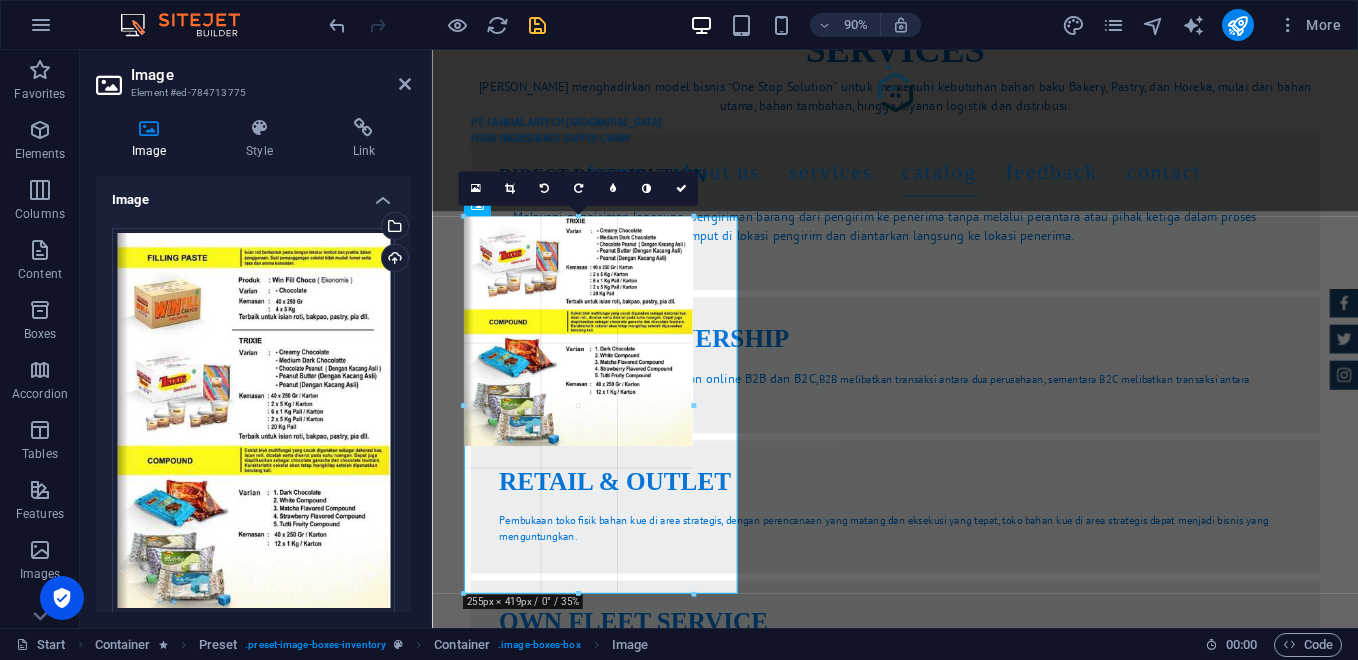 drag, startPoint x: 600, startPoint y: 388, endPoint x: 576, endPoint y: 617, distance: 230.25421 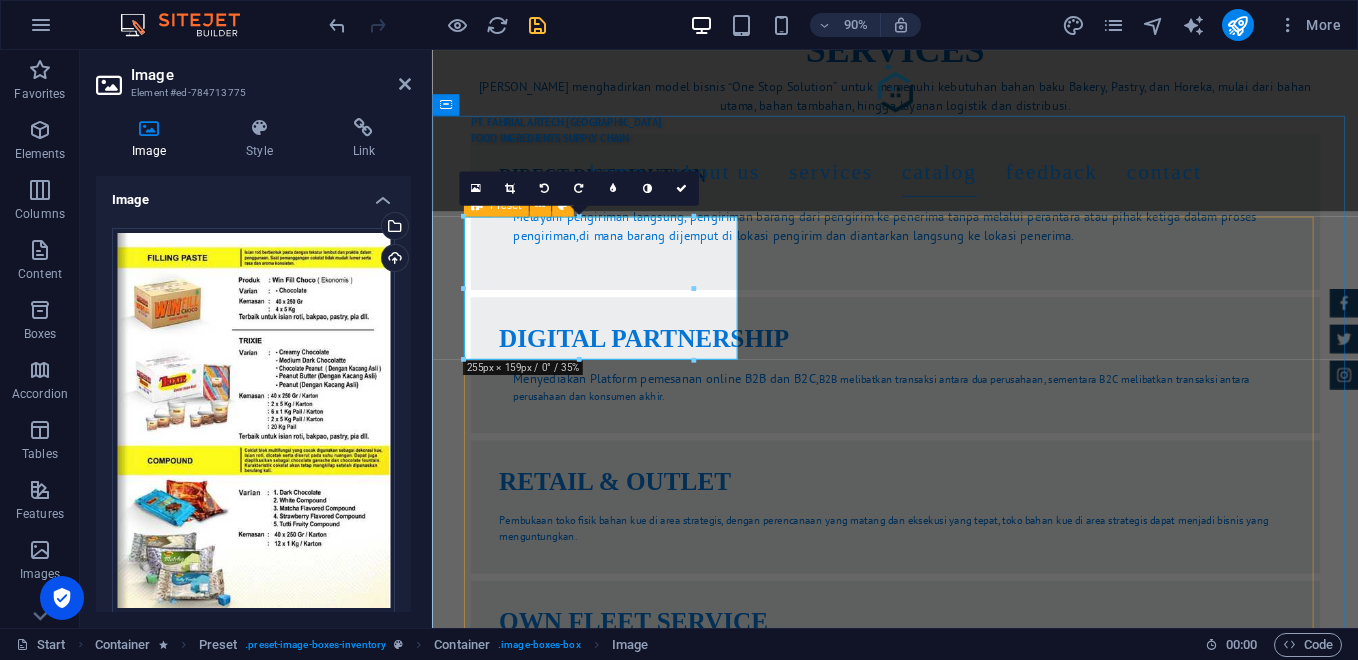 drag, startPoint x: 1129, startPoint y: 338, endPoint x: 778, endPoint y: 316, distance: 351.68878 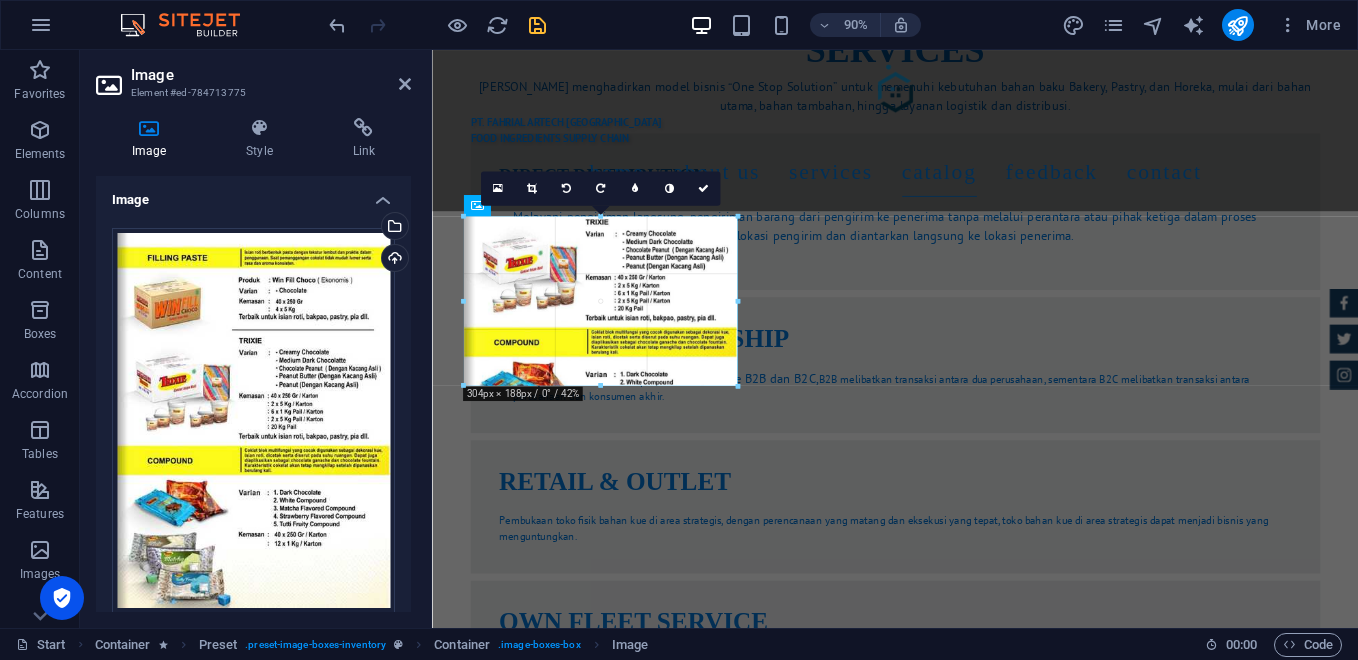 drag, startPoint x: 687, startPoint y: 287, endPoint x: 333, endPoint y: 292, distance: 354.0353 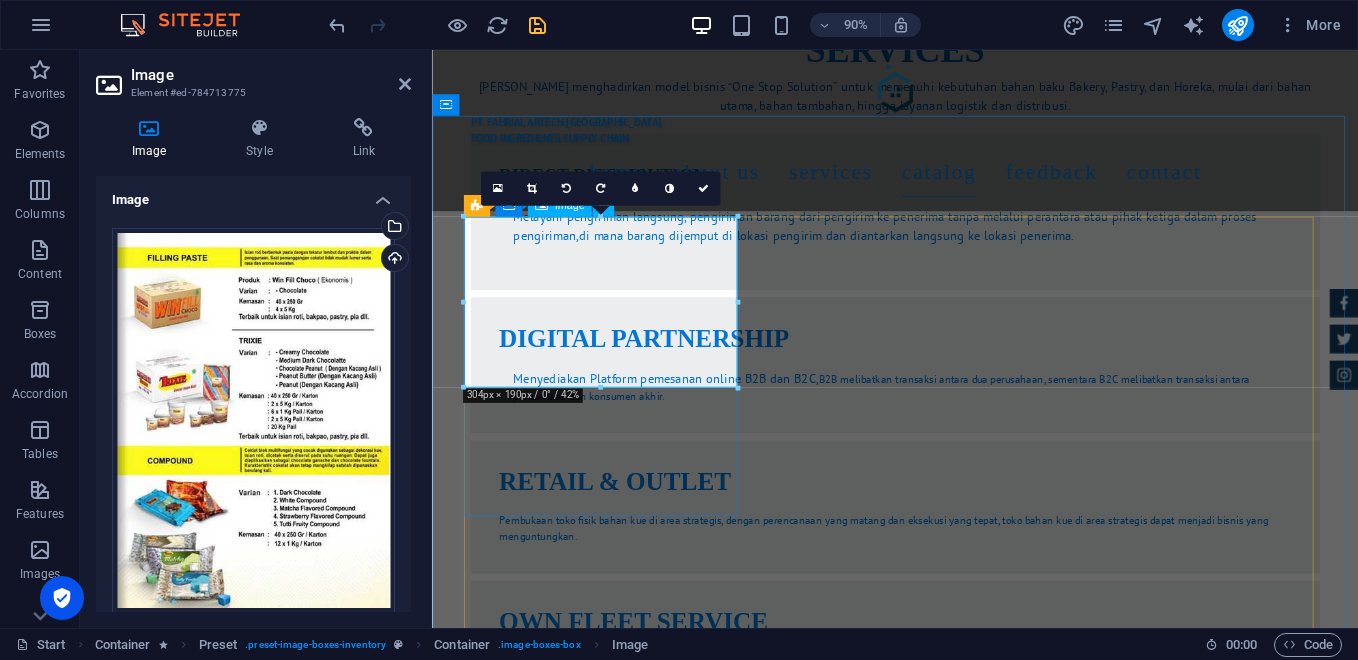 drag, startPoint x: 1031, startPoint y: 435, endPoint x: 628, endPoint y: 385, distance: 406.0899 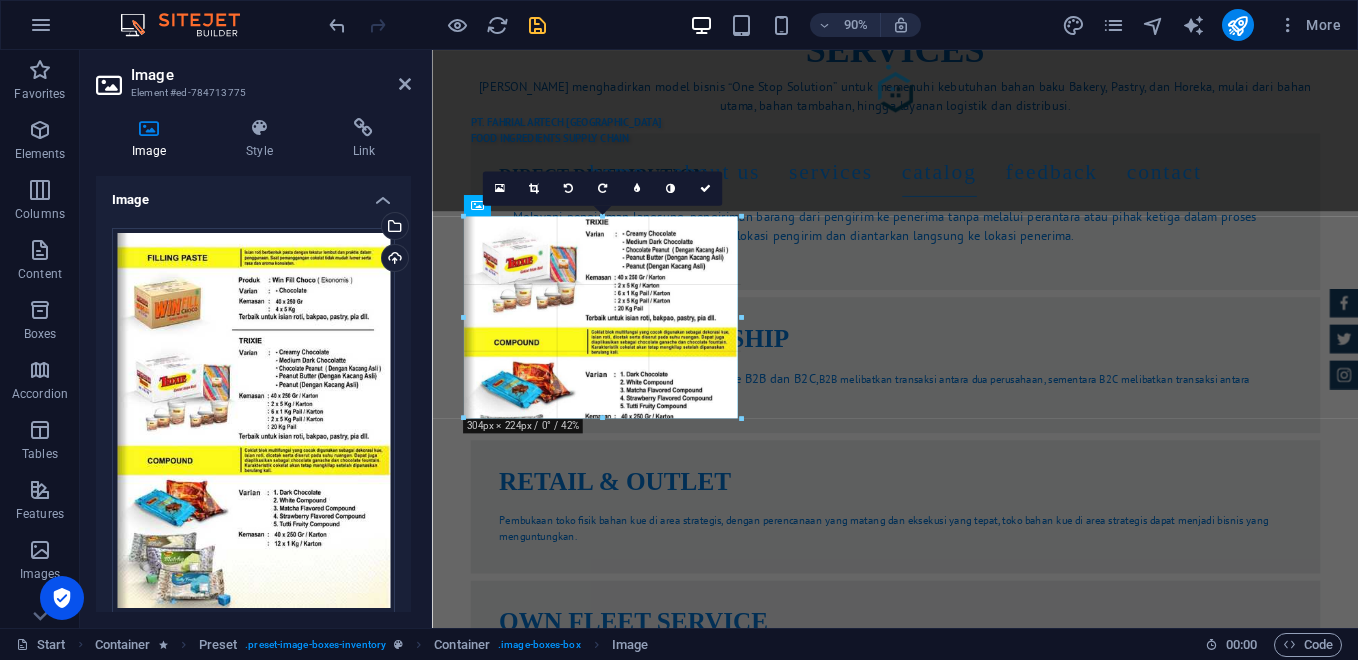 drag, startPoint x: 597, startPoint y: 390, endPoint x: 606, endPoint y: 419, distance: 30.364452 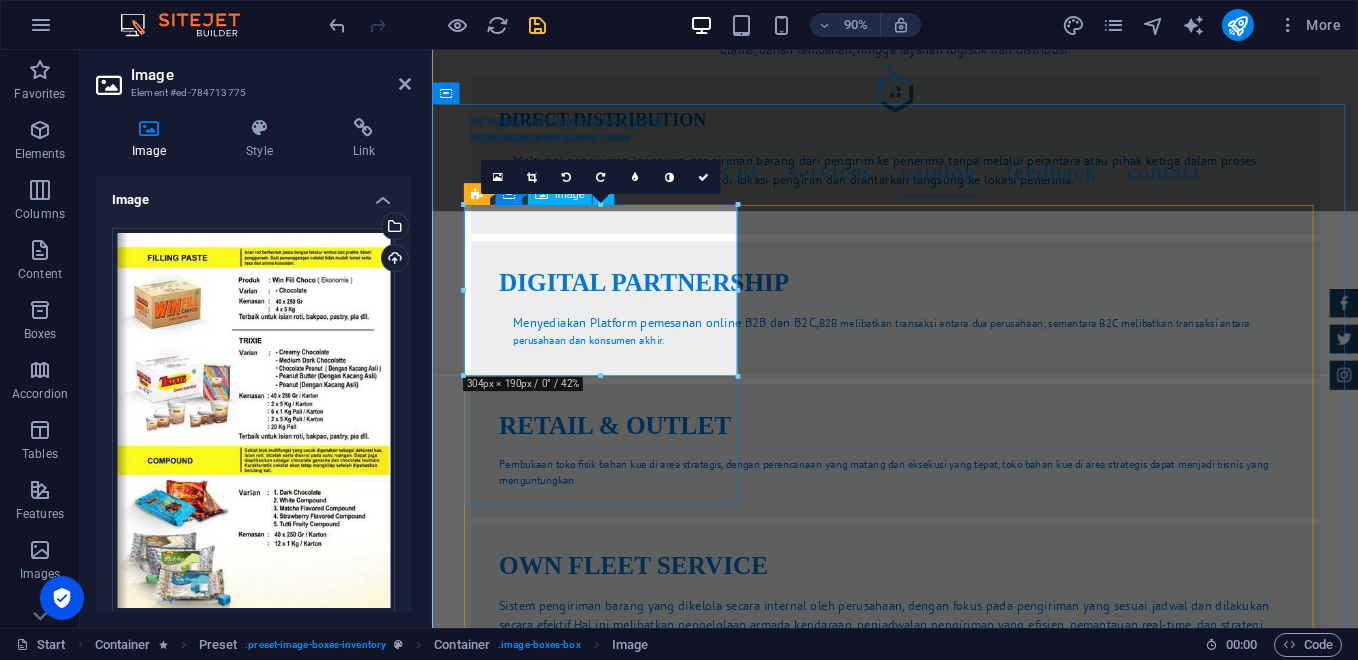 scroll, scrollTop: 4550, scrollLeft: 0, axis: vertical 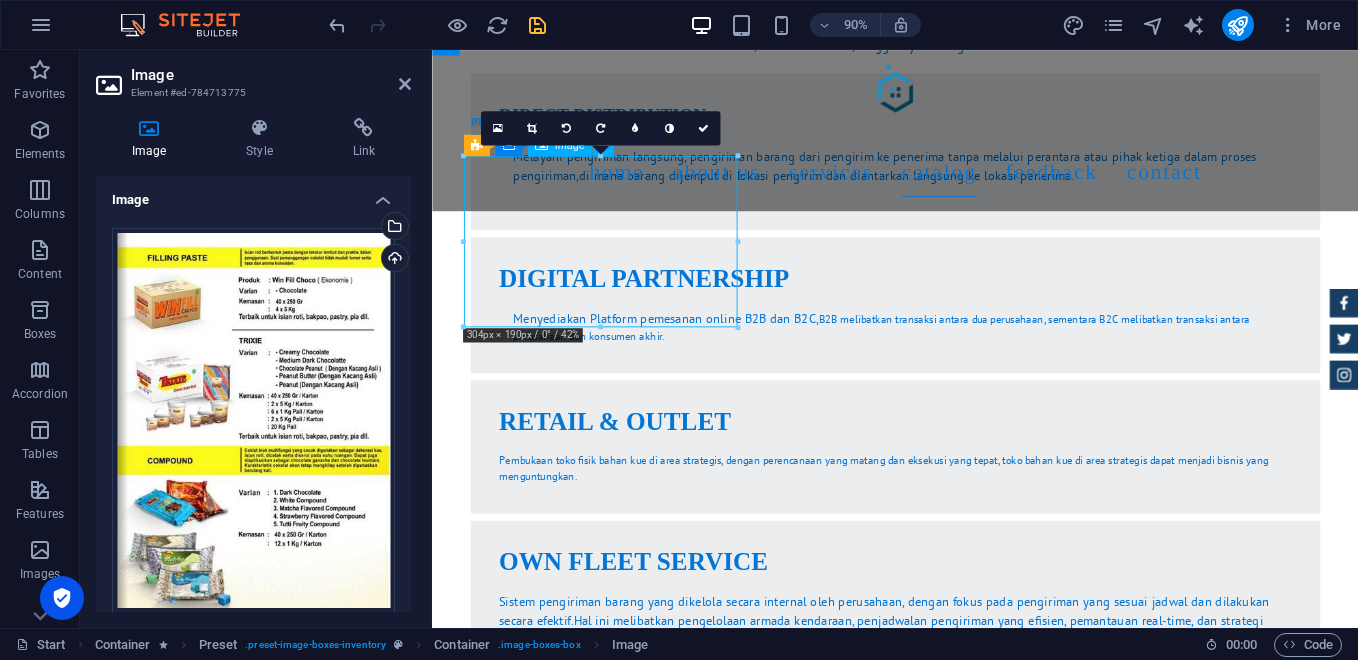 drag, startPoint x: 631, startPoint y: 219, endPoint x: 628, endPoint y: 291, distance: 72.06247 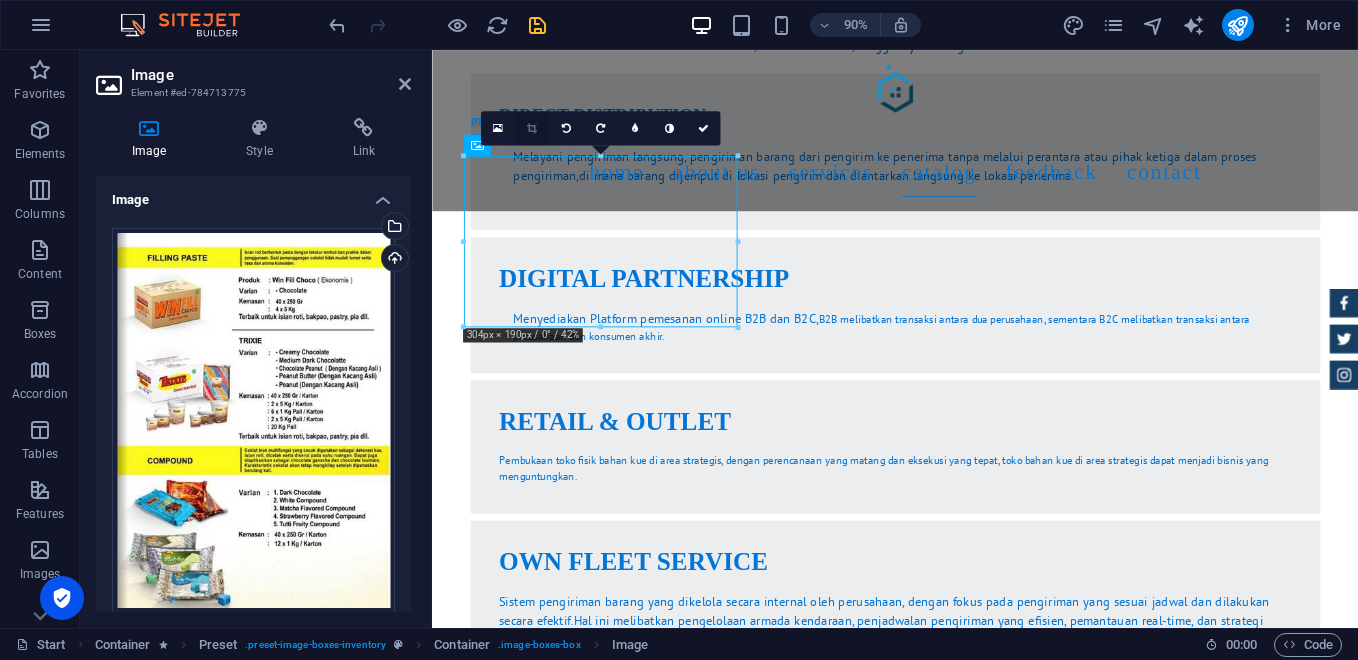 click at bounding box center (532, 128) 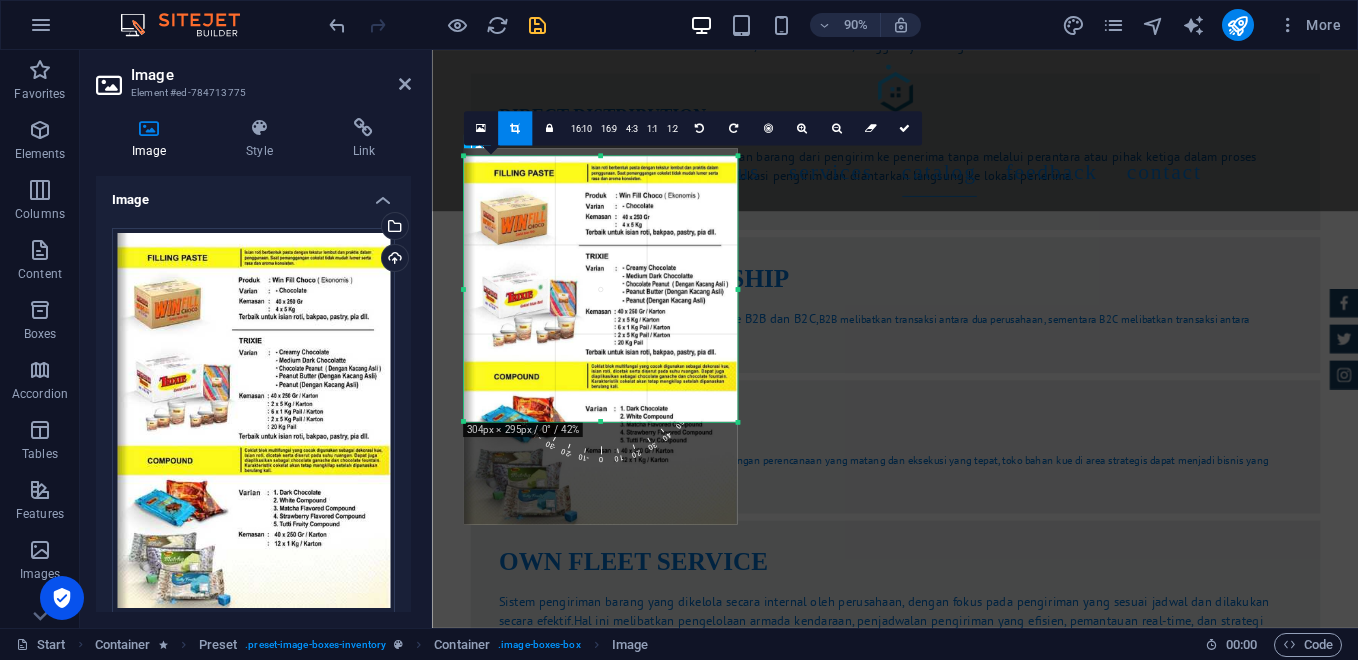 drag, startPoint x: 600, startPoint y: 157, endPoint x: 597, endPoint y: 52, distance: 105.04285 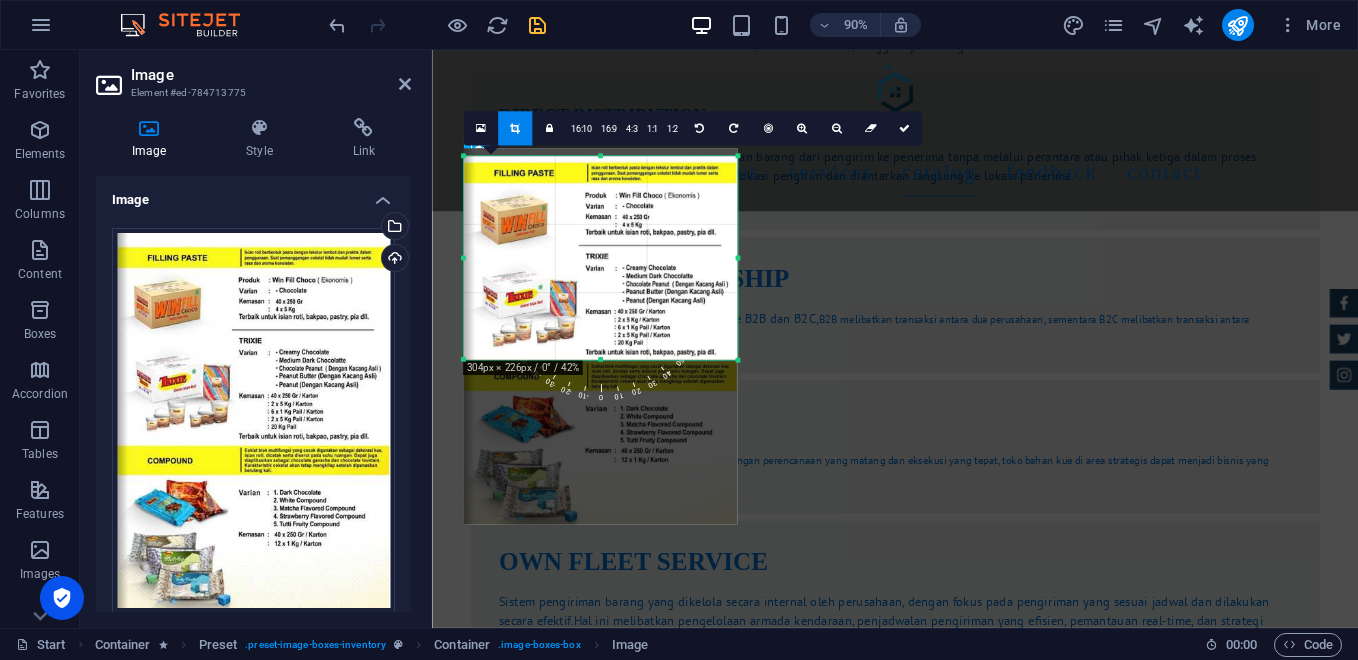 drag, startPoint x: 602, startPoint y: 421, endPoint x: 602, endPoint y: 352, distance: 69 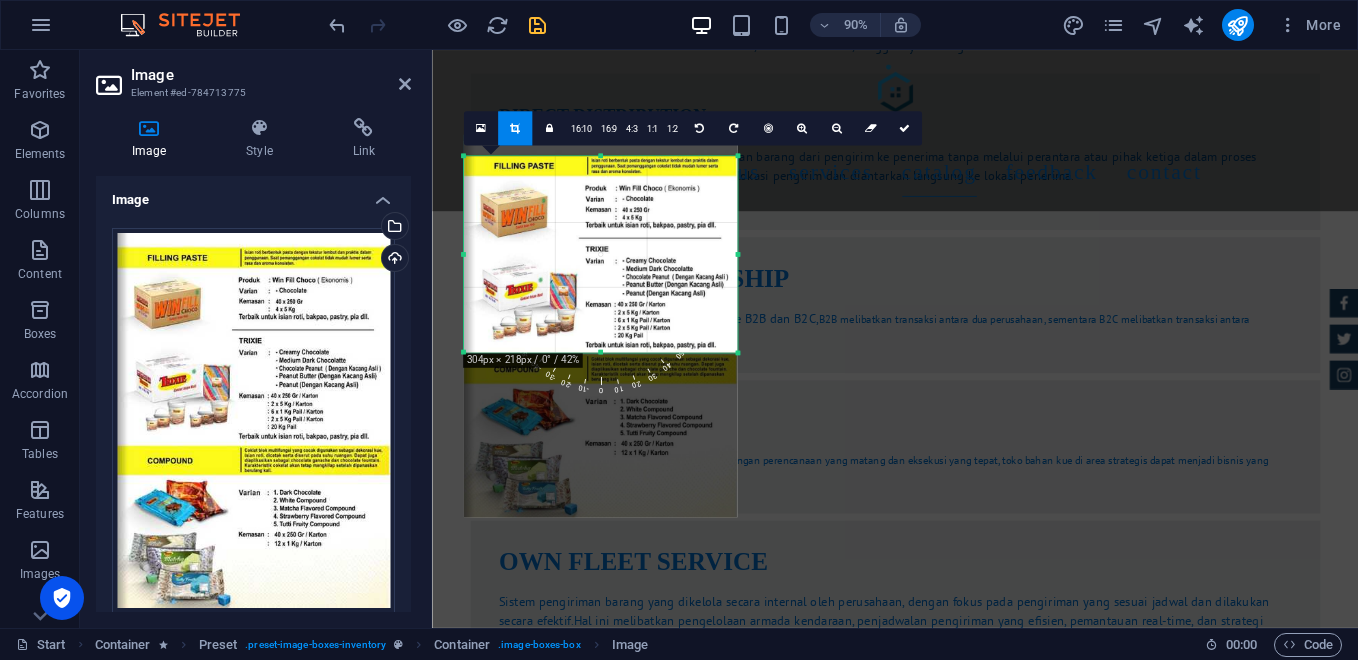 click on "180 170 160 150 140 130 120 110 100 90 80 70 60 50 40 30 20 10 0 -10 -20 -30 -40 -50 -60 -70 -80 -90 -100 -110 -120 -130 -140 -150 -160 -170 304px × 218px / 0° / 42% 16:10 16:9 4:3 1:1 1:2 0" at bounding box center (601, 254) 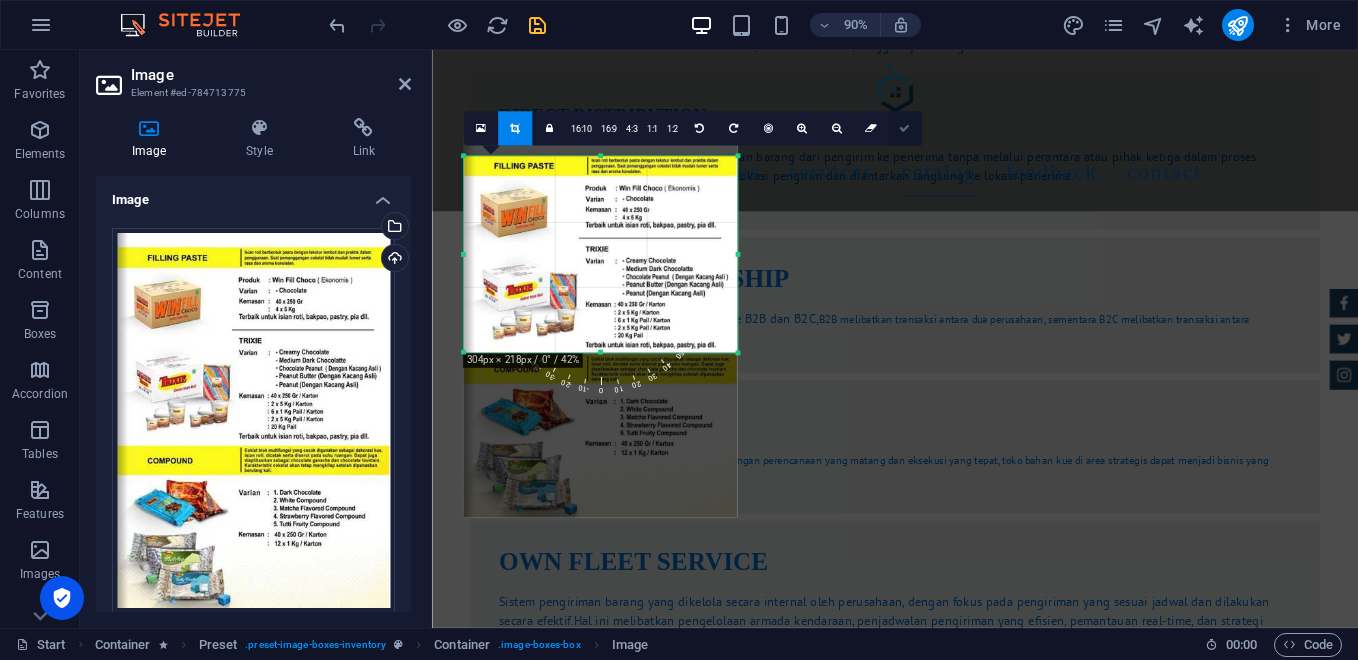 click at bounding box center (904, 128) 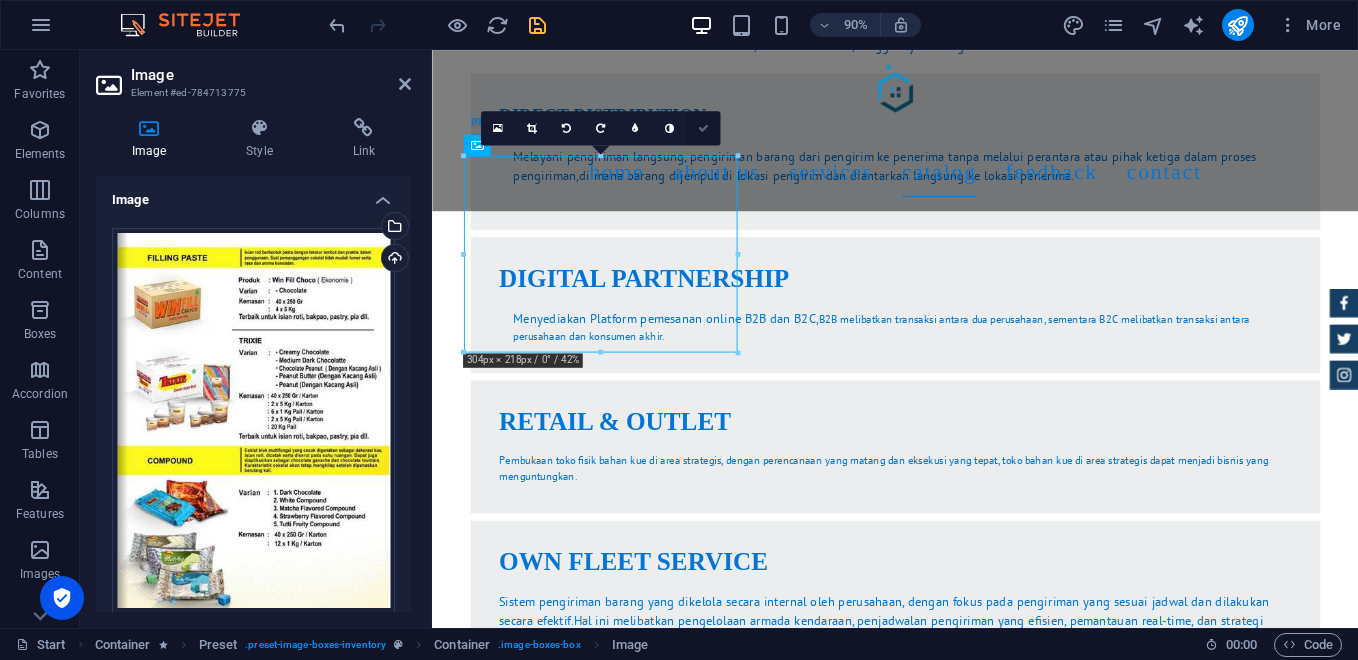 drag, startPoint x: 706, startPoint y: 130, endPoint x: 626, endPoint y: 87, distance: 90.824005 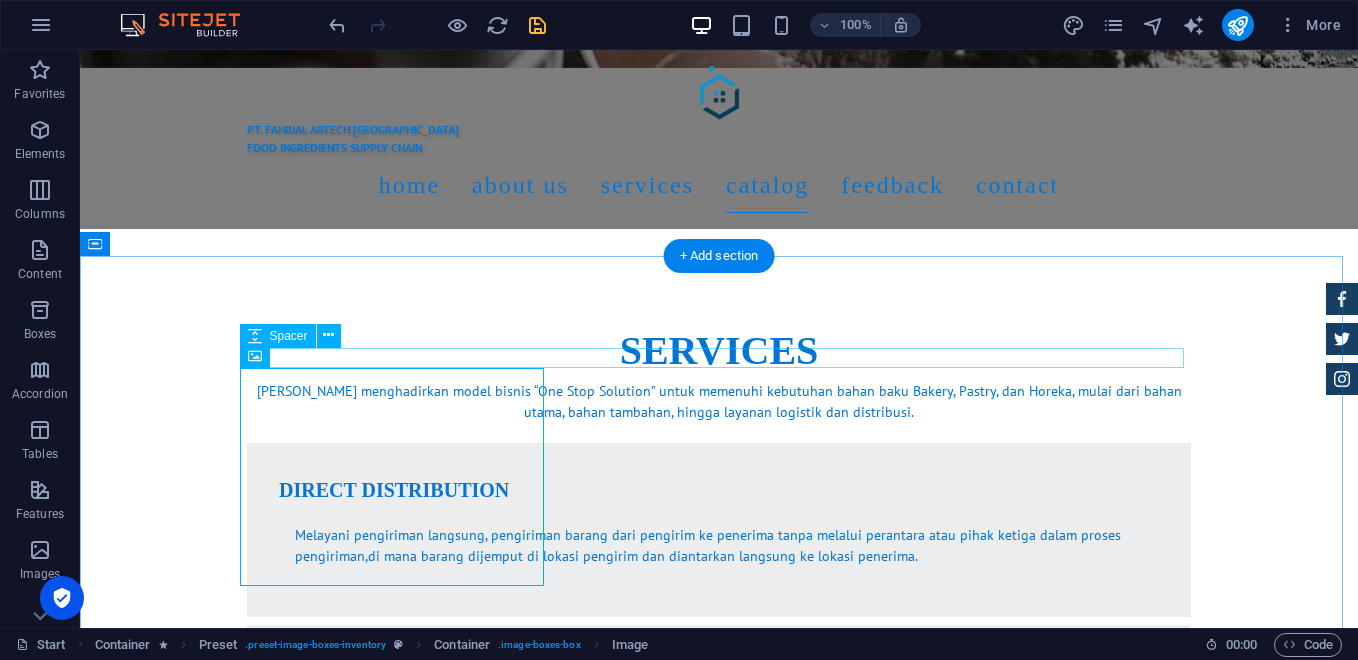 scroll, scrollTop: 4100, scrollLeft: 0, axis: vertical 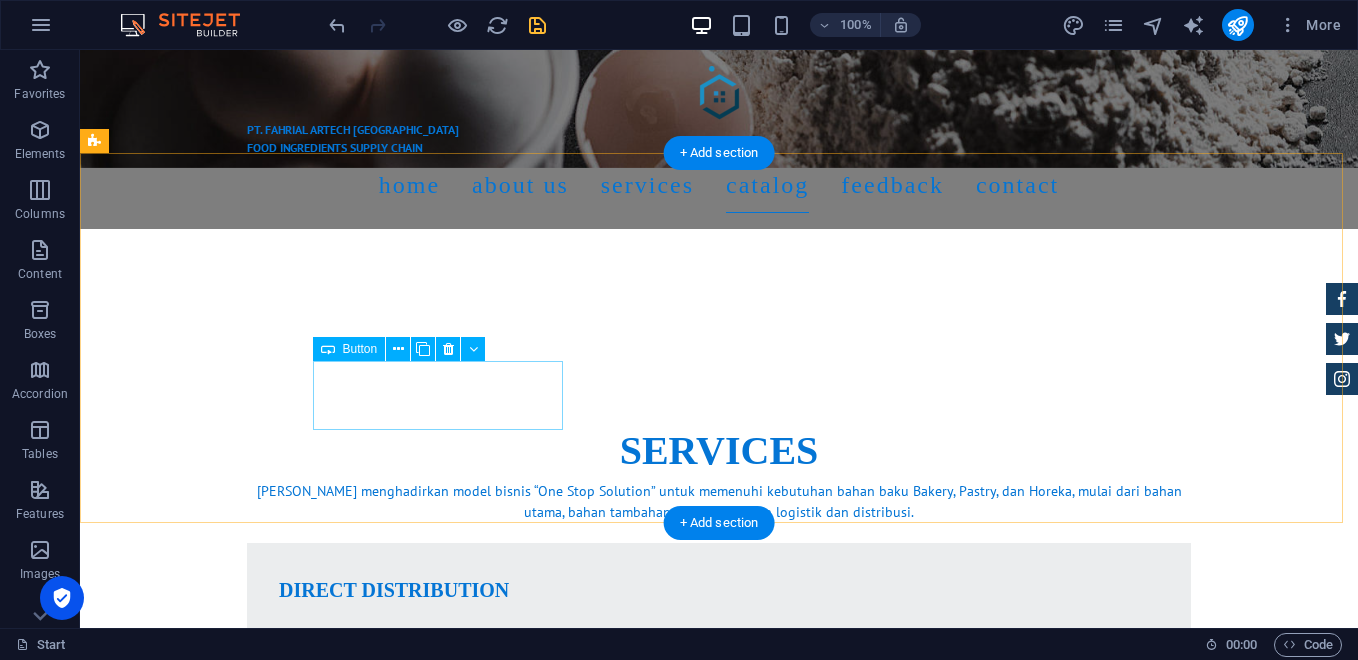 click on "filling paste" at bounding box center [568, 2419] 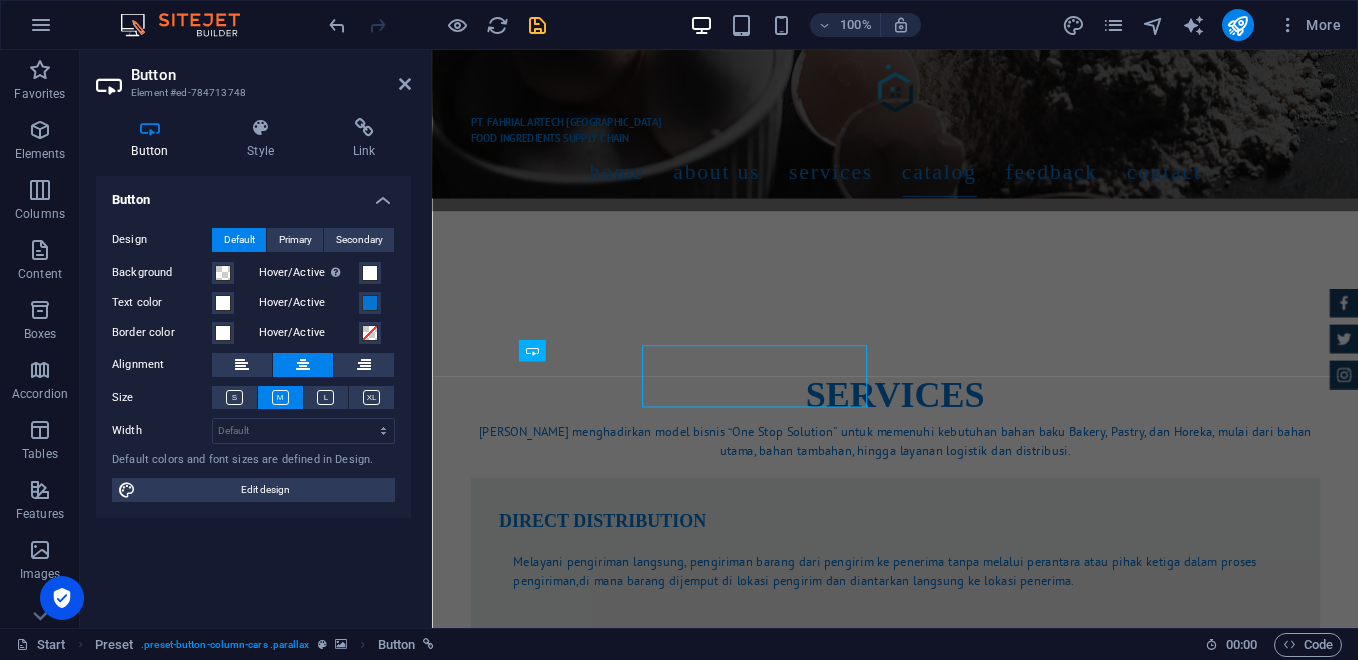 scroll, scrollTop: 4083, scrollLeft: 0, axis: vertical 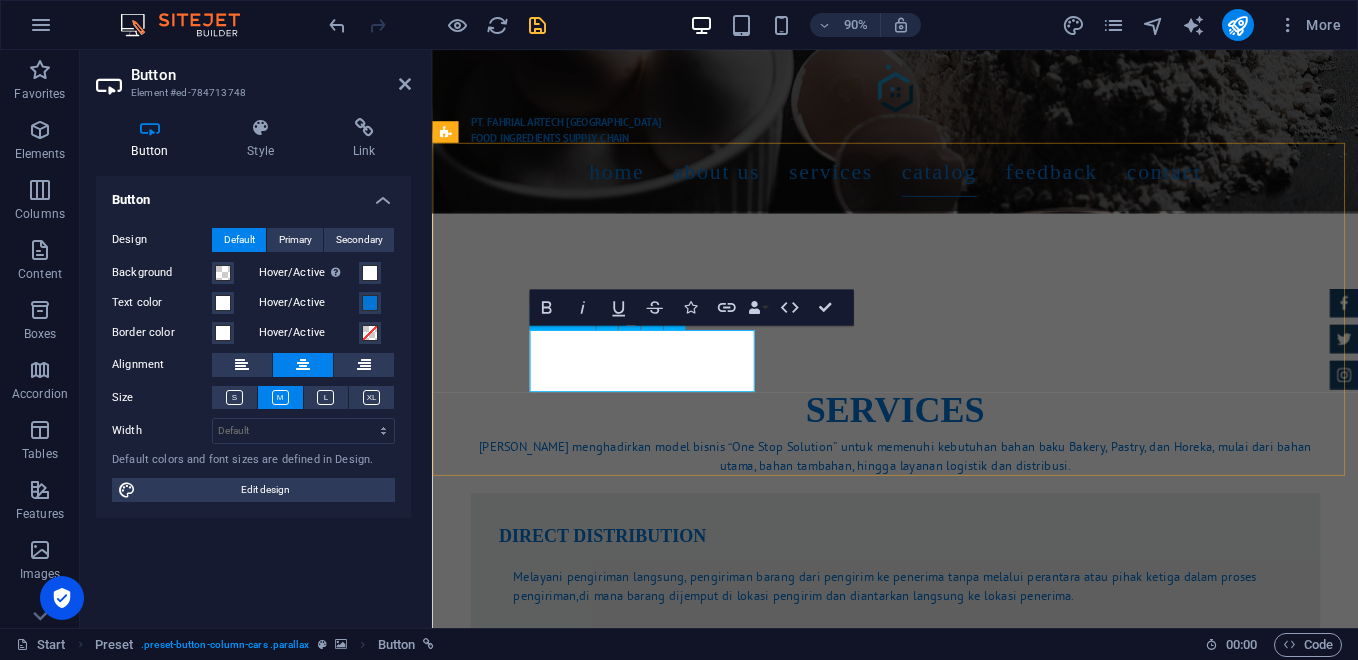 type 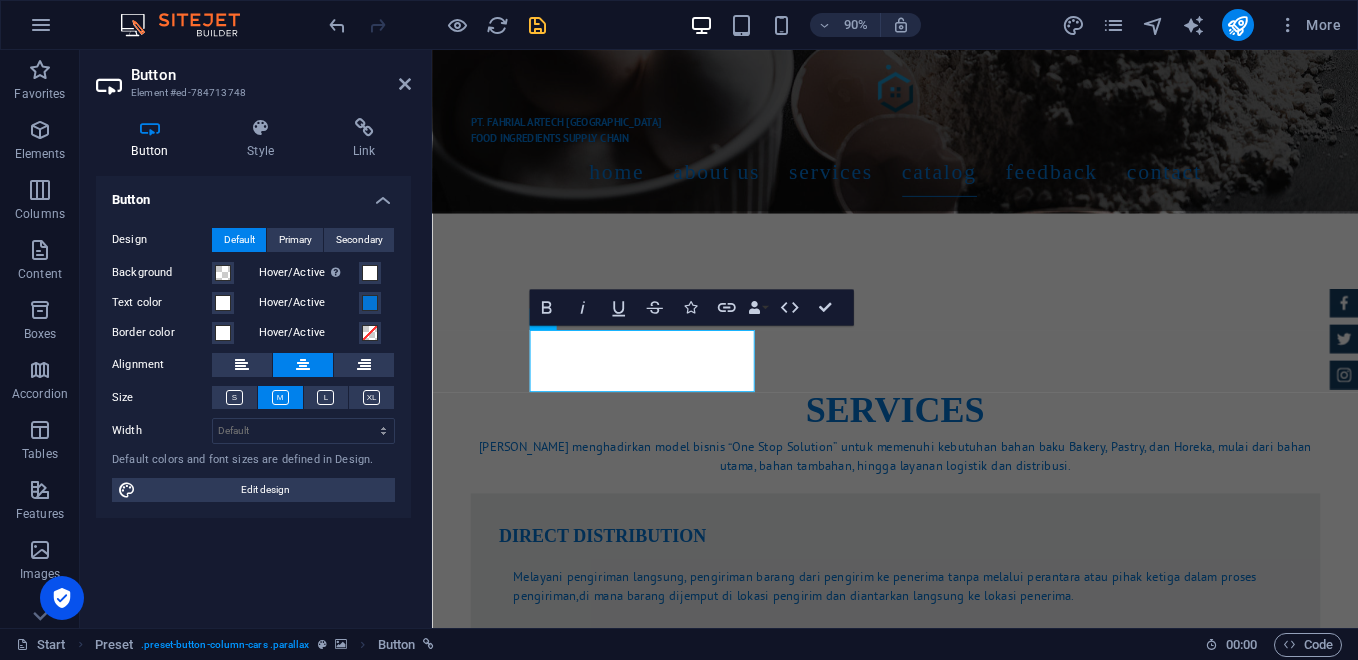 click at bounding box center (946, 1982) 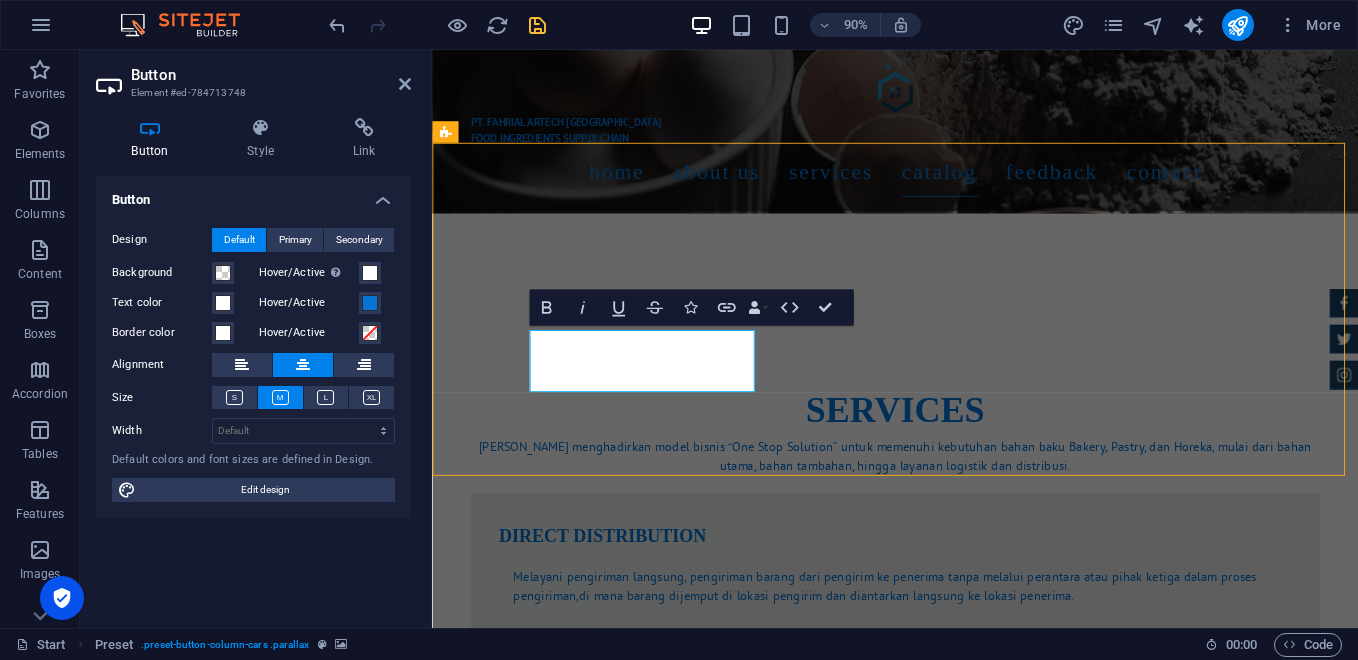 scroll, scrollTop: 4100, scrollLeft: 0, axis: vertical 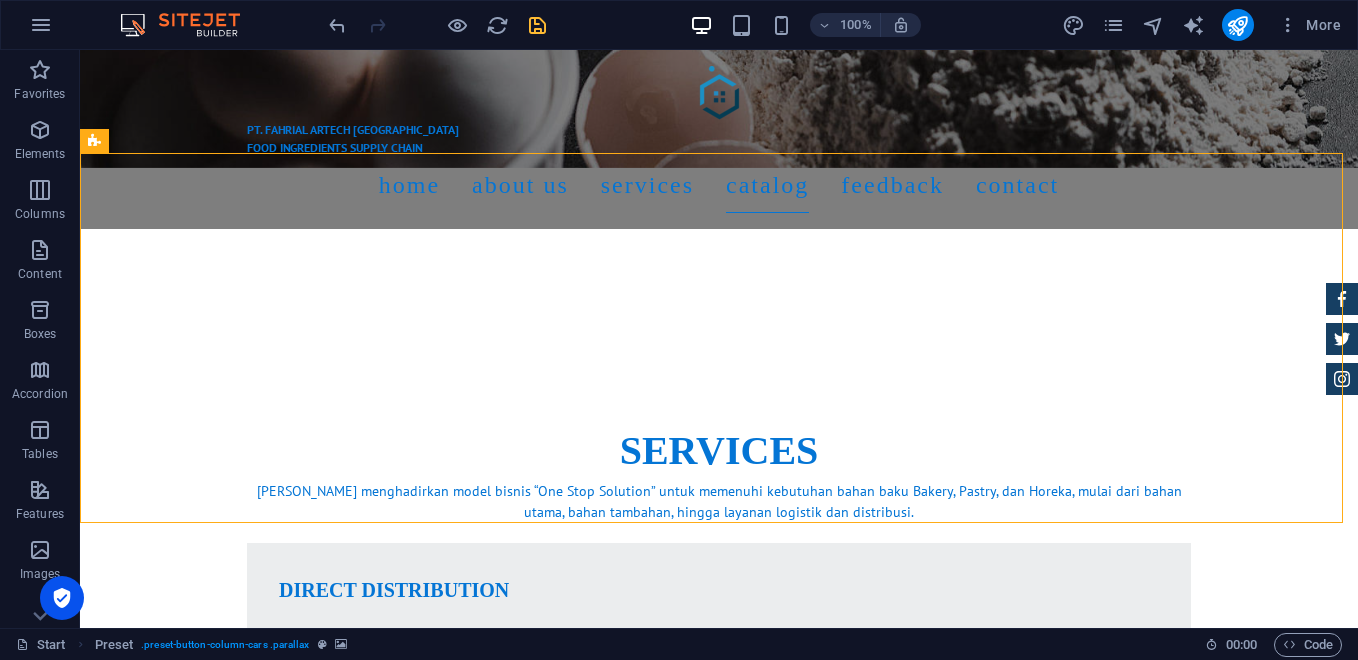 click at bounding box center (719, 1950) 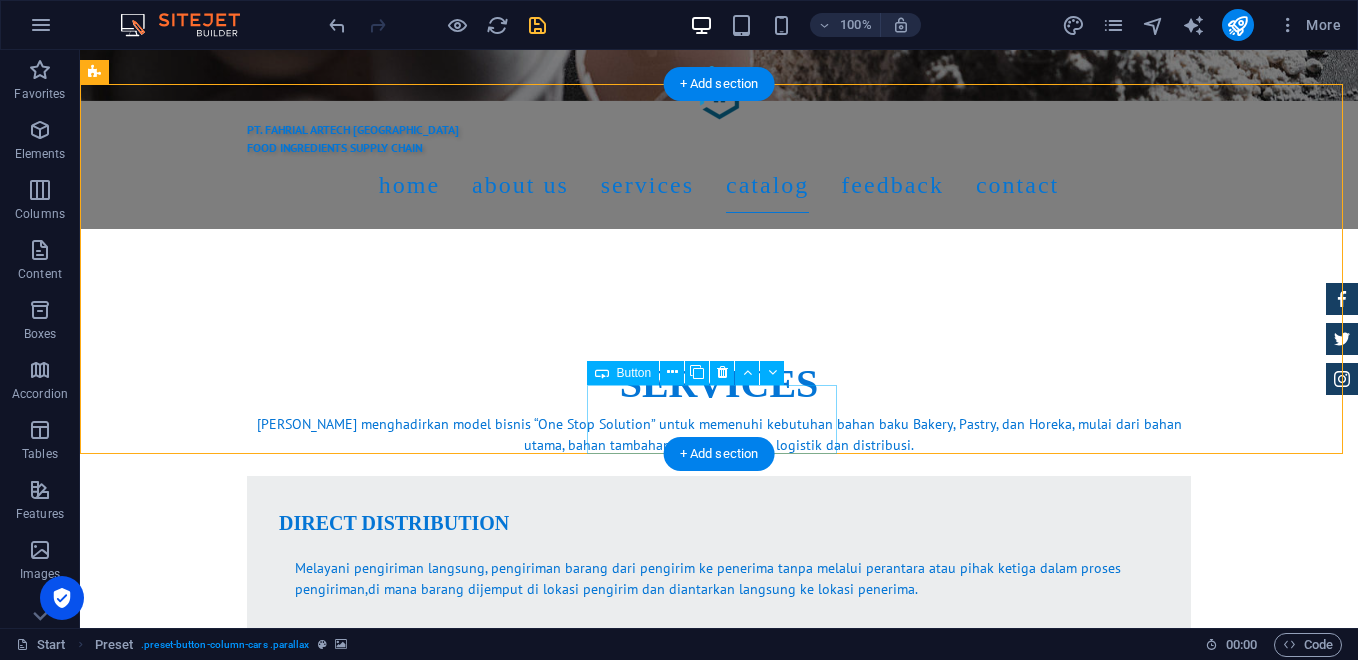 scroll, scrollTop: 4367, scrollLeft: 0, axis: vertical 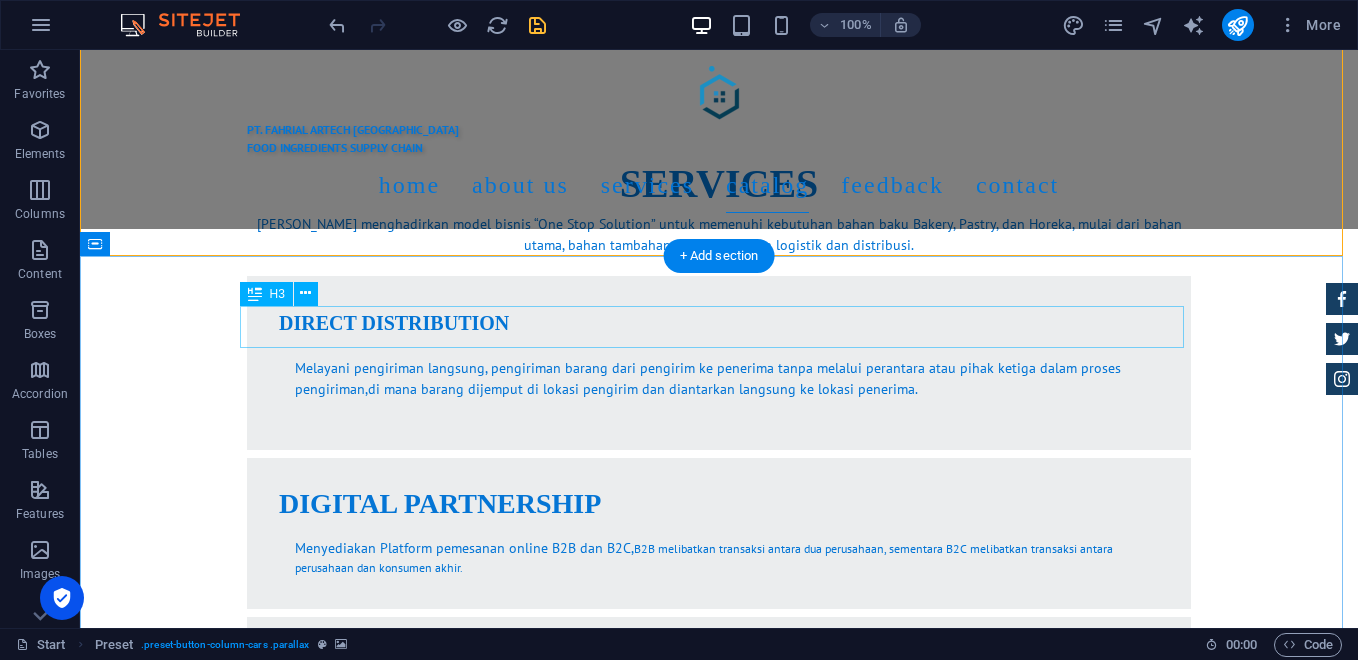 click on "filling paste" at bounding box center (719, 2662) 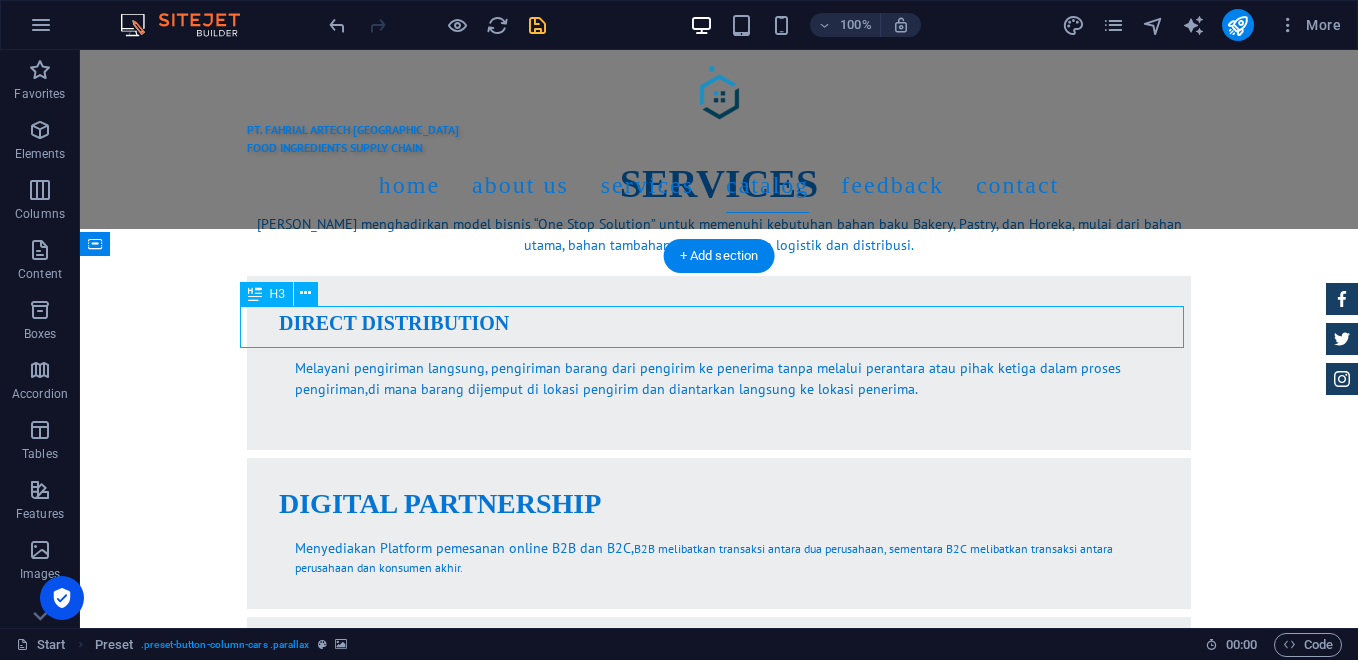 click on "filling paste" at bounding box center [719, 2662] 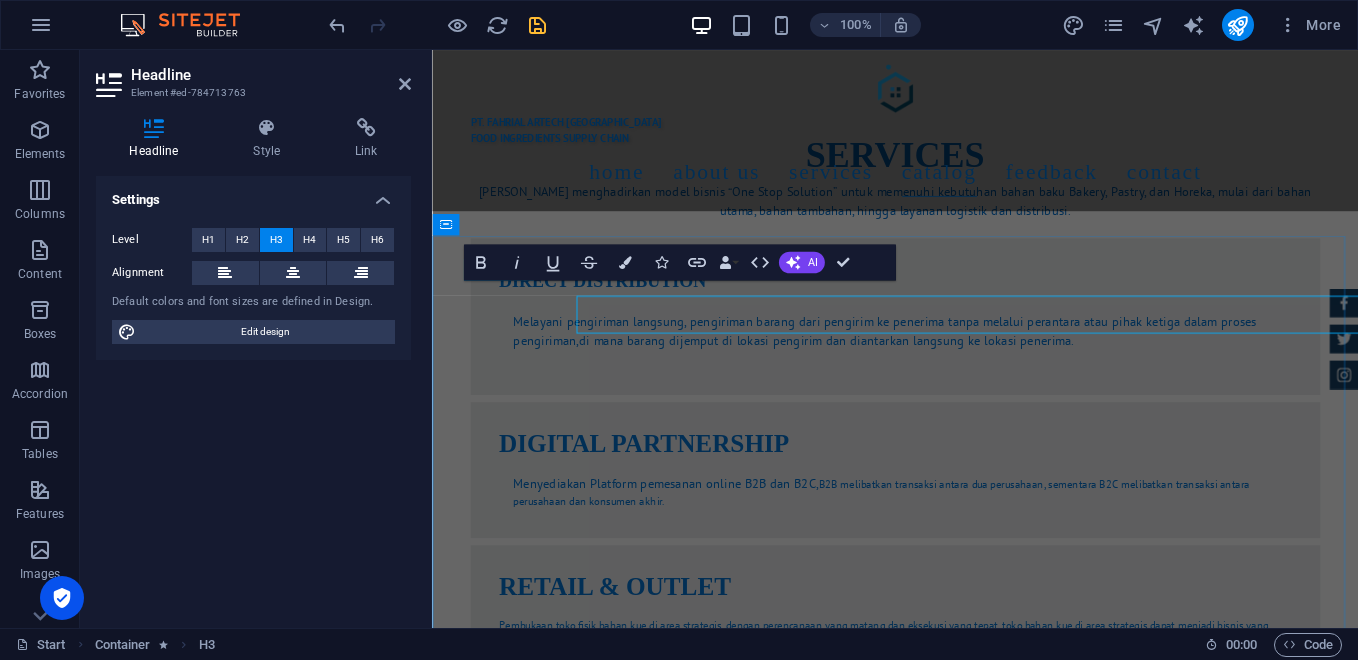 scroll, scrollTop: 4350, scrollLeft: 0, axis: vertical 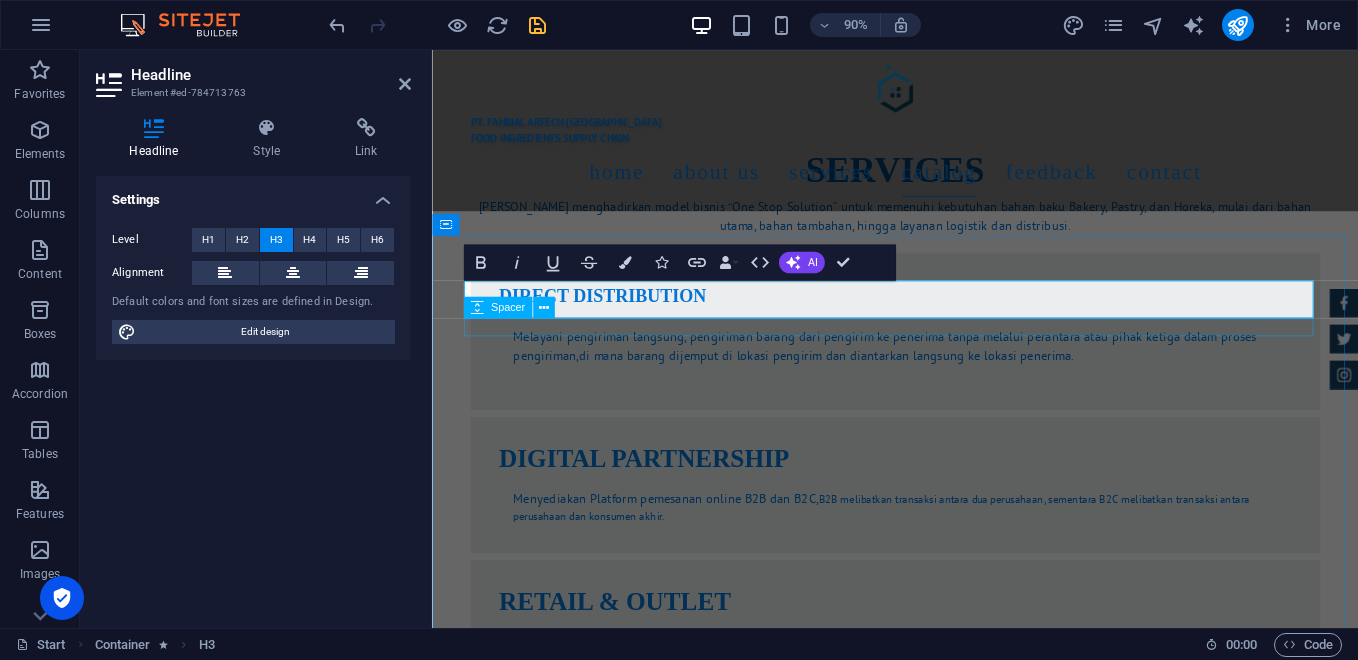 type 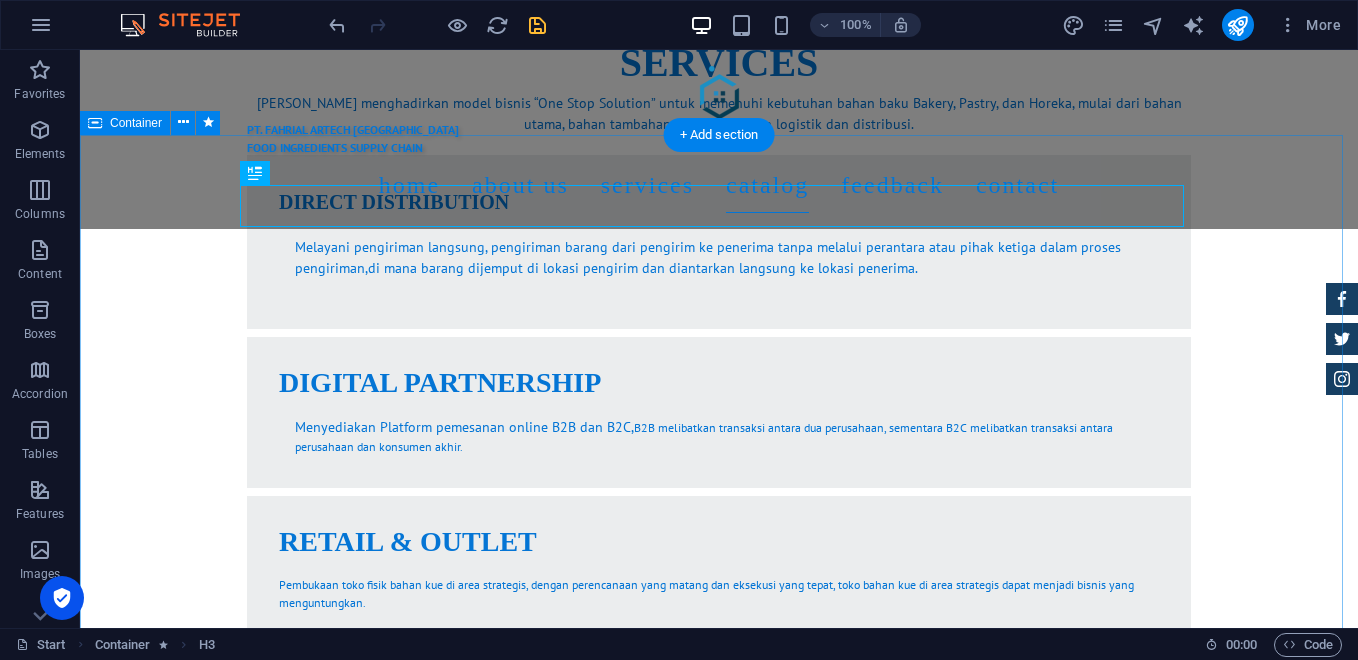 scroll, scrollTop: 4500, scrollLeft: 0, axis: vertical 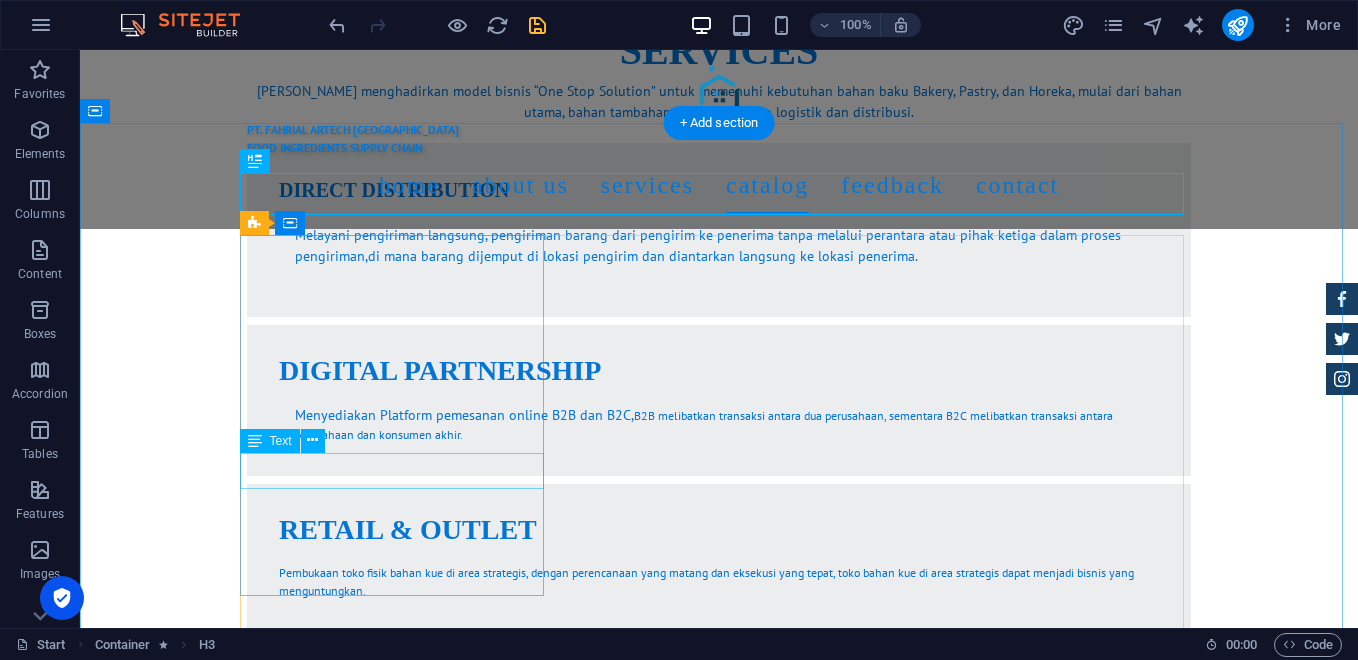 click on "BMW 535I Individual $ 49.999" at bounding box center [719, 2806] 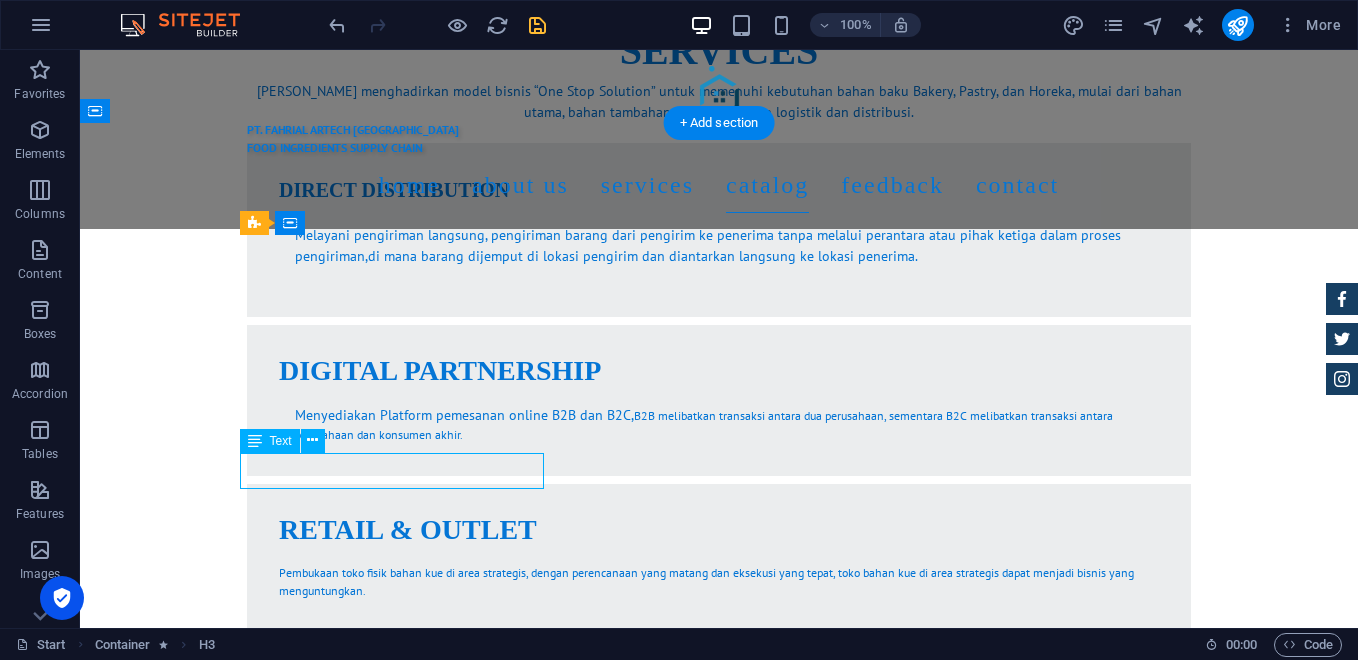 click on "BMW 535I Individual $ 49.999" at bounding box center [719, 2806] 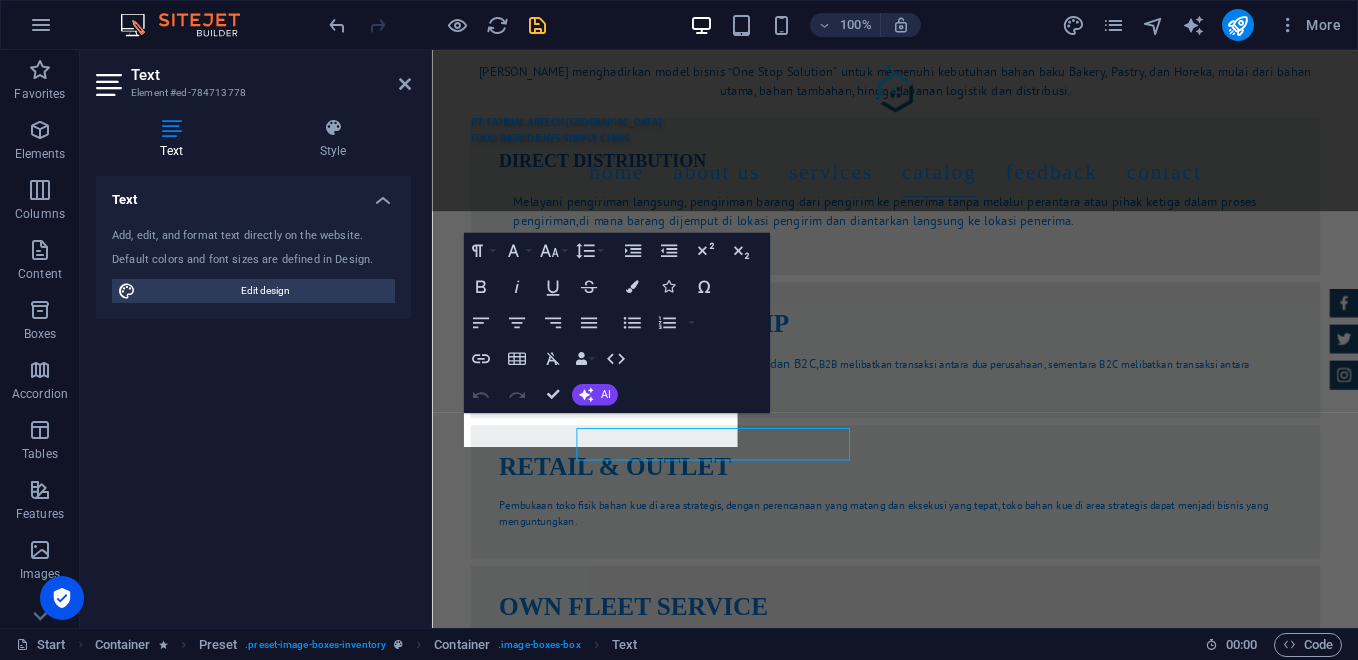 scroll, scrollTop: 4483, scrollLeft: 0, axis: vertical 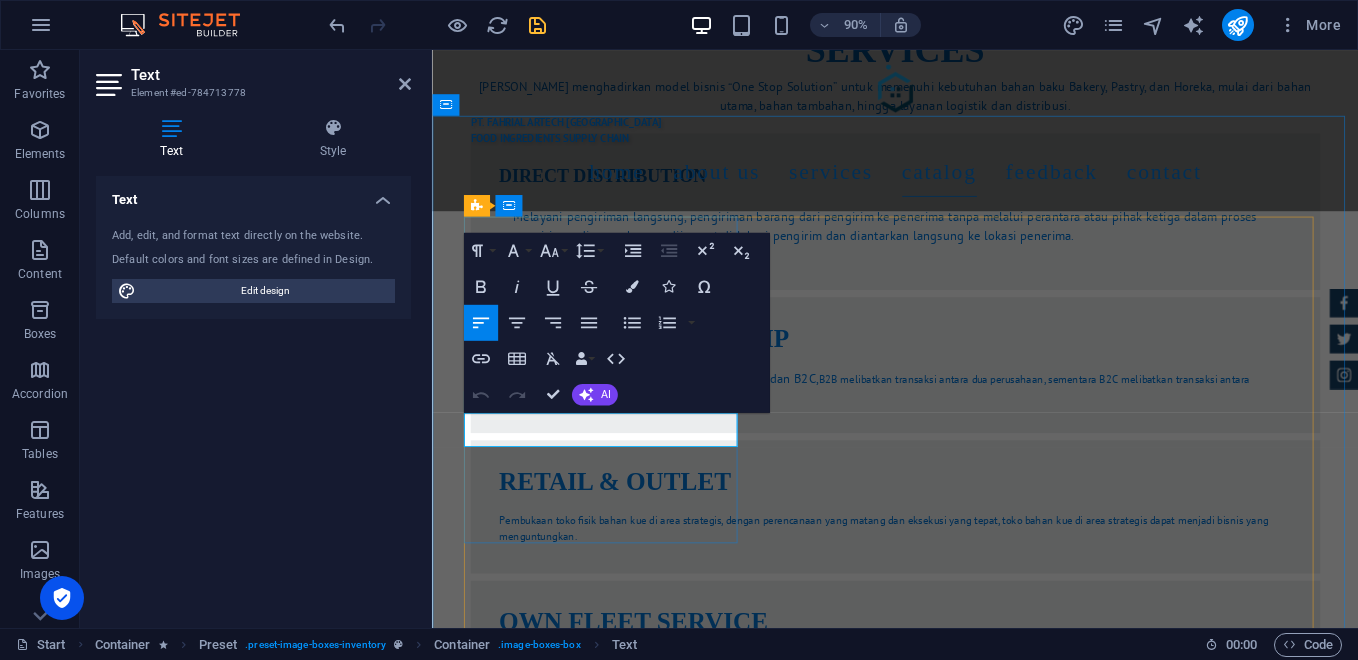 click on "BMW 535I Individual" at bounding box center (769, 2860) 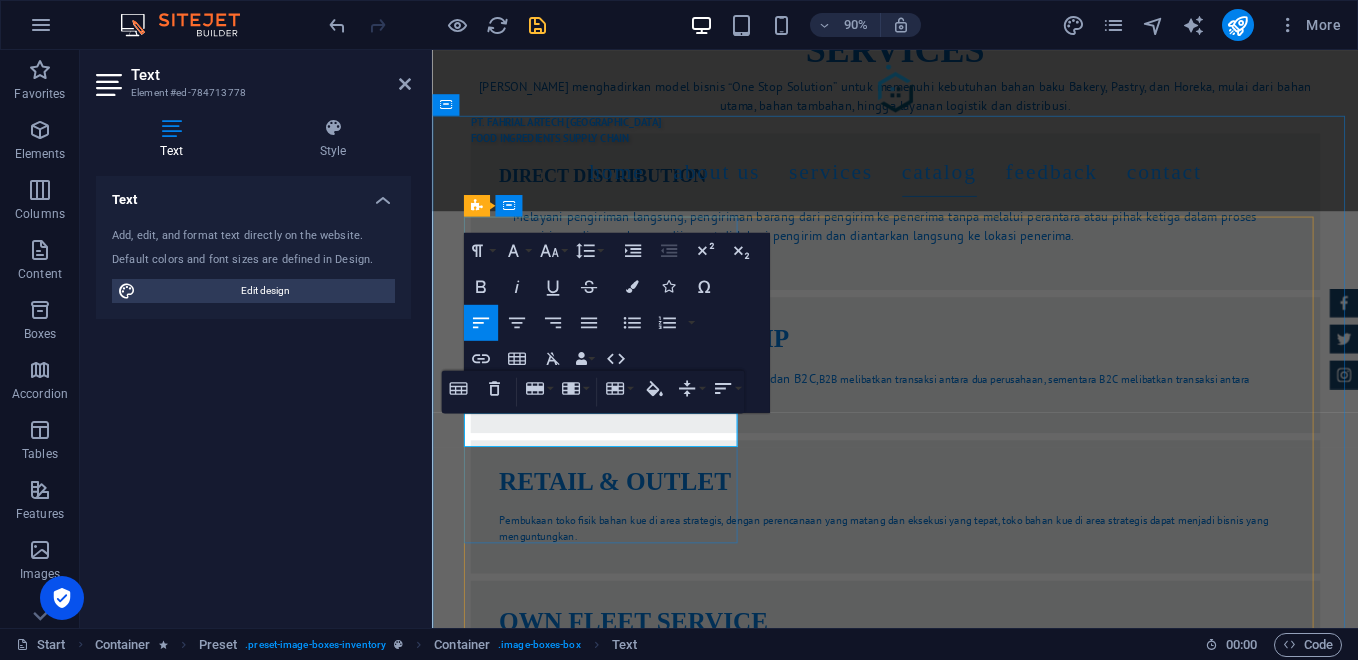 click on "Individual" at bounding box center (559, 2859) 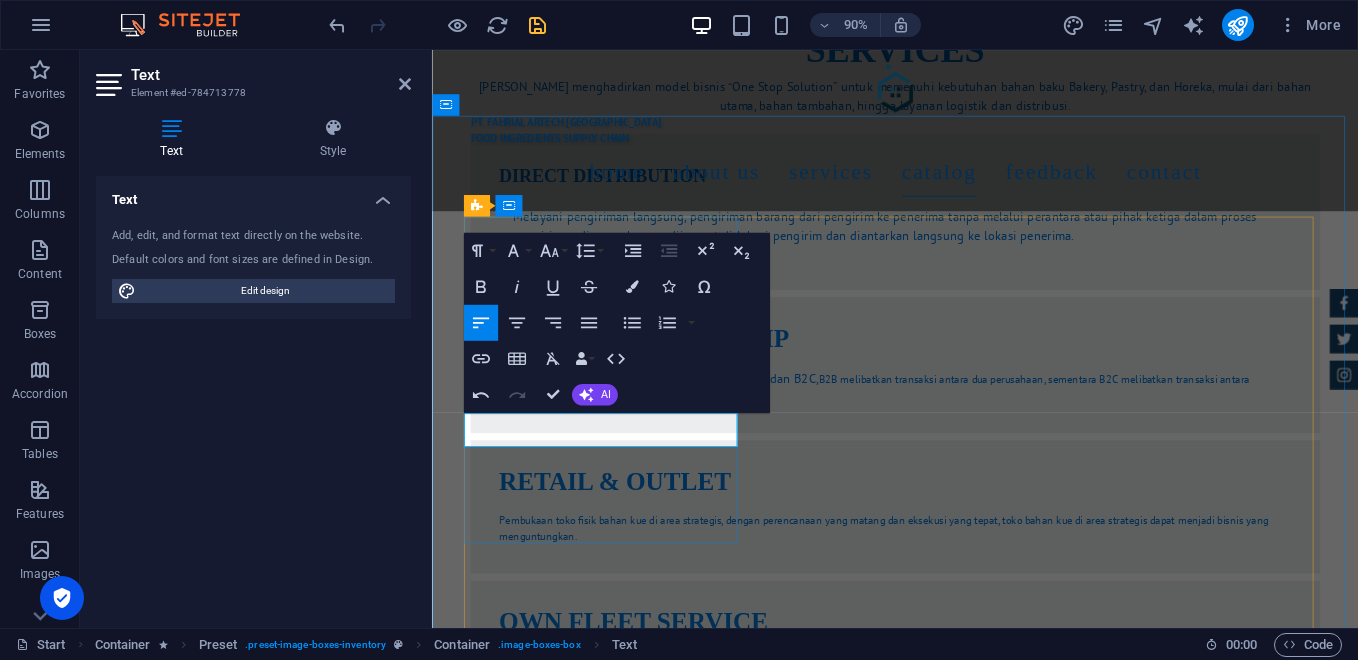 type 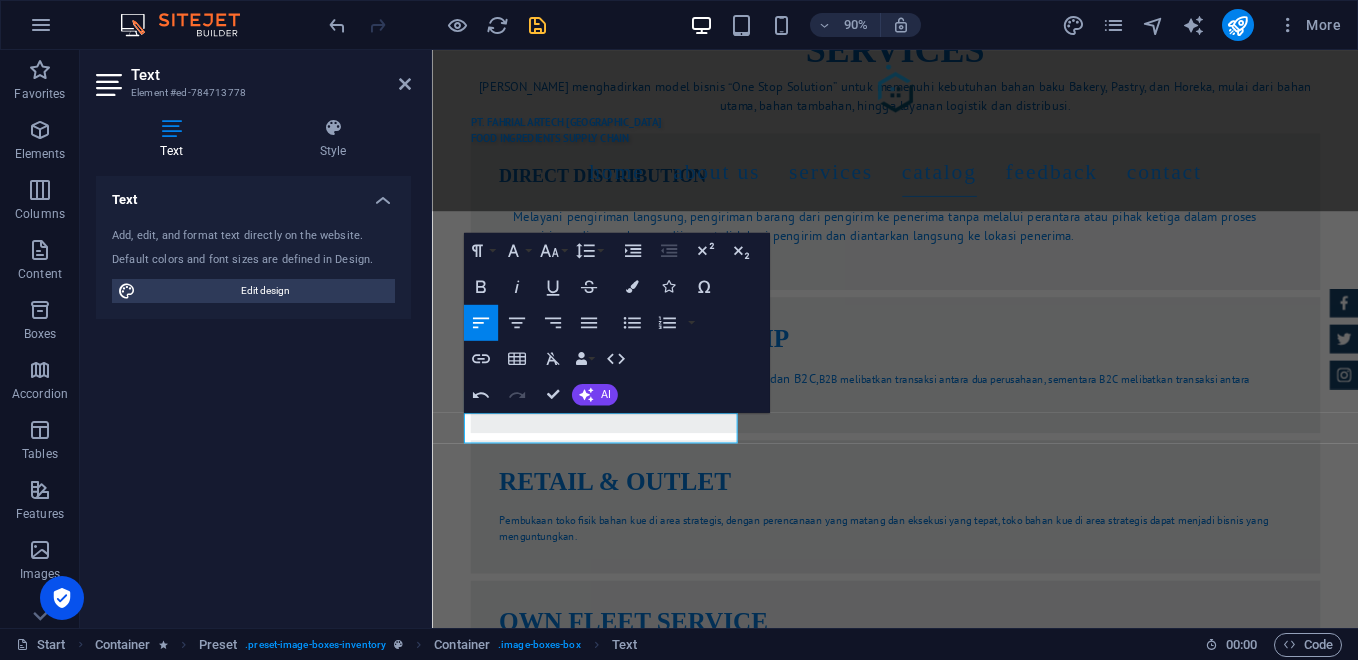 click on "Text Add, edit, and format text directly on the website. Default colors and font sizes are defined in Design. Edit design Alignment Left aligned Centered Right aligned" at bounding box center (253, 394) 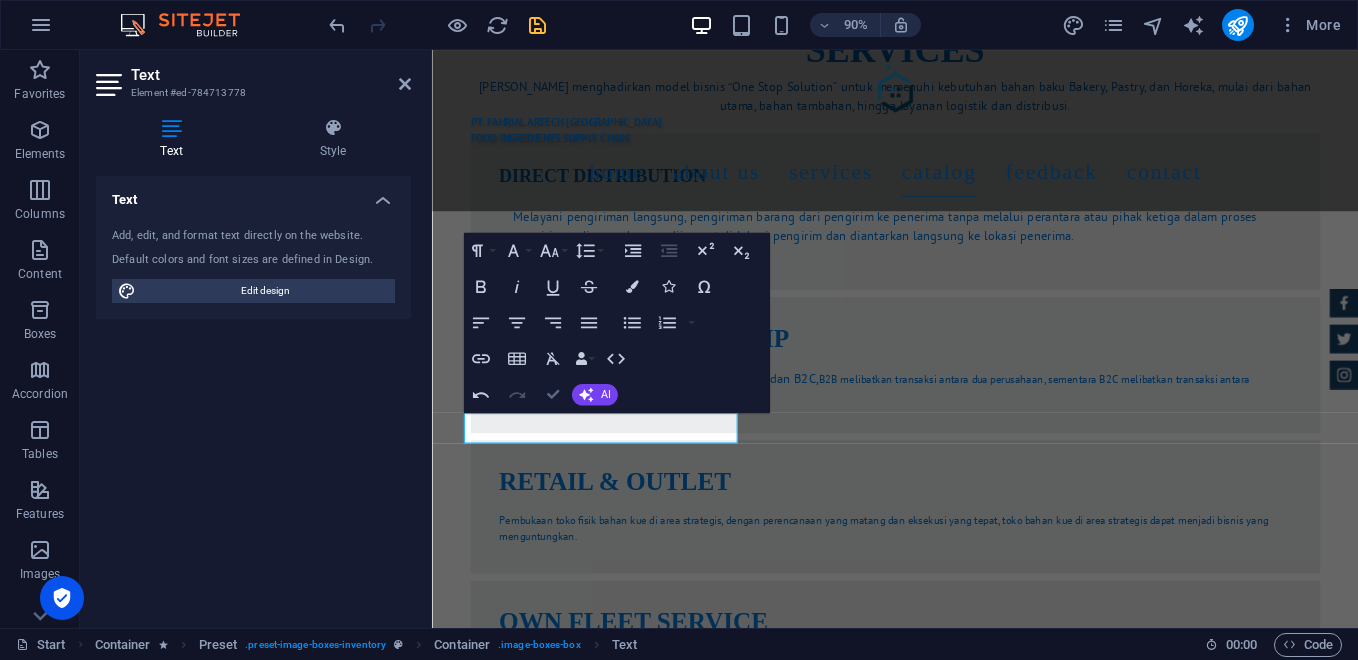 drag, startPoint x: 556, startPoint y: 390, endPoint x: 470, endPoint y: 351, distance: 94.42987 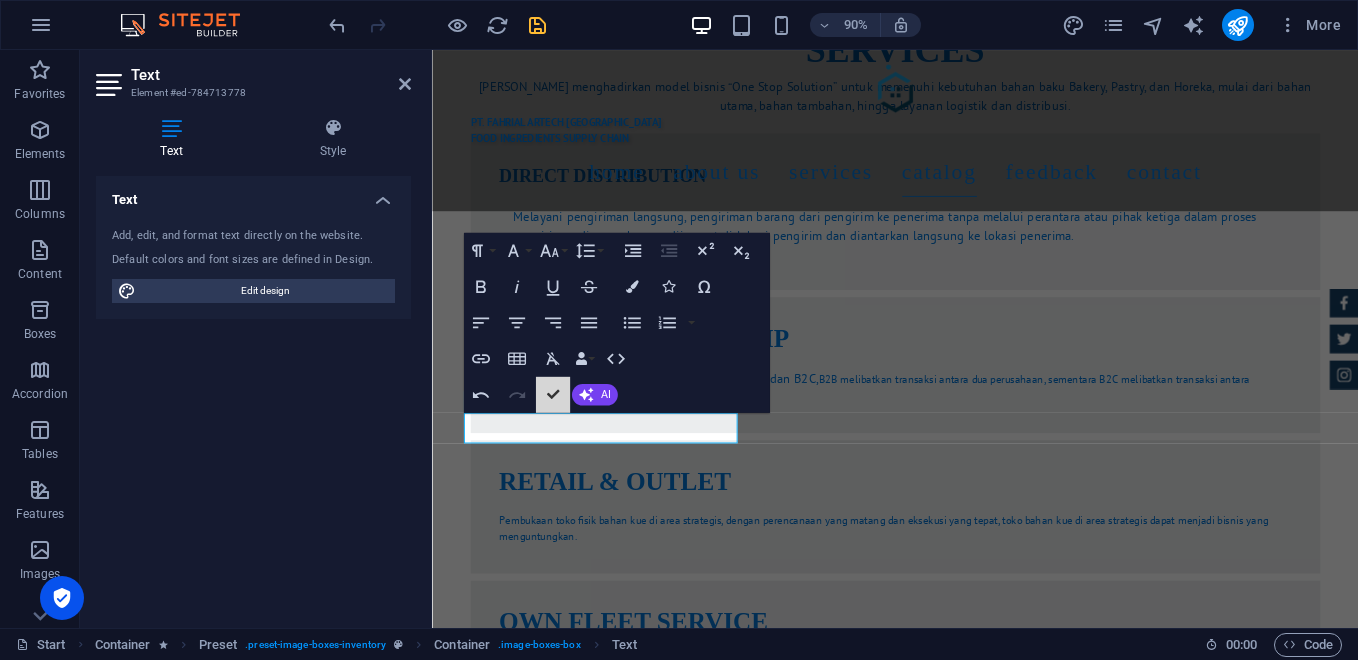 scroll, scrollTop: 4500, scrollLeft: 0, axis: vertical 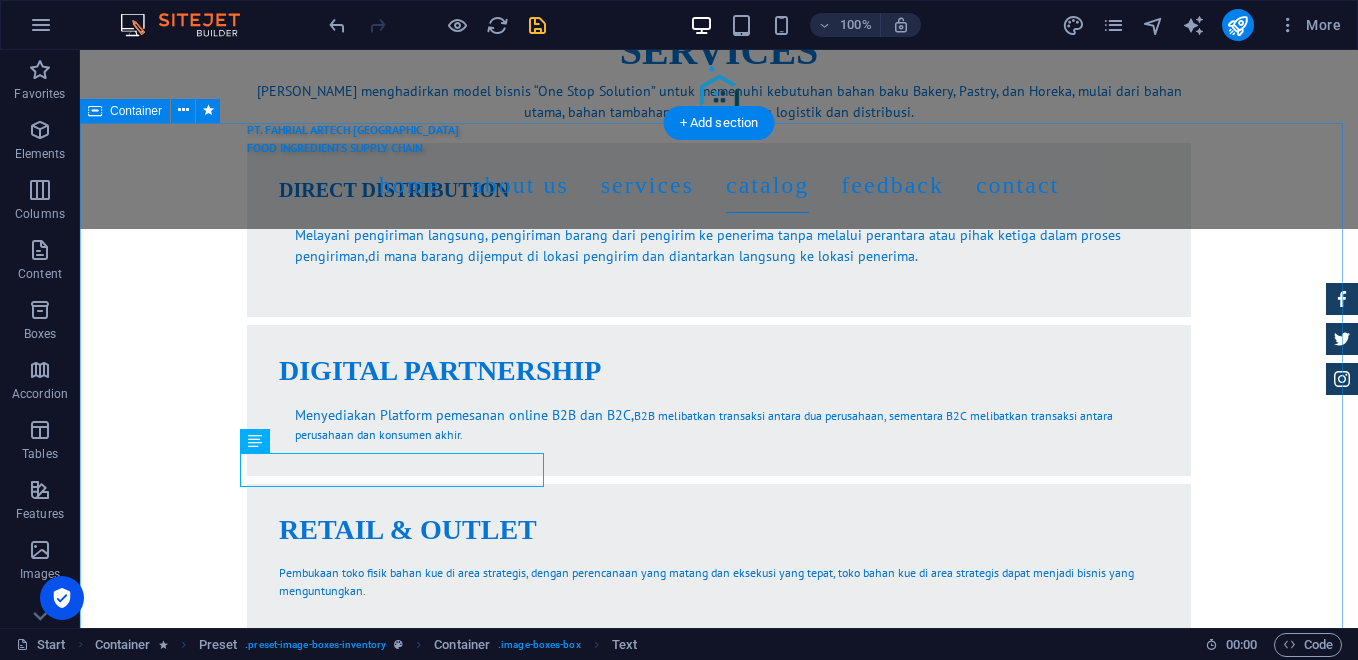 click on "trixie FILLING PASTE Automatic  Transmission  | Vivid Blue More Details Land rover Range $ 49.999 Automatic  Transmission  | [PERSON_NAME] More Details Aston [PERSON_NAME]  DB9 $ 49.999 Automatic  Transmission  | Coupe More Details Mercedes AMG $ 49.999 Automatic  Transmission  | Coupe More Details Audi RS7 $ 49.999 Automatic  Transmission  | Coupe More Details Jeep Compass $ 49.999 Automatic  Transmission  | Coupe More Details" at bounding box center (719, 4611) 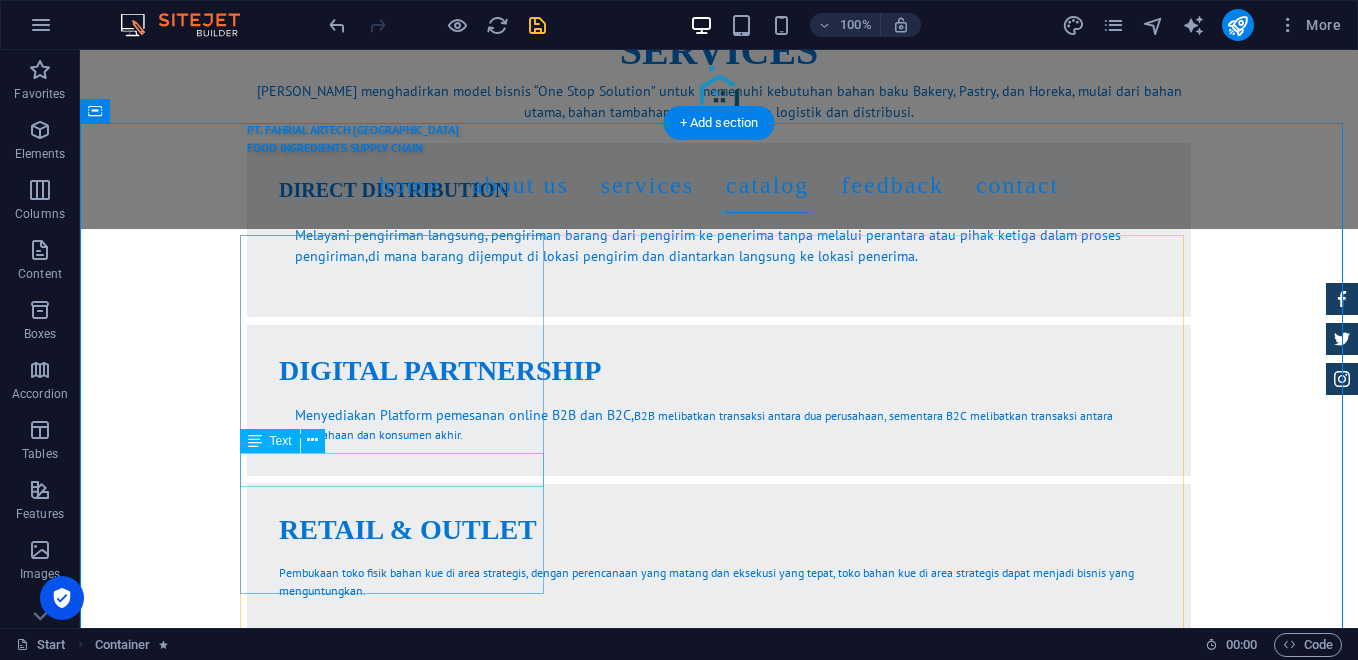 click on "FILLING PASTE" at bounding box center (719, 2805) 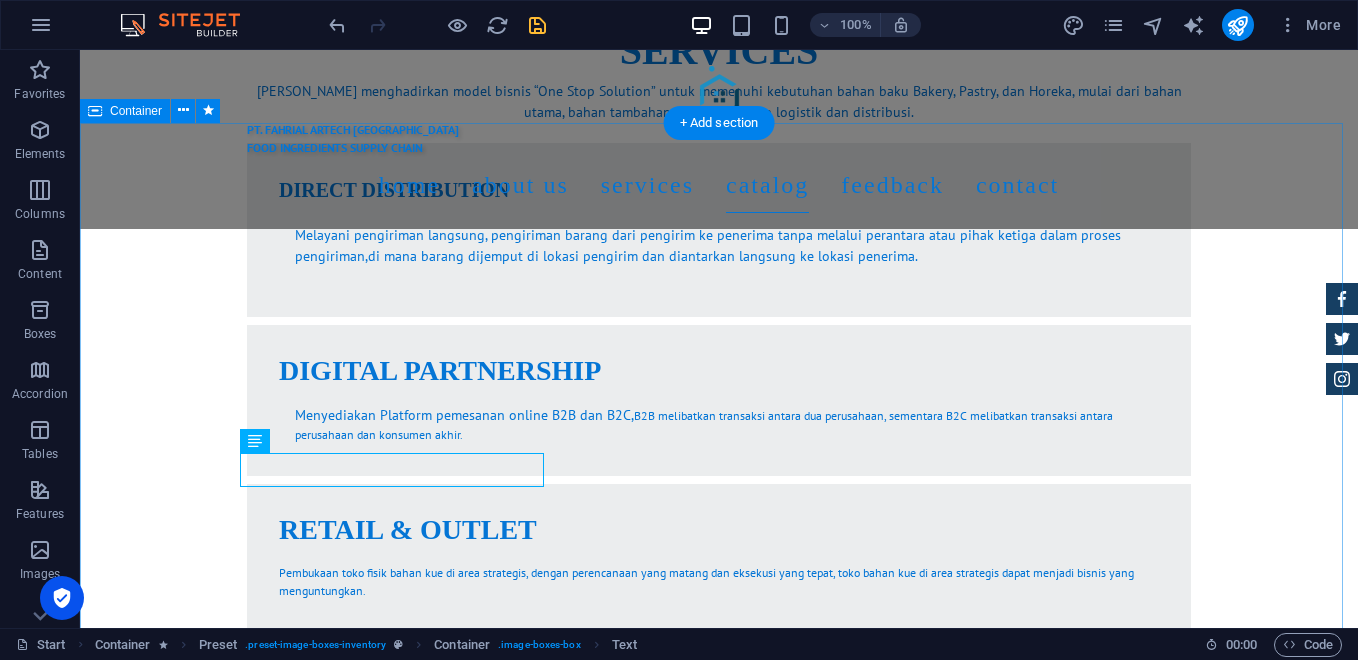 click on "trixie FILLING PASTE Automatic  Transmission  | Vivid Blue More Details Land rover Range $ 49.999 Automatic  Transmission  | [PERSON_NAME] More Details Aston [PERSON_NAME]  DB9 $ 49.999 Automatic  Transmission  | Coupe More Details Mercedes AMG $ 49.999 Automatic  Transmission  | Coupe More Details Audi RS7 $ 49.999 Automatic  Transmission  | Coupe More Details Jeep Compass $ 49.999 Automatic  Transmission  | Coupe More Details" at bounding box center (719, 4611) 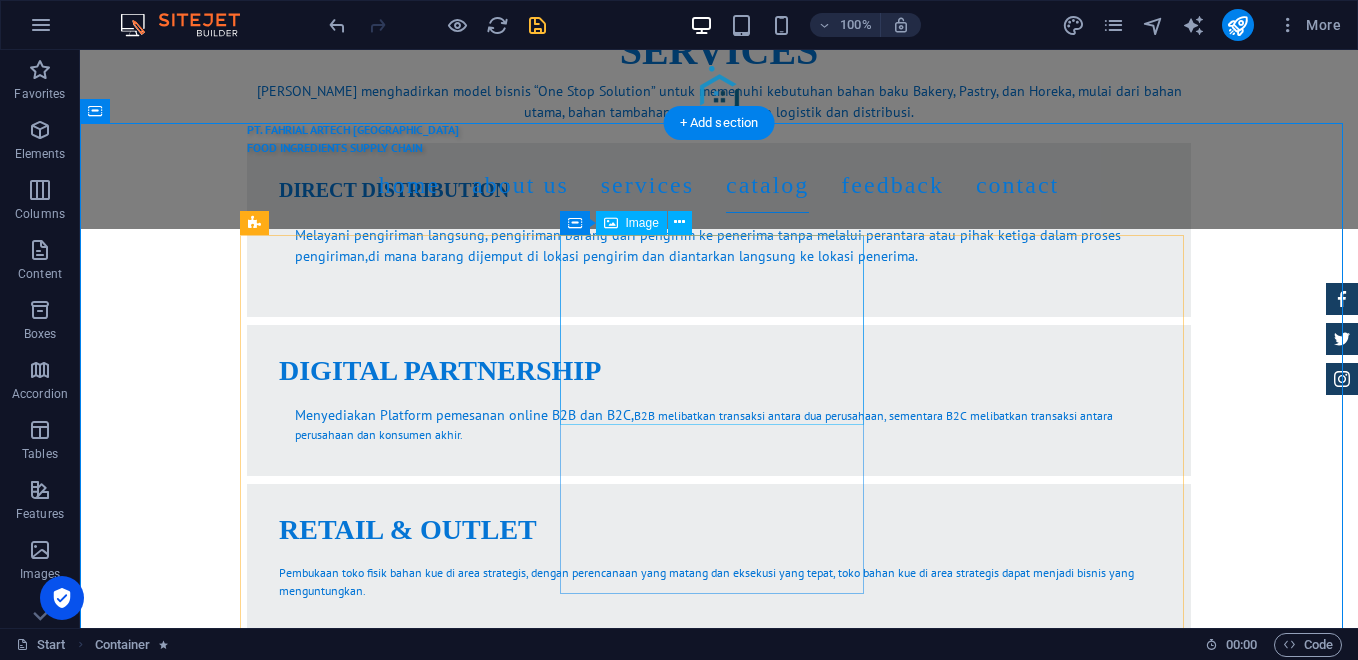 click at bounding box center (719, 3232) 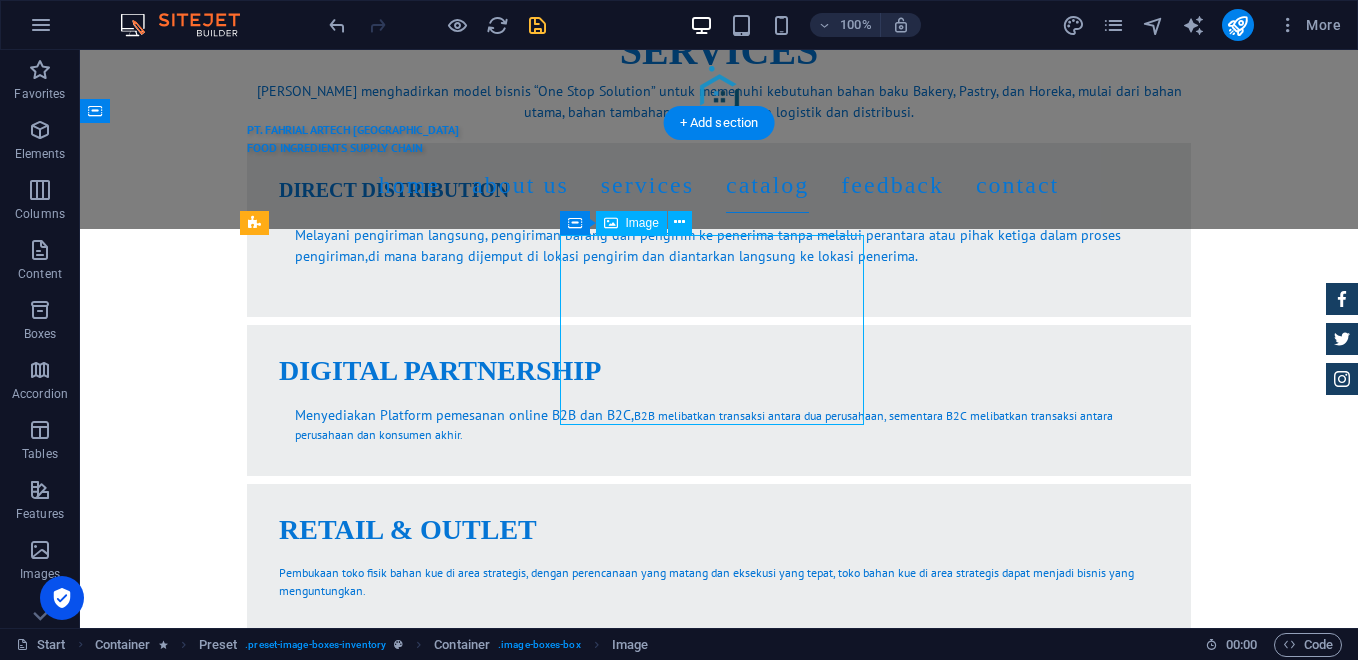 click at bounding box center [719, 3232] 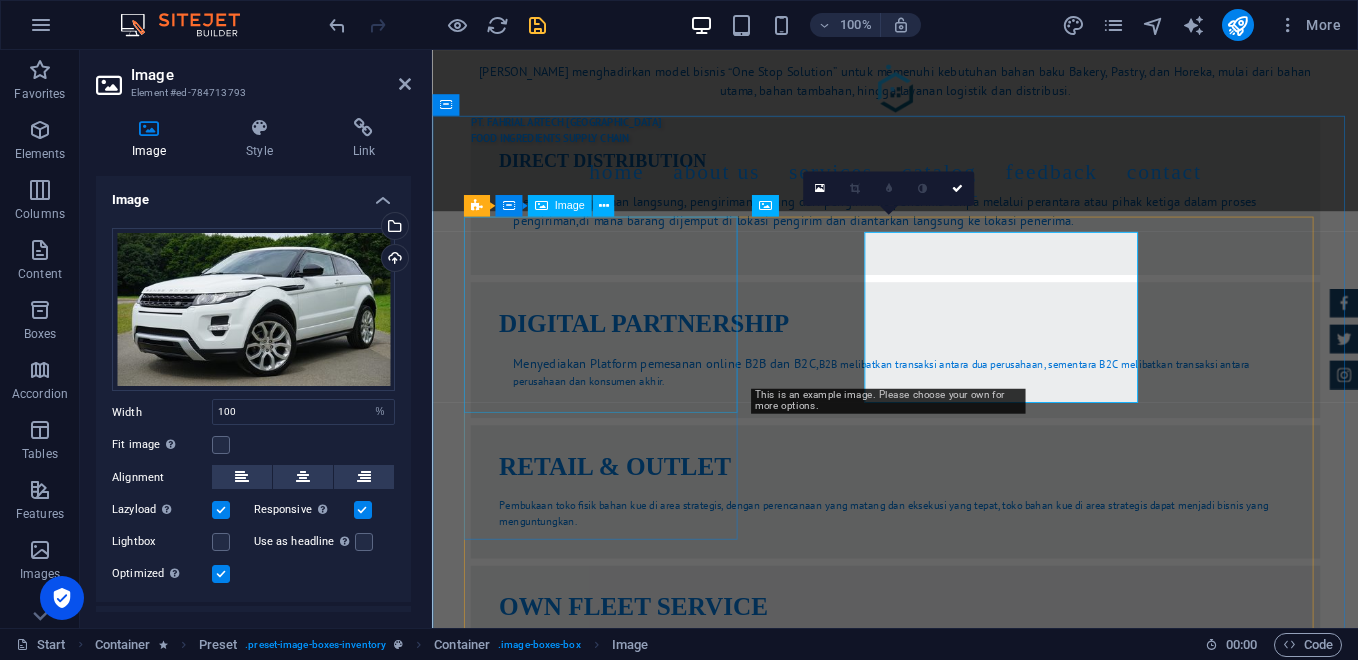 scroll, scrollTop: 4483, scrollLeft: 0, axis: vertical 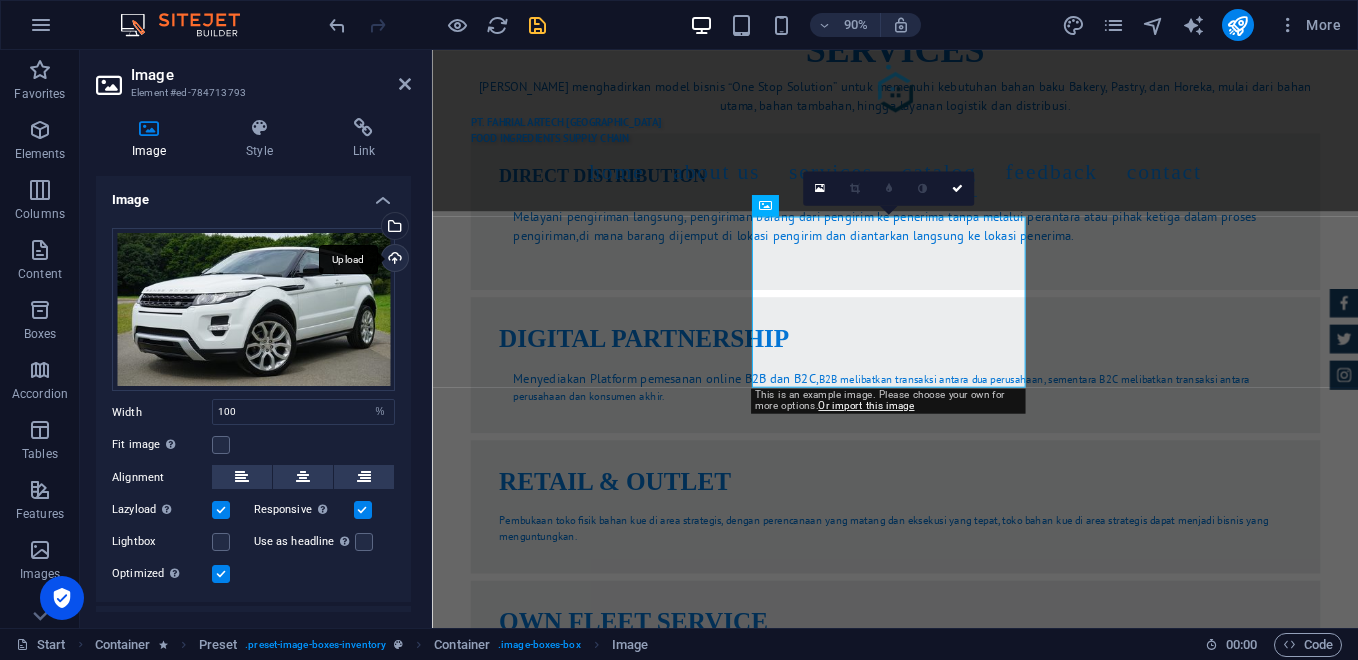click on "Upload" at bounding box center [393, 260] 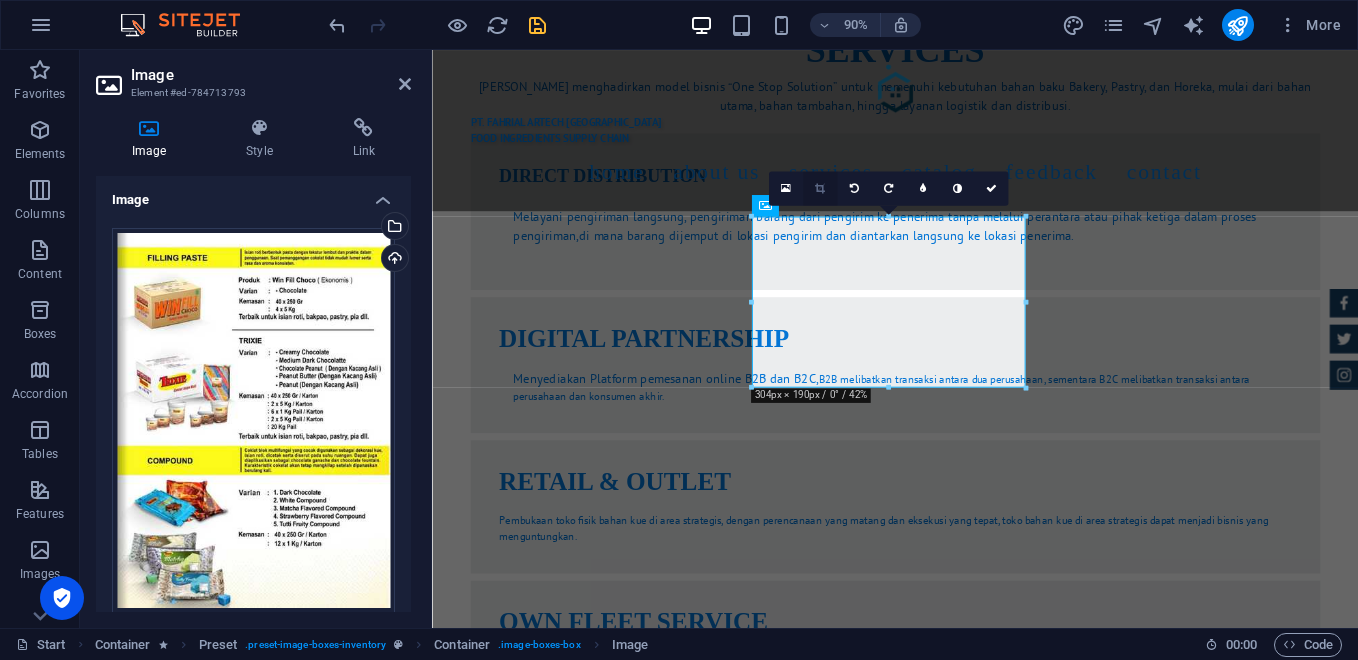click at bounding box center [820, 188] 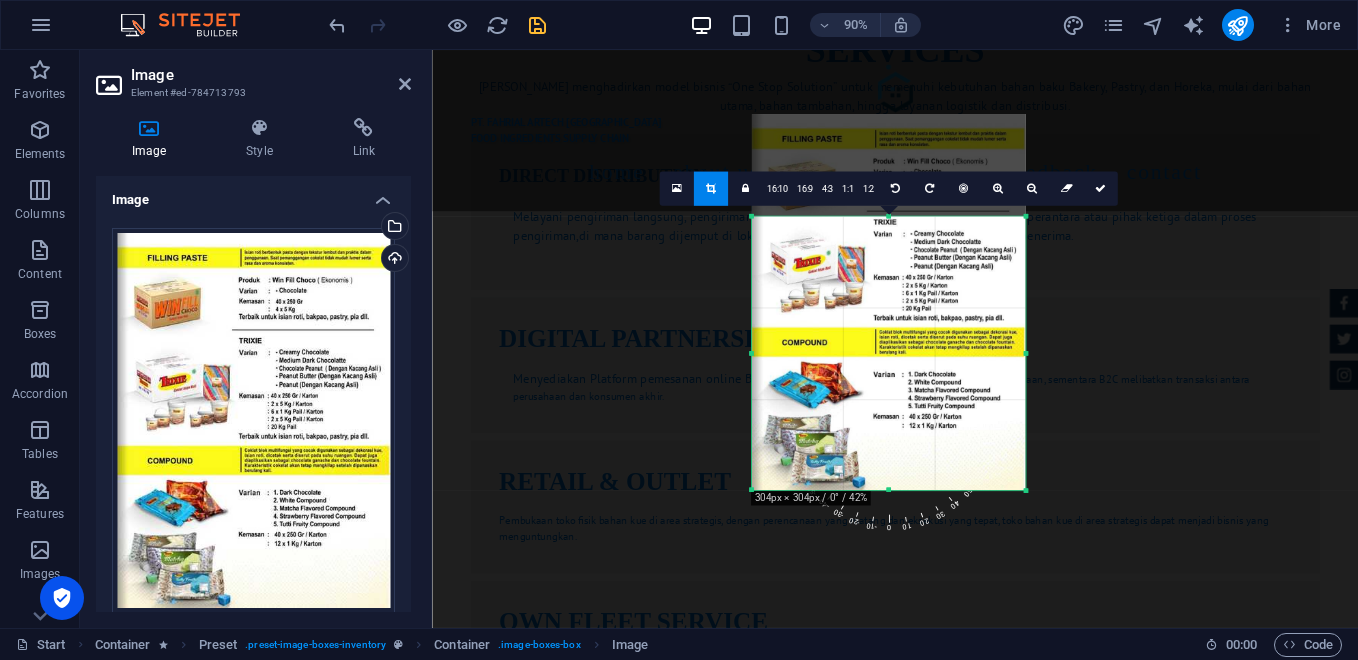 drag, startPoint x: 890, startPoint y: 389, endPoint x: 897, endPoint y: 505, distance: 116.21101 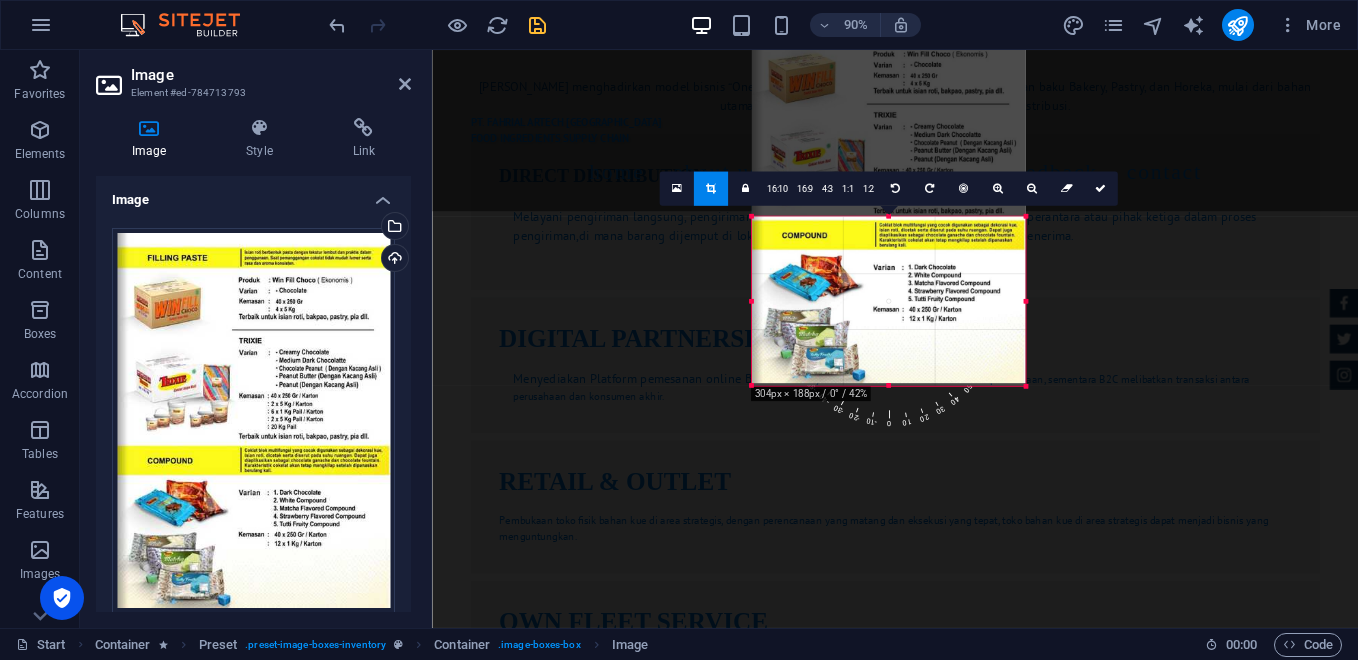drag, startPoint x: 887, startPoint y: 217, endPoint x: 892, endPoint y: 336, distance: 119.104996 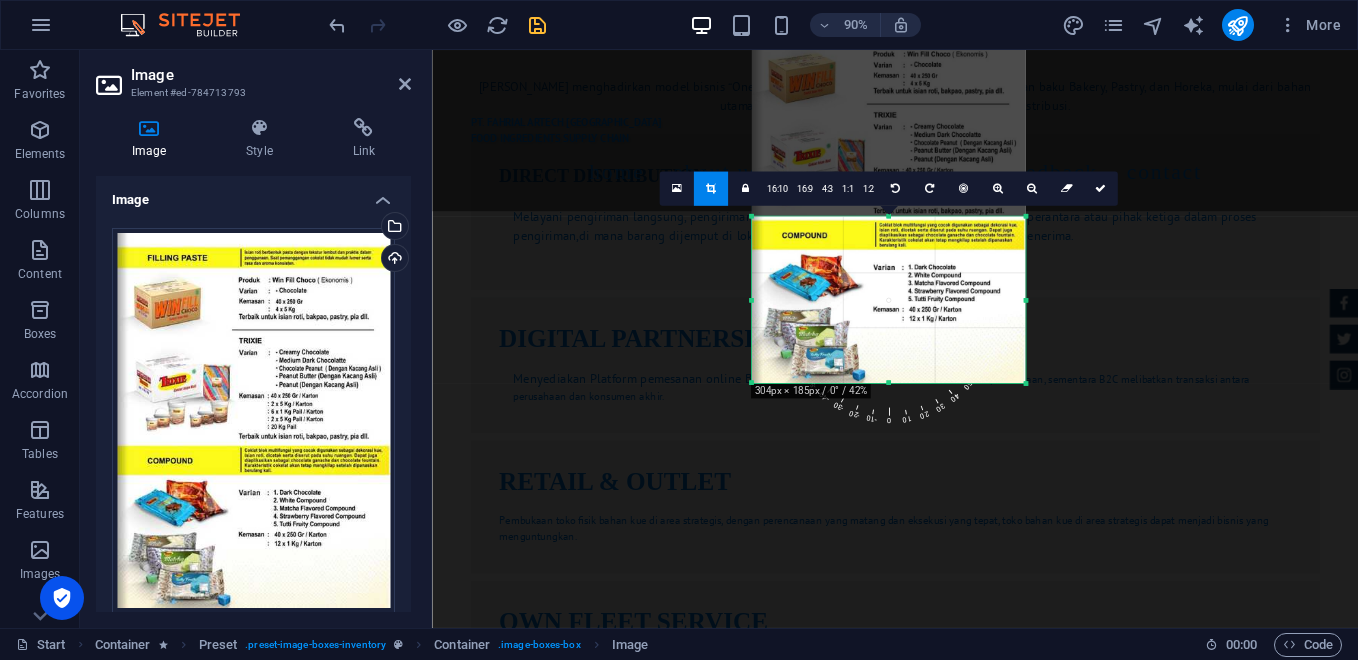 click at bounding box center (889, 383) 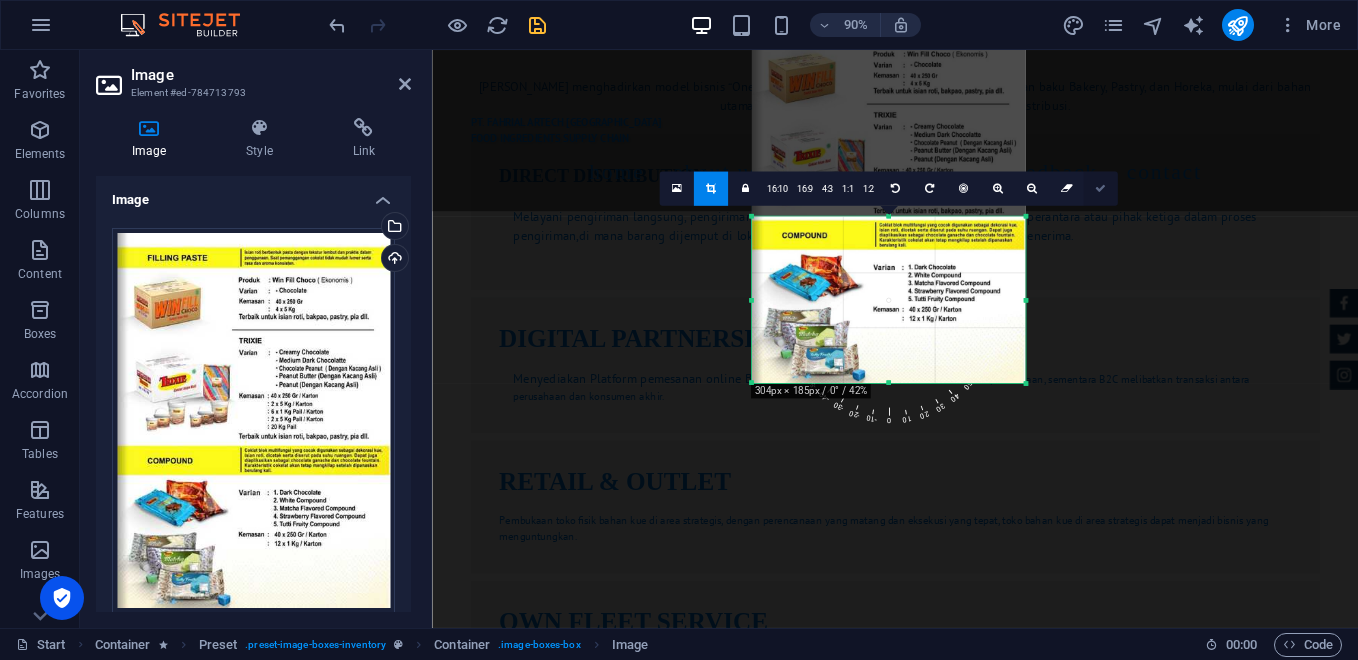 click at bounding box center (1100, 188) 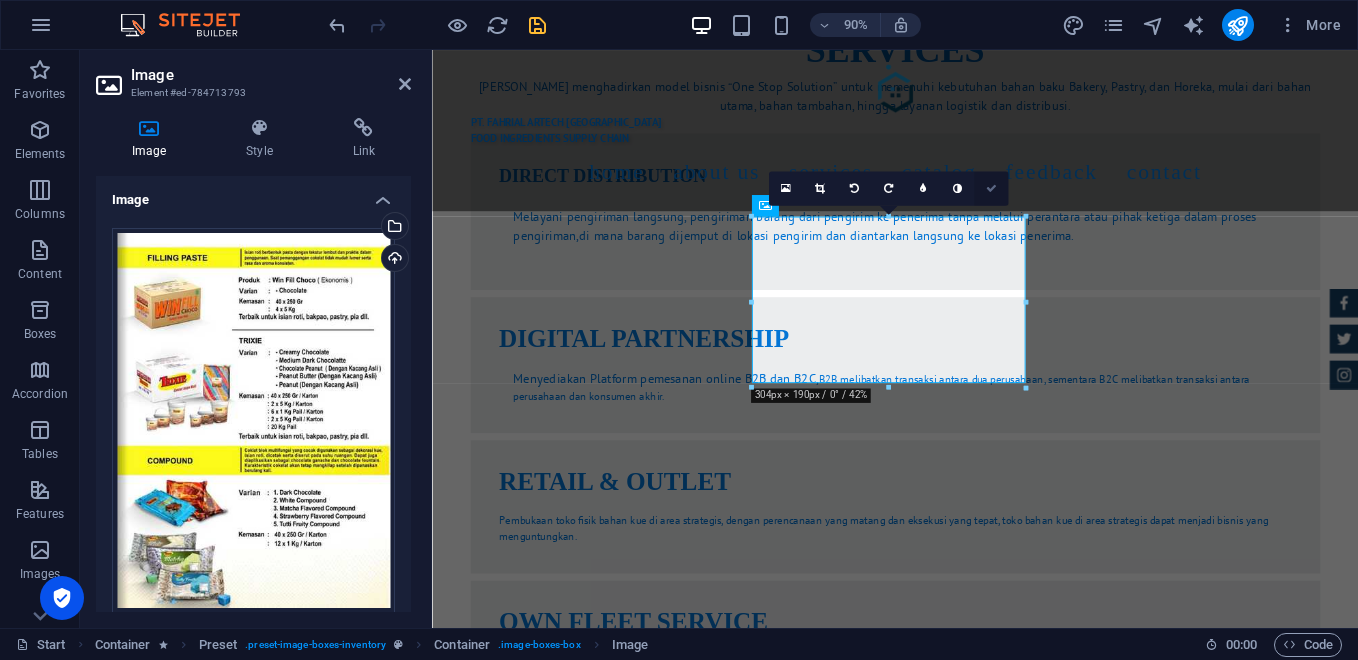 click at bounding box center [990, 188] 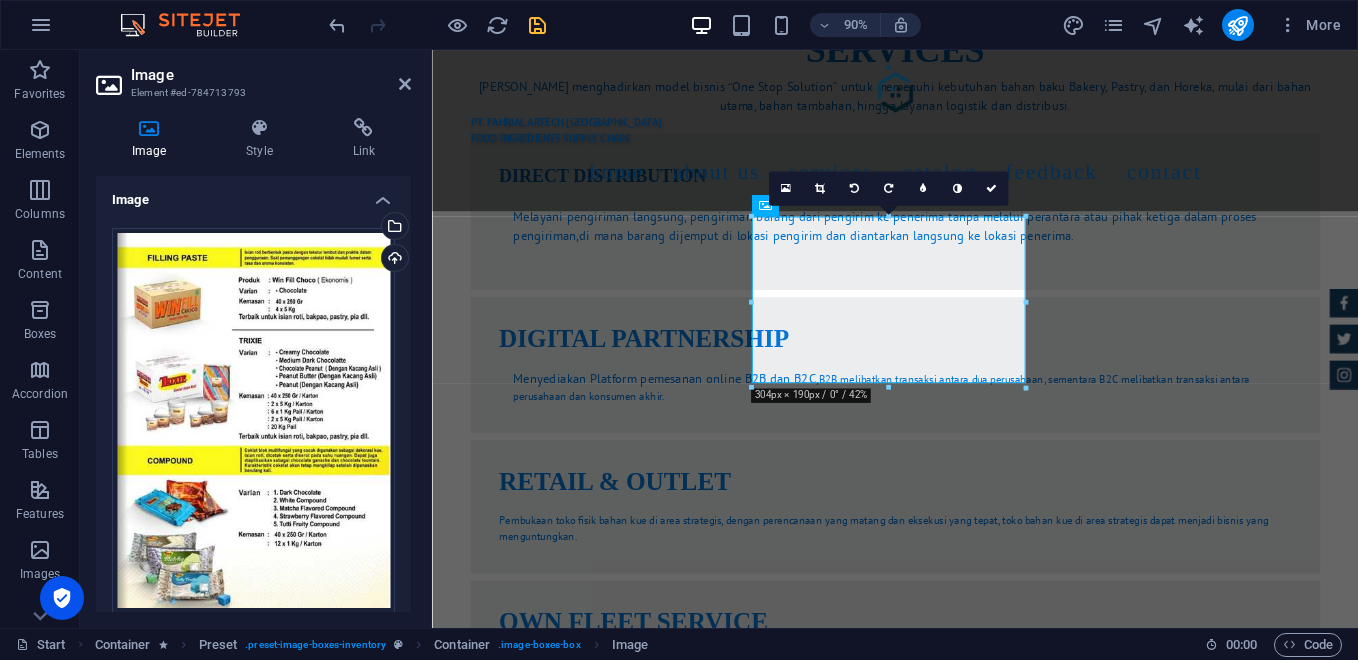 scroll, scrollTop: 4500, scrollLeft: 0, axis: vertical 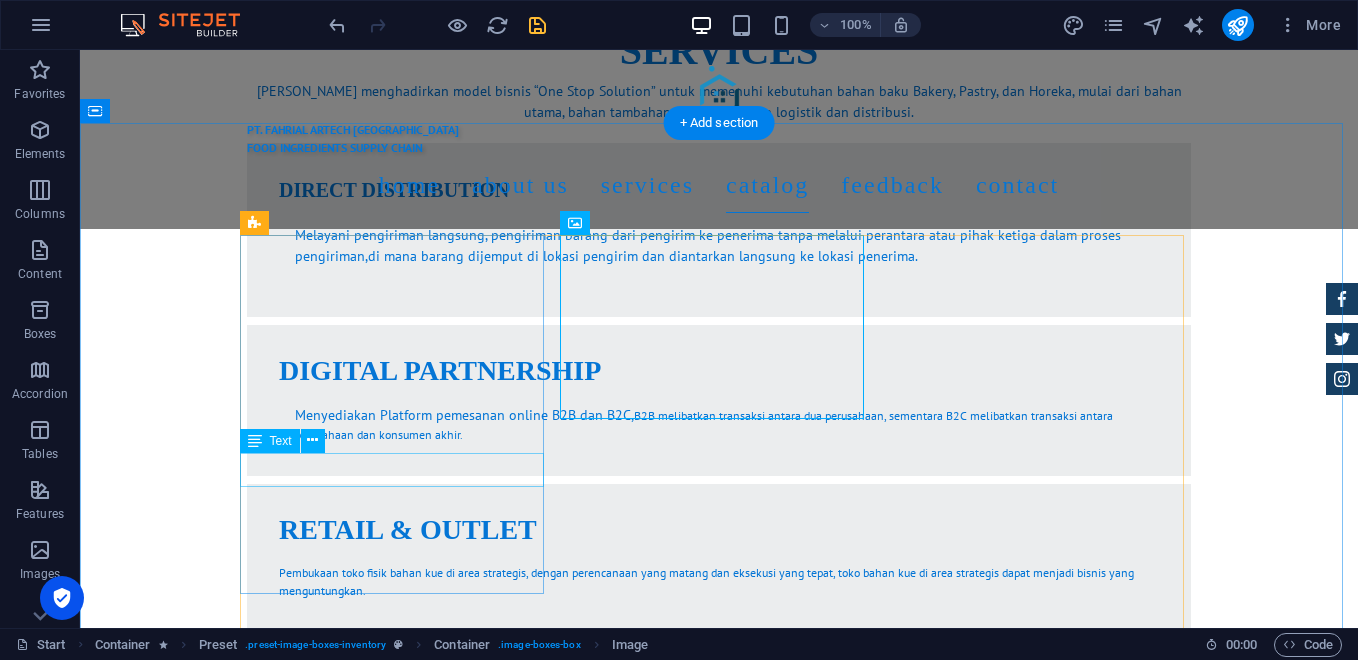 click on "FILLING PASTE" at bounding box center [719, 2805] 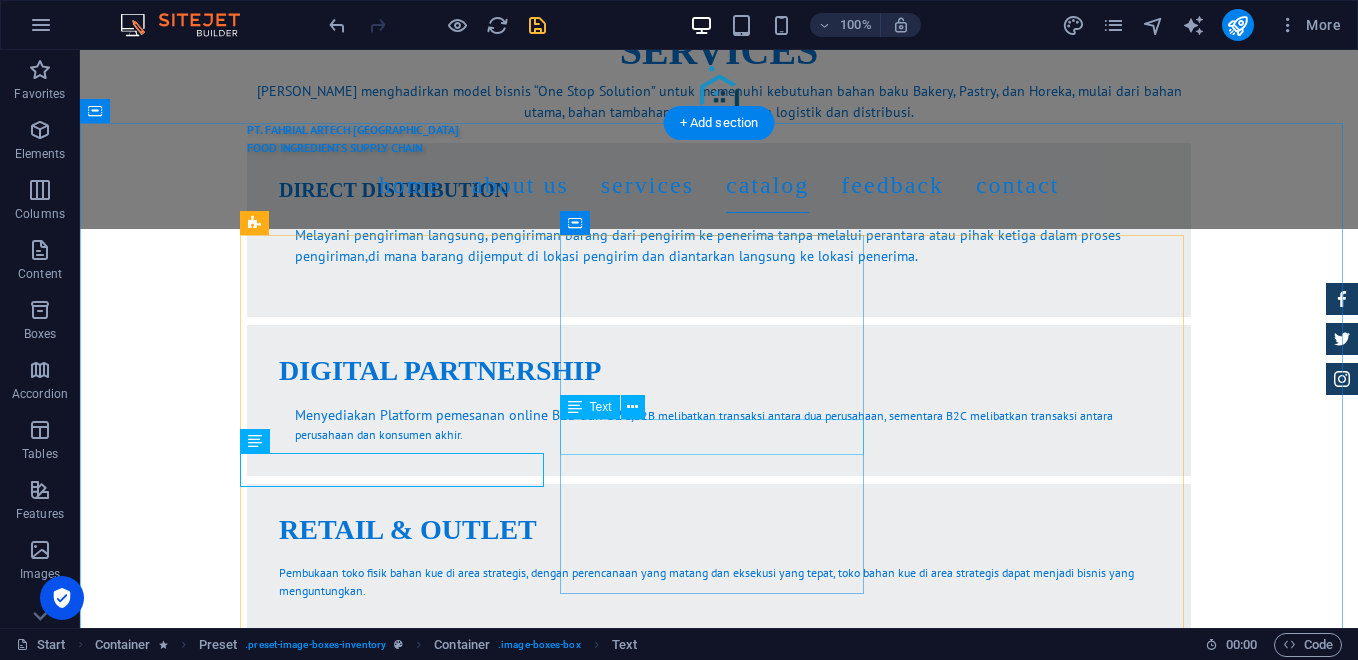 click on "Land rover Range $ 49.999" at bounding box center (719, 3529) 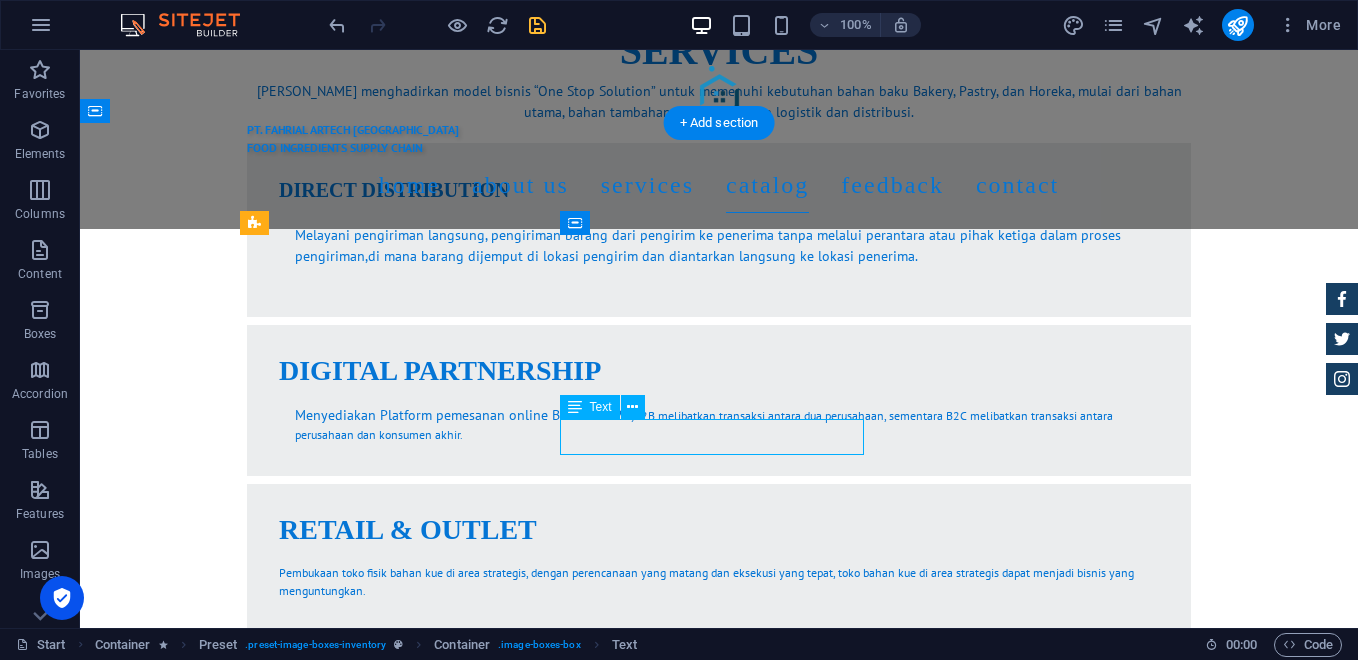 click on "Land rover Range $ 49.999" at bounding box center [719, 3529] 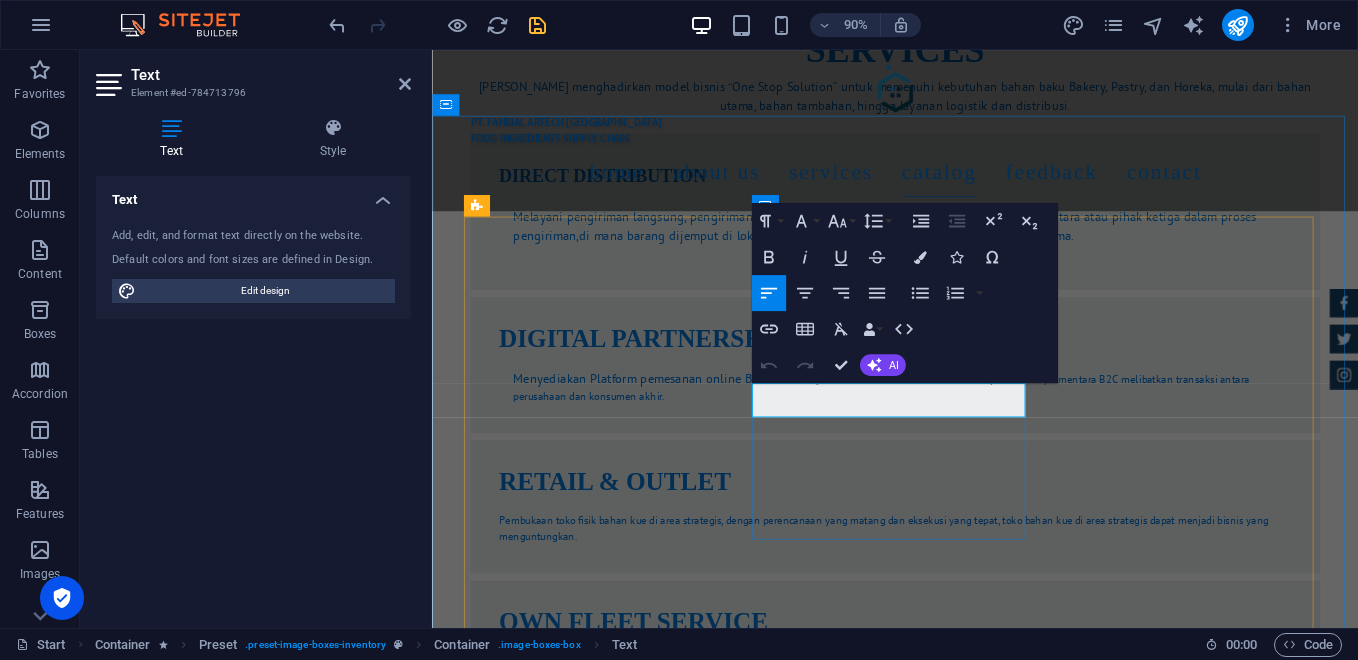 click on "Land rover Range" at bounding box center (769, 3583) 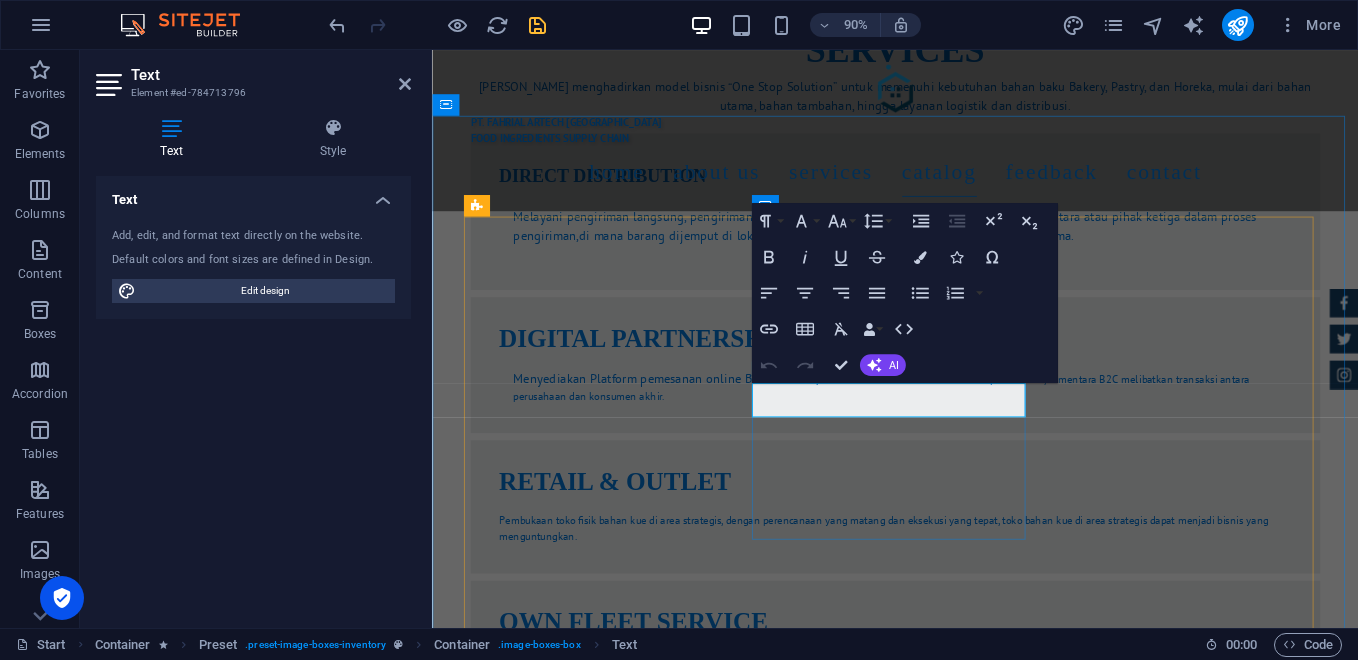 click on "Land rover Range" at bounding box center [769, 3583] 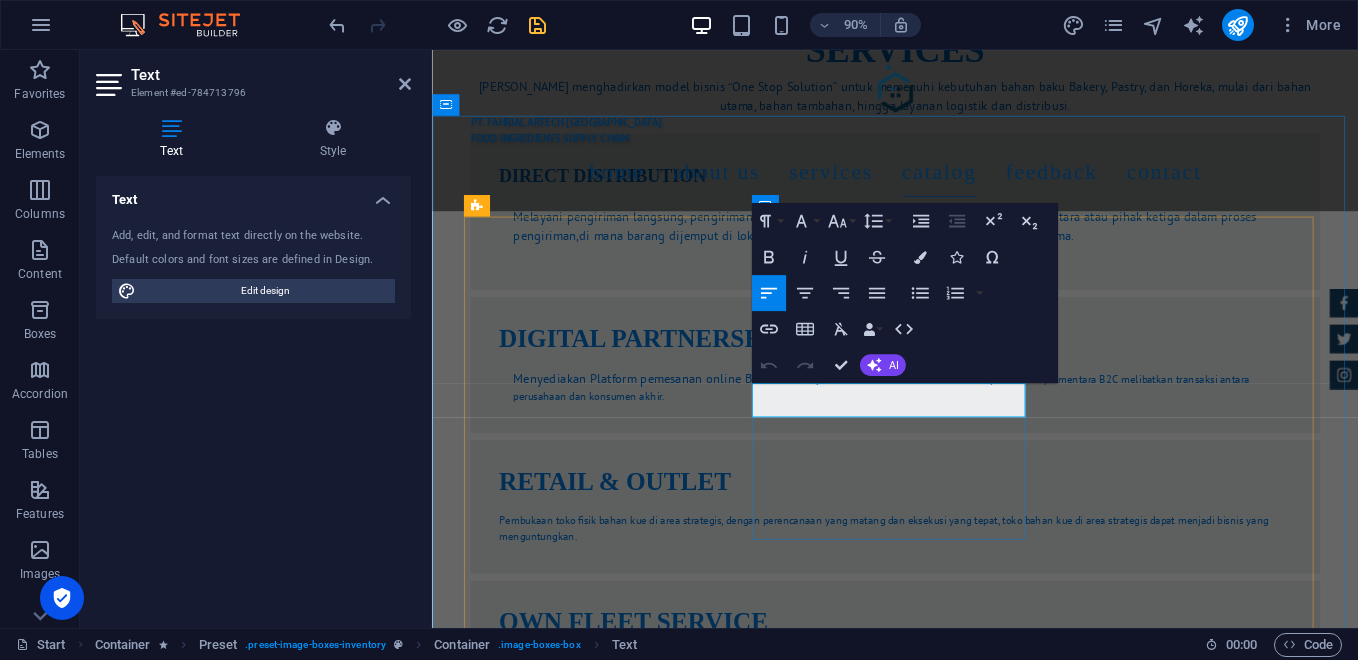 type 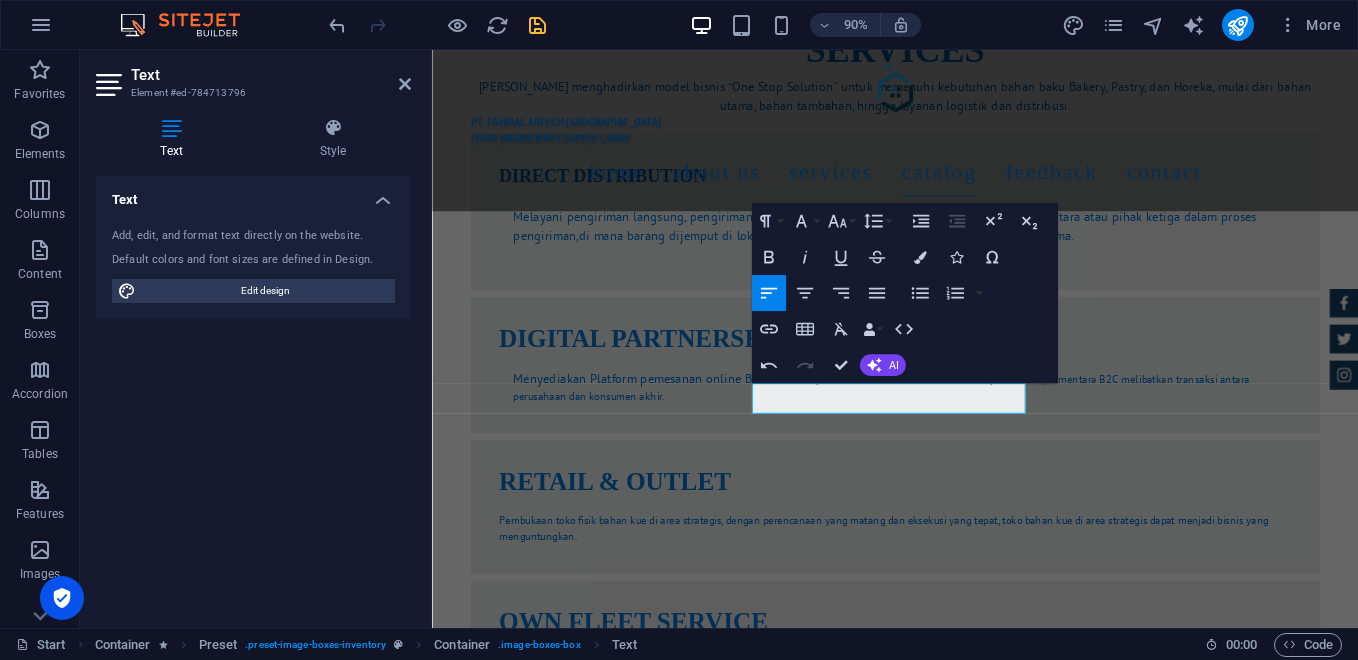 click on "Paragraph Format Normal Heading 1 Heading 2 Heading 3 Heading 4 Heading 5 Heading 6 Code Font Family Arial [US_STATE] Impact Tahoma Times New Roman Verdana Orbitron PT Sans Font Size 8 9 10 11 12 14 18 24 30 36 48 60 72 96 Line Height Default Single 1.15 1.5 Double Increase Indent Decrease Indent Superscript Subscript Bold Italic Underline Strikethrough Colors Icons Special Characters Align Left Align Center Align Right Align Justify Unordered List   Default Circle Disc Square    Ordered List   Default Lower Alpha Lower Greek Lower Roman Upper Alpha Upper Roman    Insert Link Insert Table Clear Formatting Data Bindings Company First name Last name Street ZIP code City Email Phone Mobile Fax Custom field 1 Custom field 2 Custom field 3 Custom field 4 Custom field 5 Custom field 6 HTML Undo Redo Confirm (Ctrl+⏎) AI Improve Make shorter Make longer Fix spelling & grammar Translate to Indonesian Generate text" at bounding box center [905, 293] 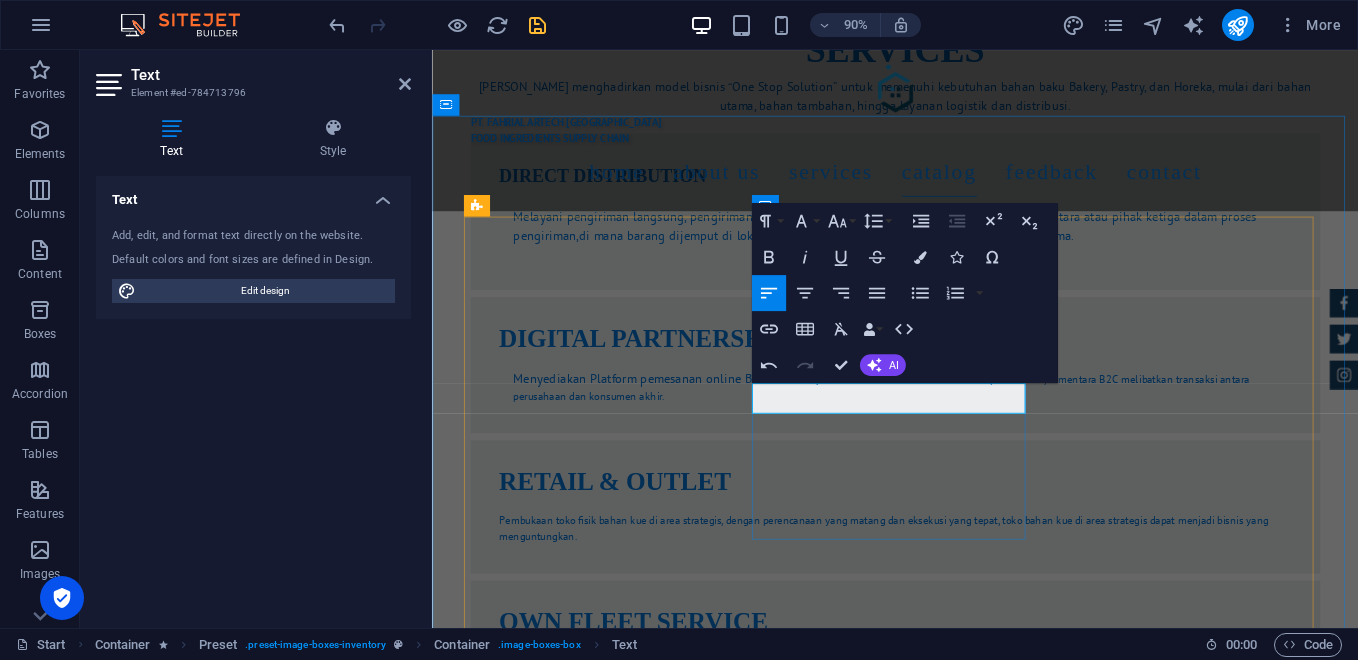click on "COMPOUND" at bounding box center (947, 3581) 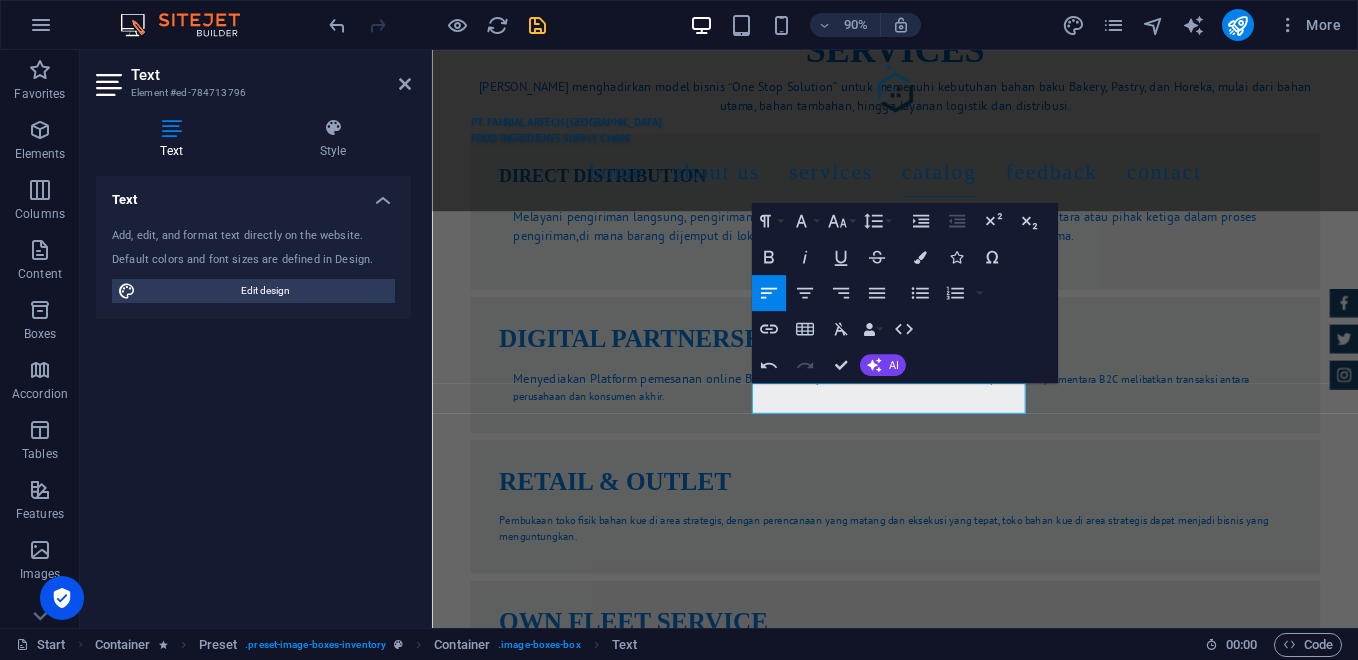click on "Paragraph Format Normal Heading 1 Heading 2 Heading 3 Heading 4 Heading 5 Heading 6 Code Font Family Arial [US_STATE] Impact Tahoma Times New Roman Verdana Orbitron PT Sans Font Size 8 9 10 11 12 14 18 24 30 36 48 60 72 96 Line Height Default Single 1.15 1.5 Double Increase Indent Decrease Indent Superscript Subscript Bold Italic Underline Strikethrough Colors Icons Special Characters Align Left Align Center Align Right Align Justify Unordered List   Default Circle Disc Square    Ordered List   Default Lower Alpha Lower Greek Lower Roman Upper Alpha Upper Roman    Insert Link Insert Table Clear Formatting Data Bindings Company First name Last name Street ZIP code City Email Phone Mobile Fax Custom field 1 Custom field 2 Custom field 3 Custom field 4 Custom field 5 Custom field 6 HTML Undo Redo Confirm (Ctrl+⏎) AI Improve Make shorter Make longer Fix spelling & grammar Translate to Indonesian Generate text" at bounding box center (905, 293) 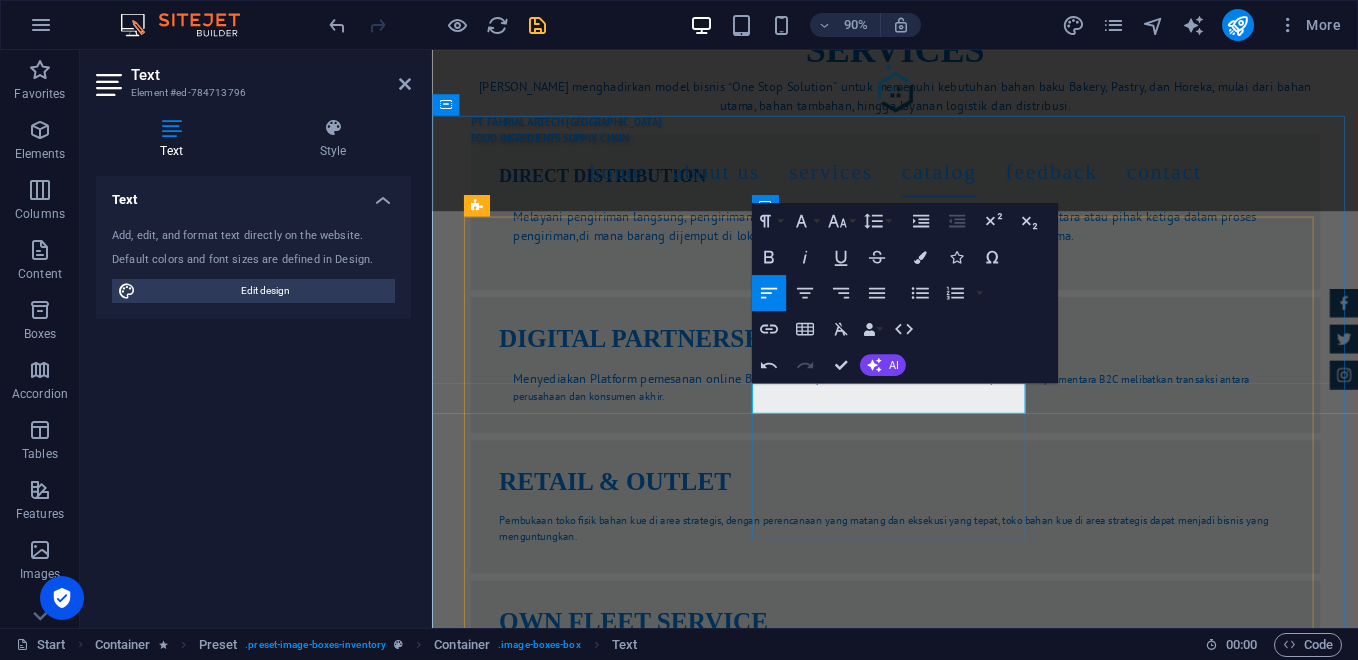 click on "COMPOUNDS" at bounding box center (947, 3581) 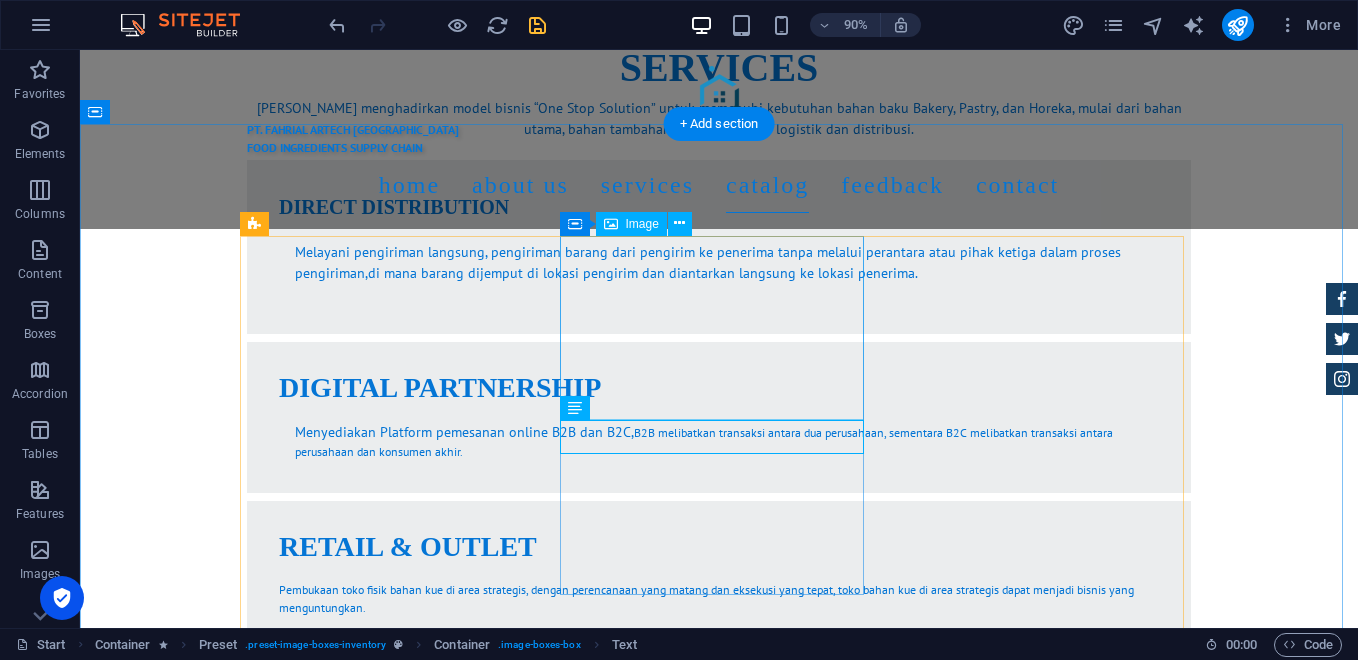 scroll, scrollTop: 4499, scrollLeft: 0, axis: vertical 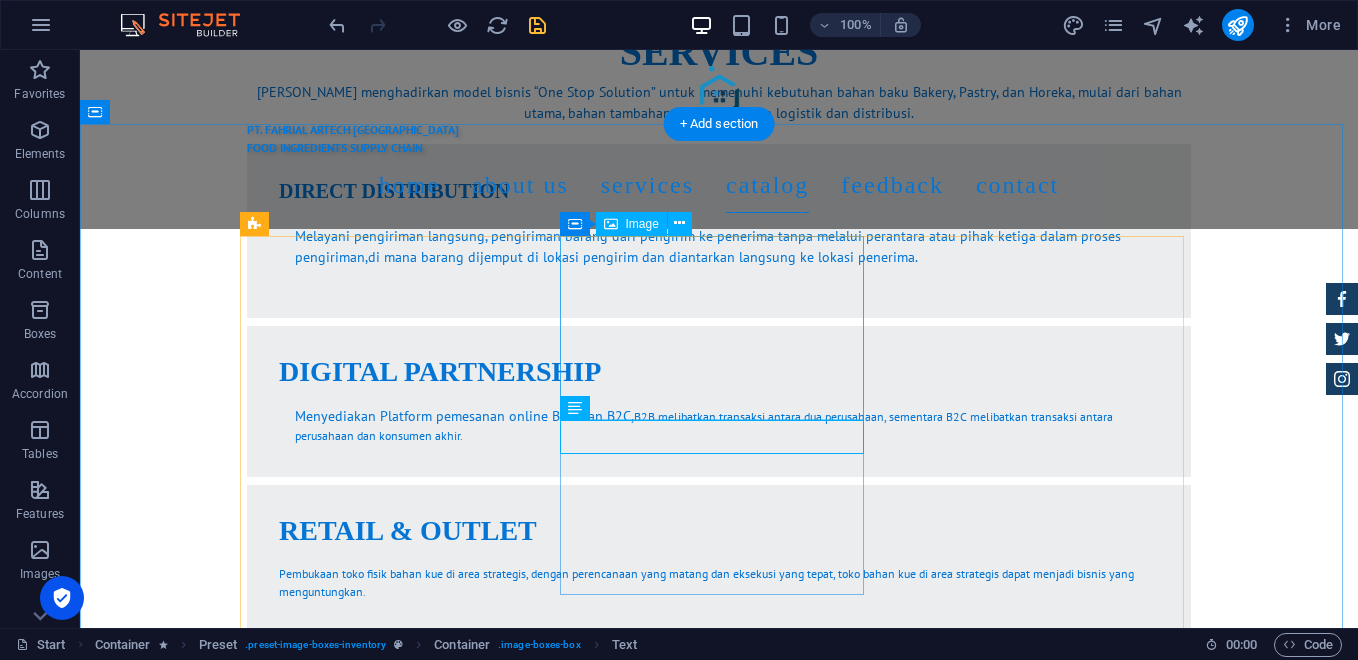 click at bounding box center [719, 3225] 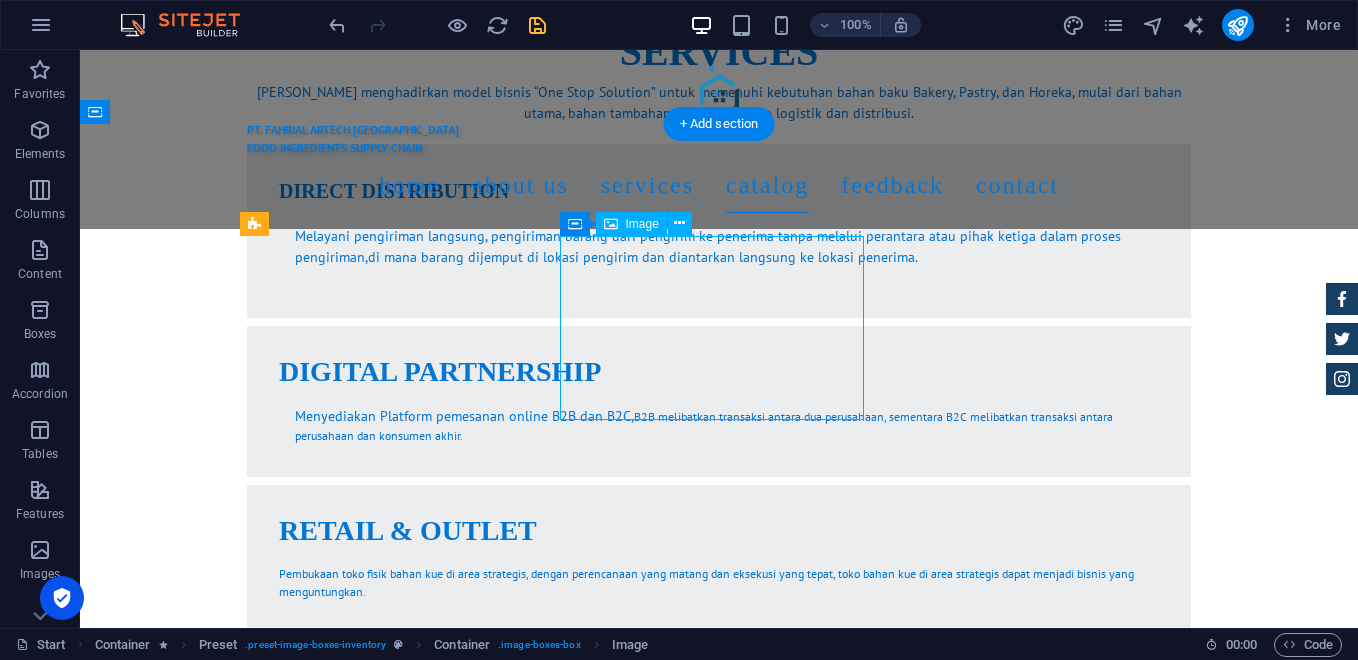 click at bounding box center (719, 3225) 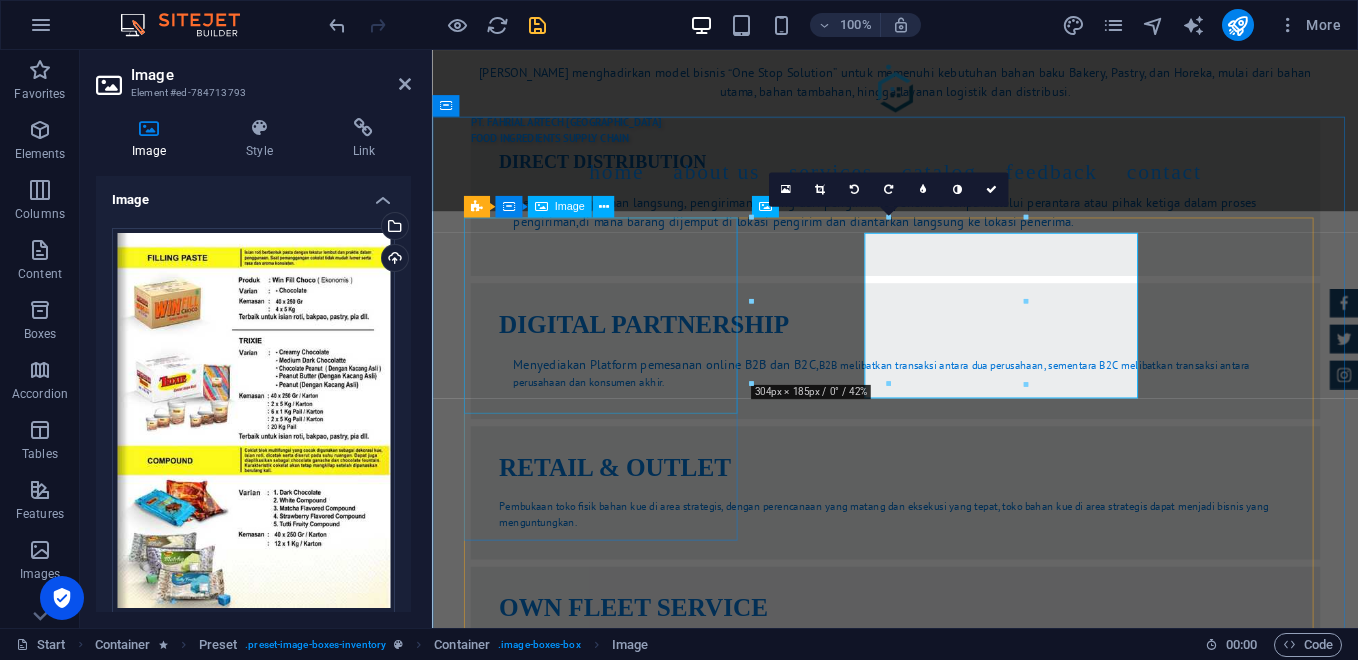 scroll, scrollTop: 4482, scrollLeft: 0, axis: vertical 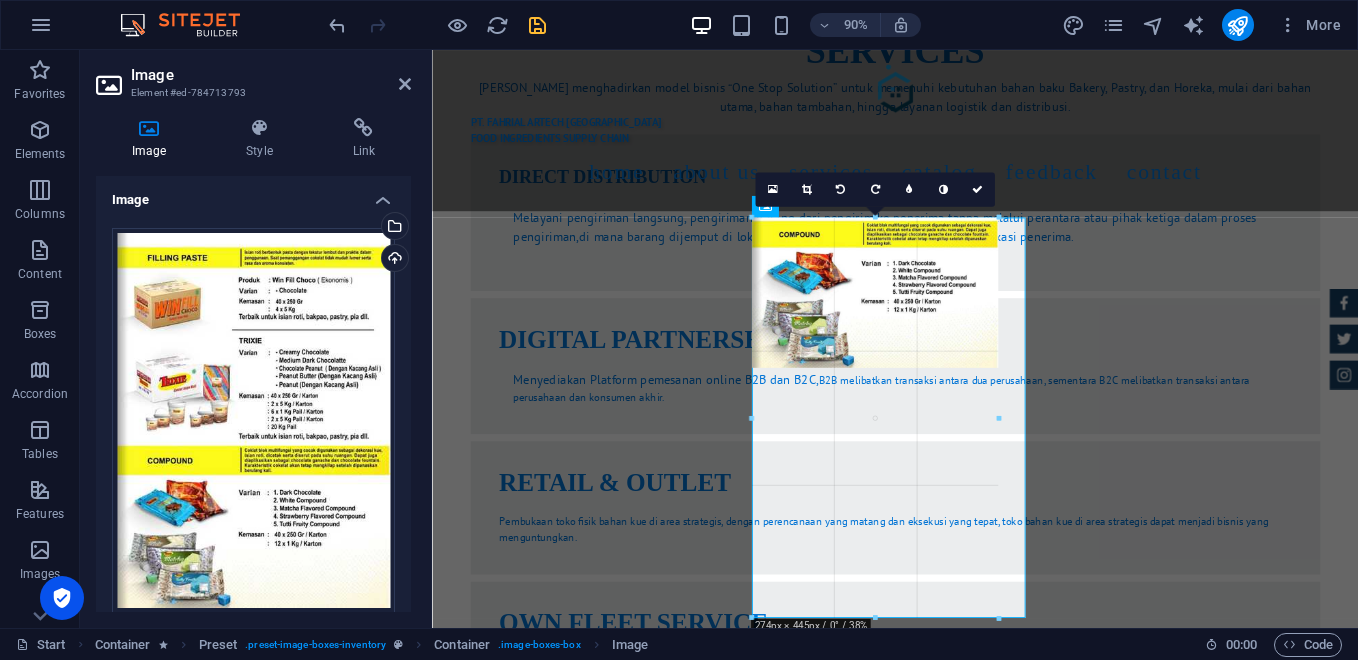 drag, startPoint x: 887, startPoint y: 382, endPoint x: 905, endPoint y: 642, distance: 260.62234 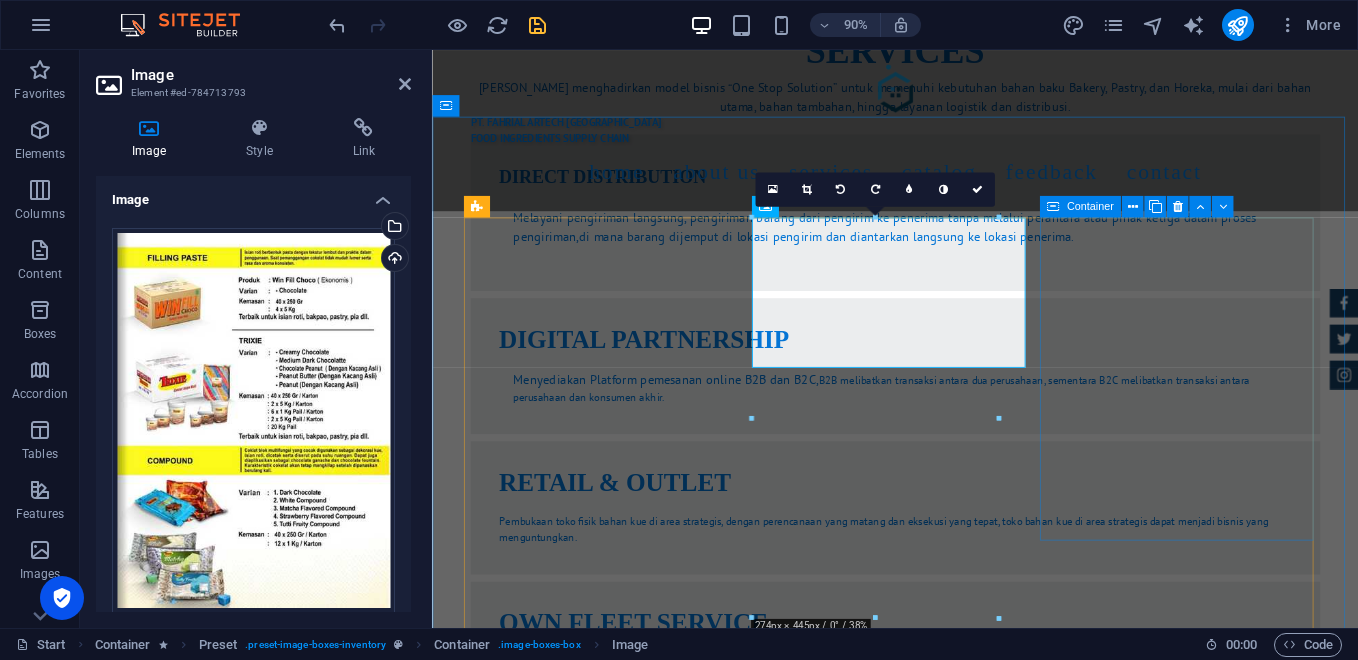 drag, startPoint x: 1431, startPoint y: 467, endPoint x: 1113, endPoint y: 464, distance: 318.01416 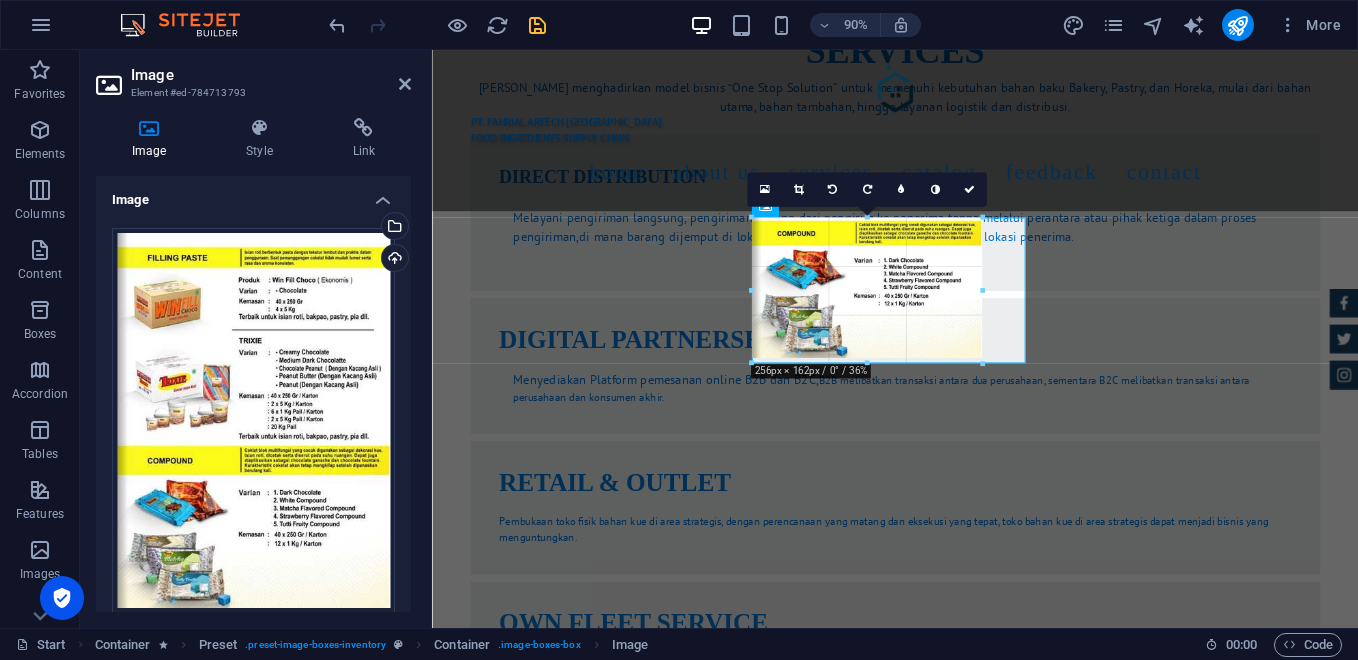 click at bounding box center (889, 378) 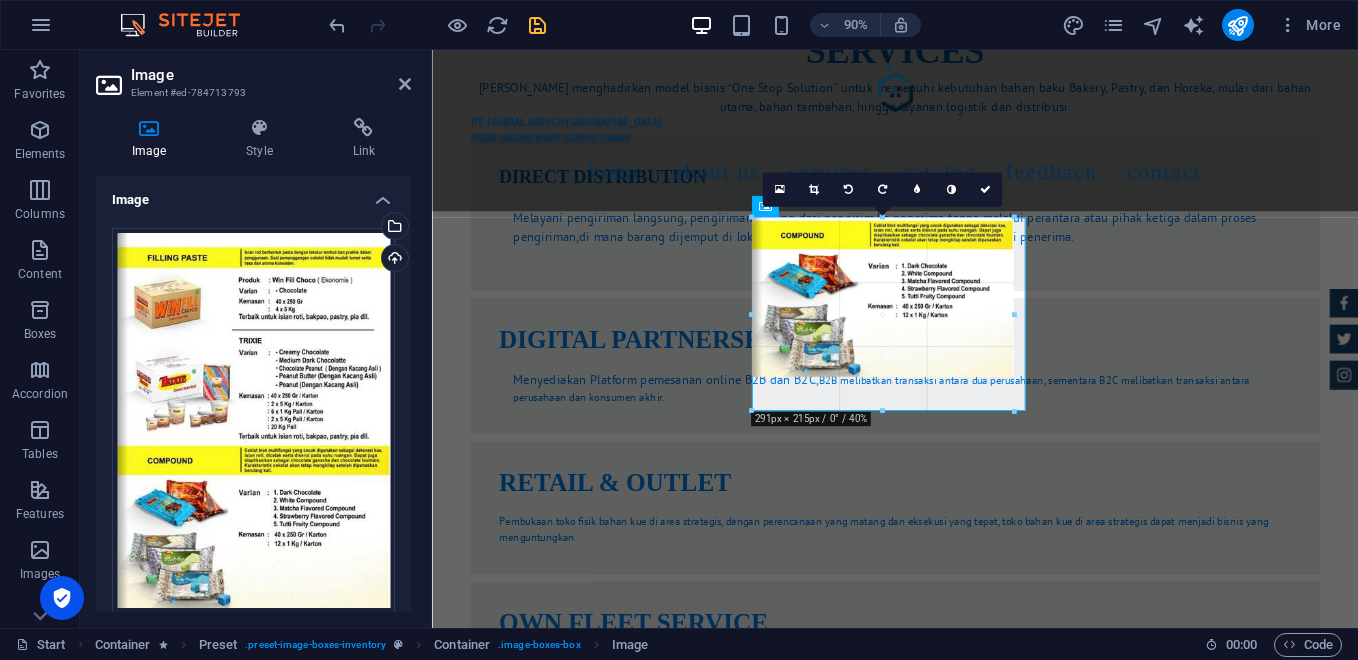 drag, startPoint x: 877, startPoint y: 361, endPoint x: 498, endPoint y: 407, distance: 381.78134 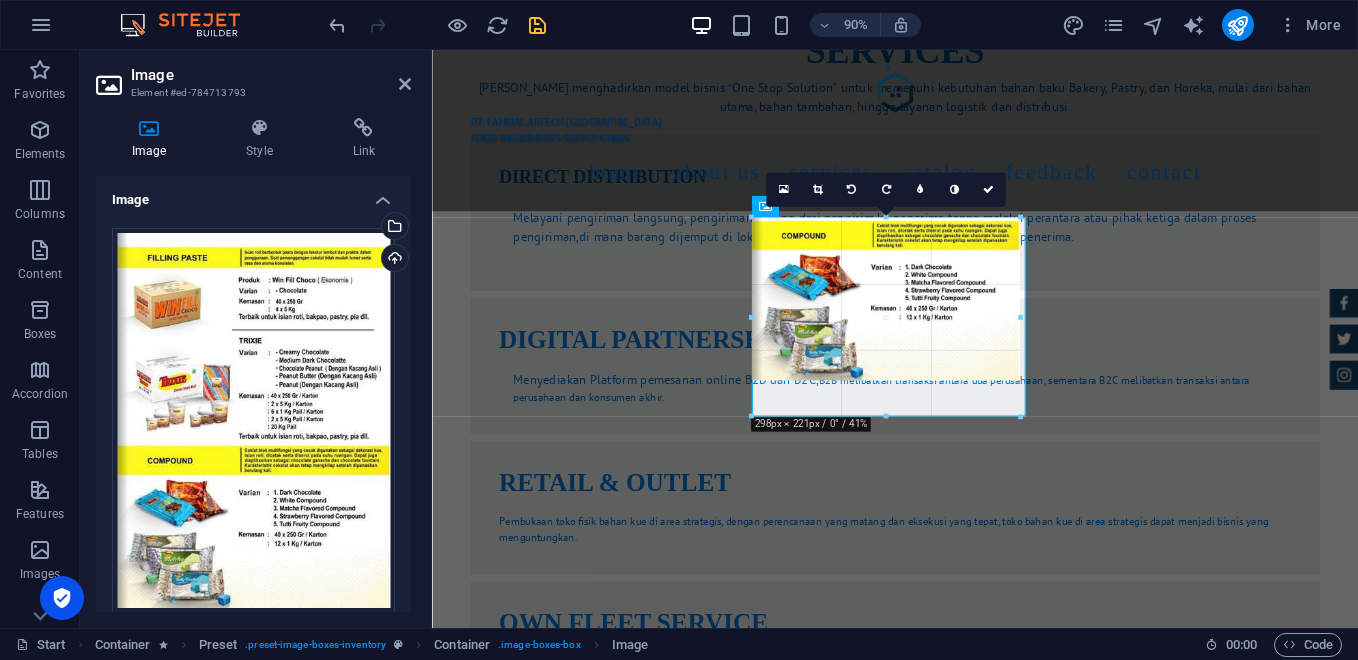 drag, startPoint x: 885, startPoint y: 377, endPoint x: 521, endPoint y: 412, distance: 365.67883 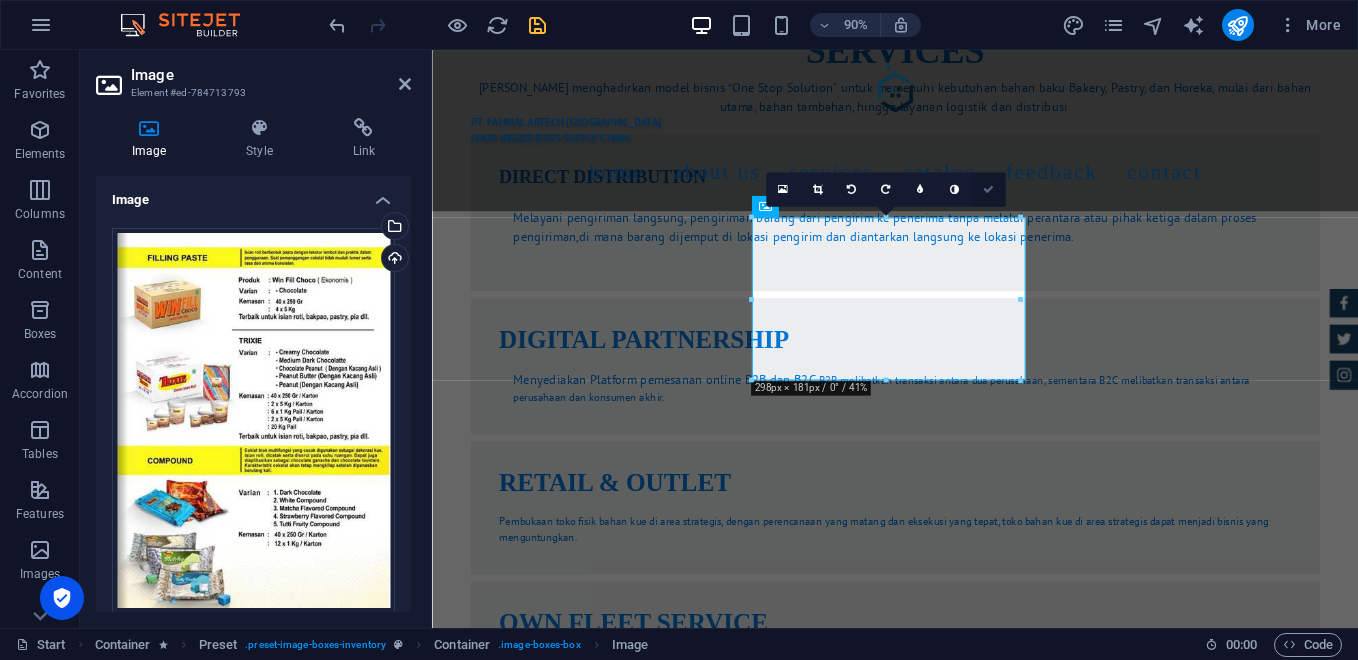 click at bounding box center (988, 189) 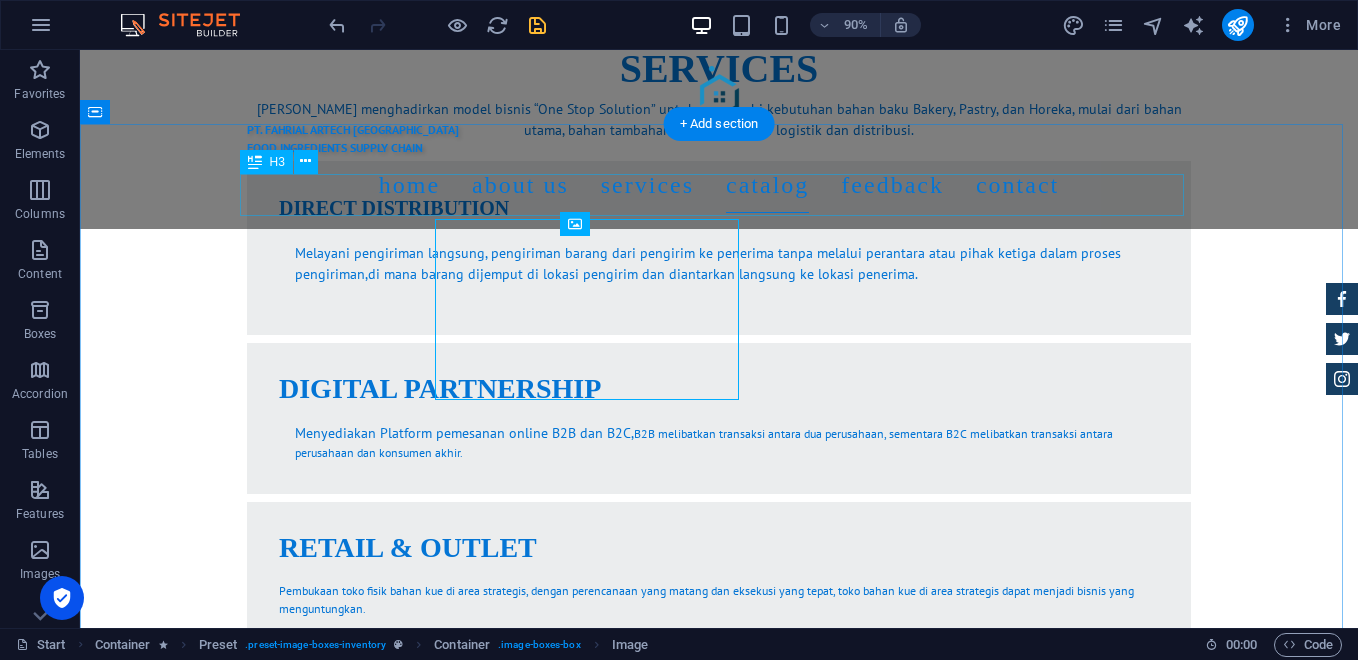 scroll, scrollTop: 4499, scrollLeft: 0, axis: vertical 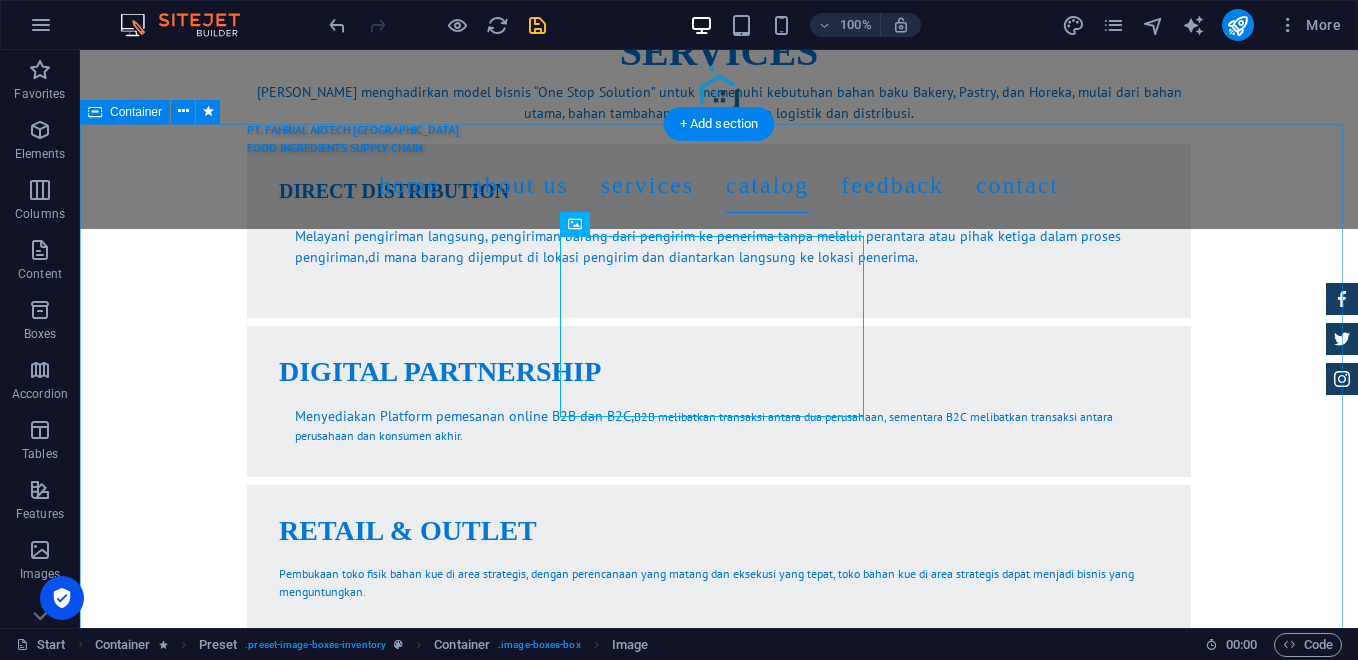 click on "trixie FILLING PASTE Automatic  Transmission  | Vivid Blue More Details COMPOUND Automatic  Transmission  | [PERSON_NAME] More Details Aston [PERSON_NAME]  DB9 $ 49.999 Automatic  Transmission  | Coupe More Details Mercedes AMG $ 49.999 Automatic  Transmission  | Coupe More Details Audi RS7 $ 49.999 Automatic  Transmission  | Coupe More Details Jeep Compass $ 49.999 Automatic  Transmission  | Coupe More Details" at bounding box center [719, 4406] 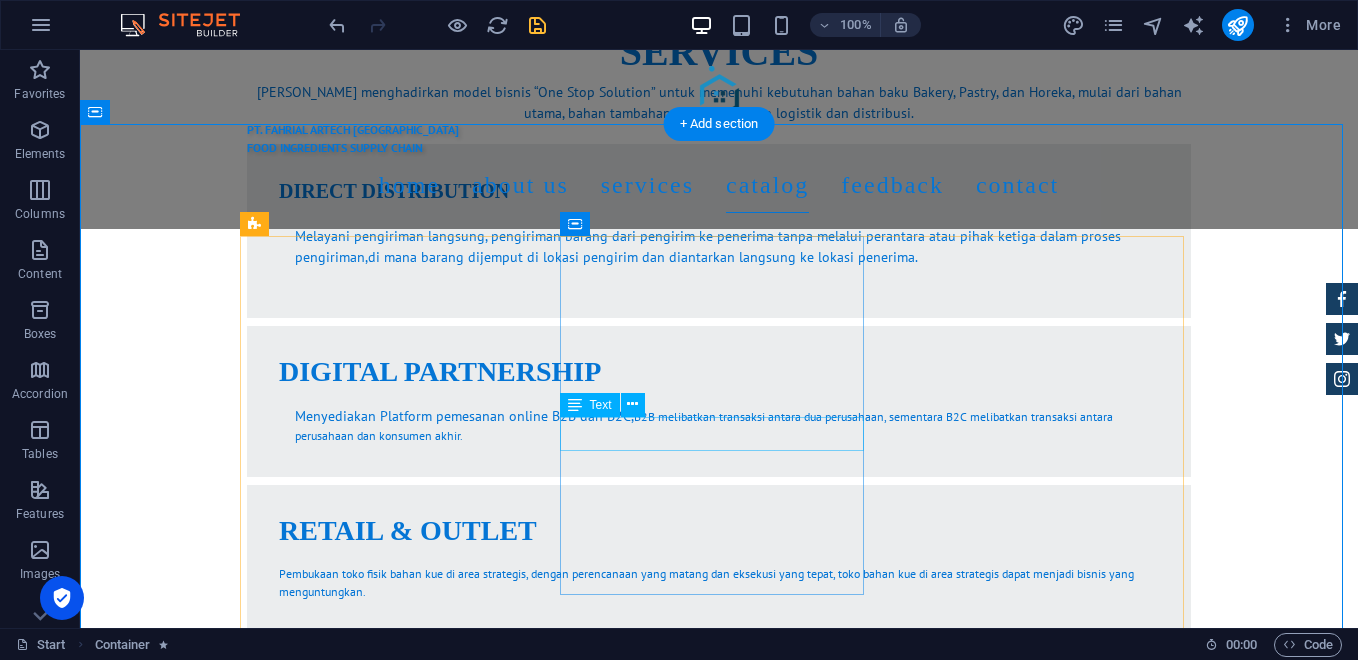 click on "COMPOUND" at bounding box center [719, 3136] 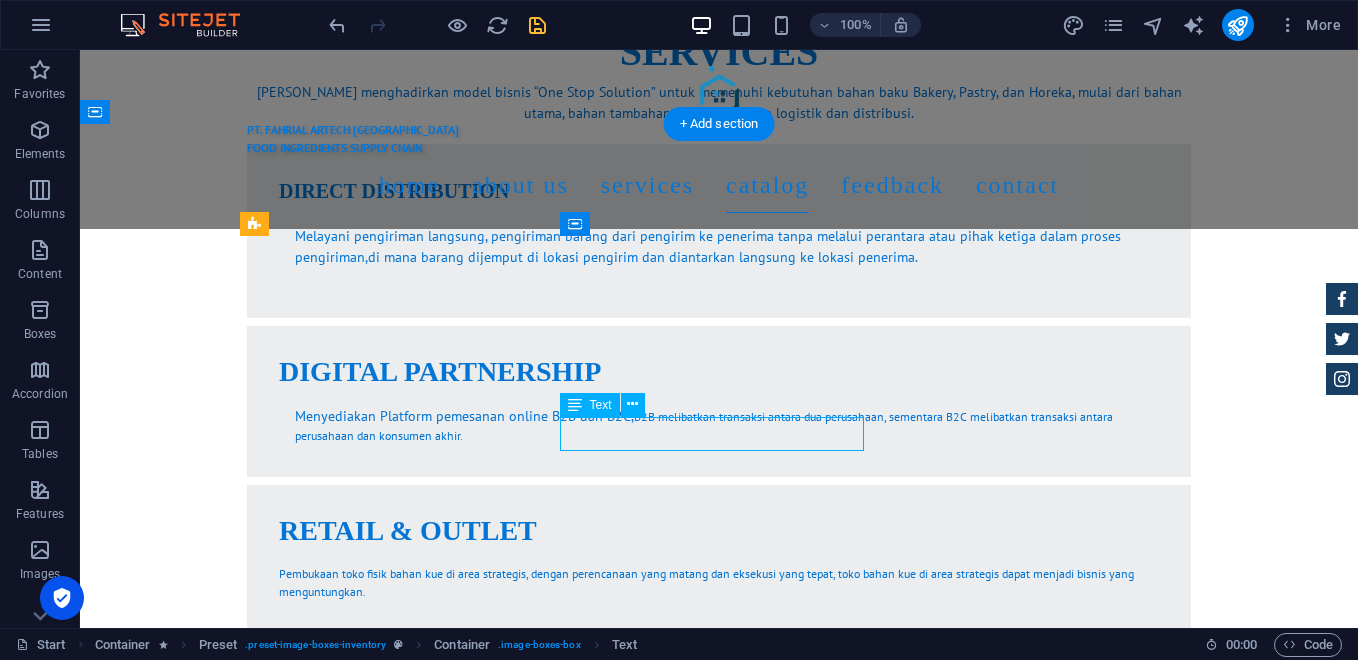 click on "COMPOUND" at bounding box center [719, 3136] 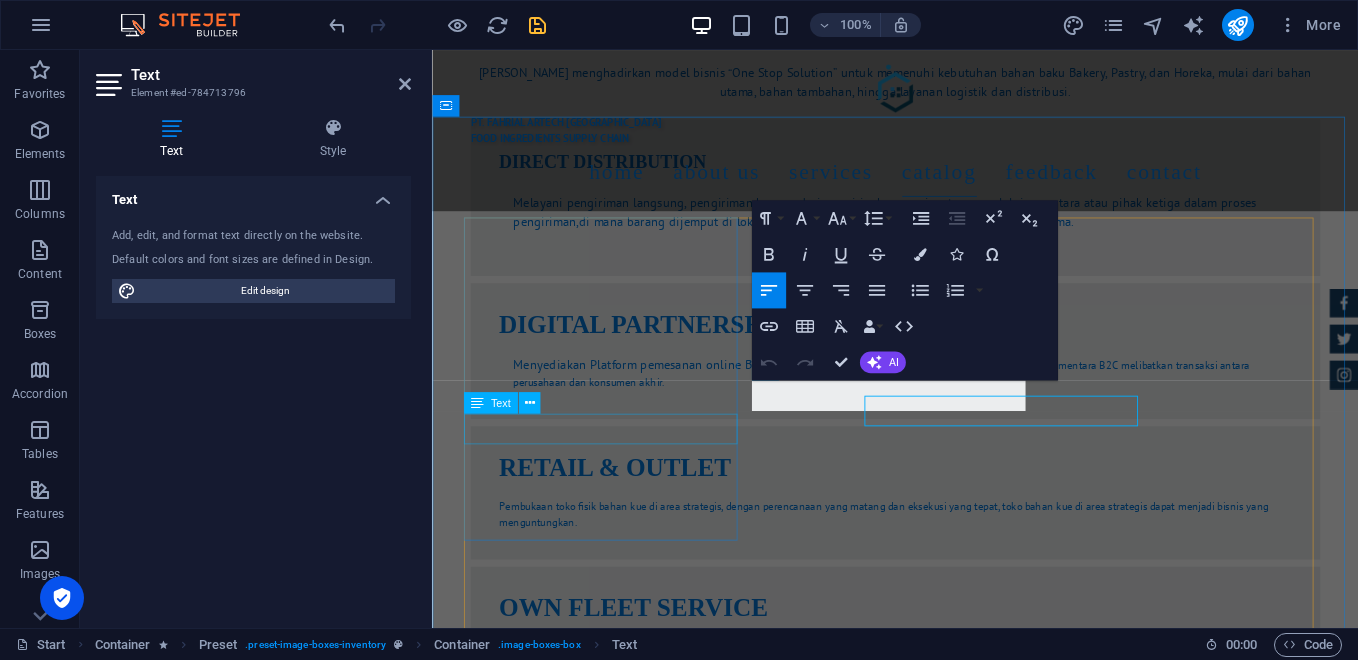scroll, scrollTop: 4482, scrollLeft: 0, axis: vertical 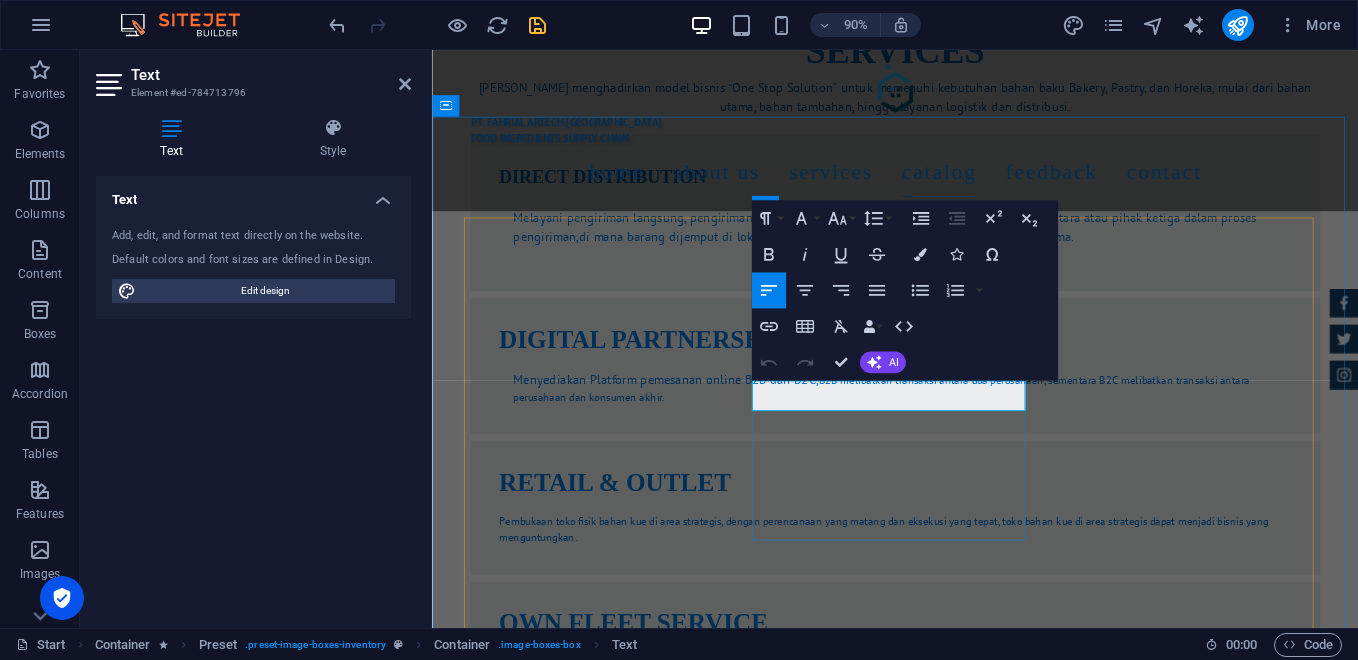 click on "COMPOUND" at bounding box center [947, 3181] 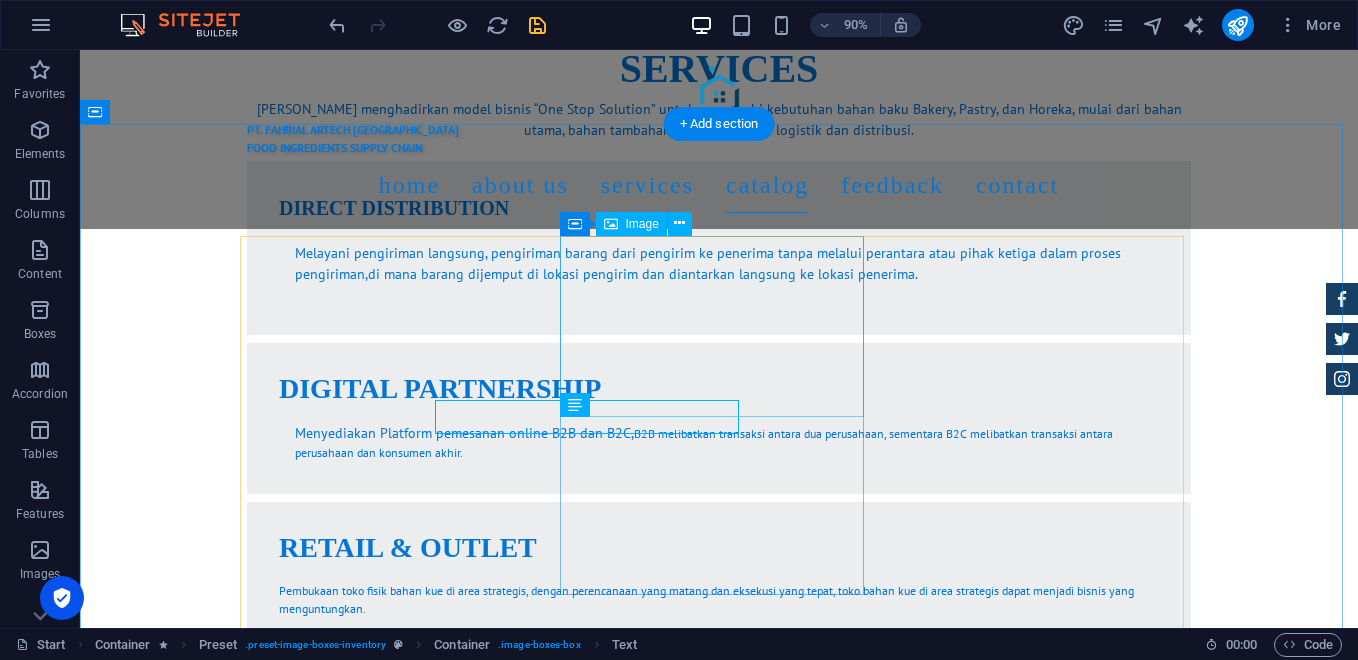 scroll, scrollTop: 4499, scrollLeft: 0, axis: vertical 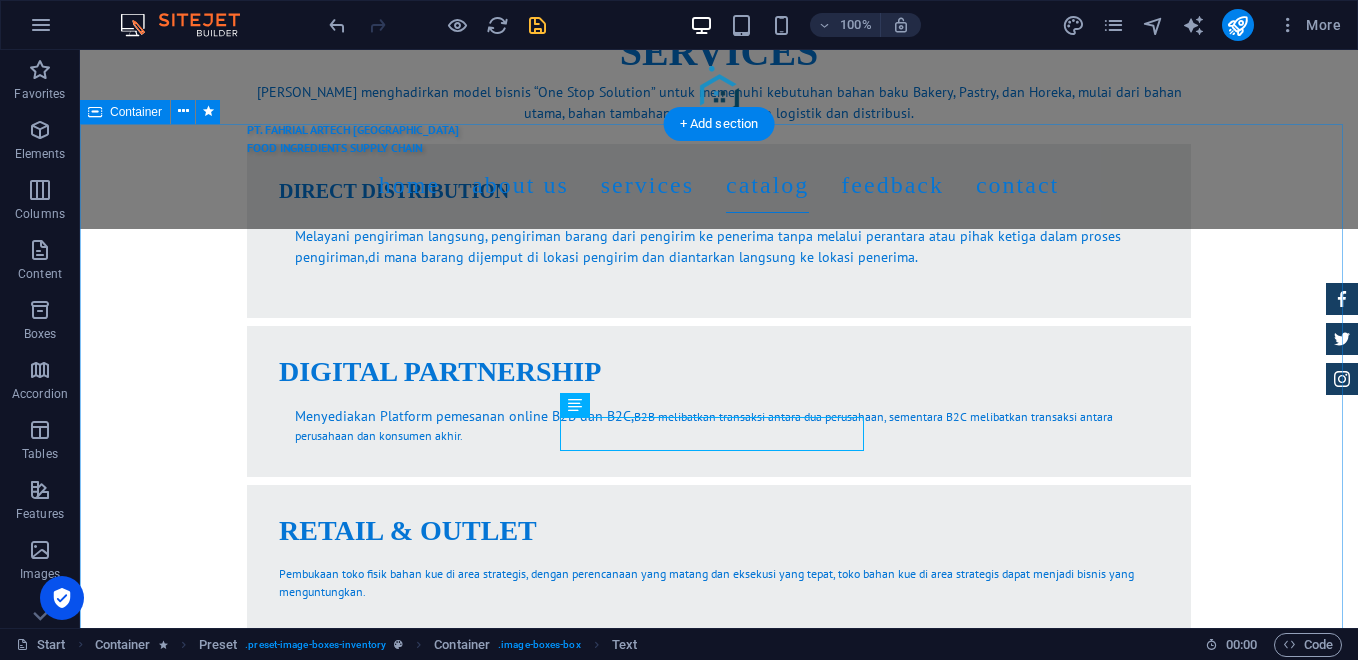 click on "trixie FILLING PASTE Automatic  Transmission  | Vivid Blue More Details COMPOUND Automatic  Transmission  | [PERSON_NAME] More Details Aston [PERSON_NAME]  DB9 $ 49.999 Automatic  Transmission  | Coupe More Details Mercedes AMG $ 49.999 Automatic  Transmission  | Coupe More Details Audi RS7 $ 49.999 Automatic  Transmission  | Coupe More Details Jeep Compass $ 49.999 Automatic  Transmission  | Coupe More Details" at bounding box center [719, 4406] 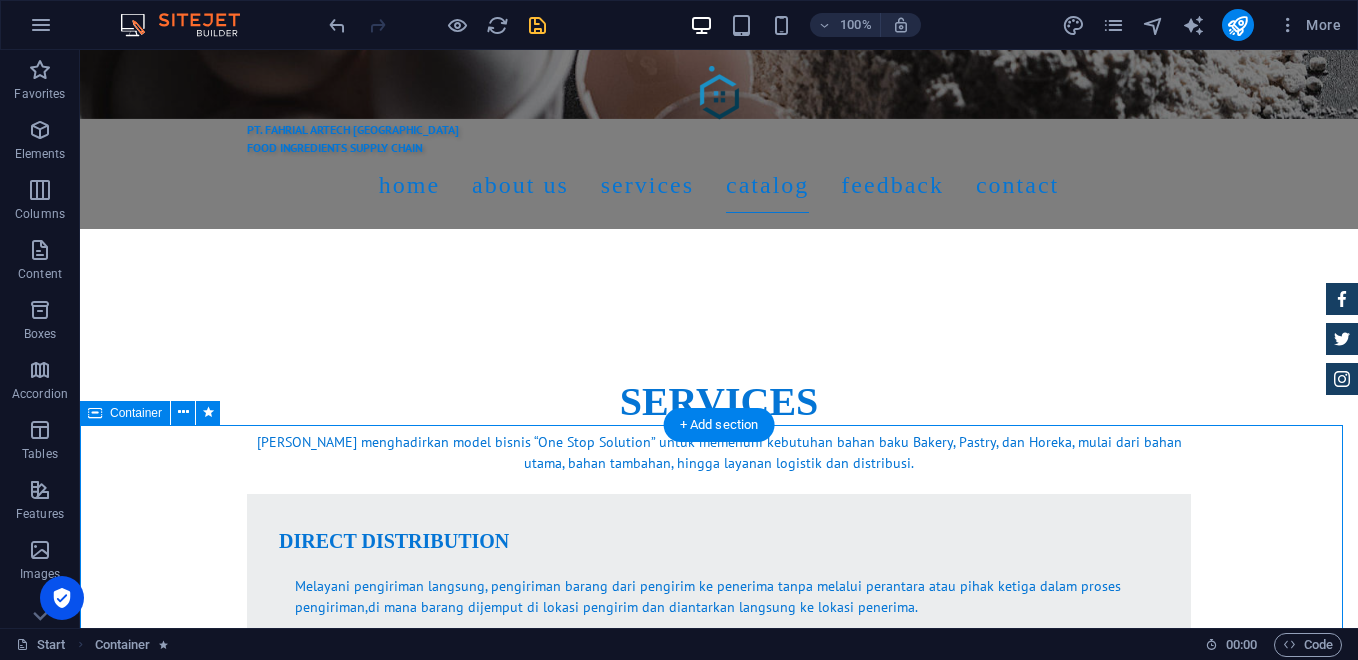 scroll, scrollTop: 4032, scrollLeft: 0, axis: vertical 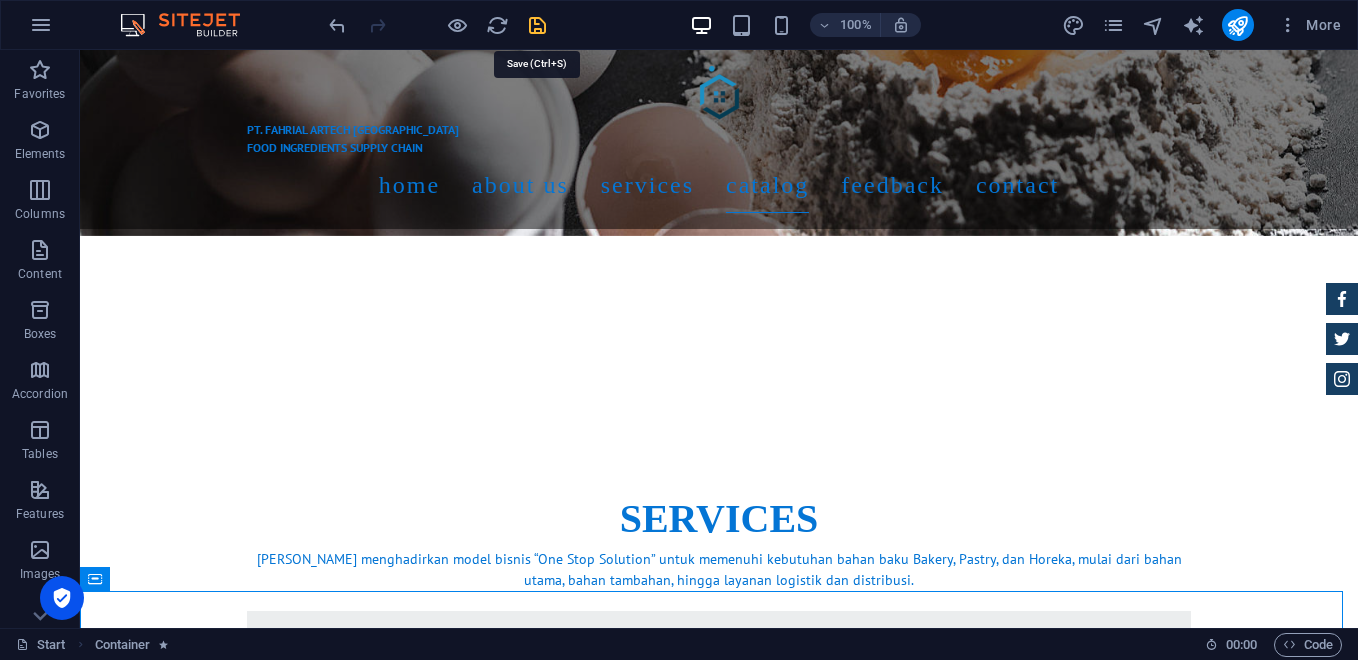 click at bounding box center (537, 25) 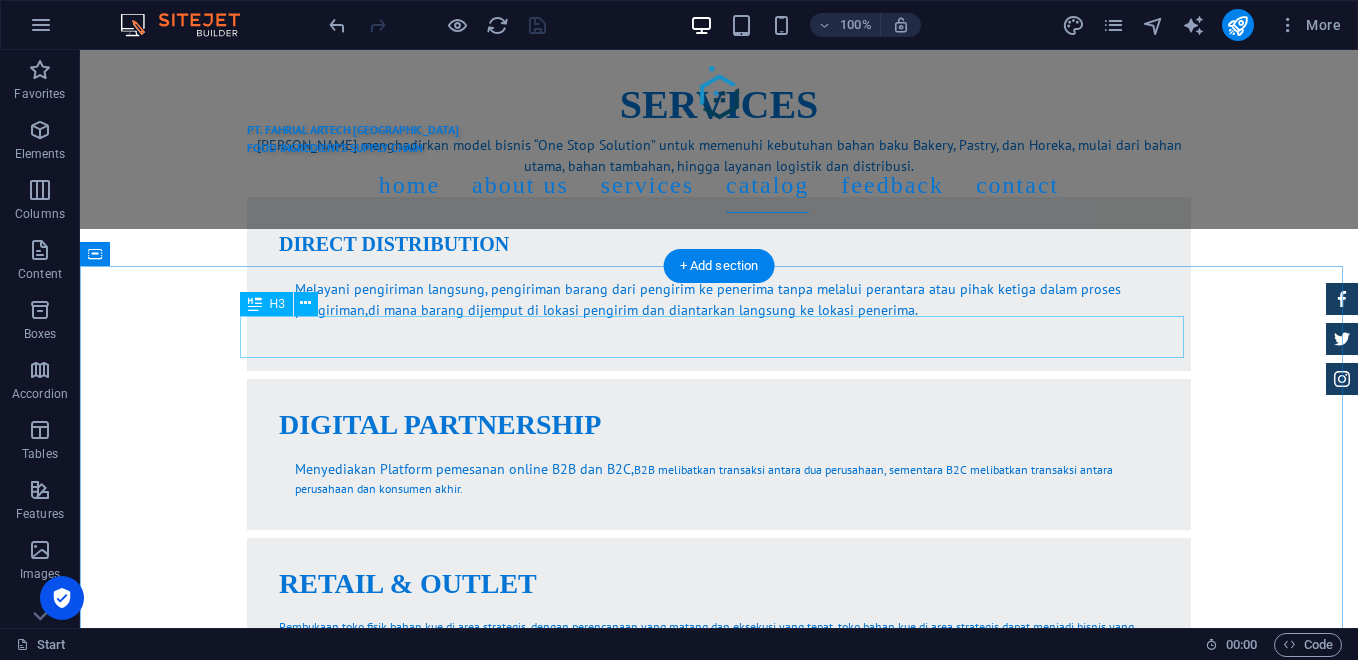 scroll, scrollTop: 4499, scrollLeft: 0, axis: vertical 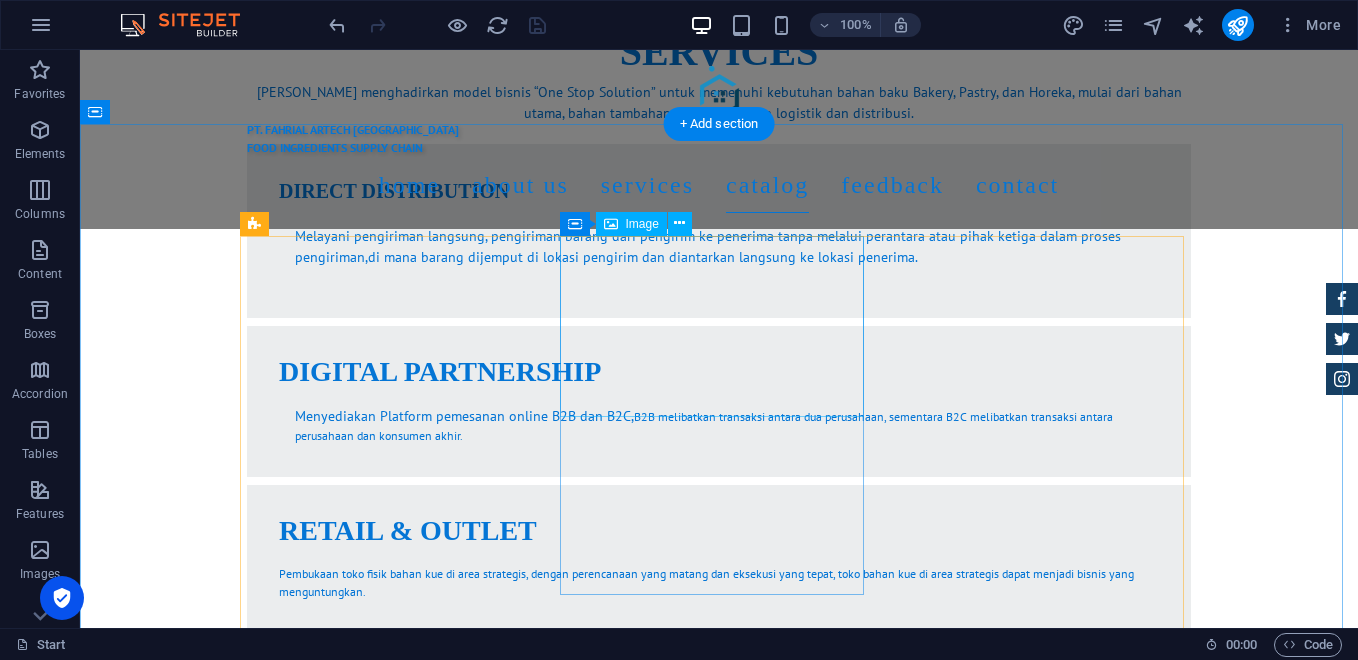 click at bounding box center [719, 3028] 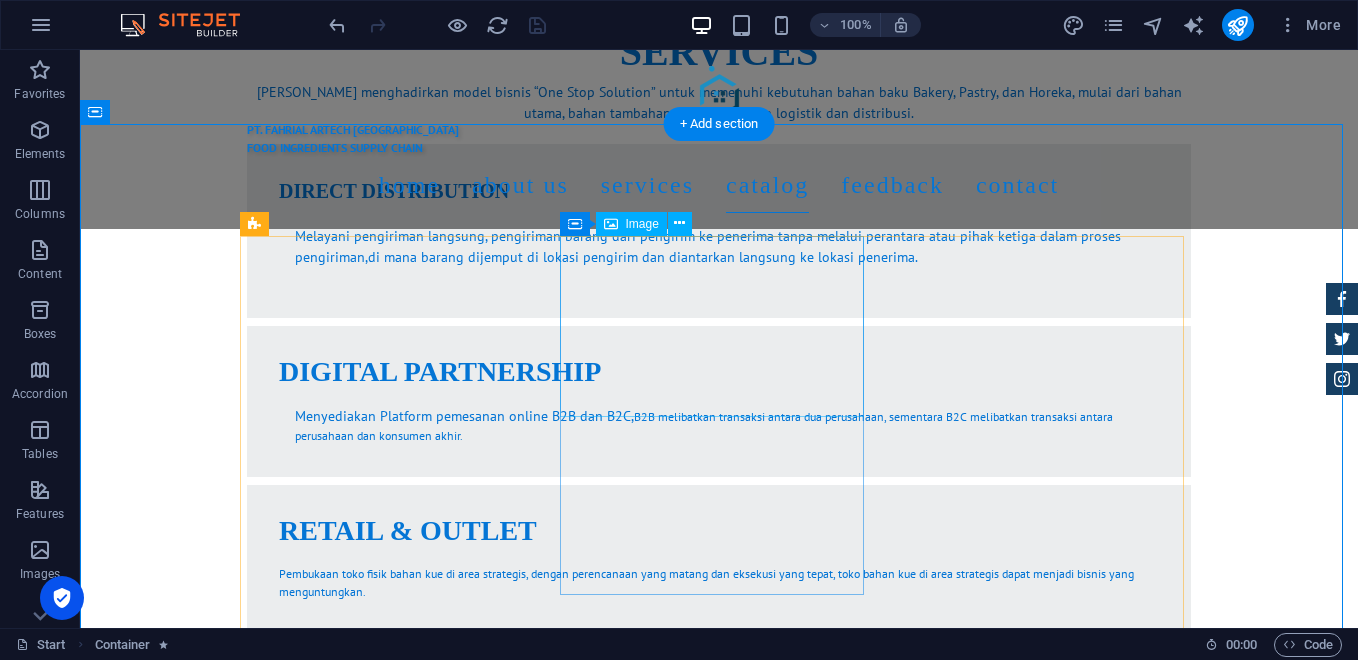 click at bounding box center (719, 3028) 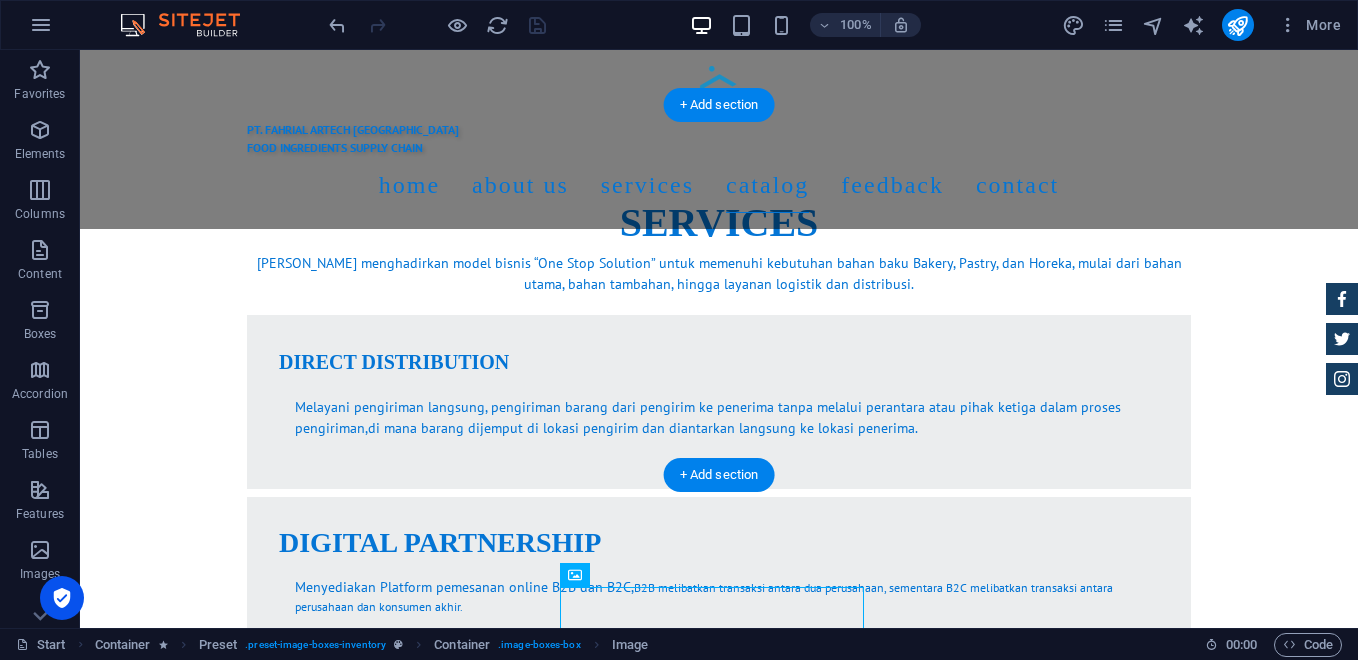 scroll, scrollTop: 4432, scrollLeft: 0, axis: vertical 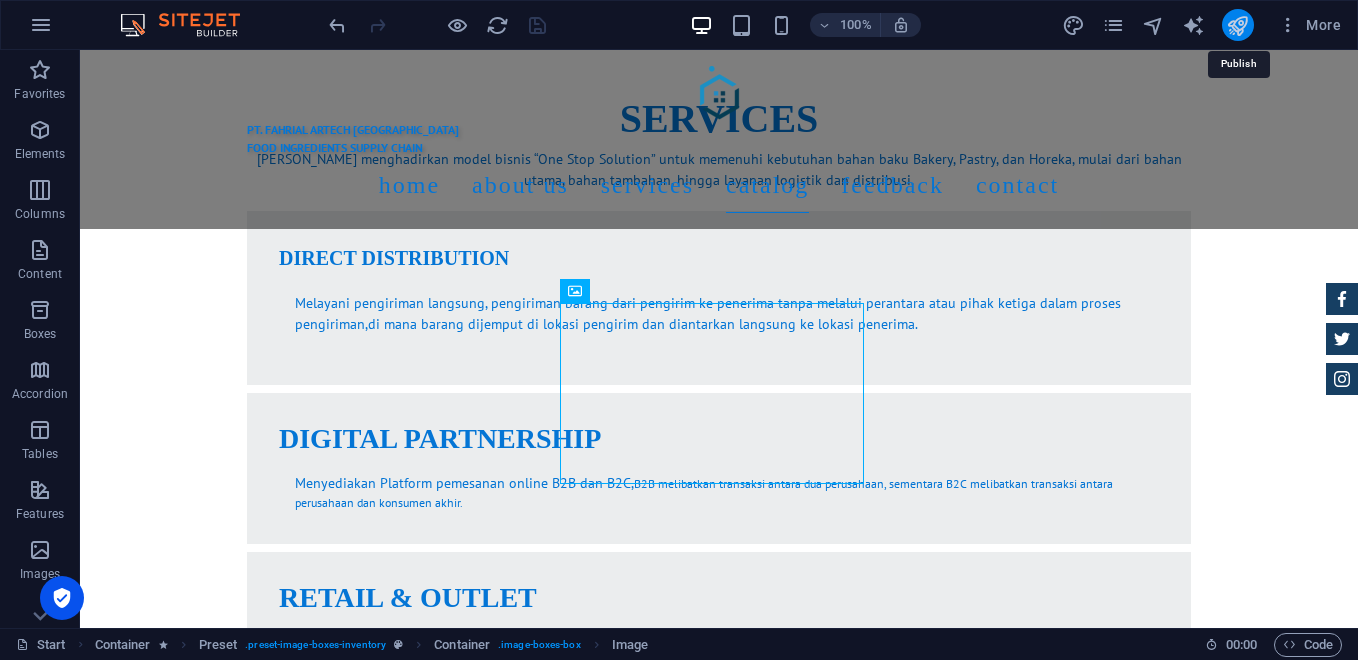 click at bounding box center [1237, 25] 